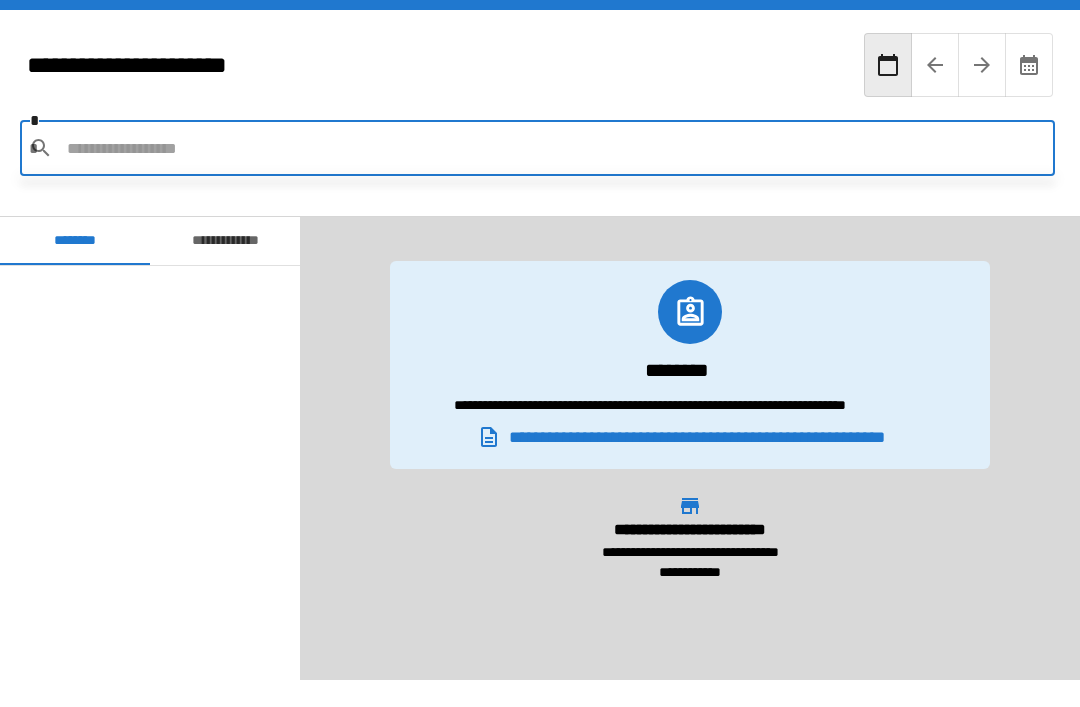 scroll, scrollTop: 64, scrollLeft: 0, axis: vertical 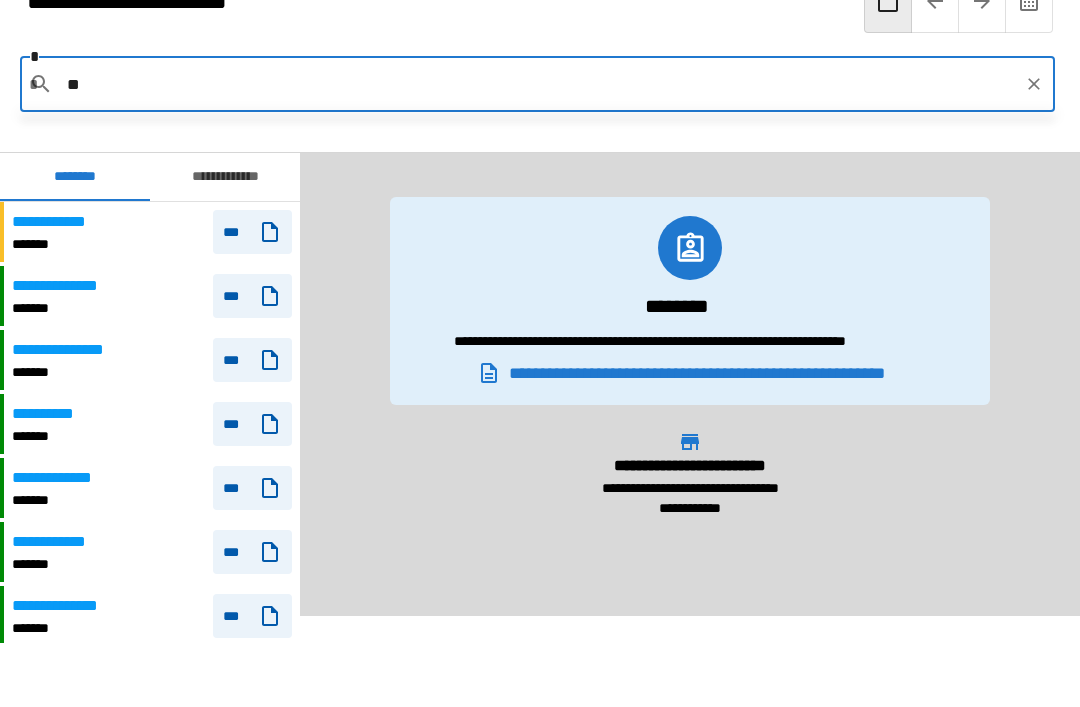 type on "*" 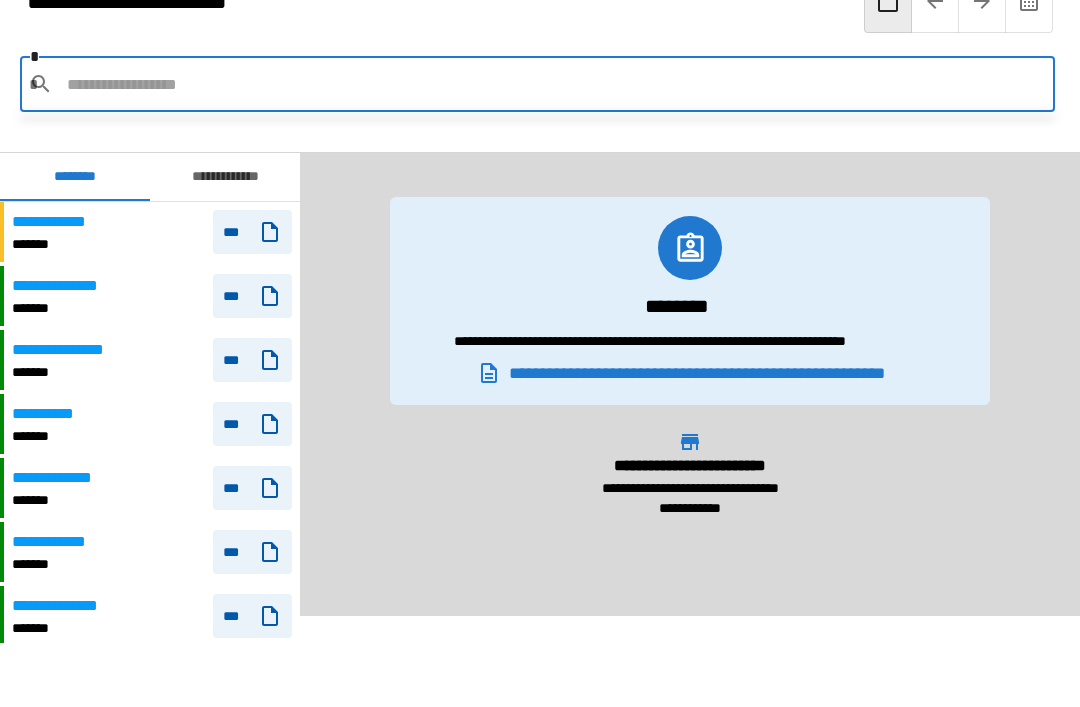 click on "**********" at bounding box center (690, 313) 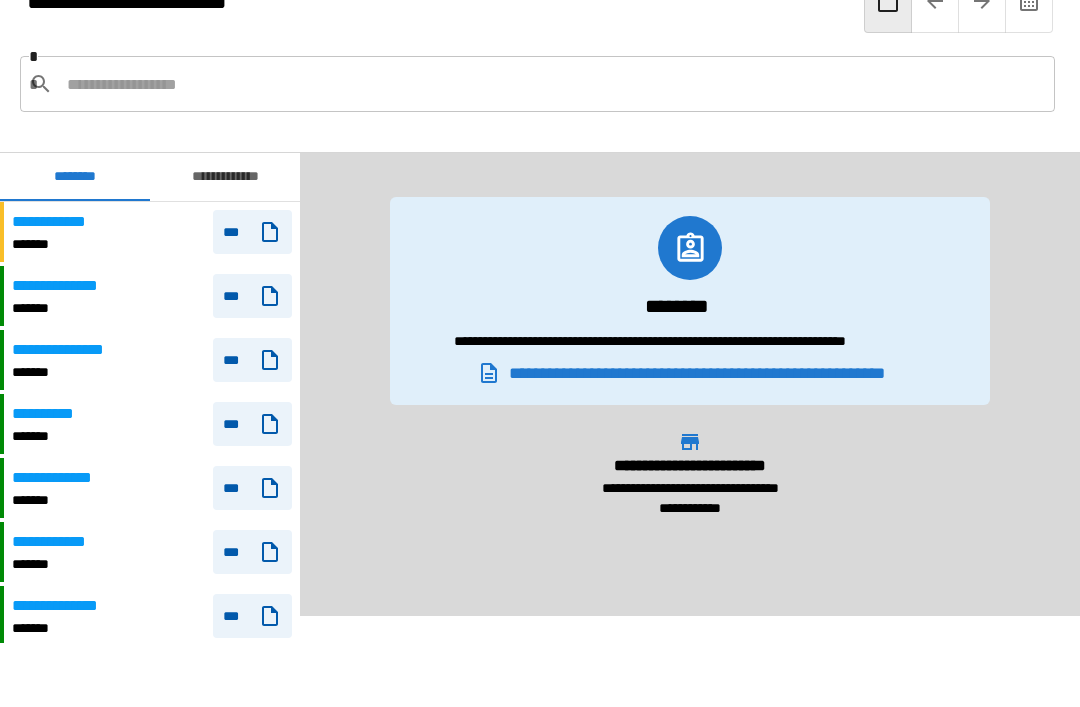 click at bounding box center (553, 84) 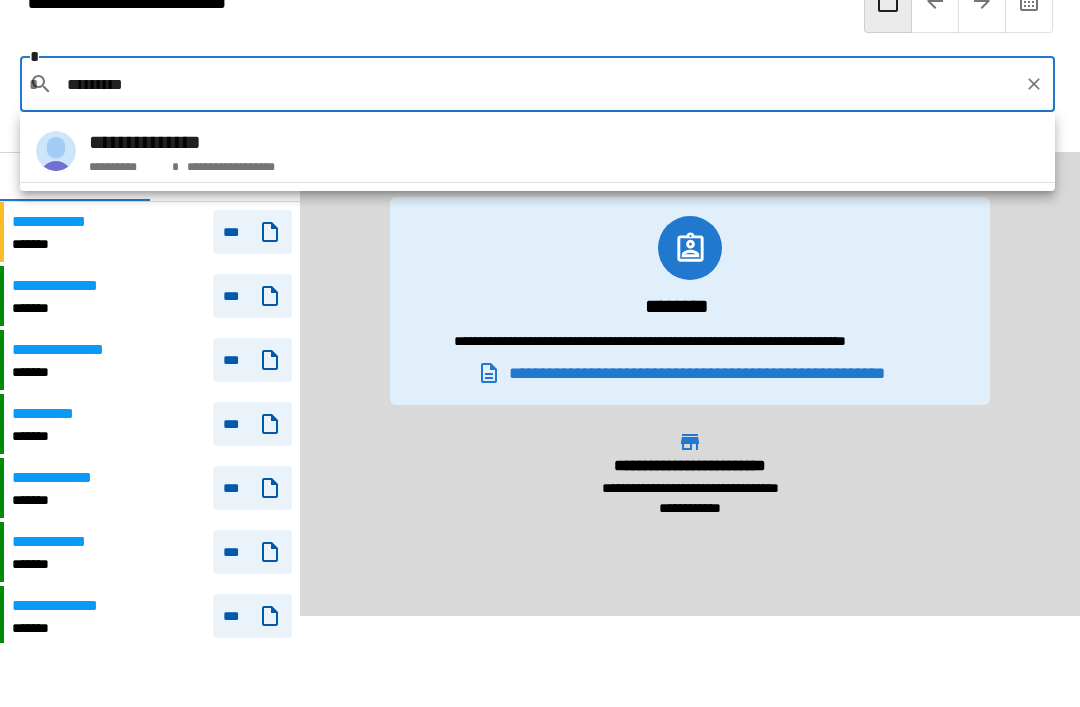click on "**********" at bounding box center (537, 151) 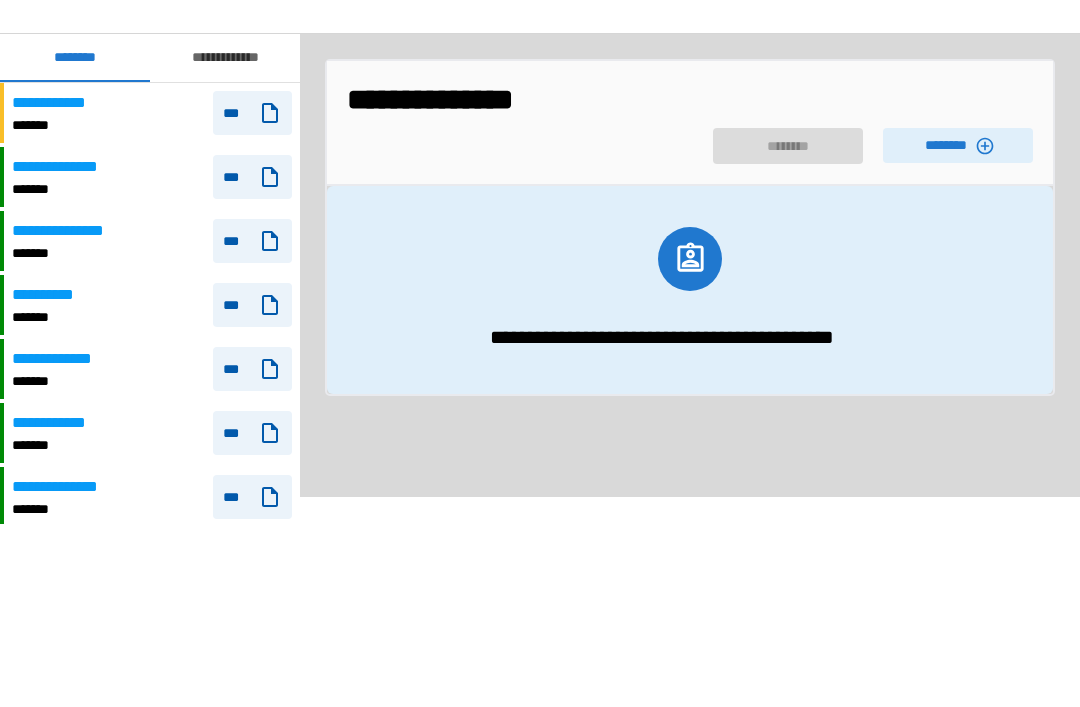 click on "********" at bounding box center [958, 264] 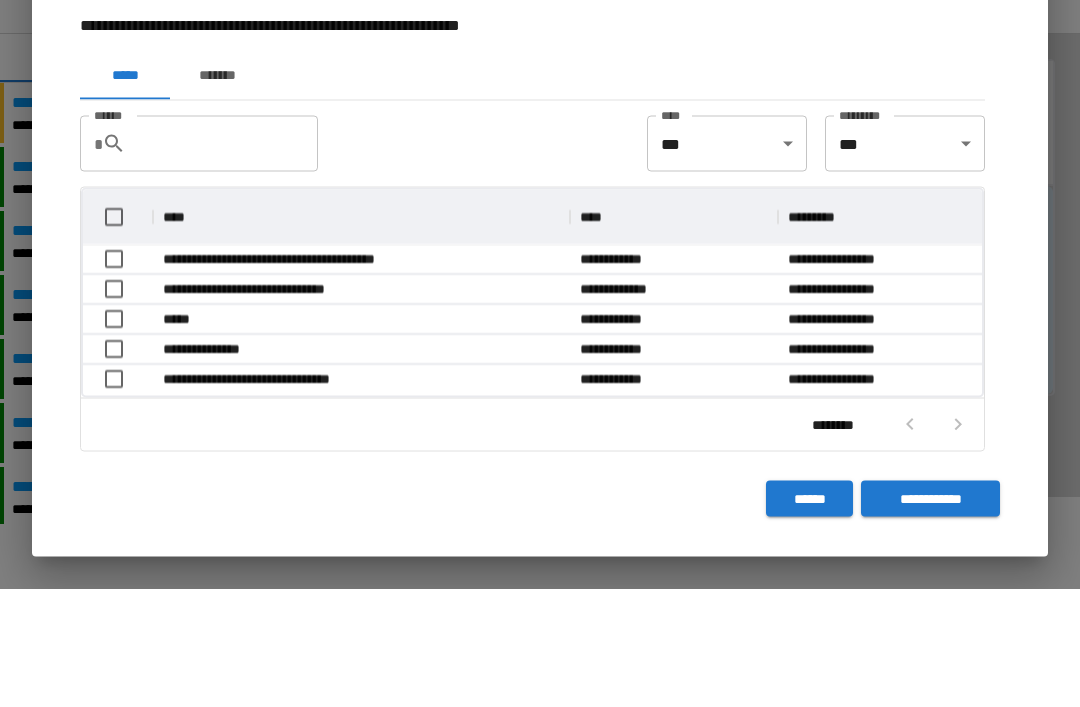 scroll, scrollTop: 1, scrollLeft: 1, axis: both 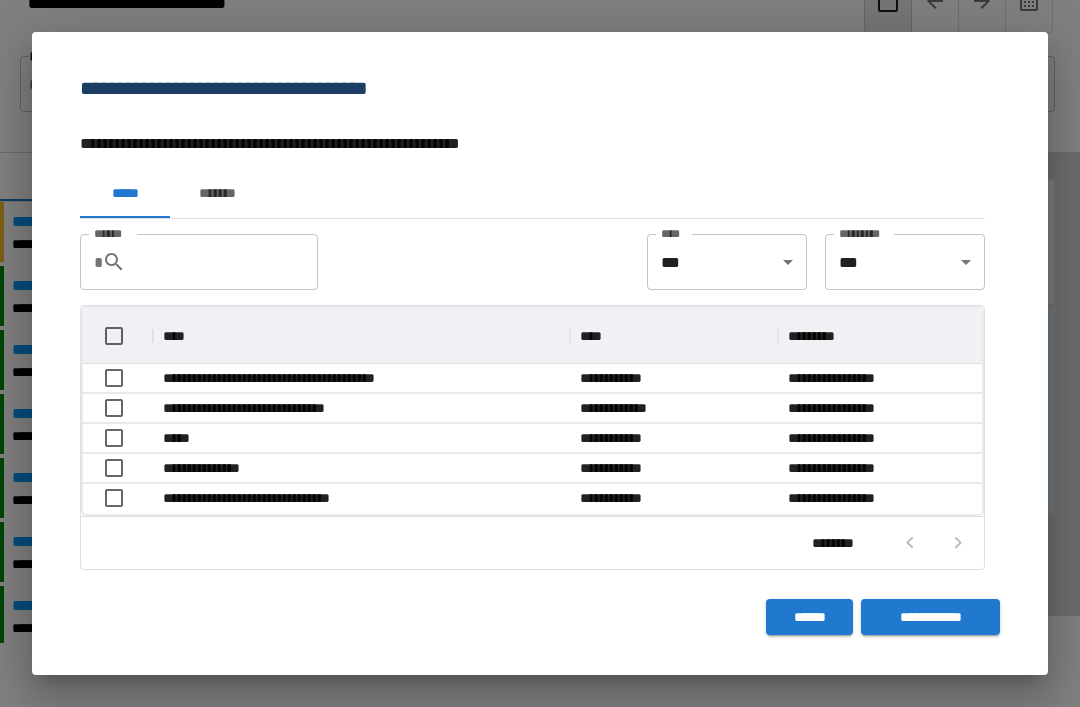 click on "**********" at bounding box center (532, 419) 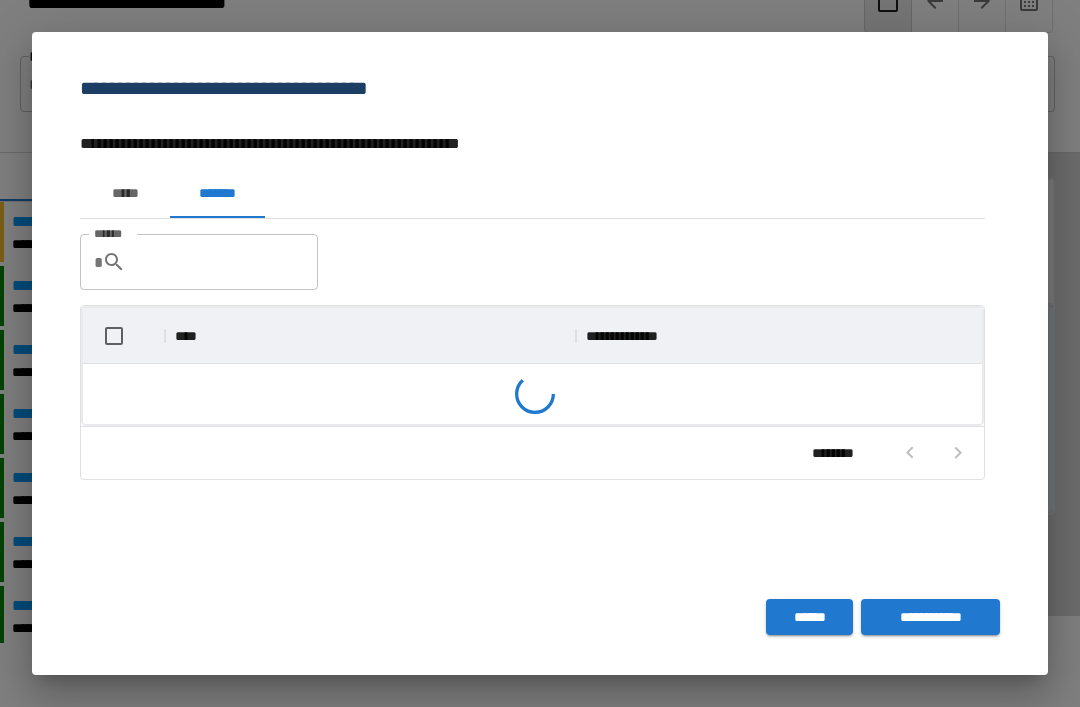 scroll, scrollTop: 116, scrollLeft: 899, axis: both 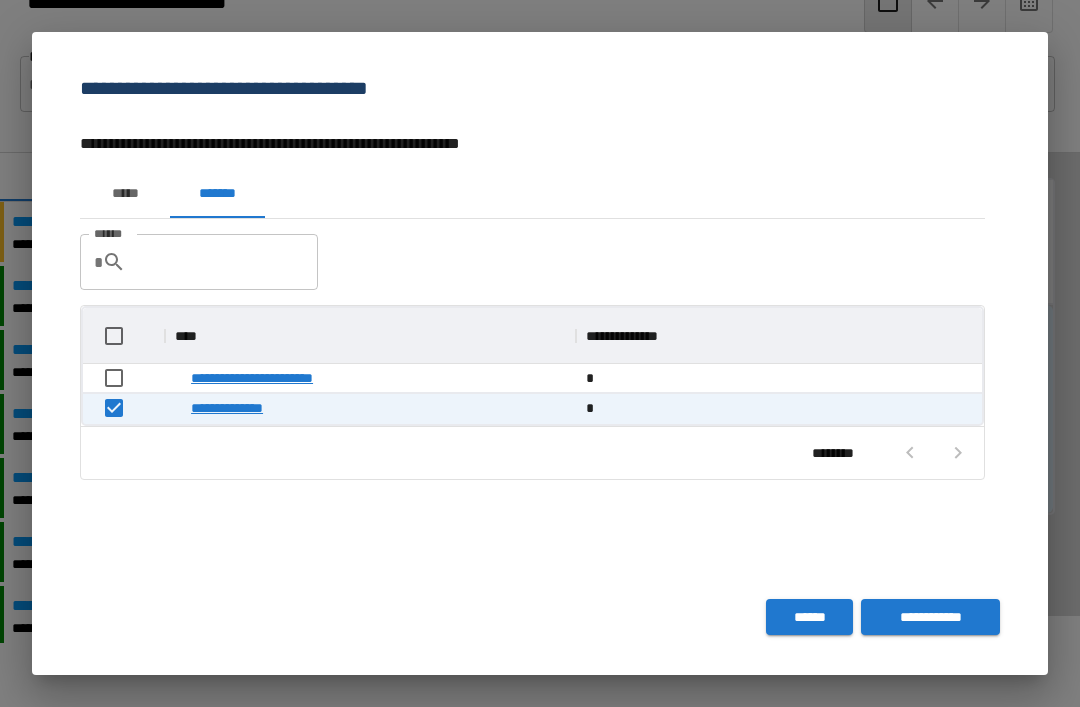 click on "**********" at bounding box center [930, 617] 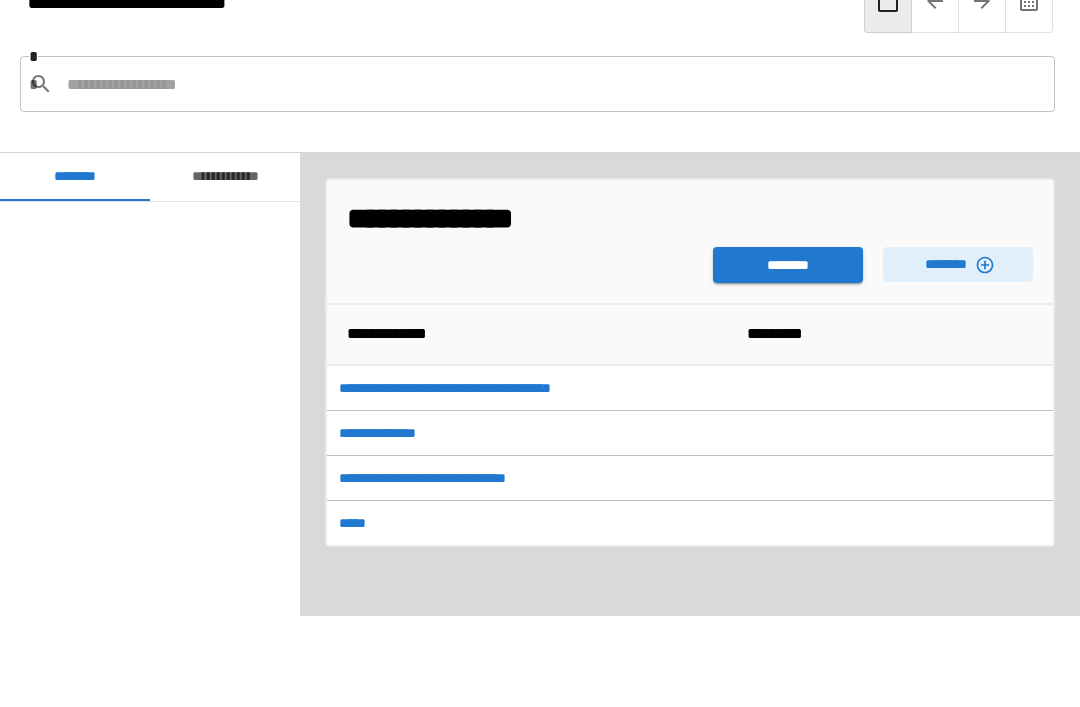 scroll, scrollTop: 2100, scrollLeft: 0, axis: vertical 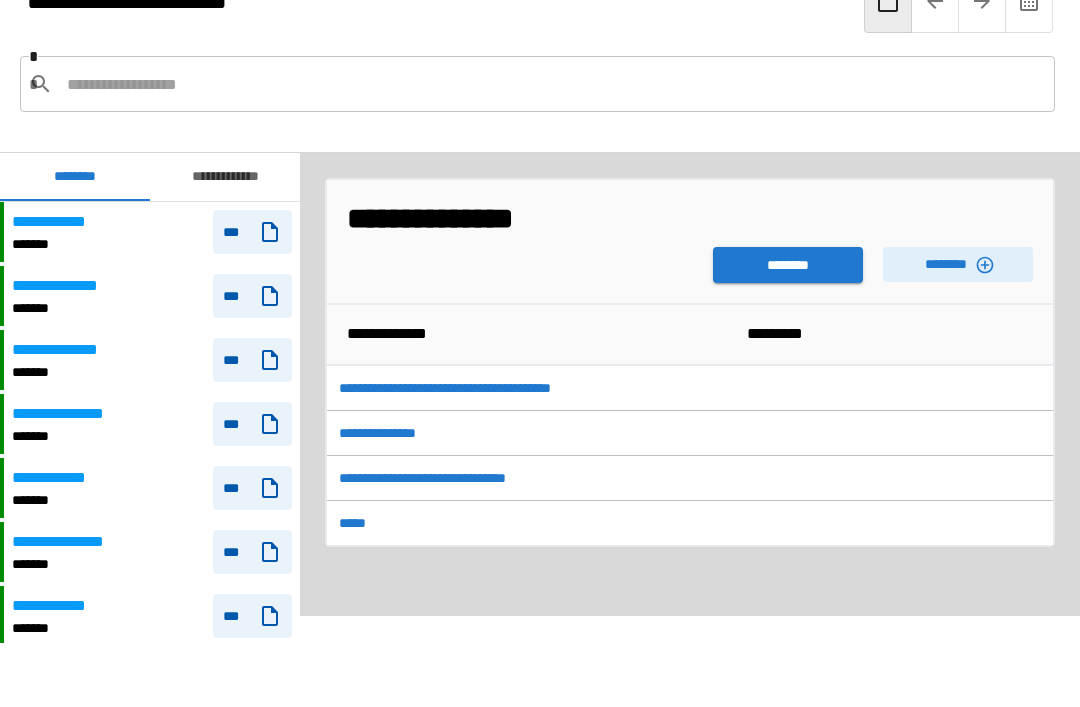 click on "********" at bounding box center (958, 264) 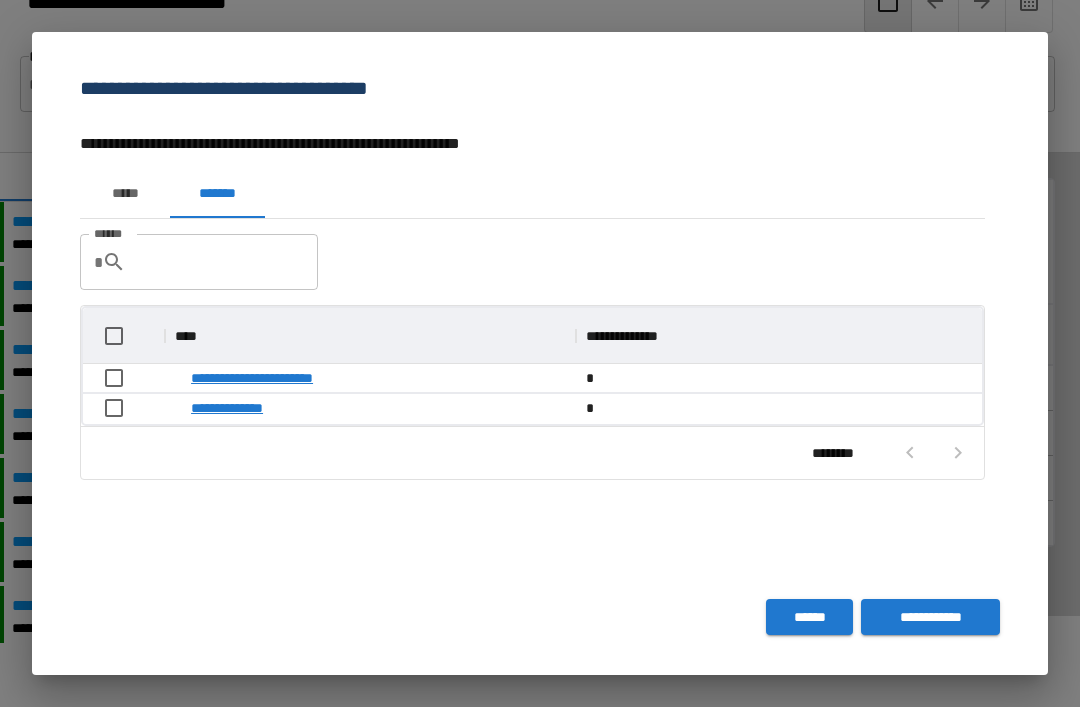 scroll, scrollTop: 1, scrollLeft: 1, axis: both 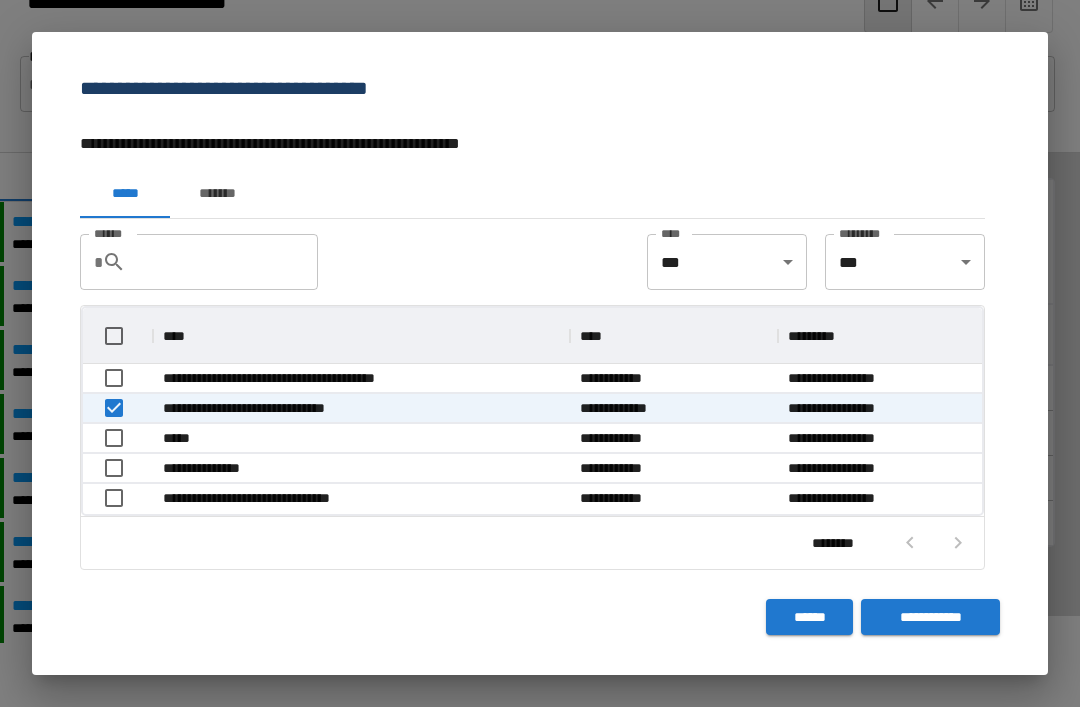 click on "**********" at bounding box center [930, 617] 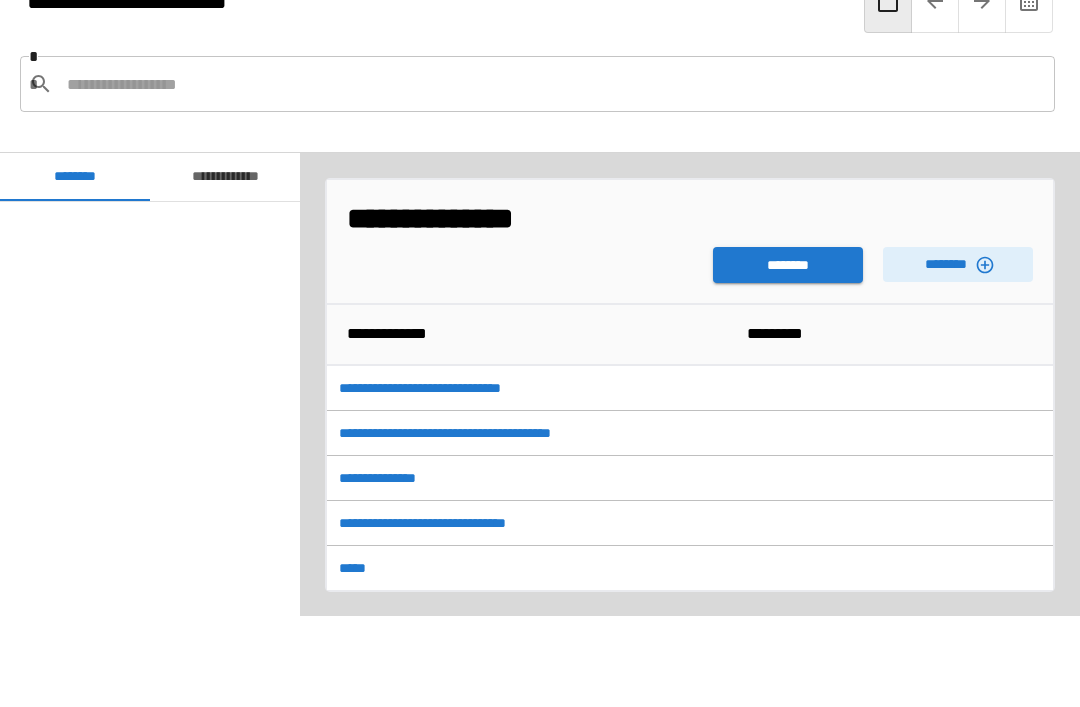 scroll, scrollTop: 2100, scrollLeft: 0, axis: vertical 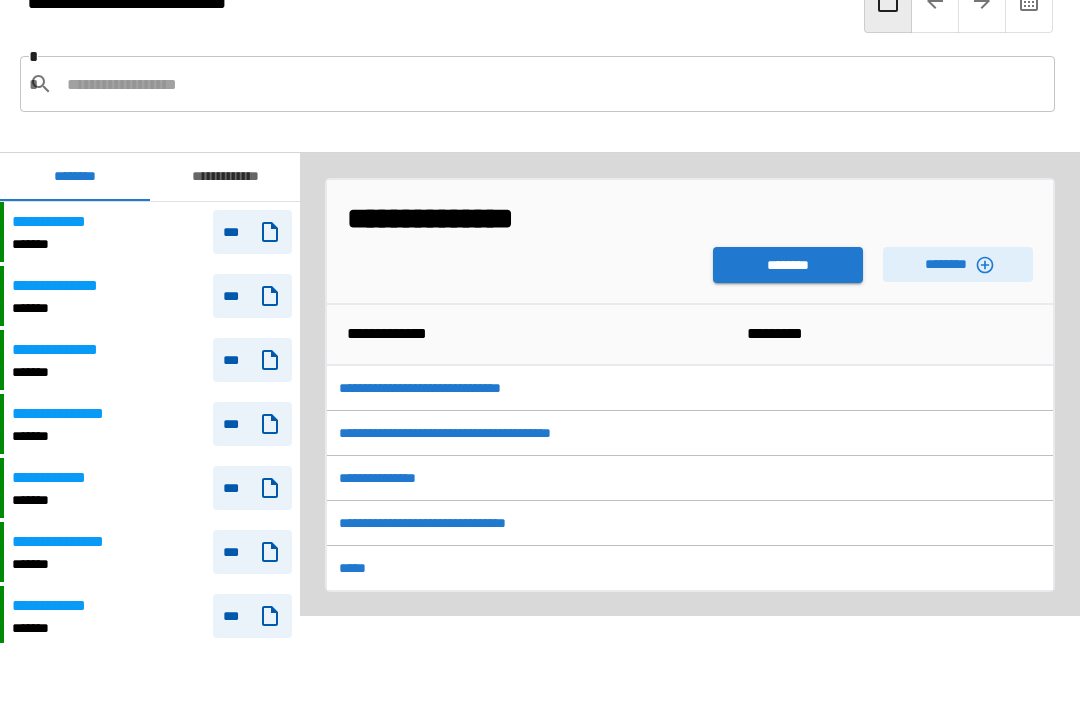 click on "********" at bounding box center (788, 265) 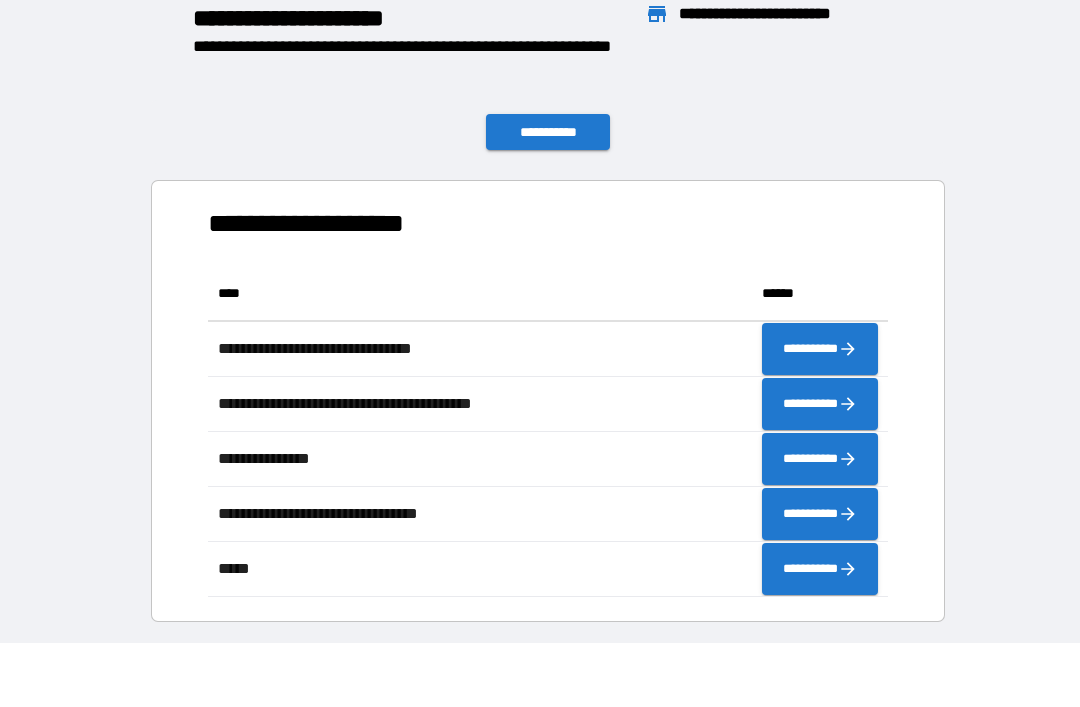scroll, scrollTop: 331, scrollLeft: 680, axis: both 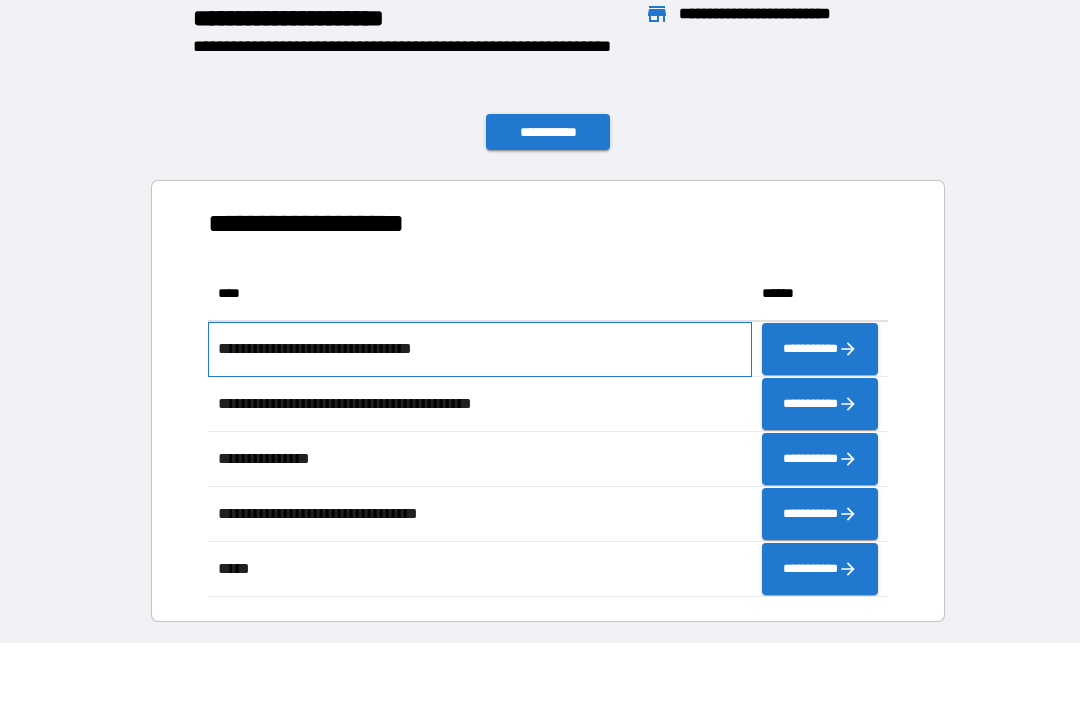 click on "**********" at bounding box center (480, 349) 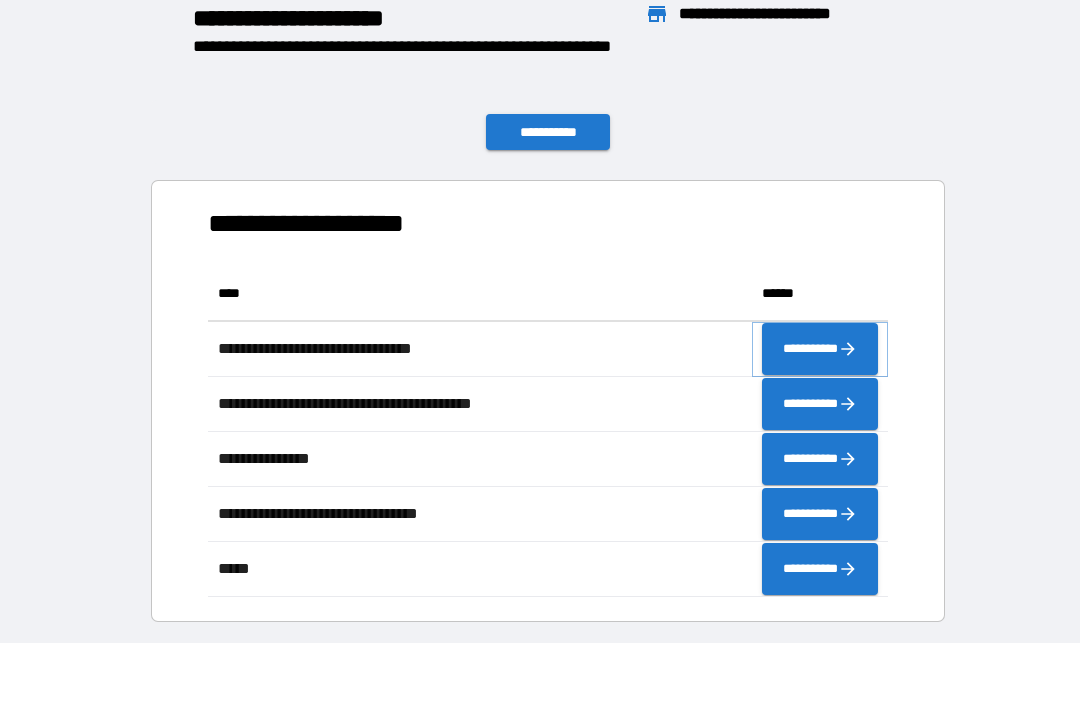 click on "**********" at bounding box center [820, 349] 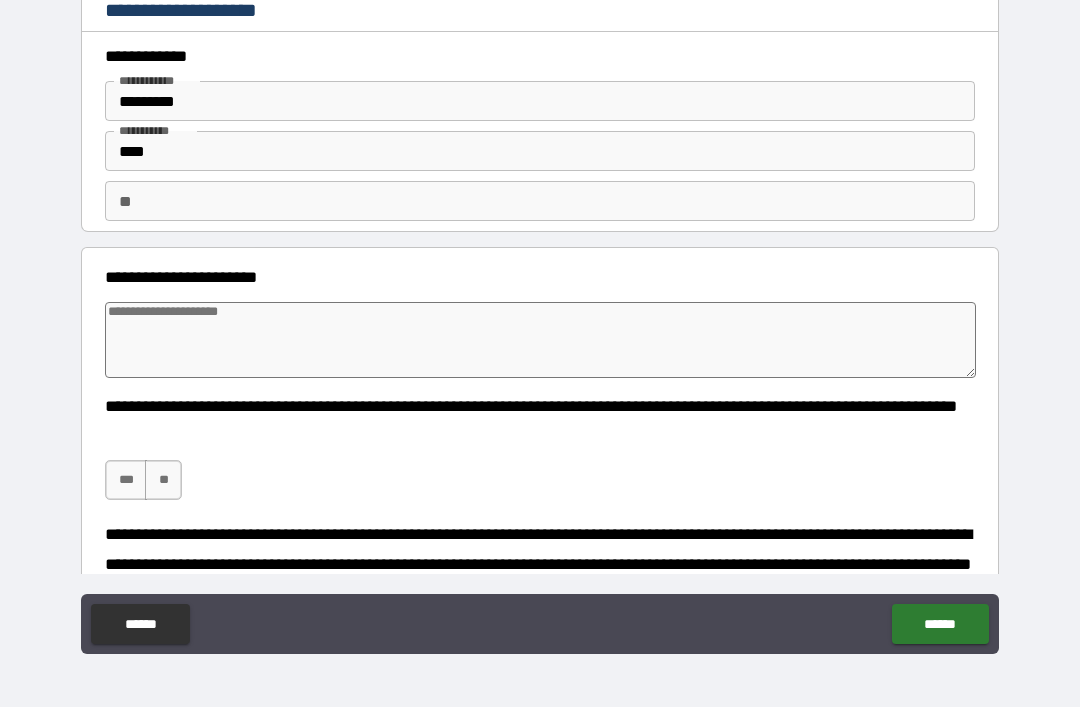 type on "*" 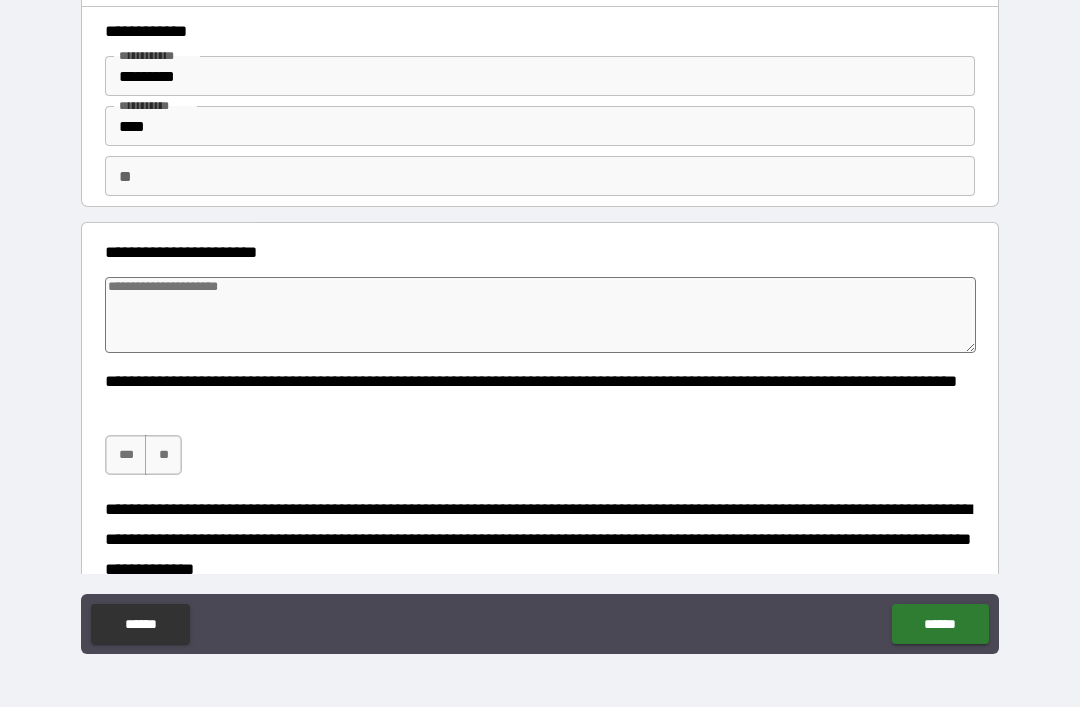 scroll, scrollTop: 24, scrollLeft: 0, axis: vertical 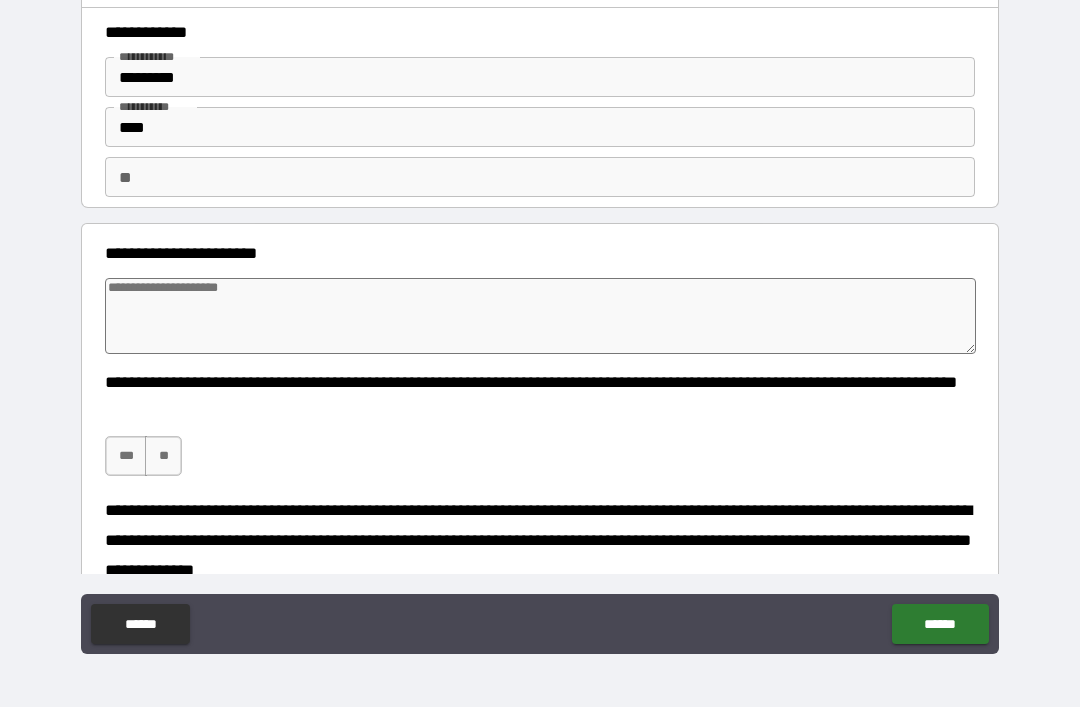 click at bounding box center [540, 316] 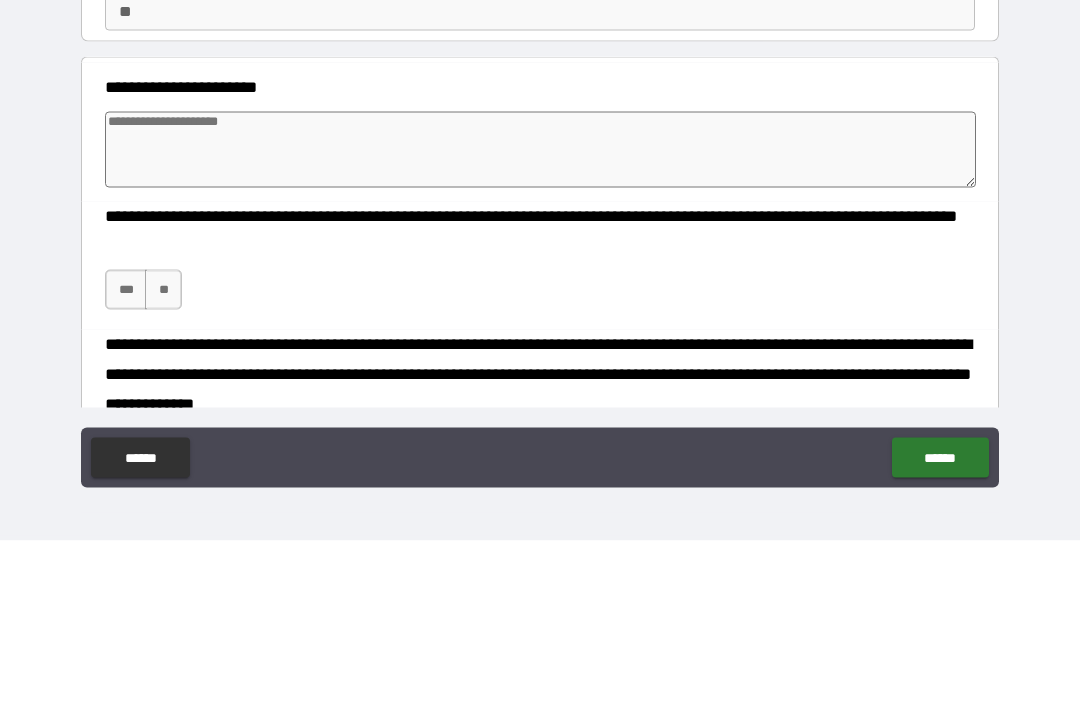 type on "*" 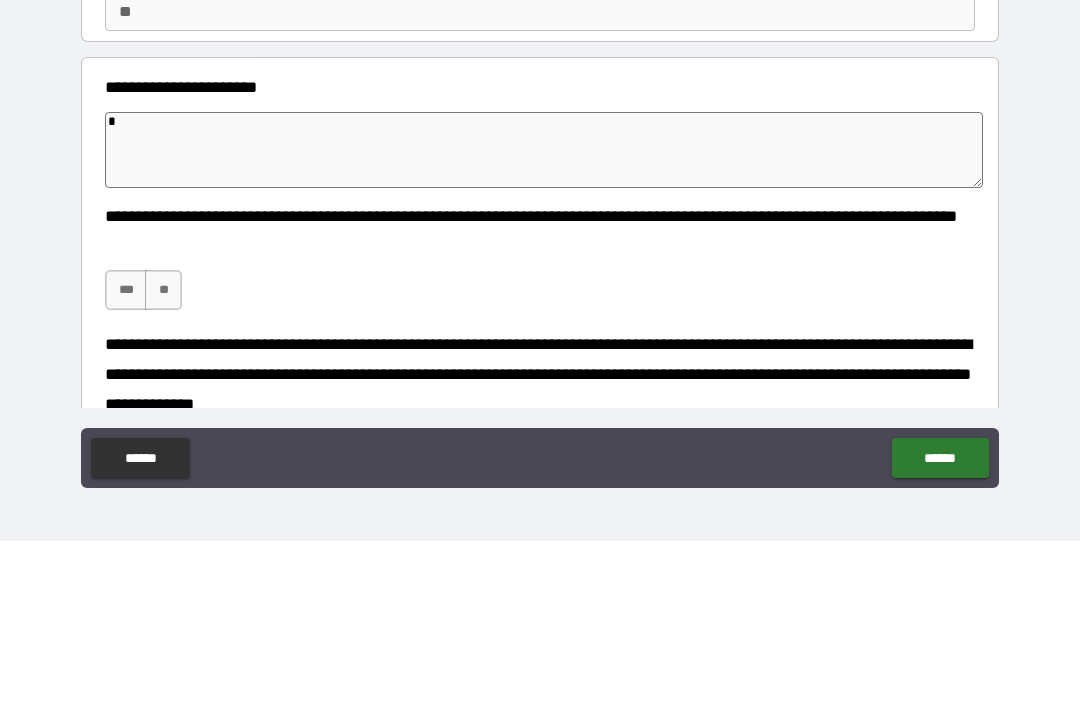type on "*" 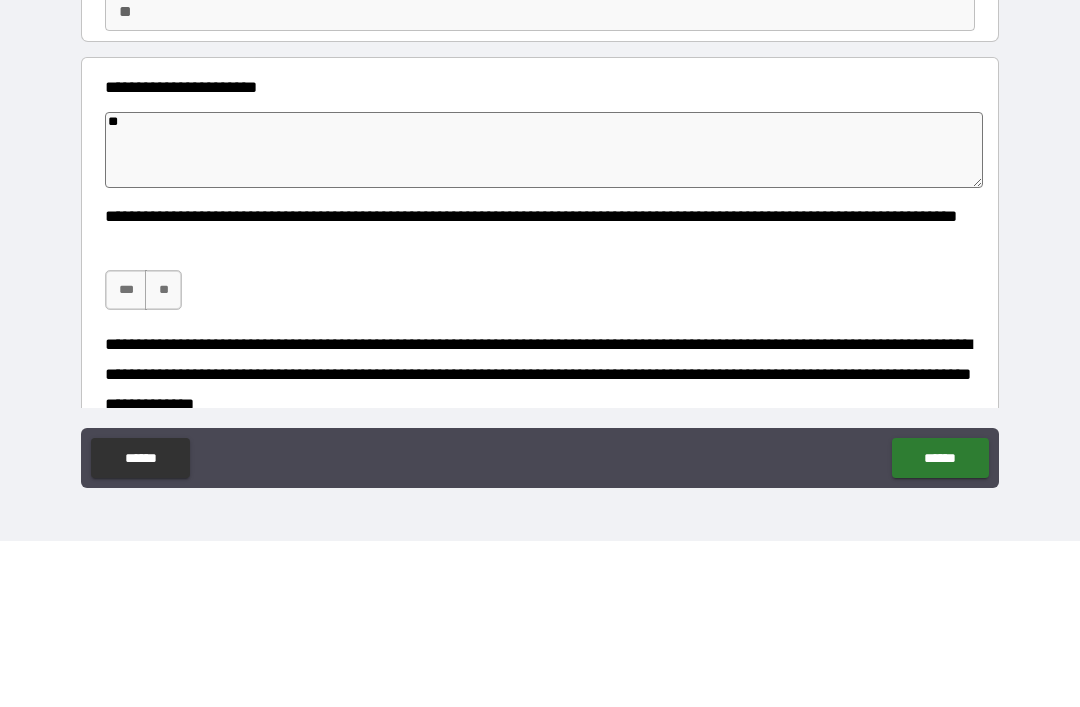 type on "*" 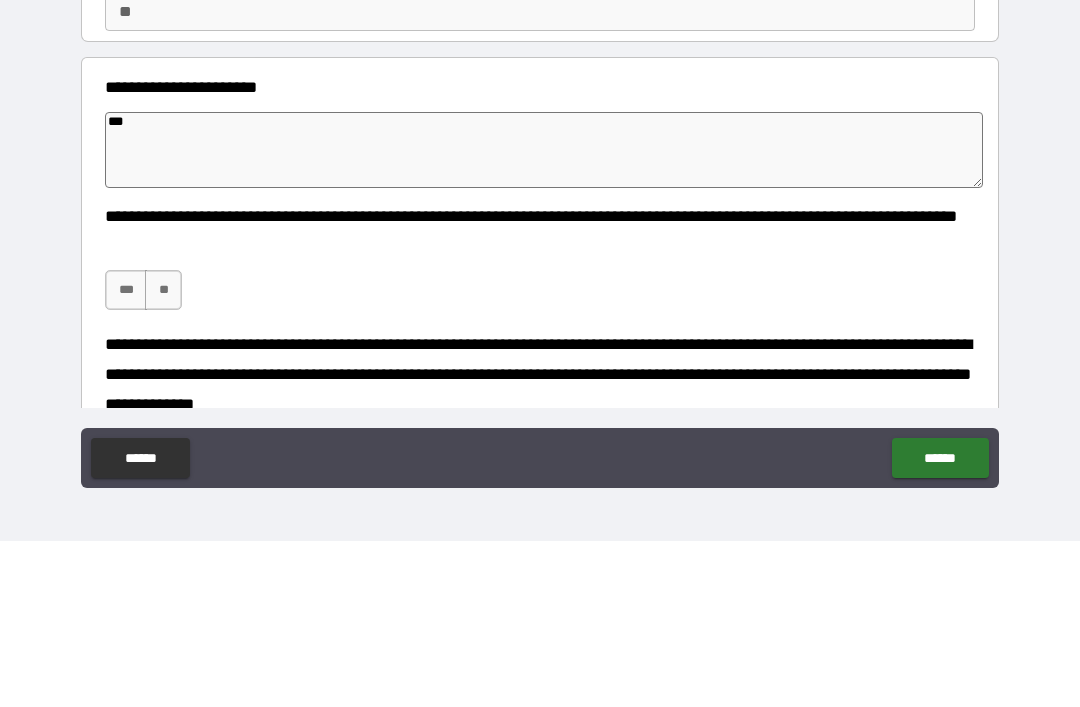 type on "*" 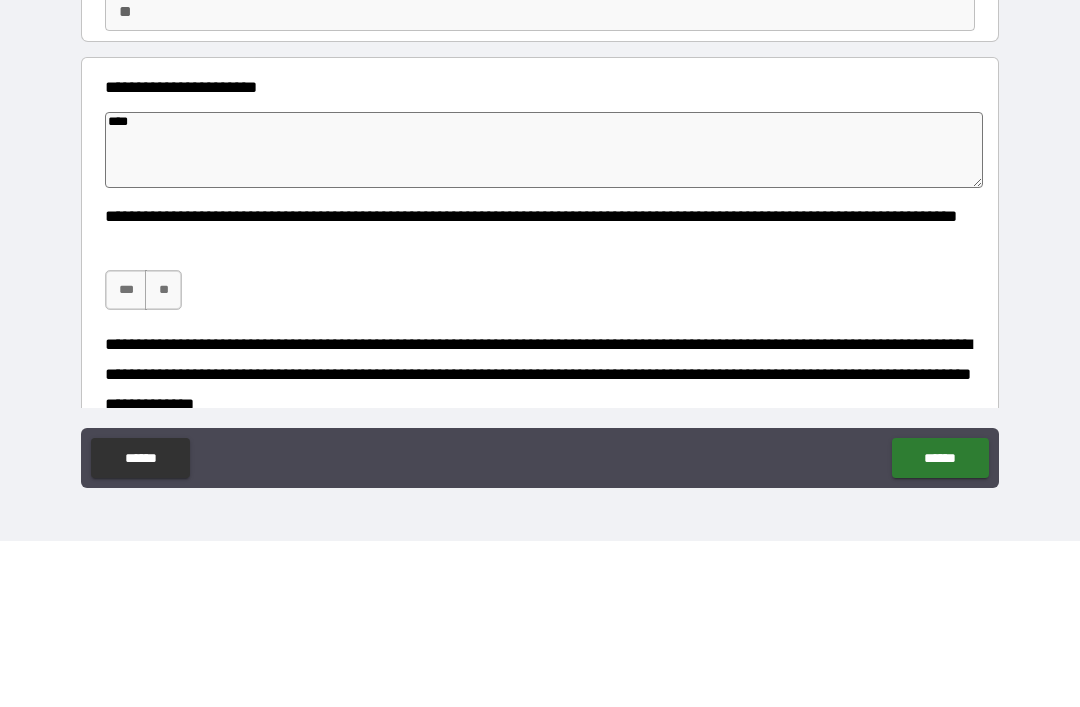 type on "*" 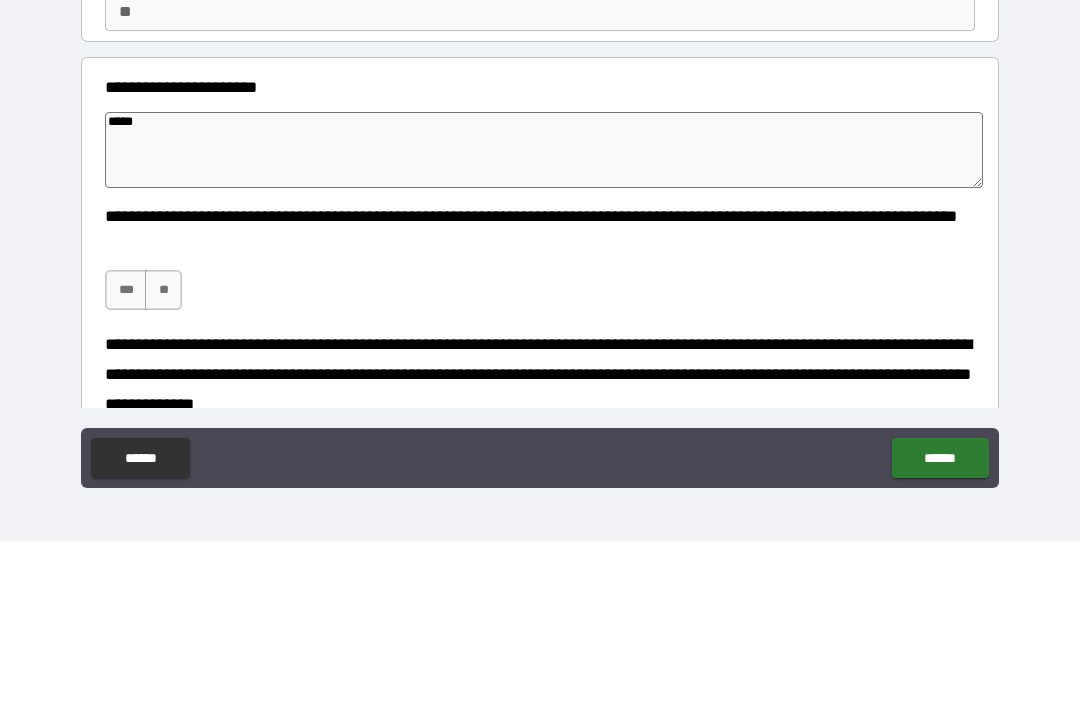 type on "*" 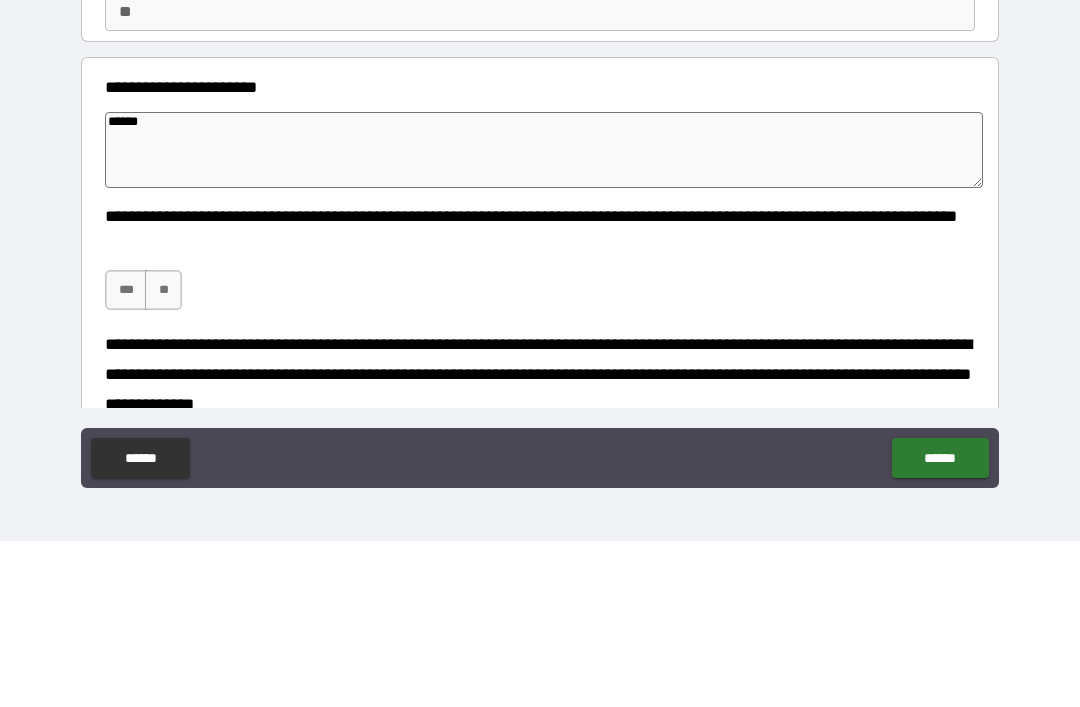 type on "*" 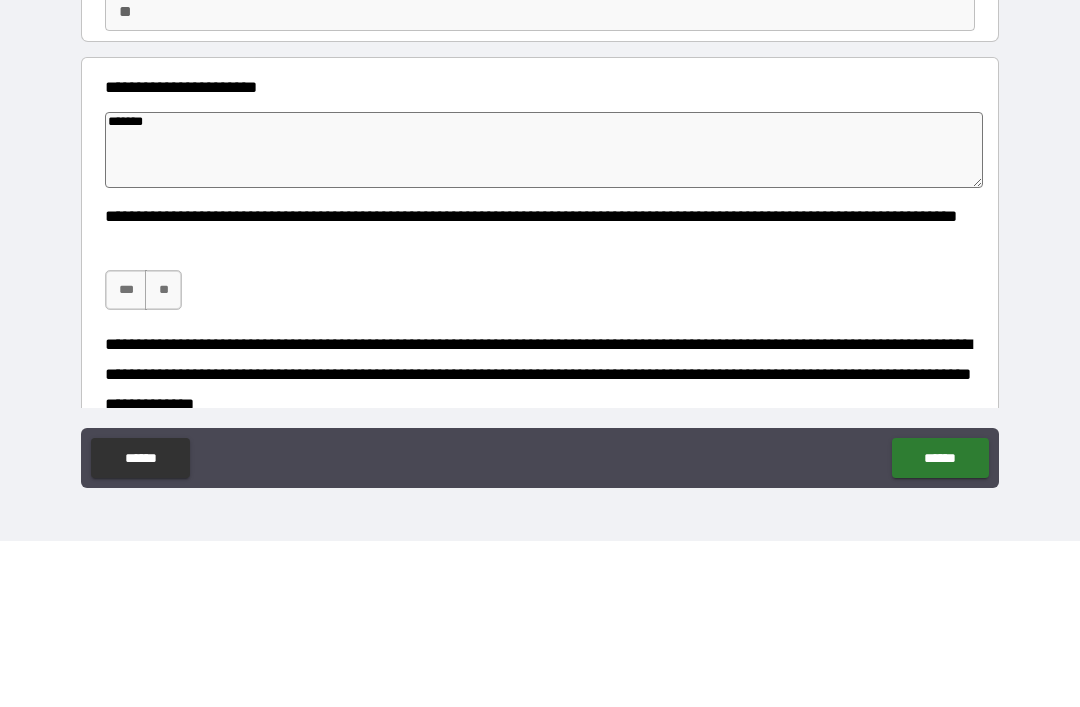 type on "*" 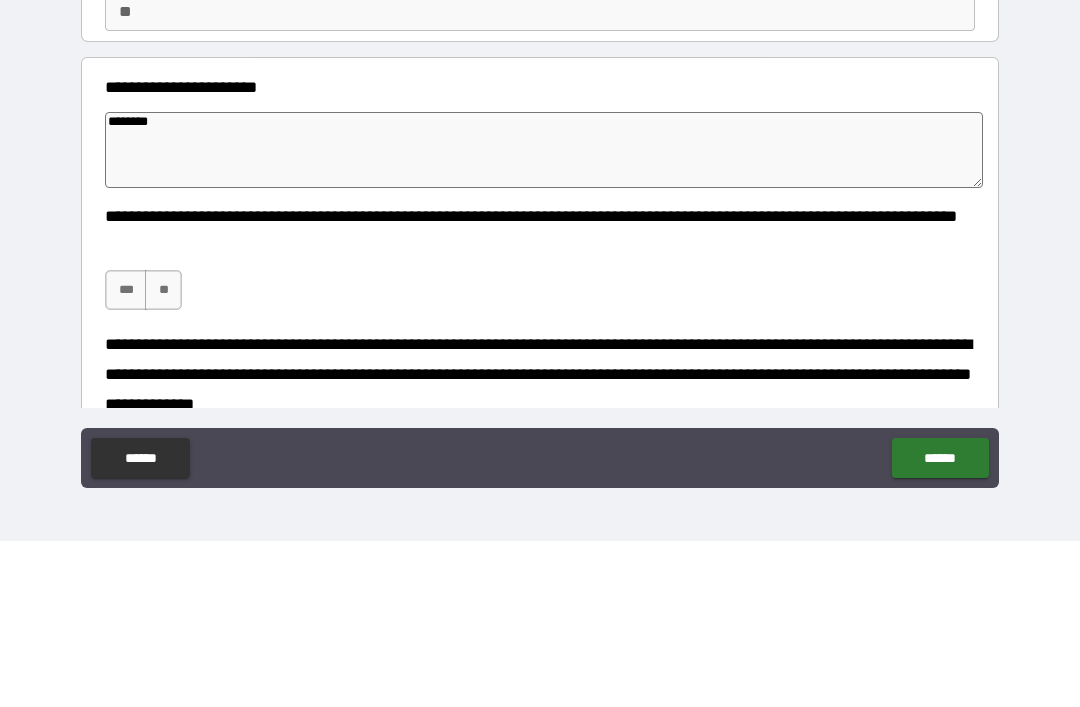 type on "*" 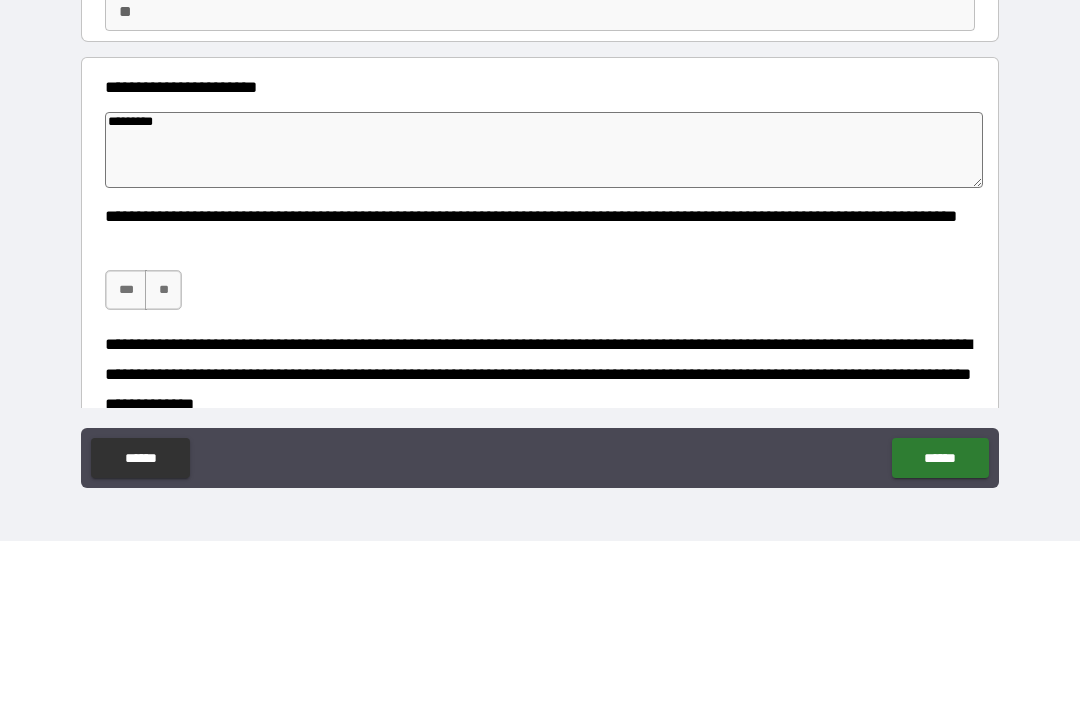 type on "*" 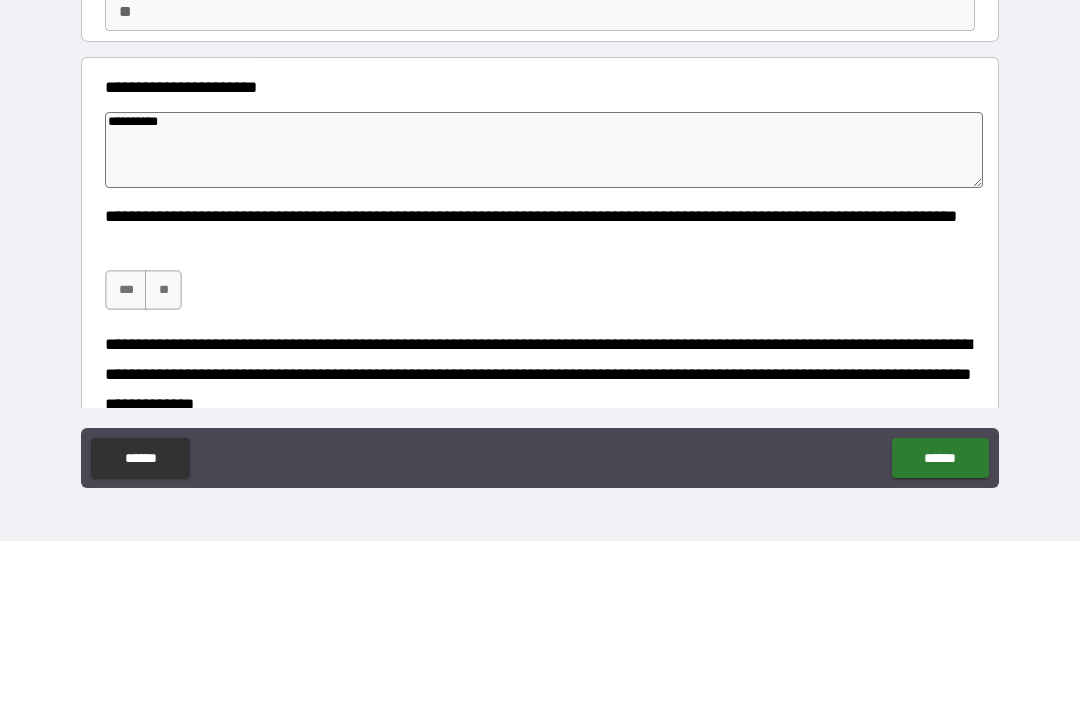 type on "*" 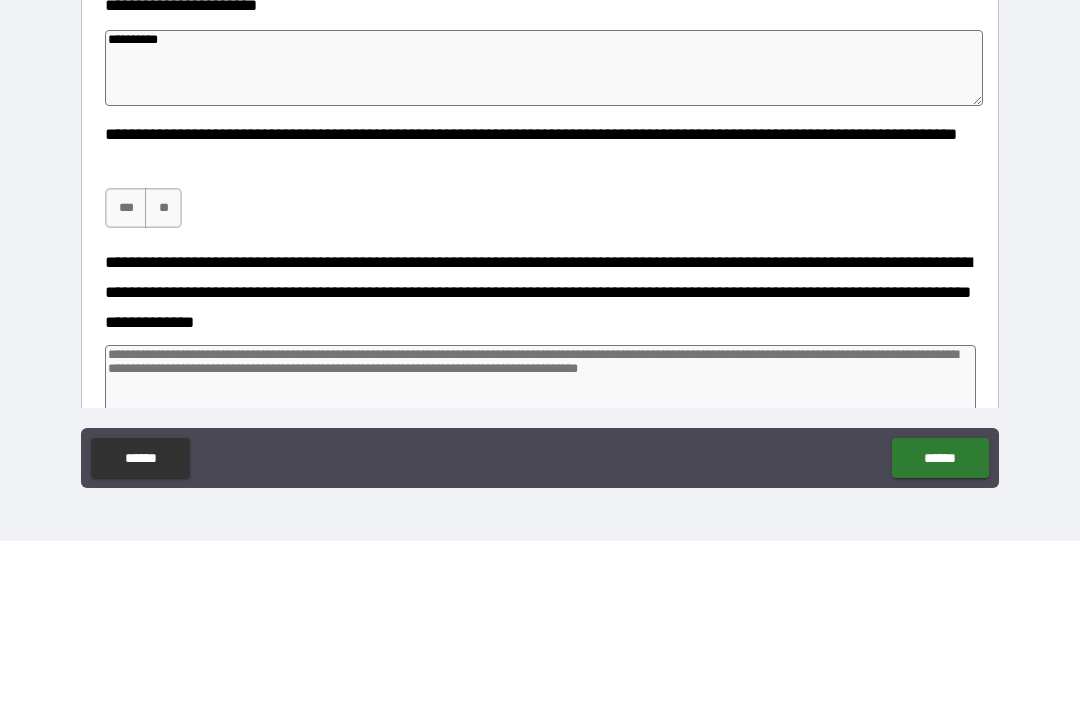 scroll, scrollTop: 131, scrollLeft: 0, axis: vertical 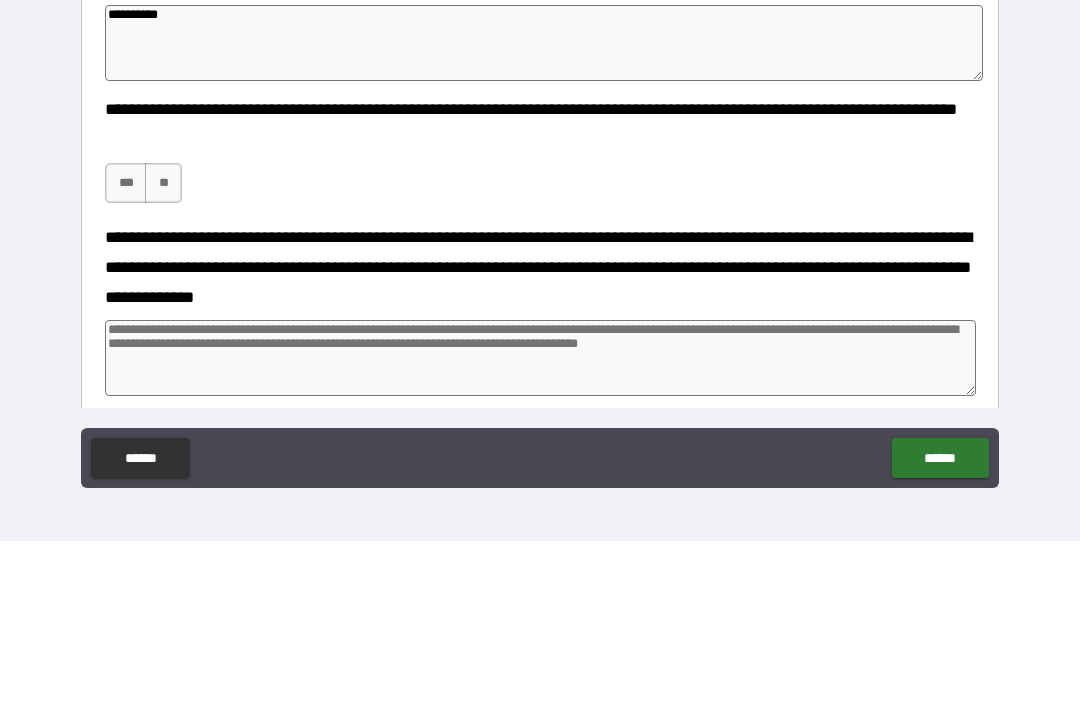 type on "**********" 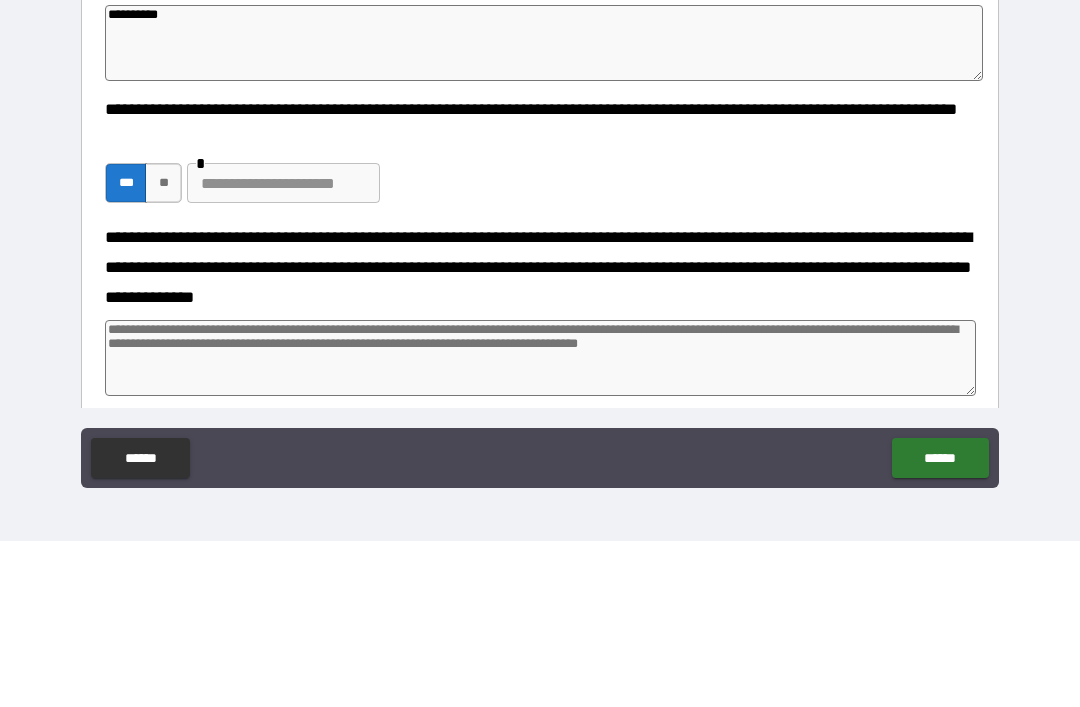 type on "*" 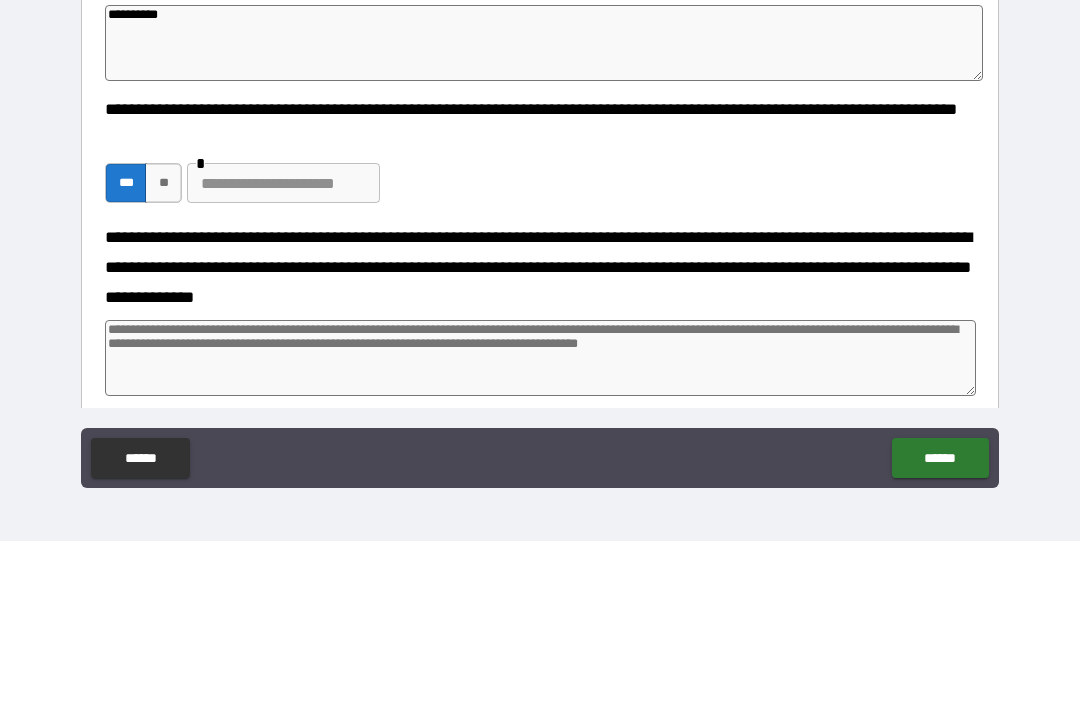 type on "*" 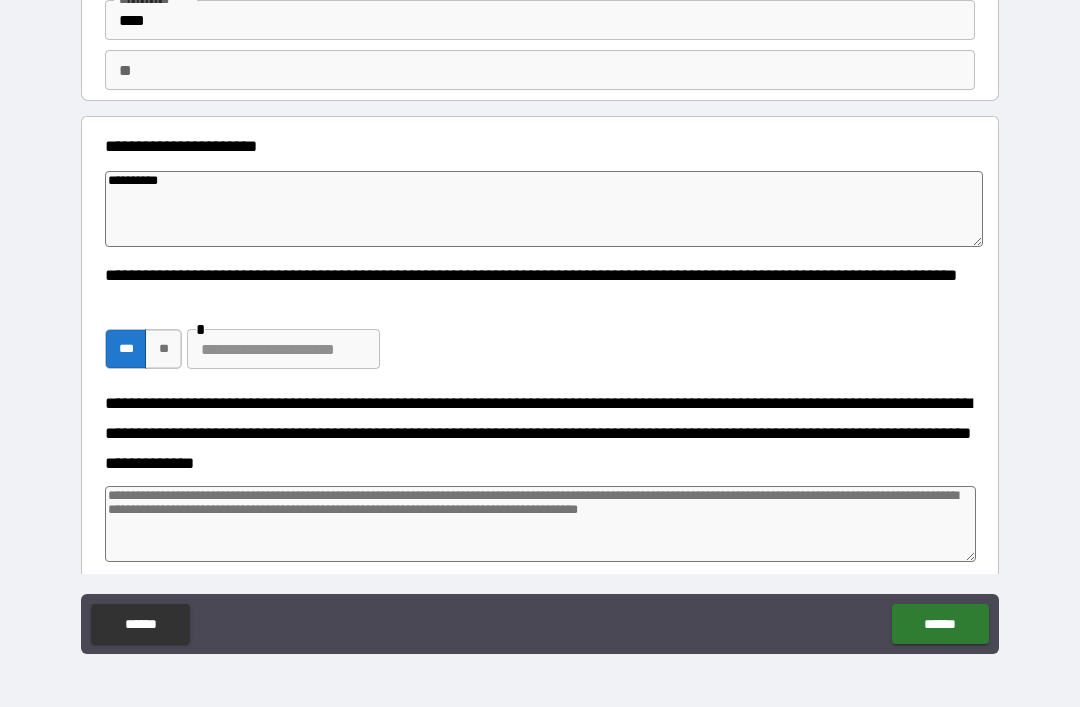 type on "*" 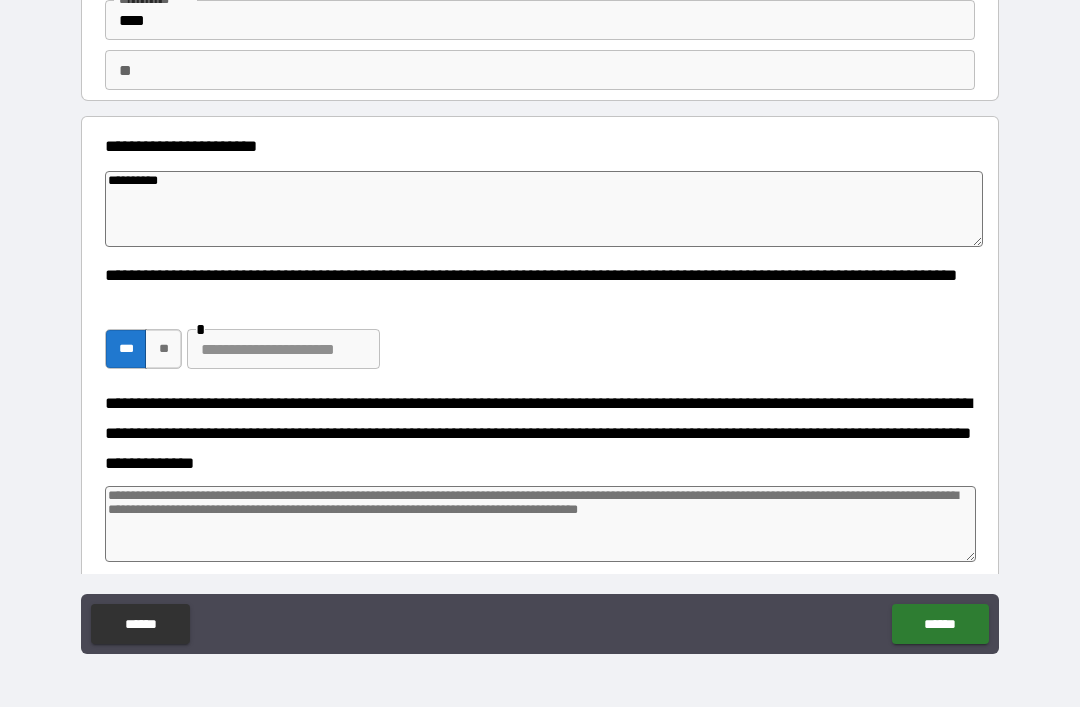 type on "*" 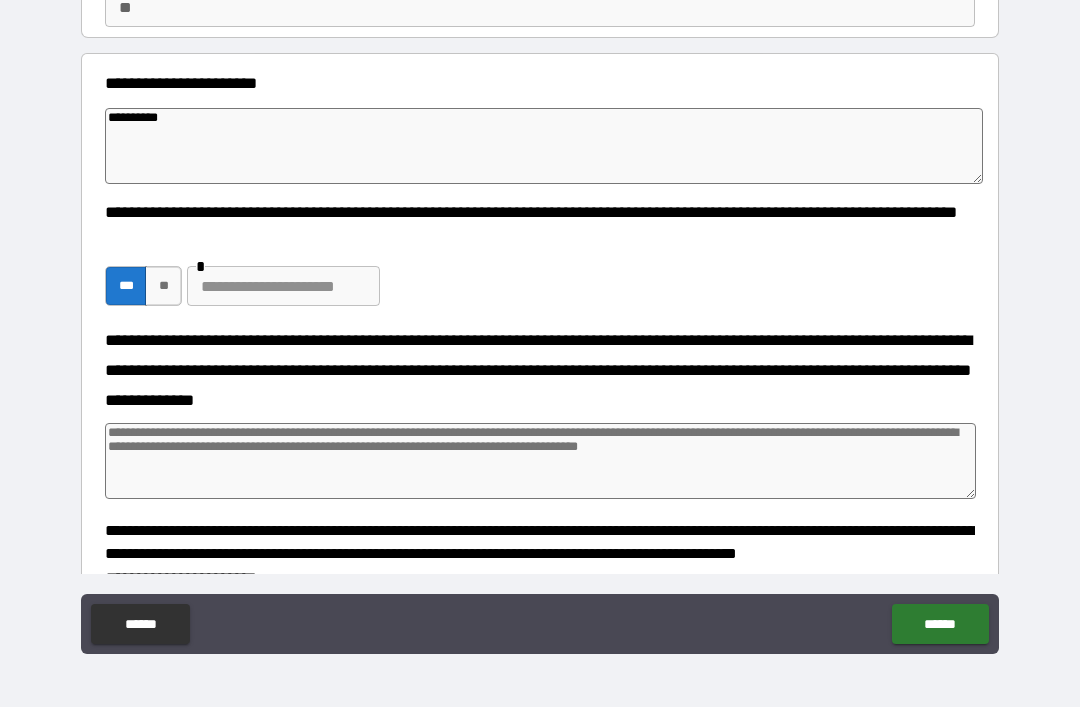 scroll, scrollTop: 211, scrollLeft: 0, axis: vertical 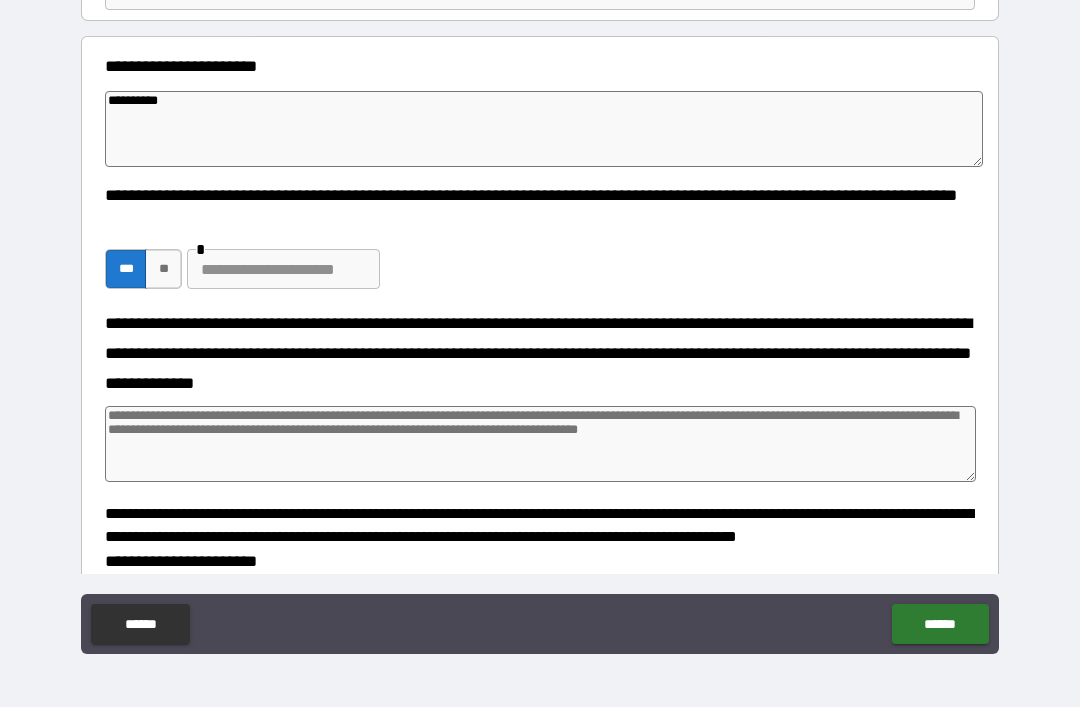 click at bounding box center [540, 444] 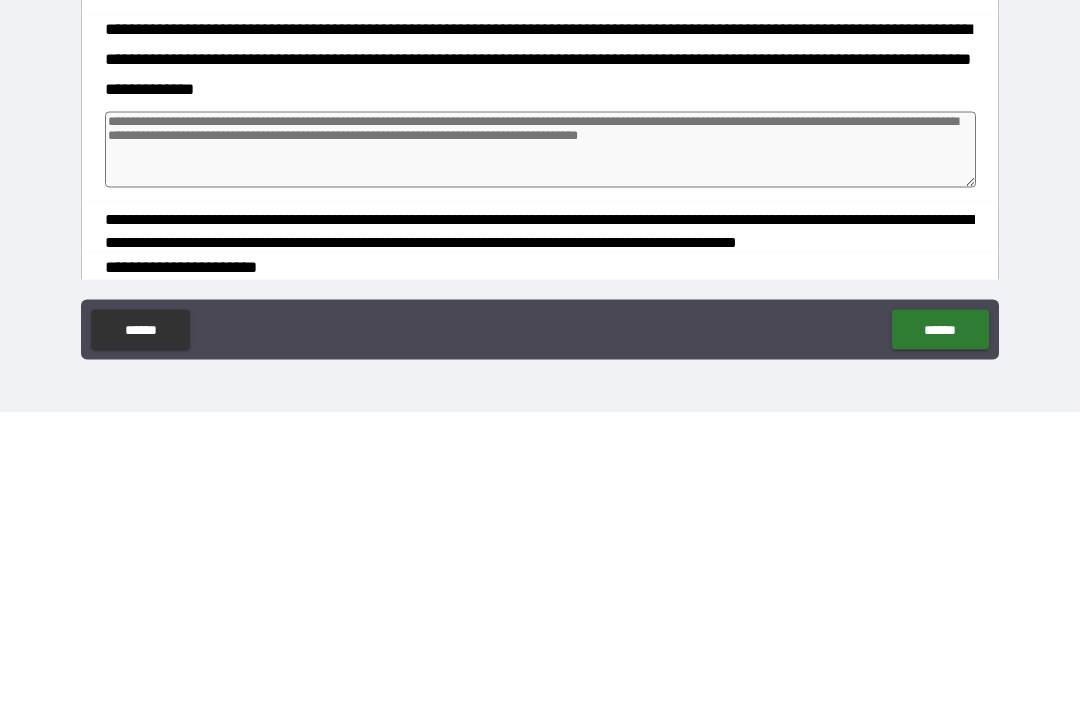type on "*" 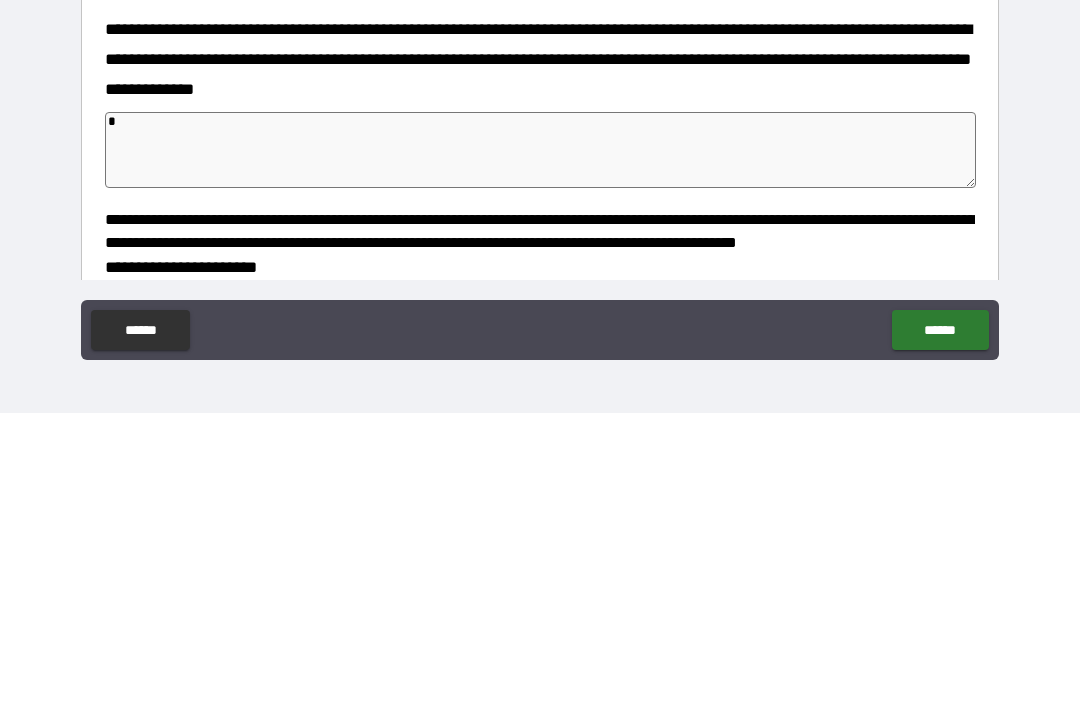type on "*" 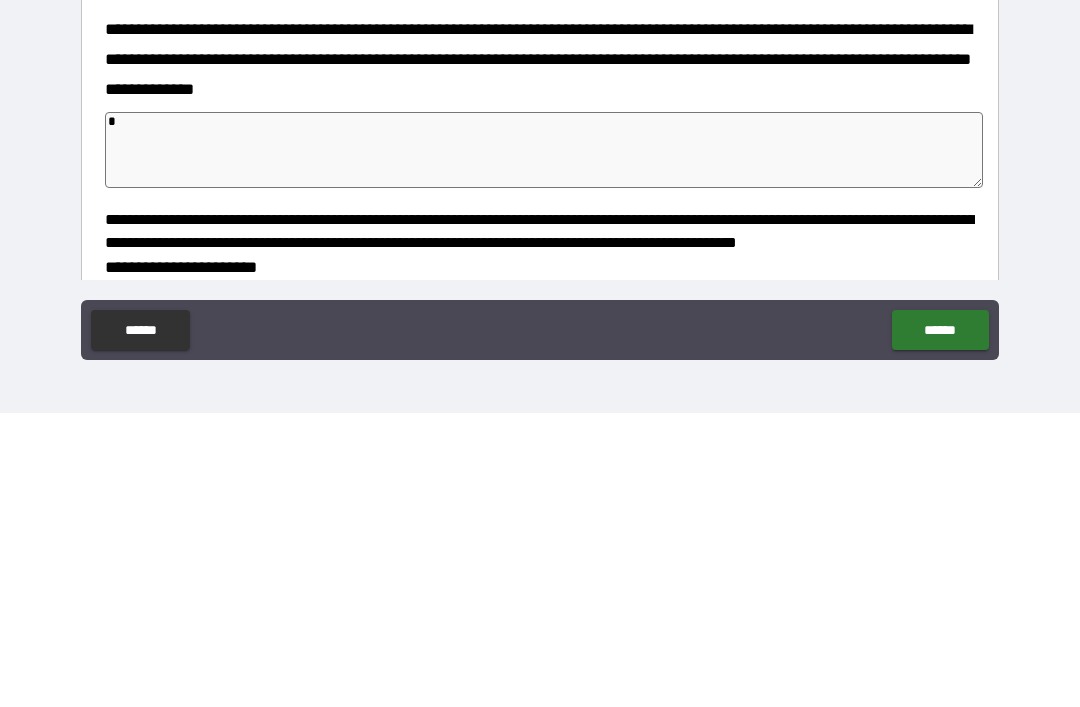 type on "**" 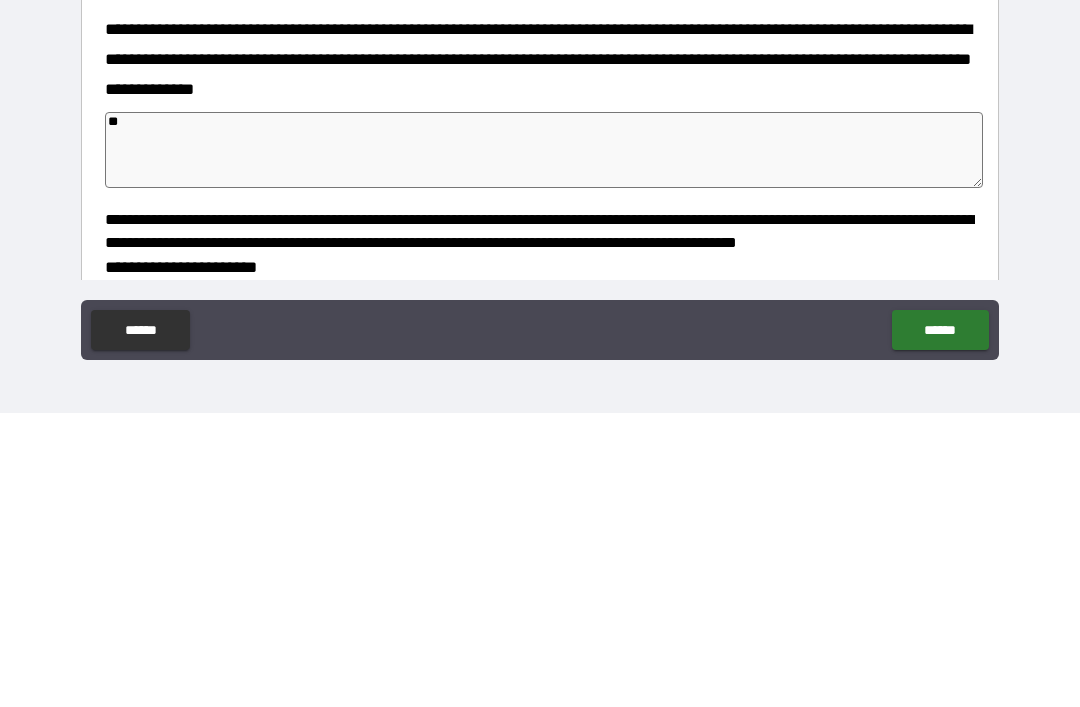type on "*" 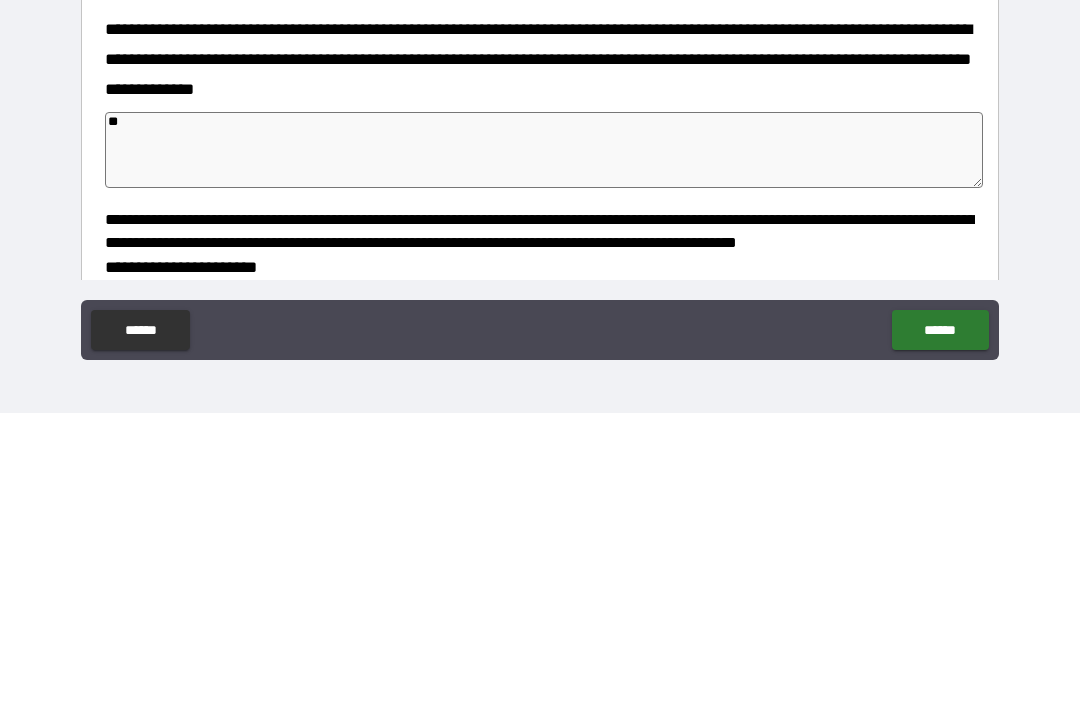 type on "*" 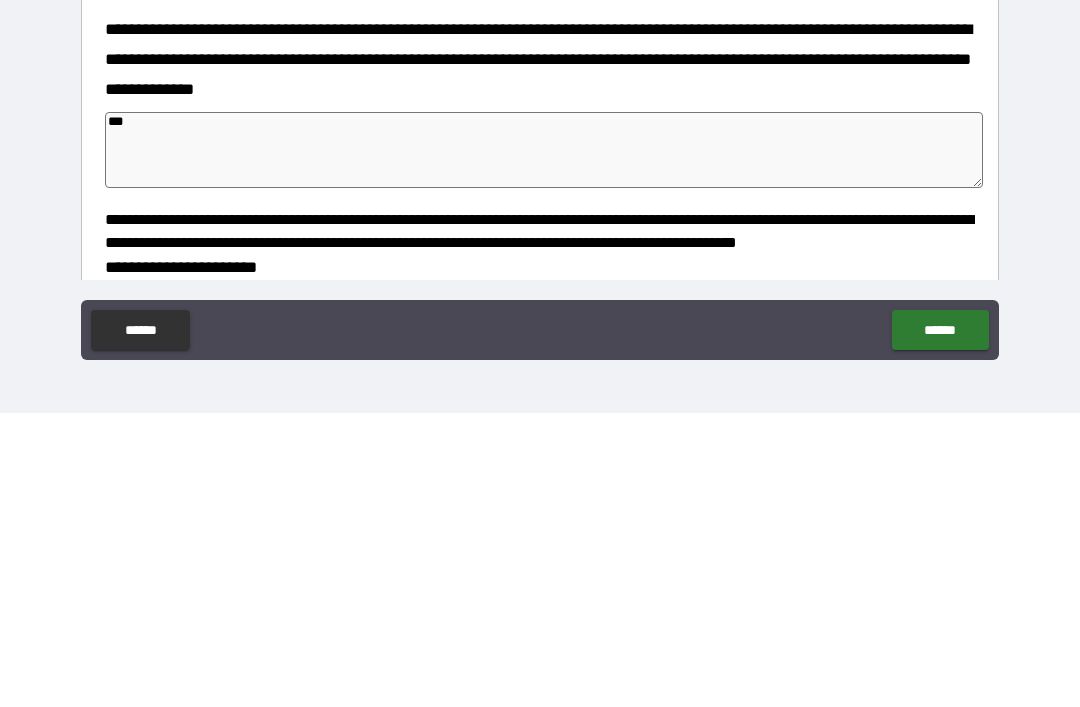 type on "*" 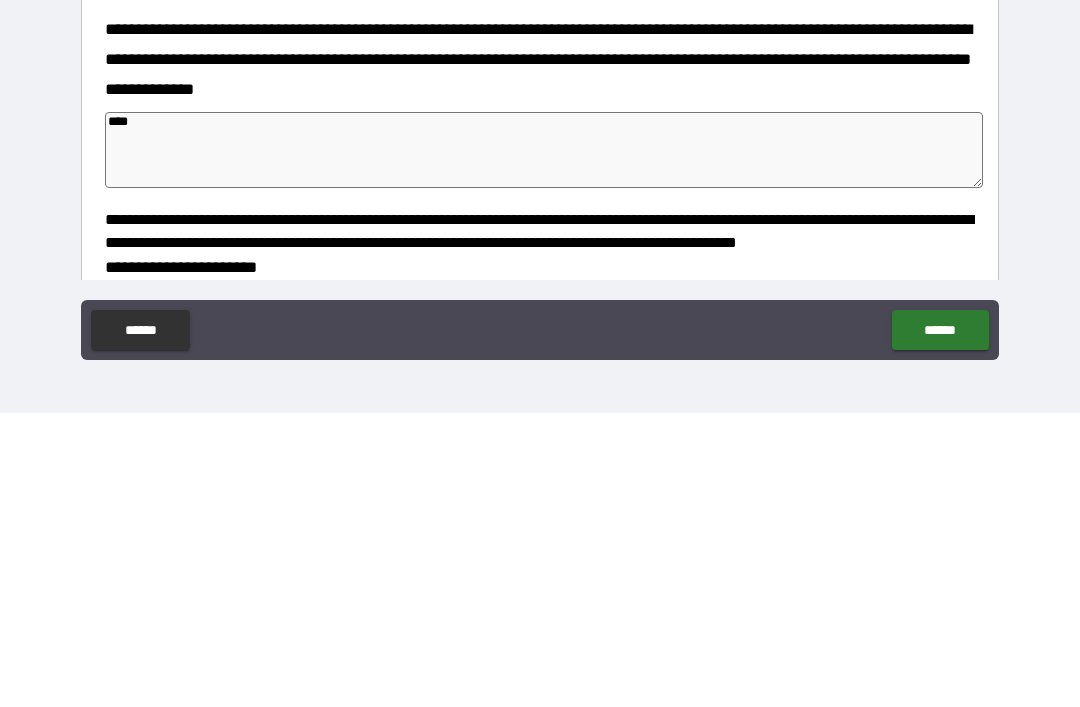 type on "*" 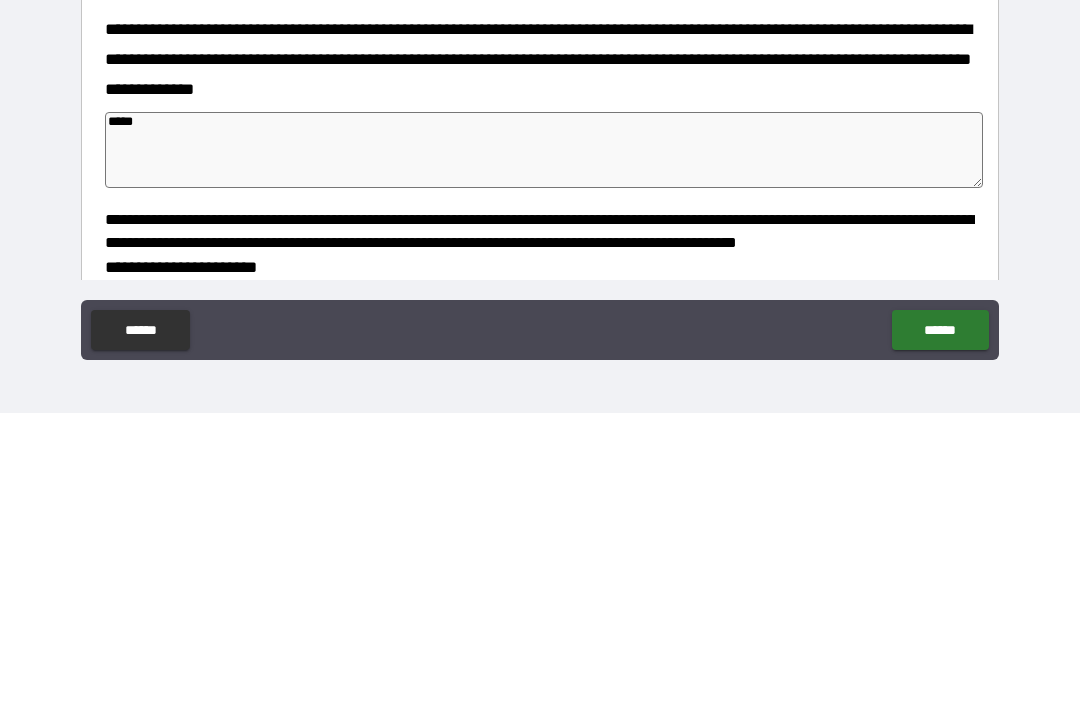 type on "*" 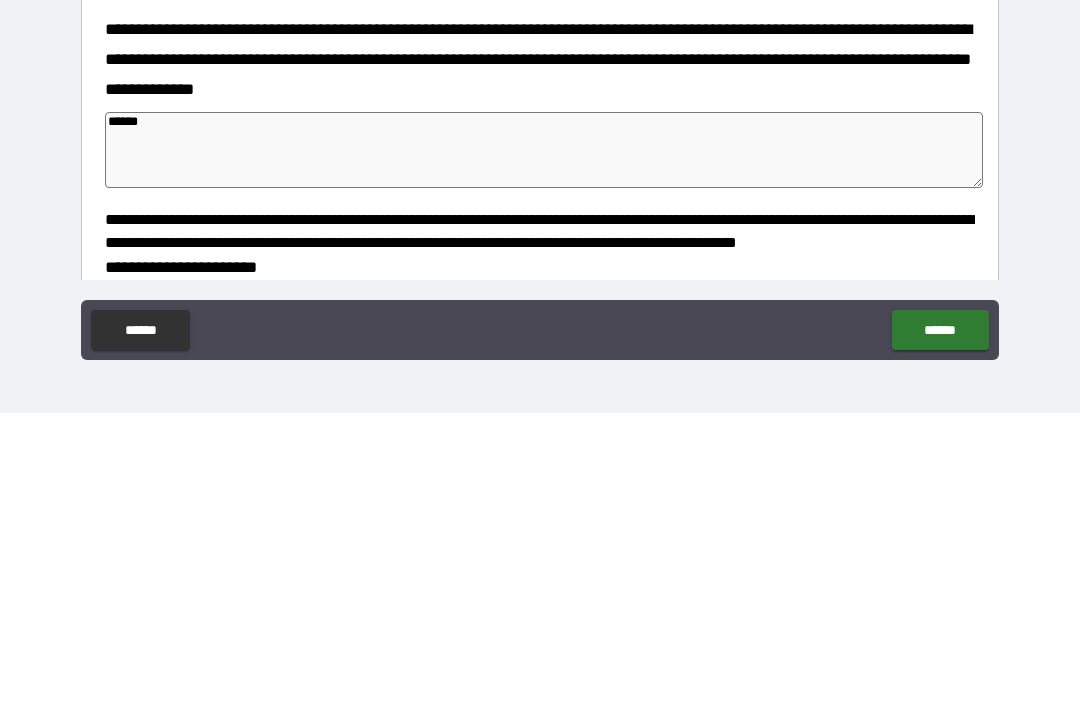 type on "*" 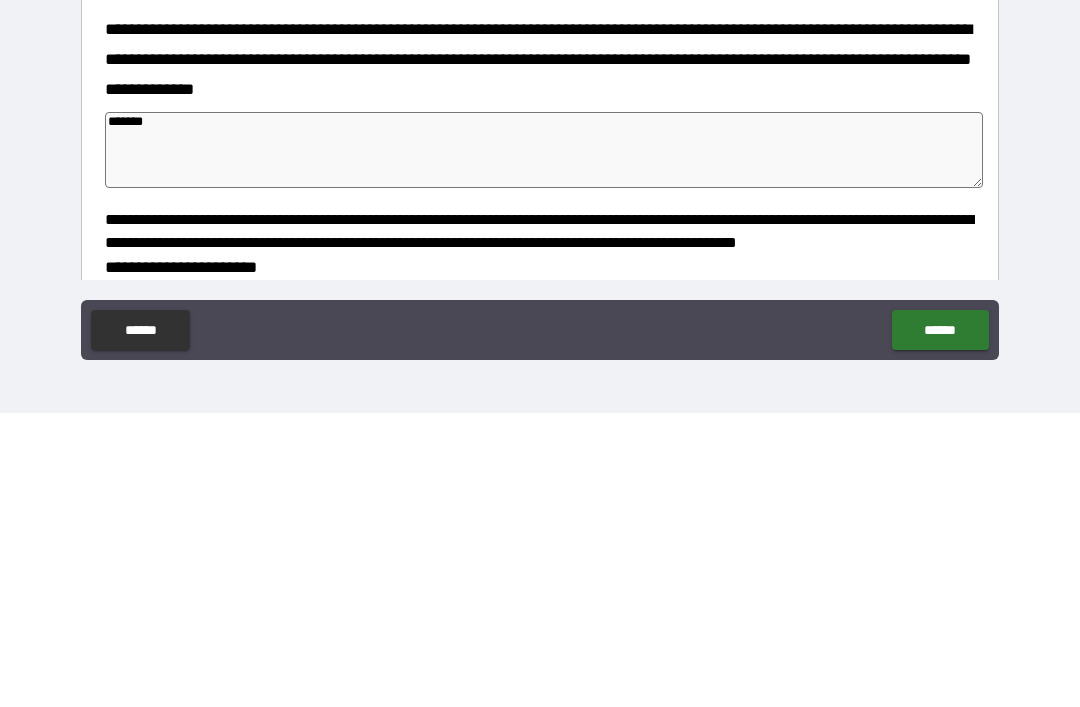 type on "*" 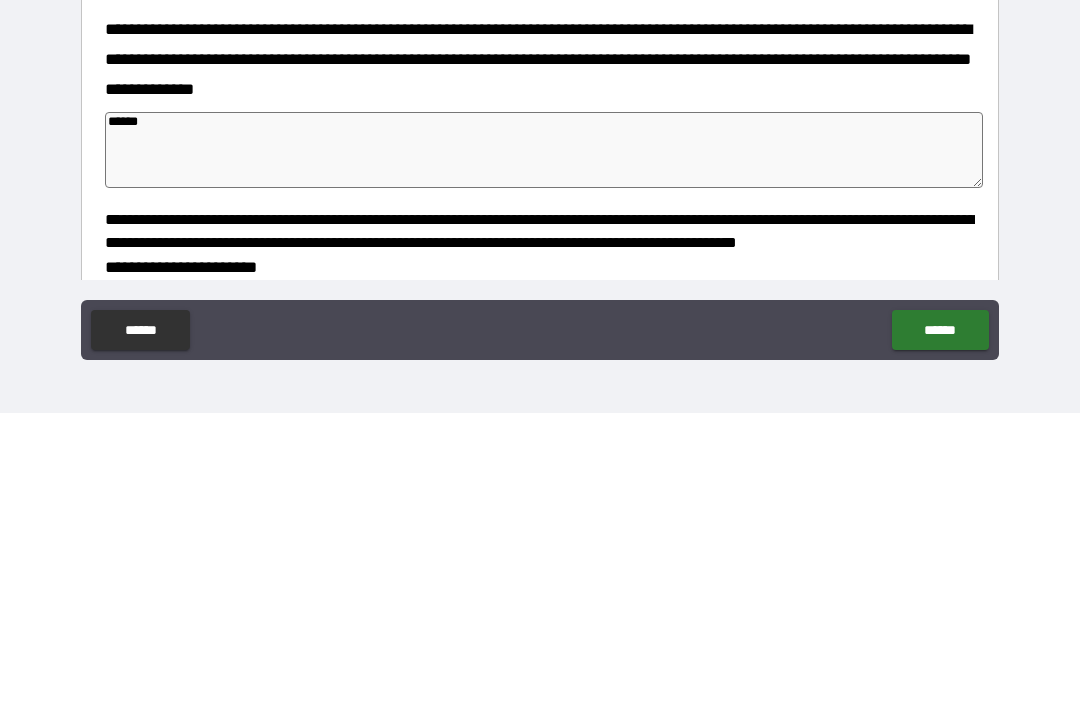 type on "*" 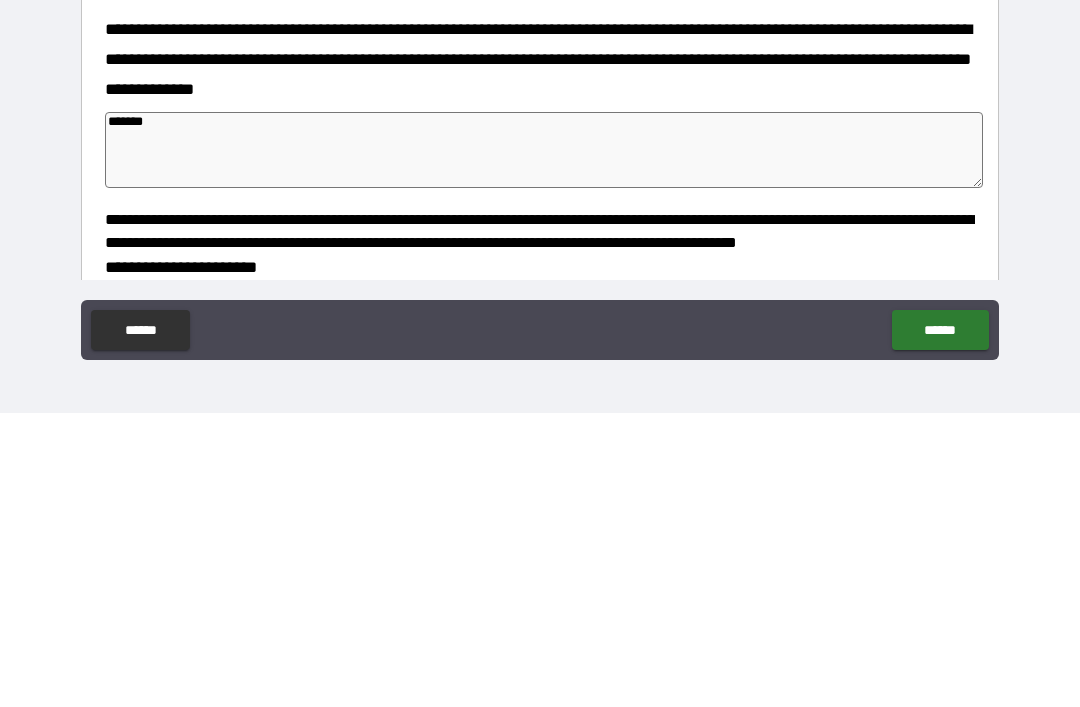 type on "*" 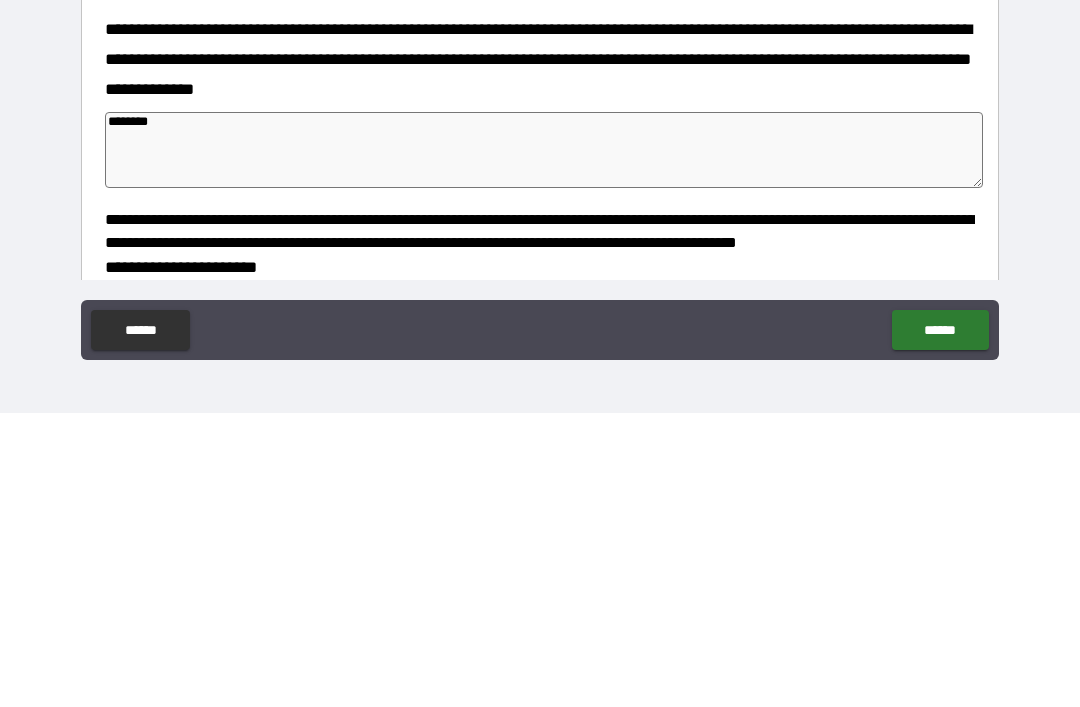 type on "*" 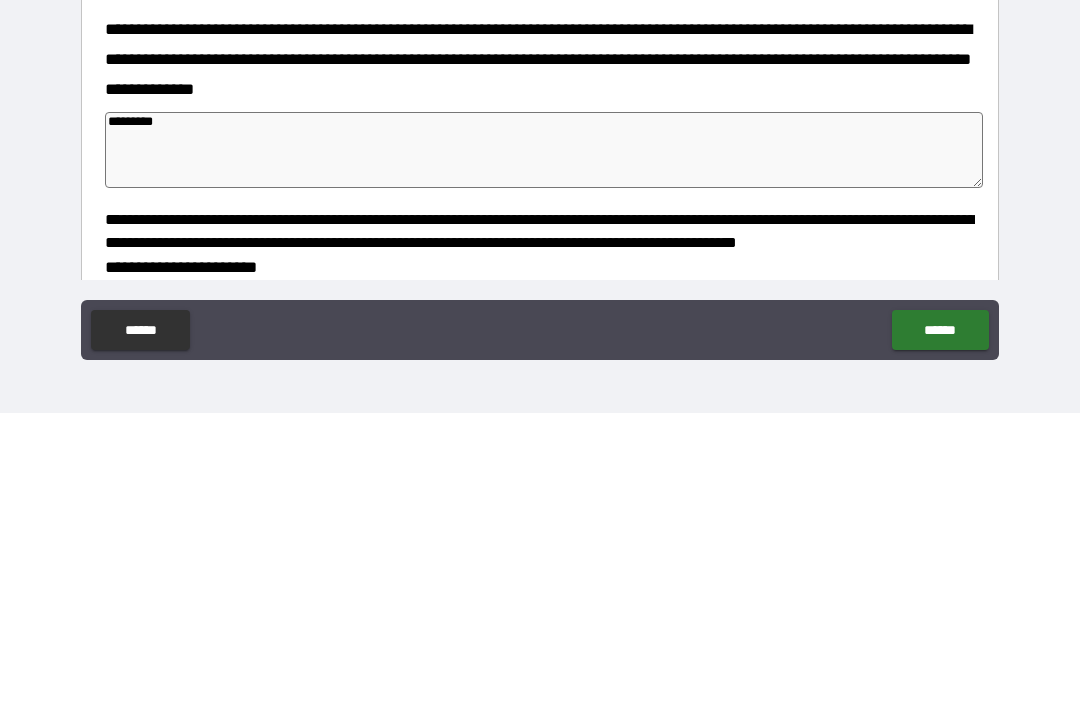 type on "*" 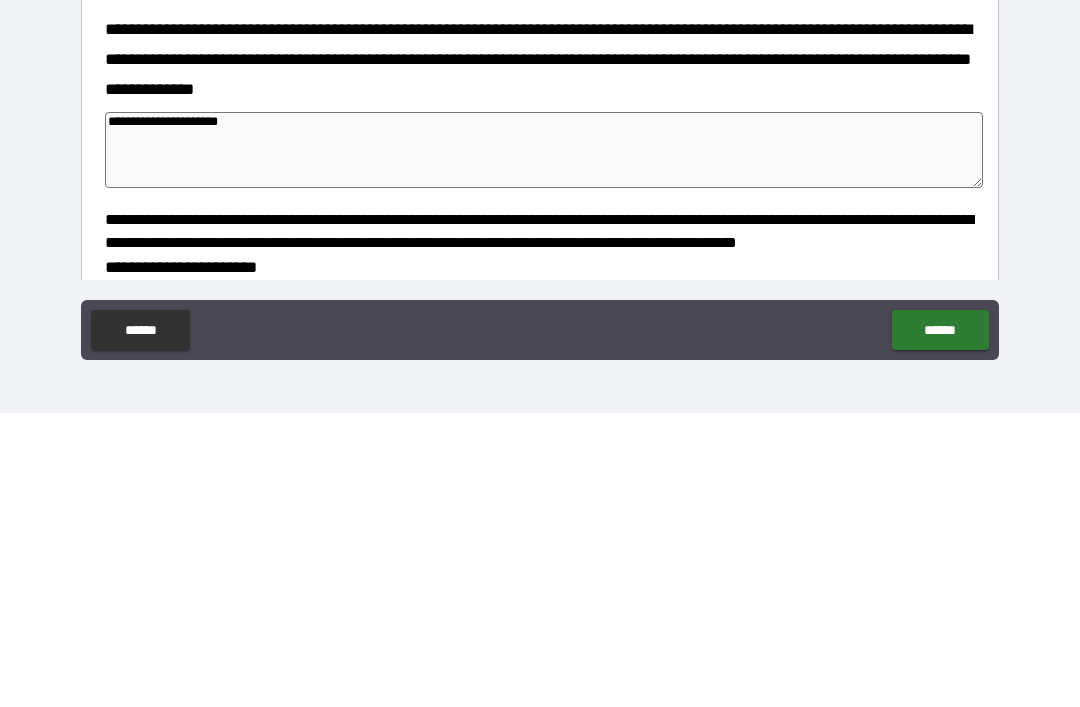 click on "**********" at bounding box center (544, 444) 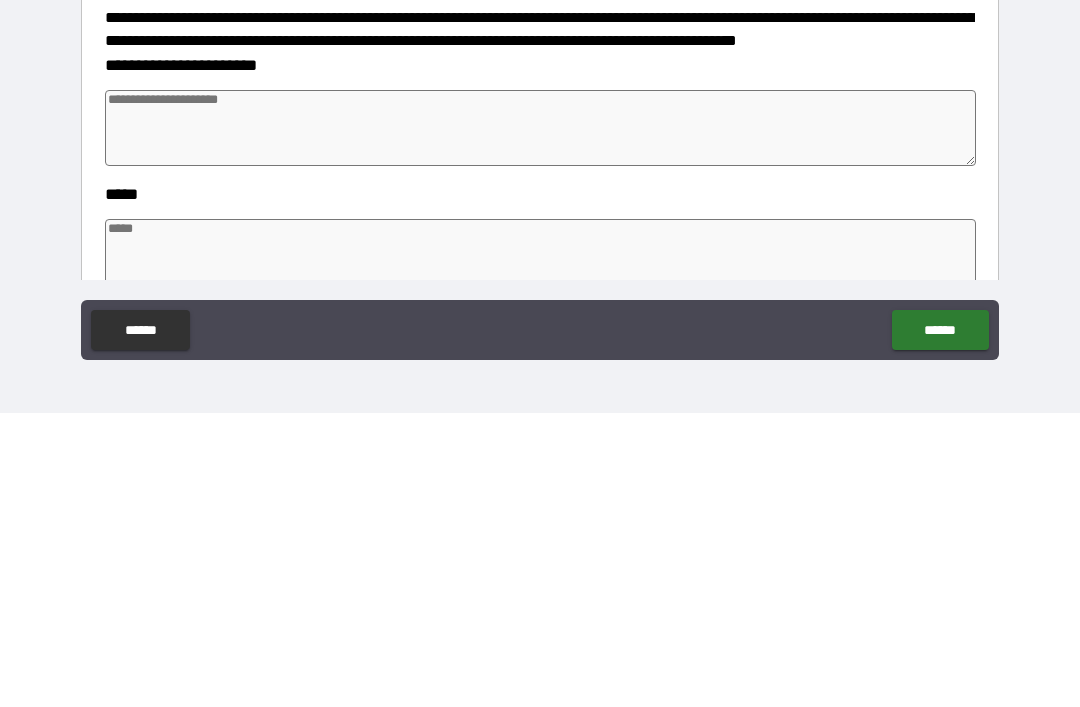 scroll, scrollTop: 412, scrollLeft: 0, axis: vertical 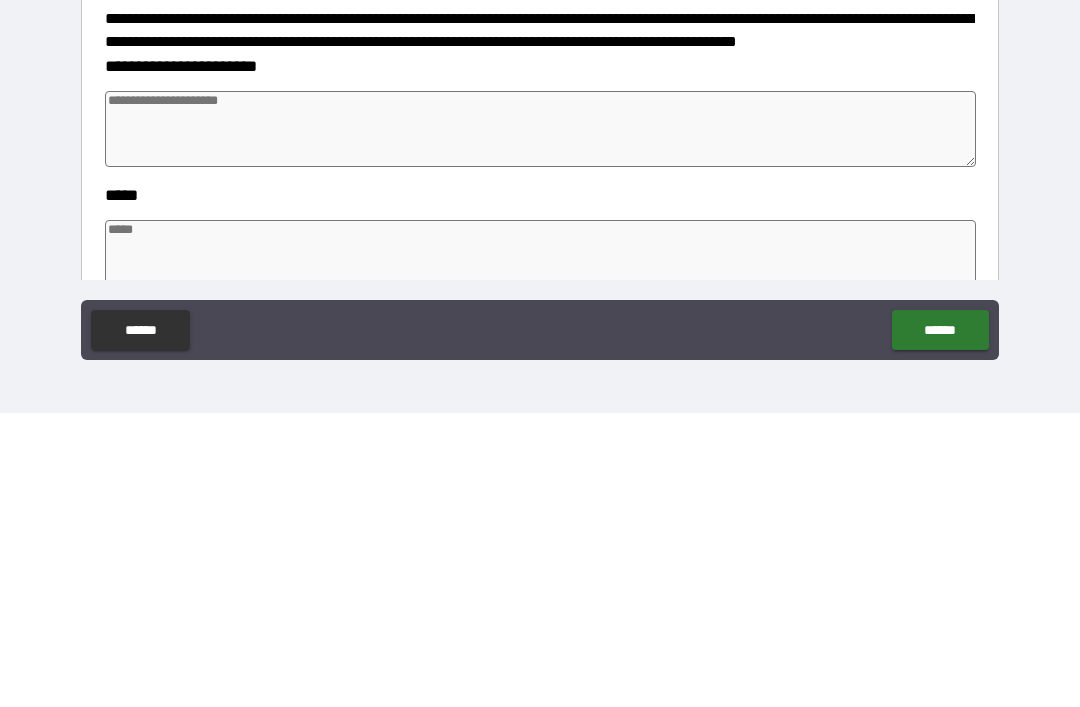 click at bounding box center [540, 423] 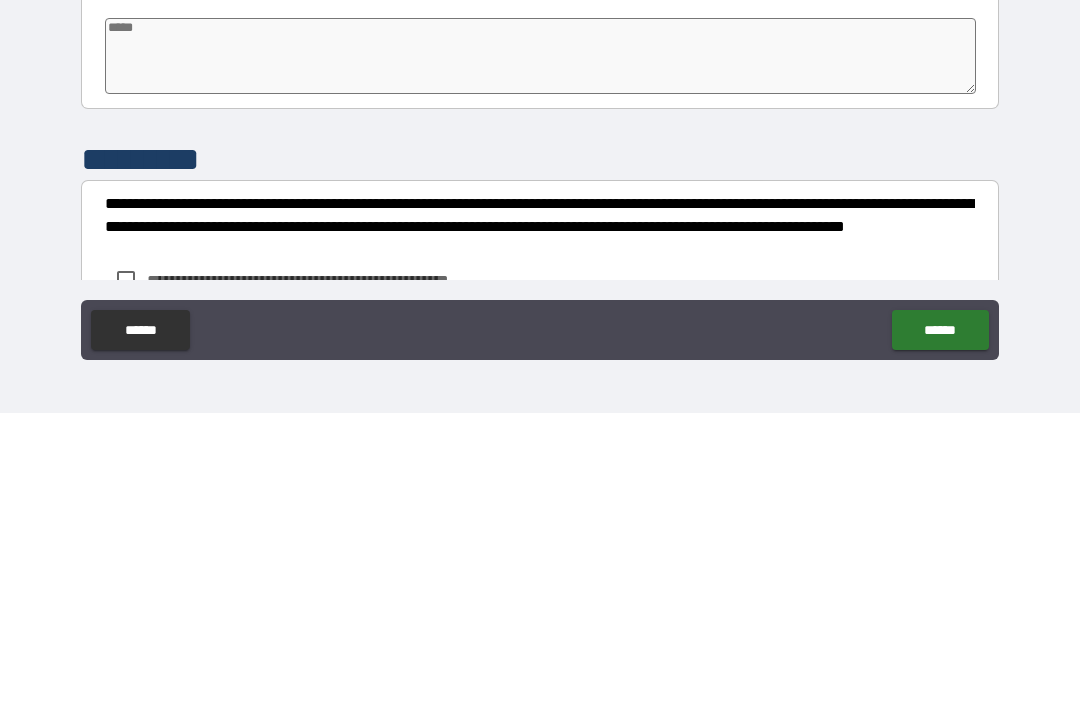 scroll, scrollTop: 615, scrollLeft: 0, axis: vertical 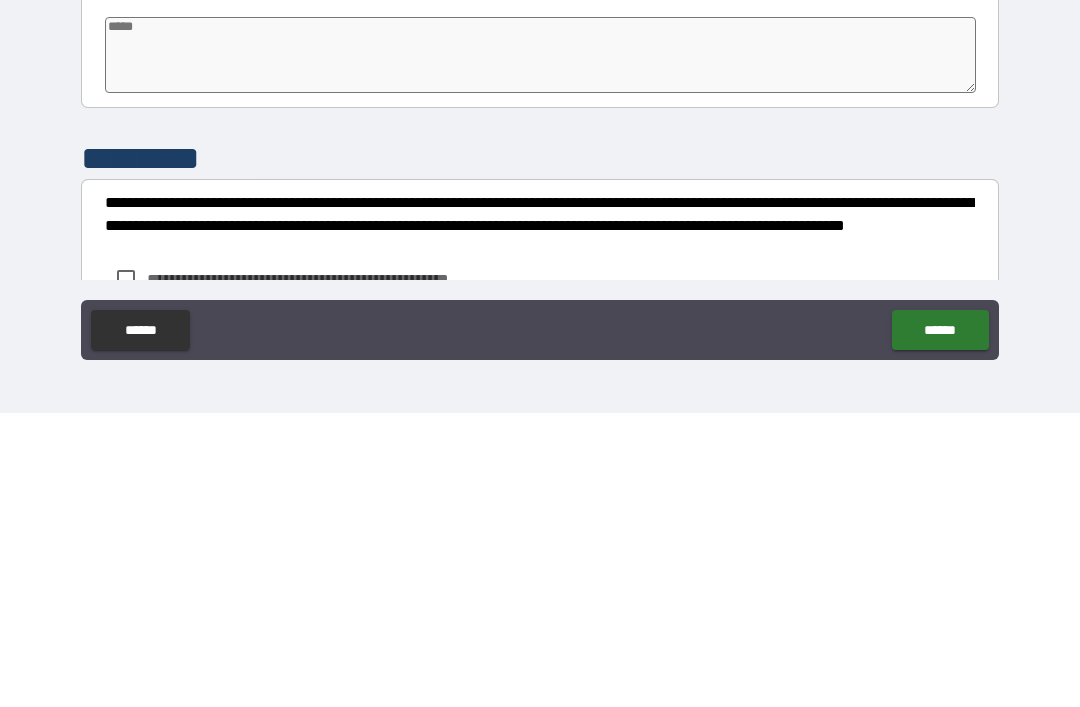 click at bounding box center [540, 349] 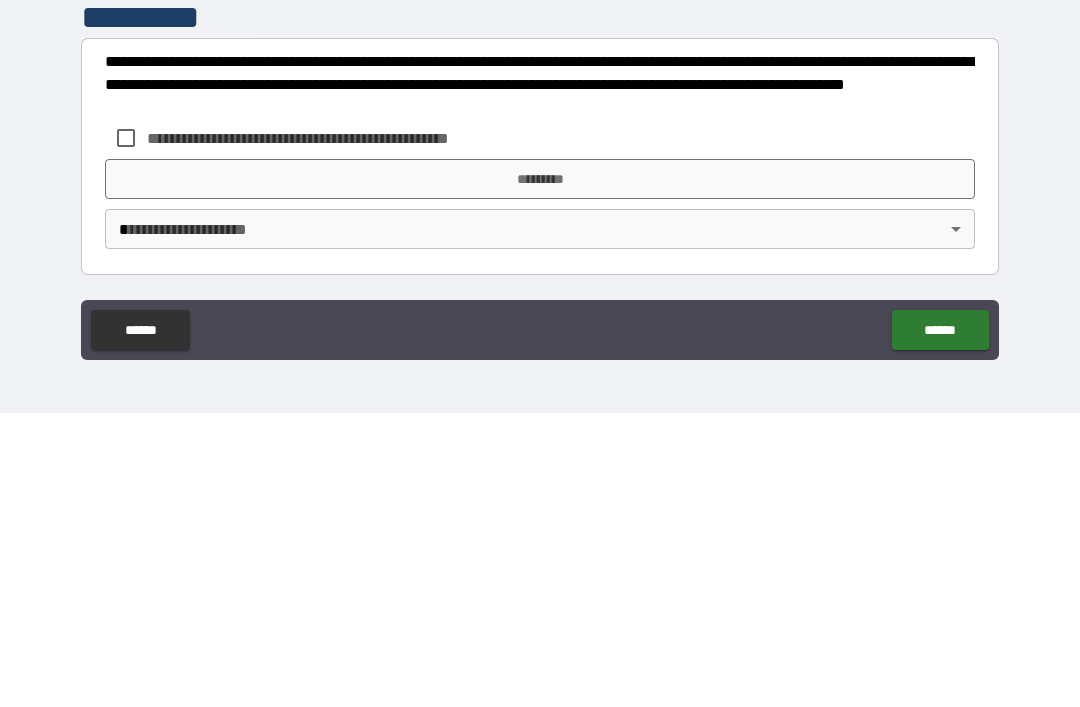 scroll, scrollTop: 756, scrollLeft: 0, axis: vertical 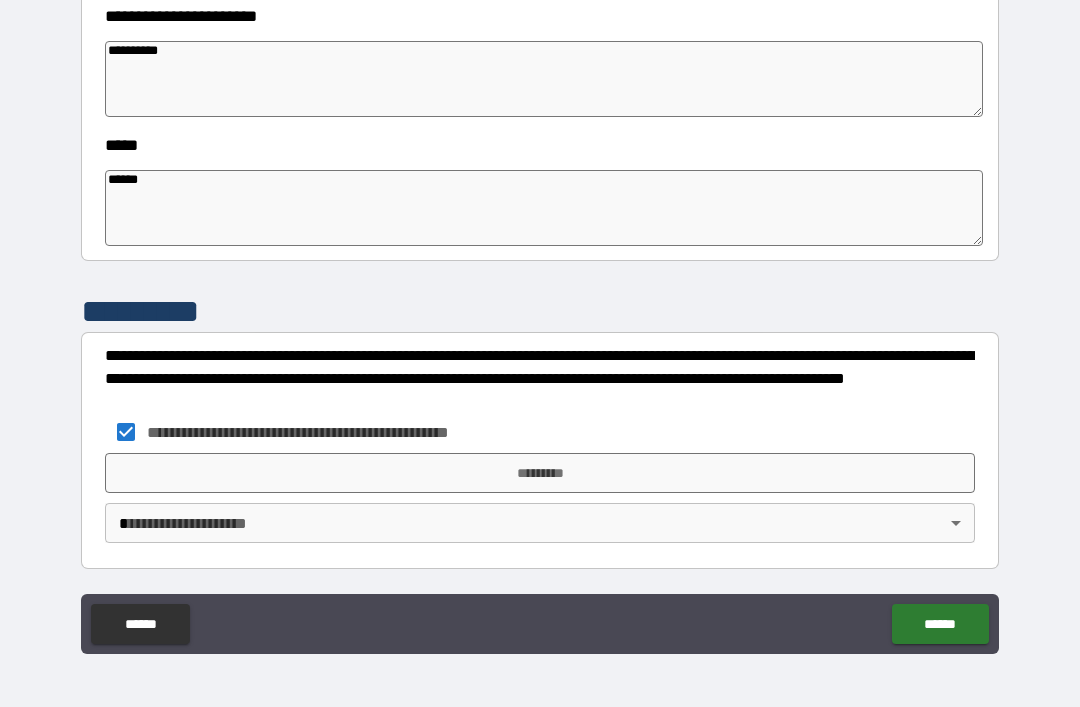 click on "*********" at bounding box center [540, 473] 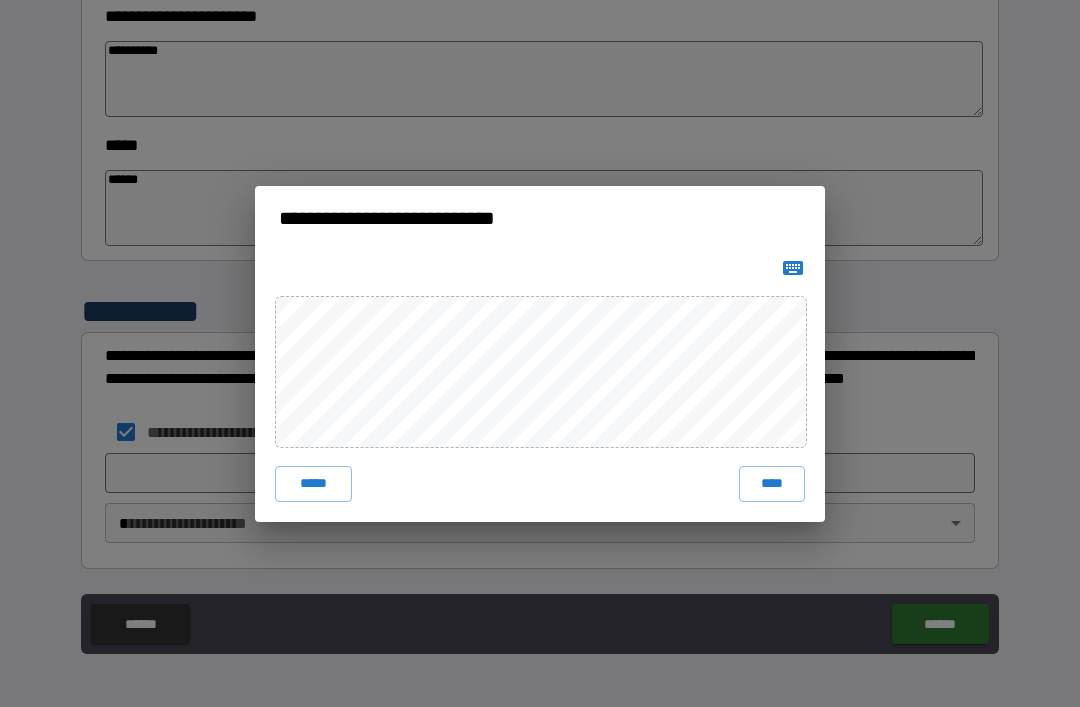 click on "****" at bounding box center (772, 484) 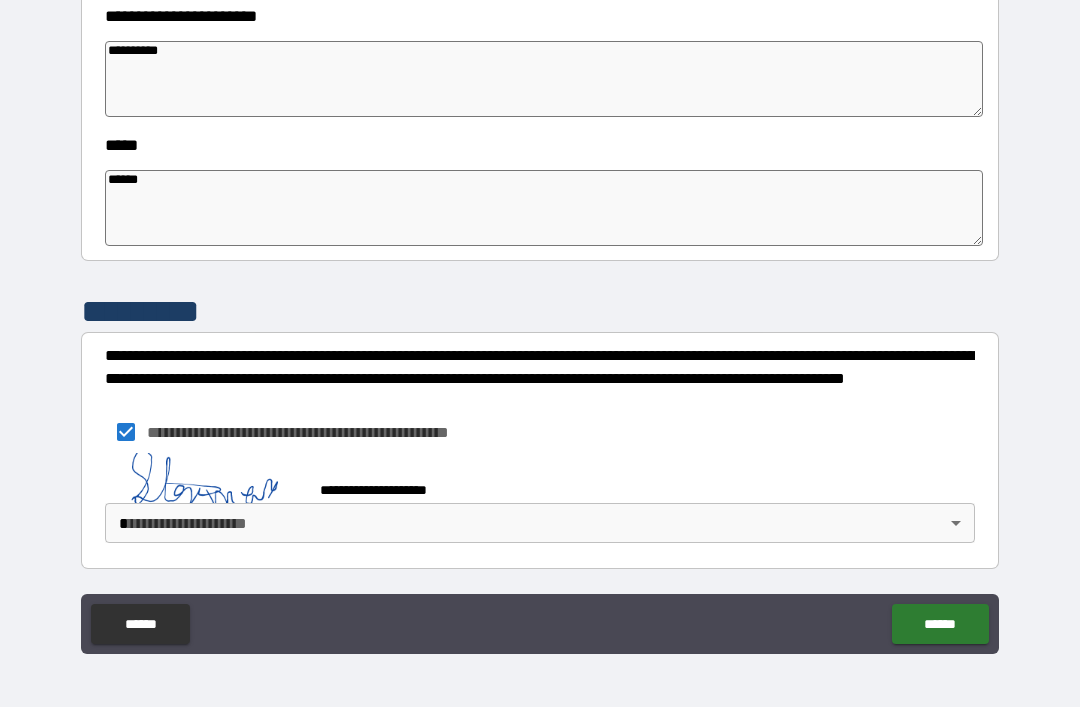 scroll, scrollTop: 746, scrollLeft: 0, axis: vertical 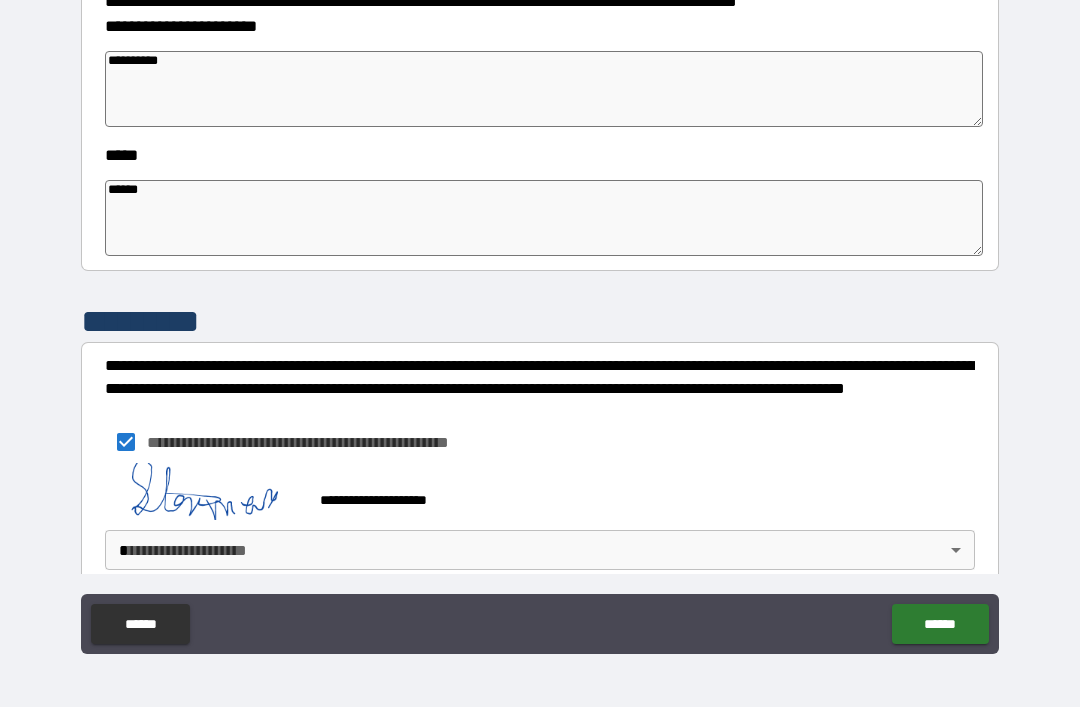 click on "******" at bounding box center [940, 624] 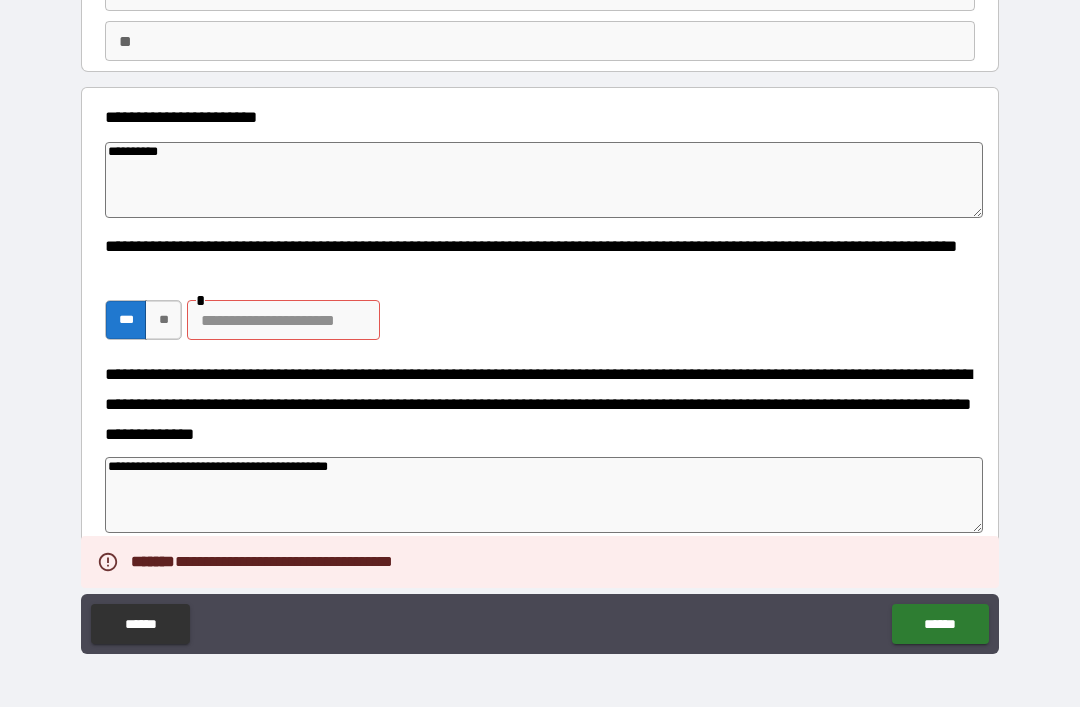 scroll, scrollTop: 159, scrollLeft: 0, axis: vertical 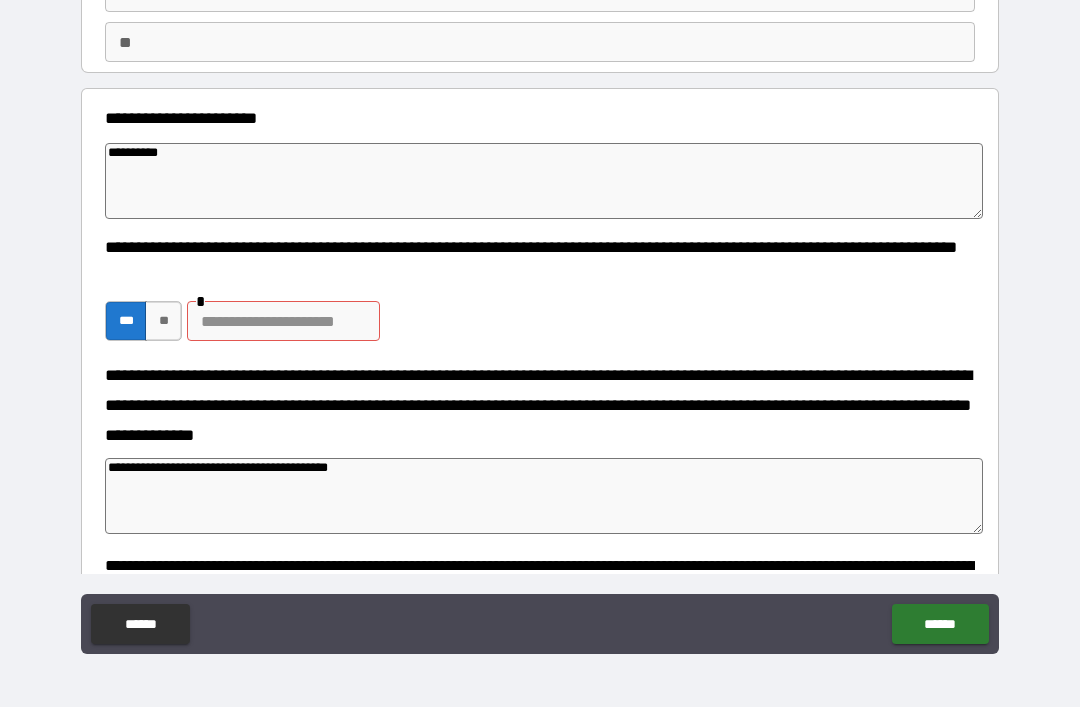 click on "**" at bounding box center [163, 321] 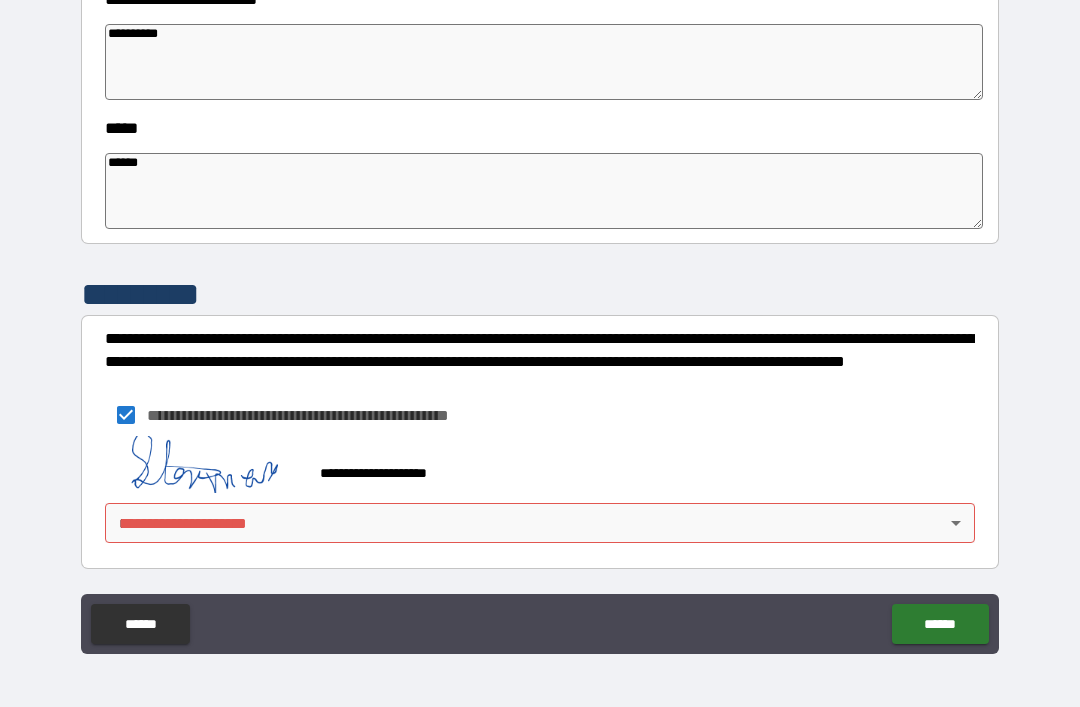 scroll, scrollTop: 773, scrollLeft: 0, axis: vertical 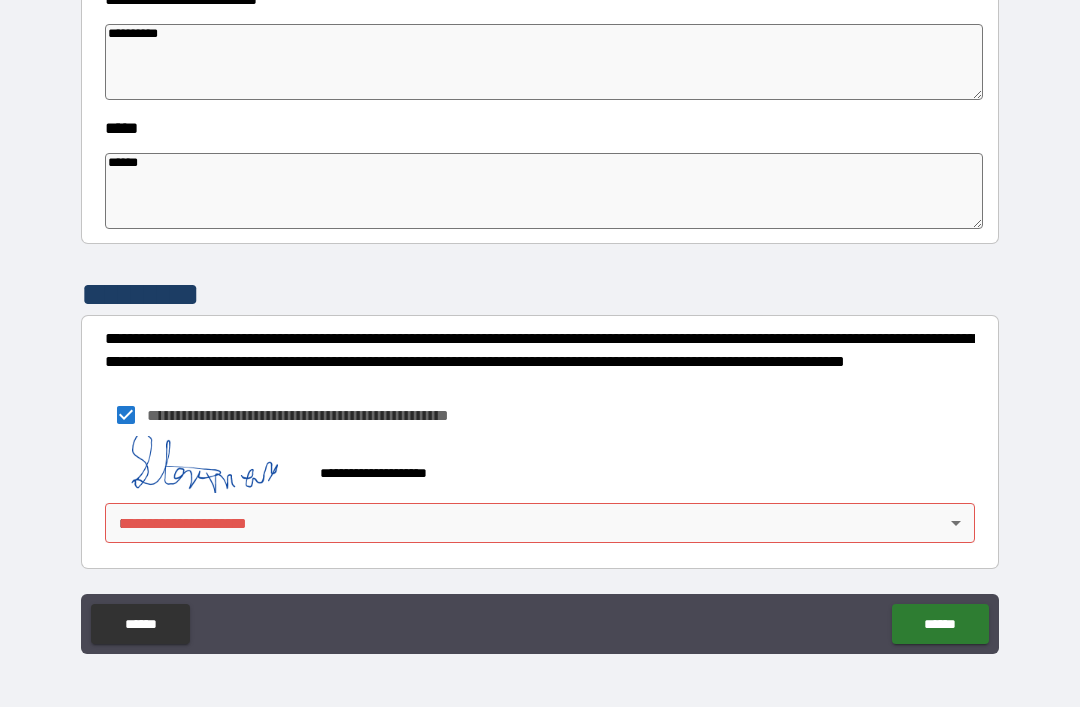 click on "**********" at bounding box center (540, 321) 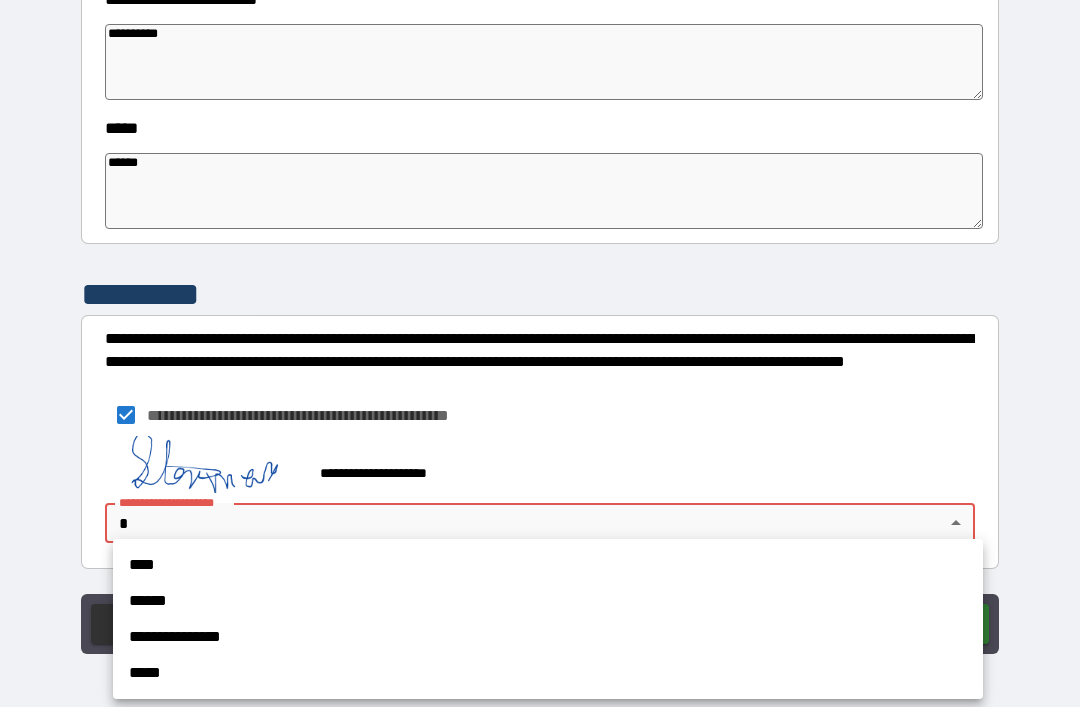 click on "**********" at bounding box center (548, 637) 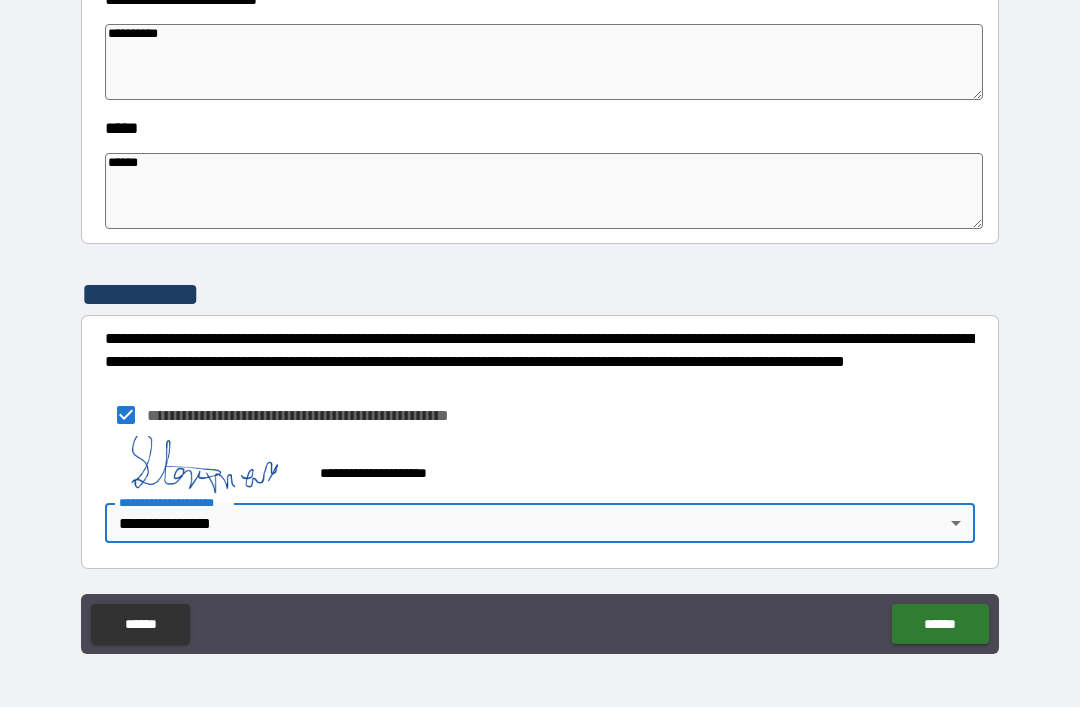 click on "******" at bounding box center (940, 624) 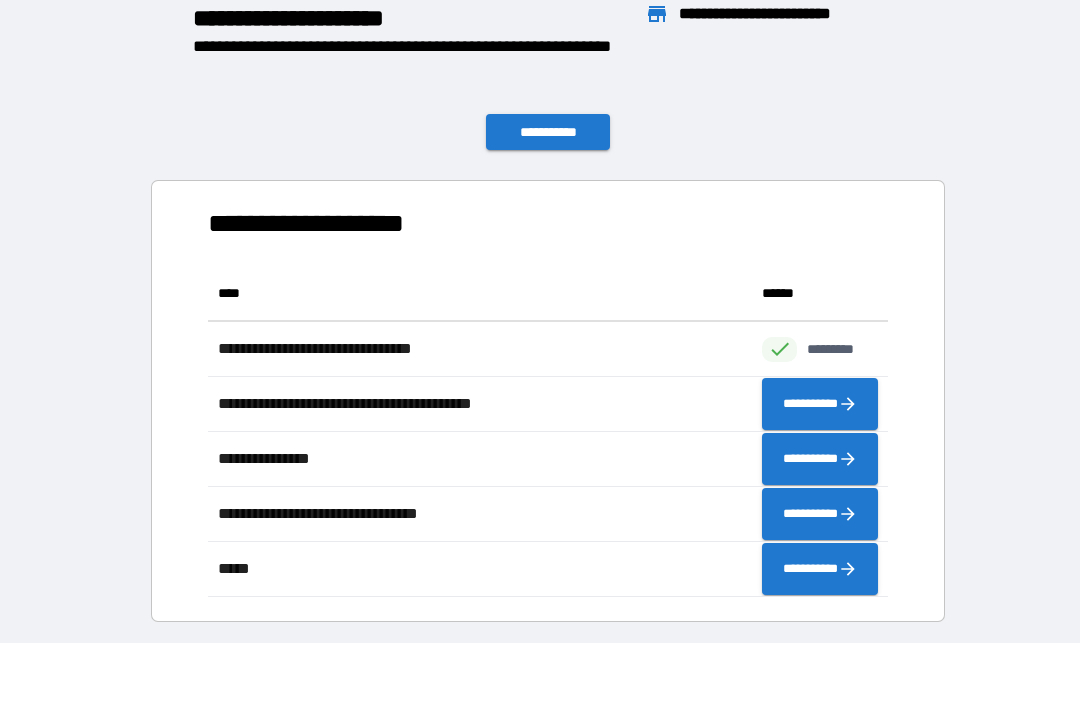 scroll, scrollTop: 1, scrollLeft: 1, axis: both 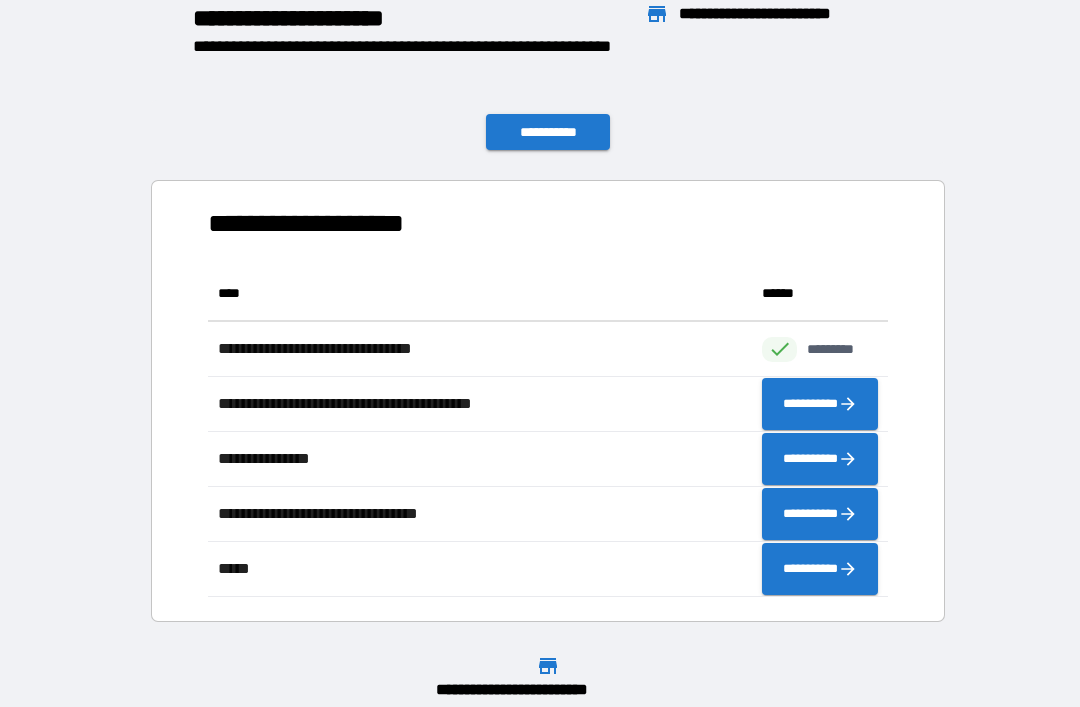 click on "**********" at bounding box center (548, 132) 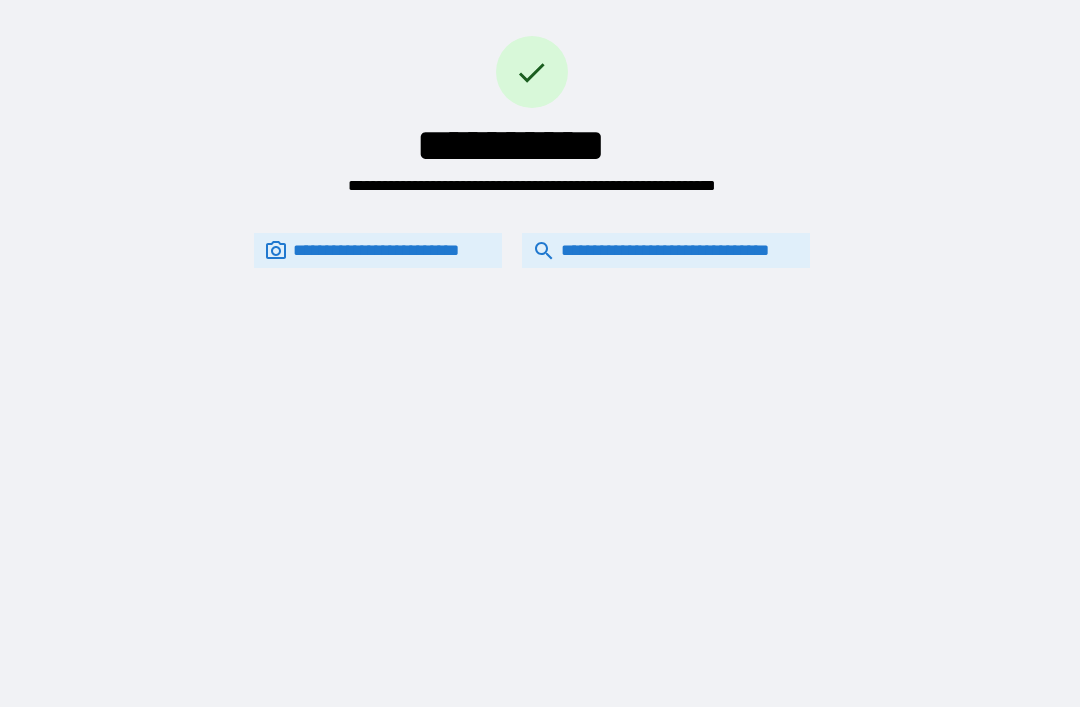 click on "**********" at bounding box center (666, 250) 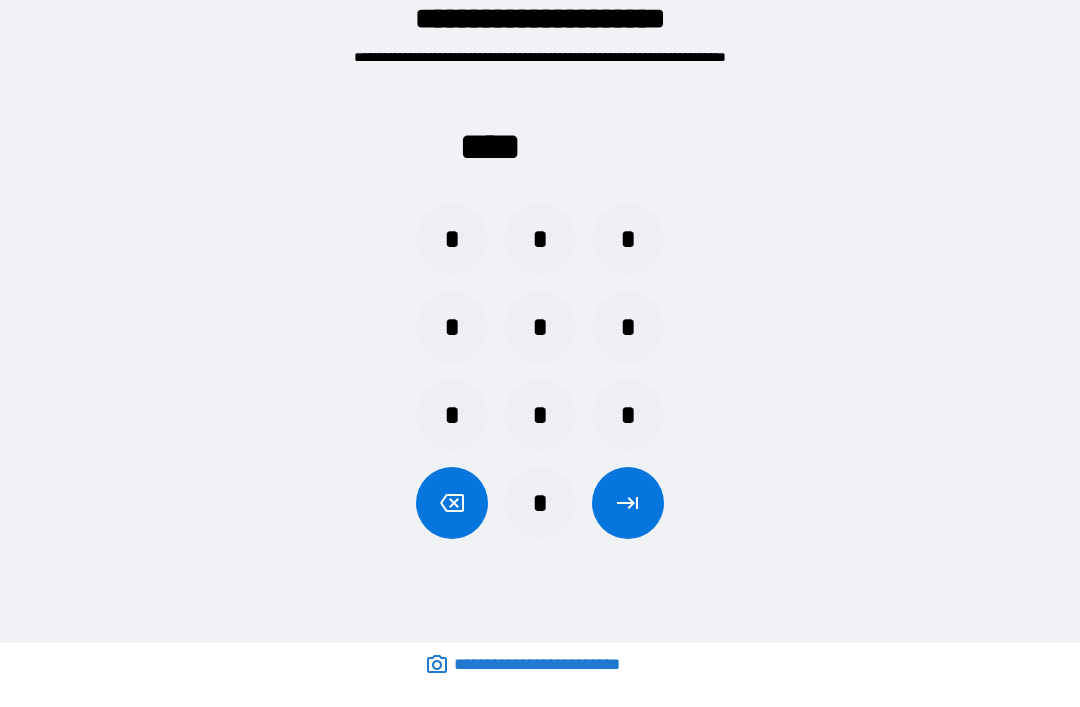 click on "*" at bounding box center [540, 415] 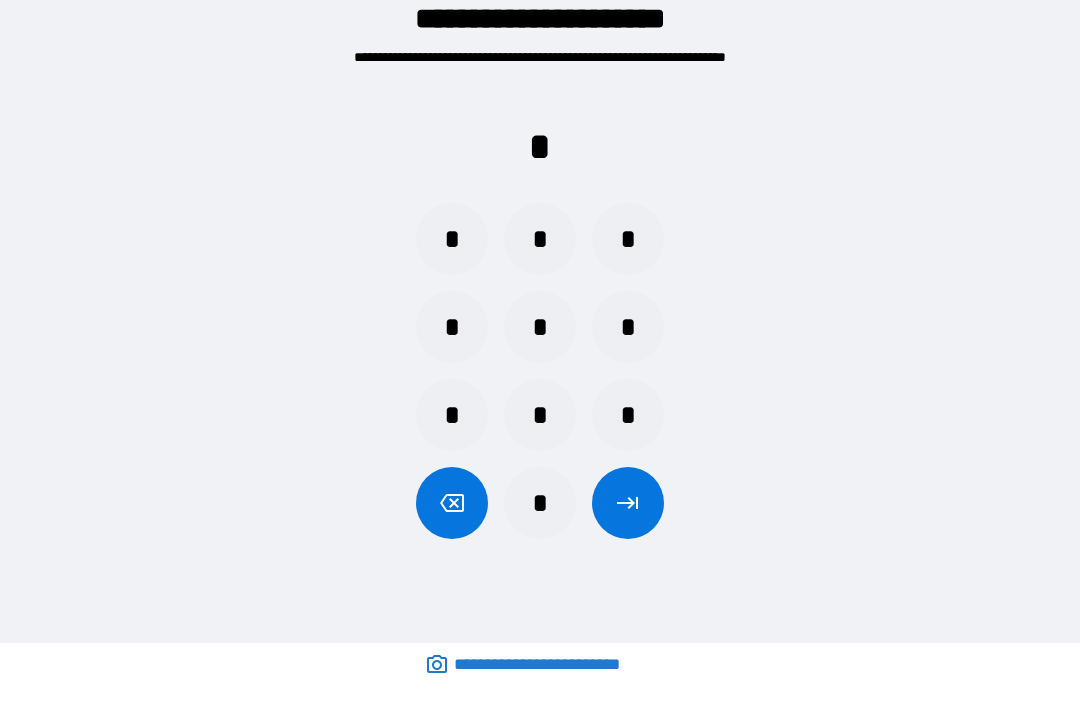 click on "*" at bounding box center [452, 239] 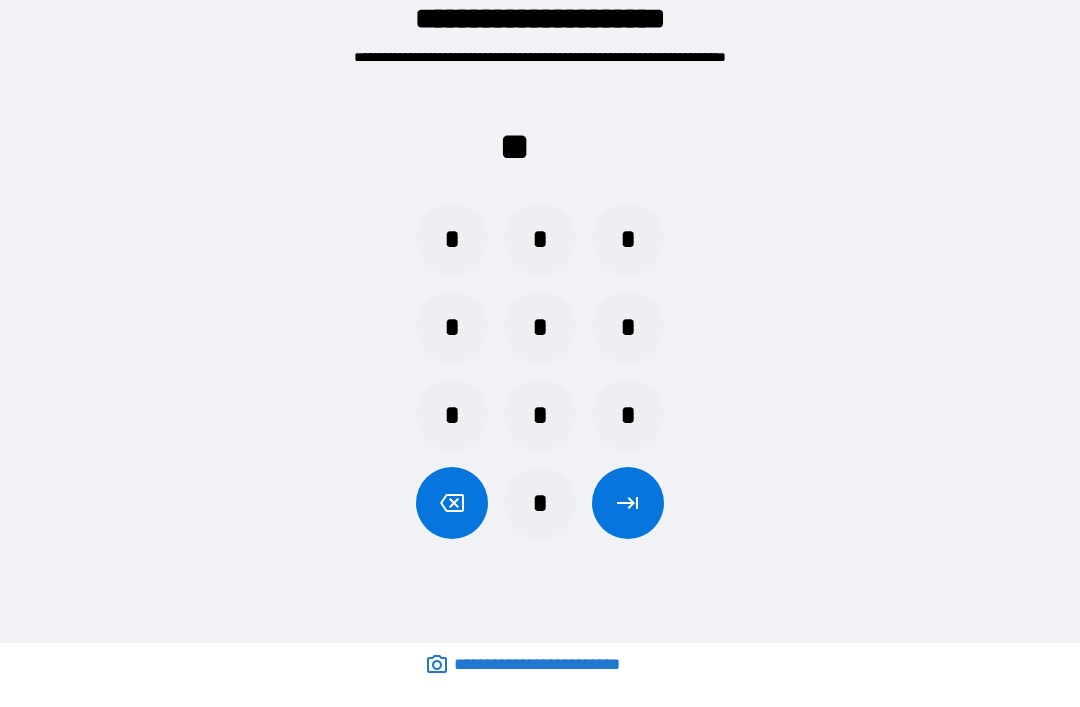 click on "*" at bounding box center (628, 239) 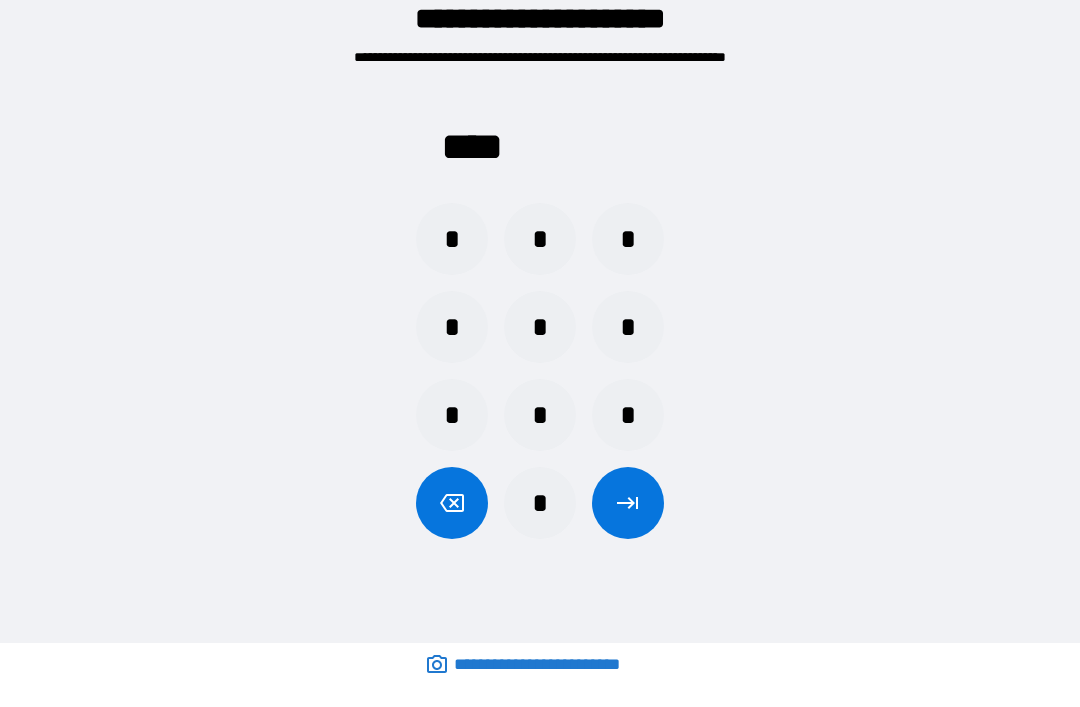 click 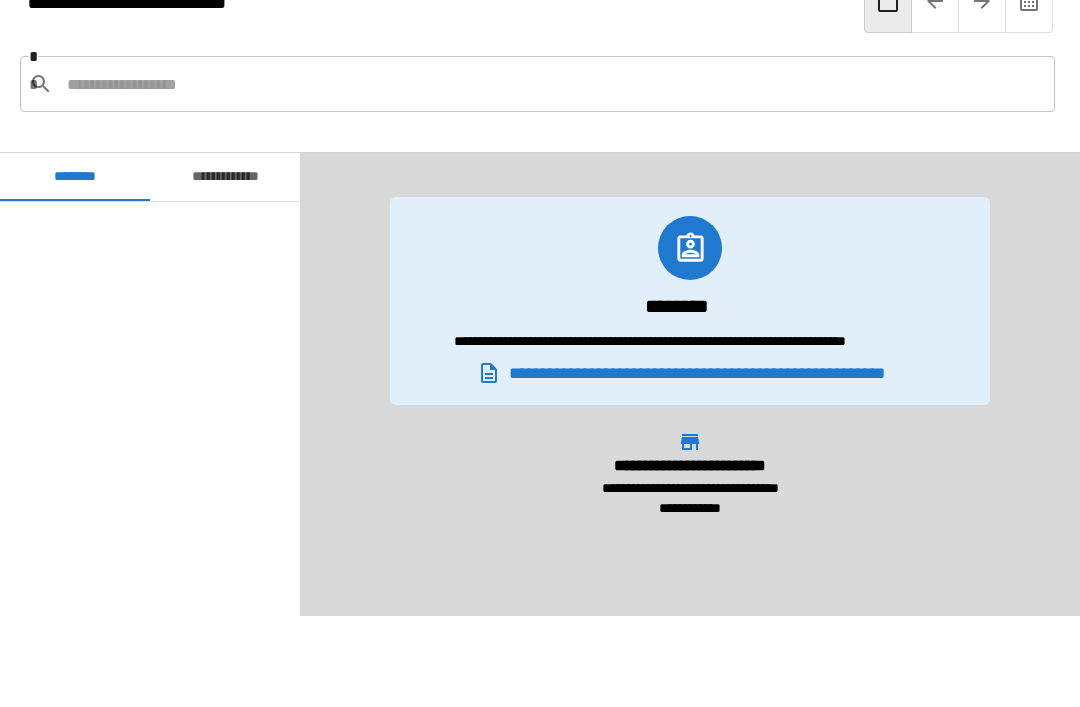 scroll, scrollTop: 2251, scrollLeft: 0, axis: vertical 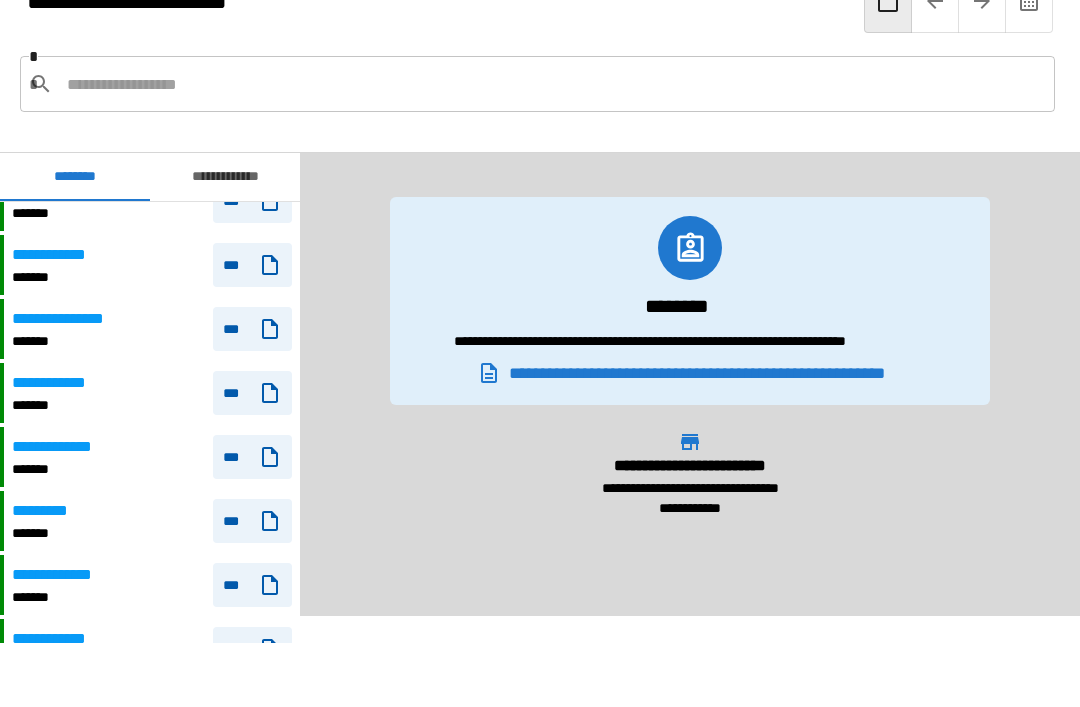 click at bounding box center [553, 84] 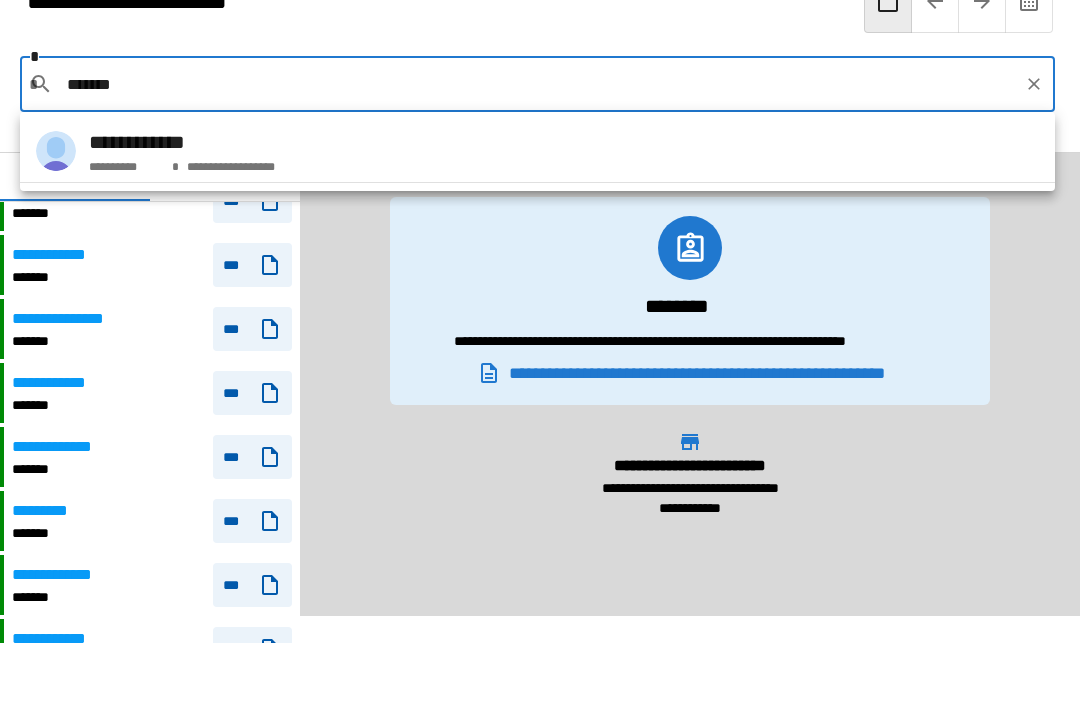 click on "**********" at bounding box center [537, 151] 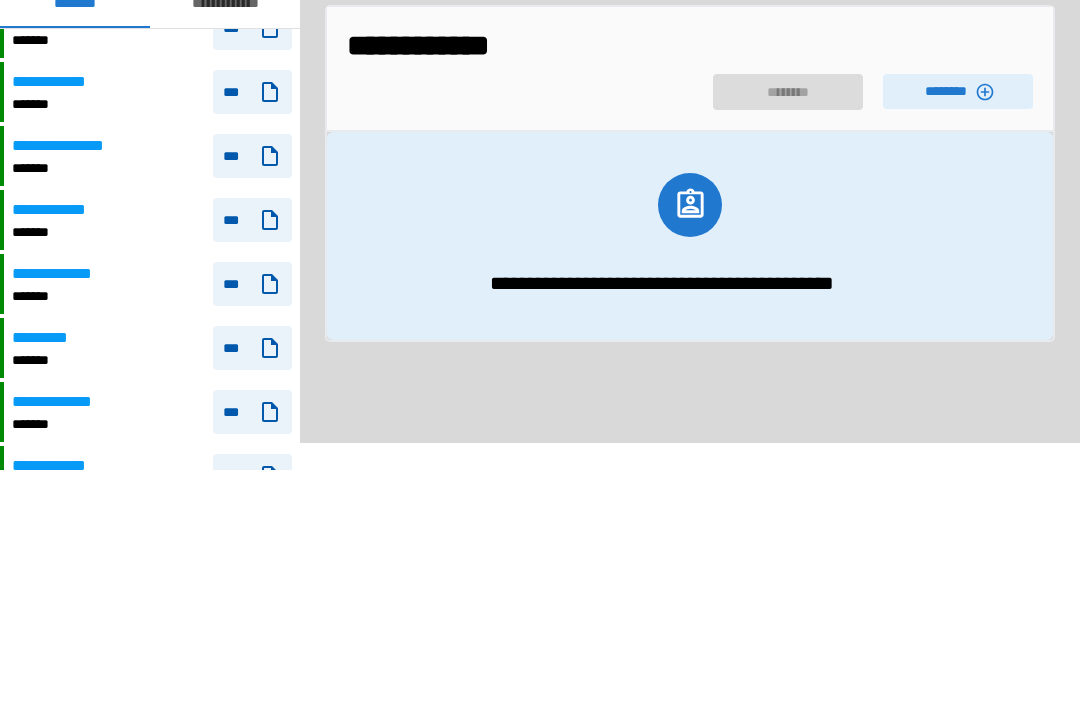 click on "********" at bounding box center [958, 264] 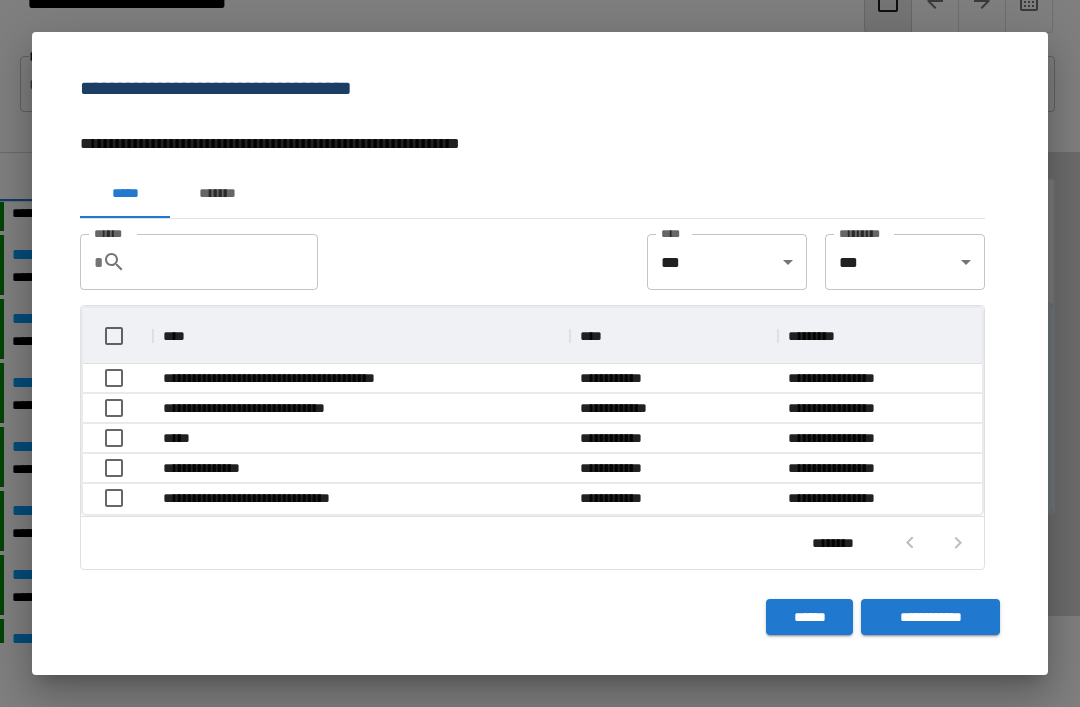 scroll, scrollTop: 1, scrollLeft: 1, axis: both 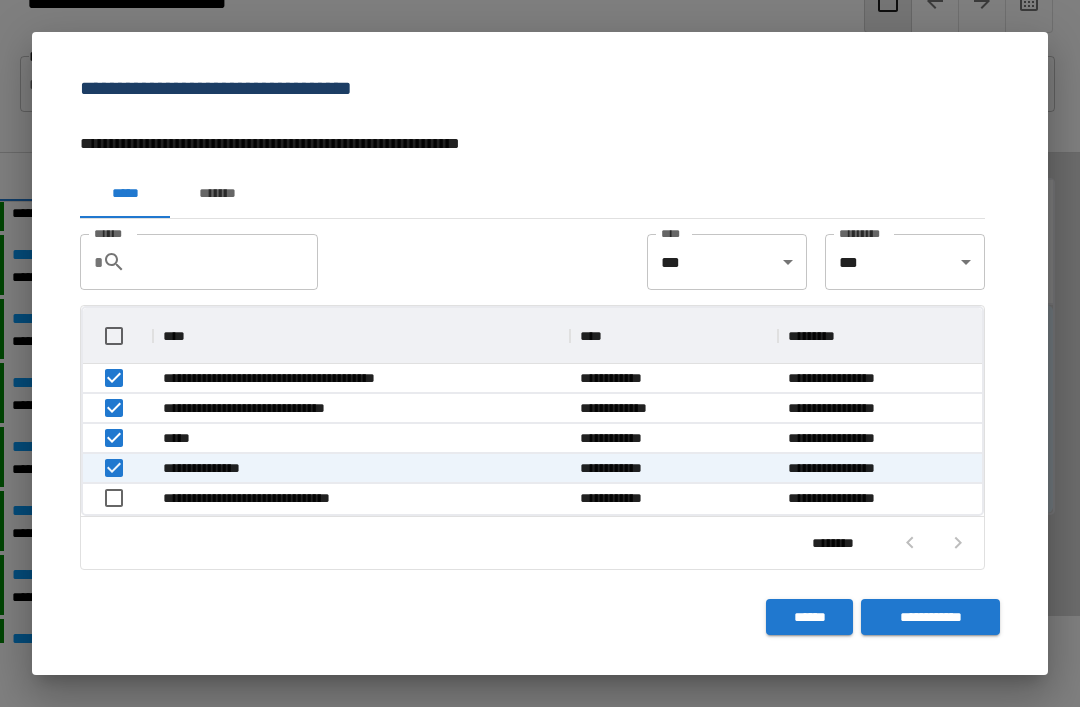 click on "**********" at bounding box center [930, 617] 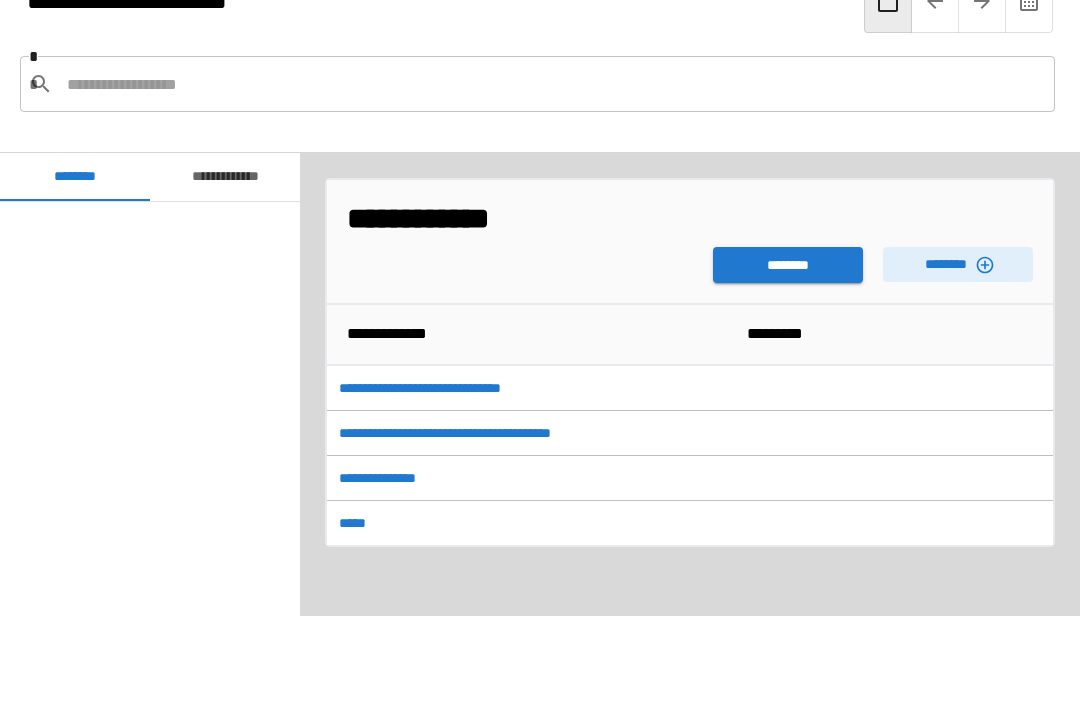 scroll, scrollTop: 2251, scrollLeft: 0, axis: vertical 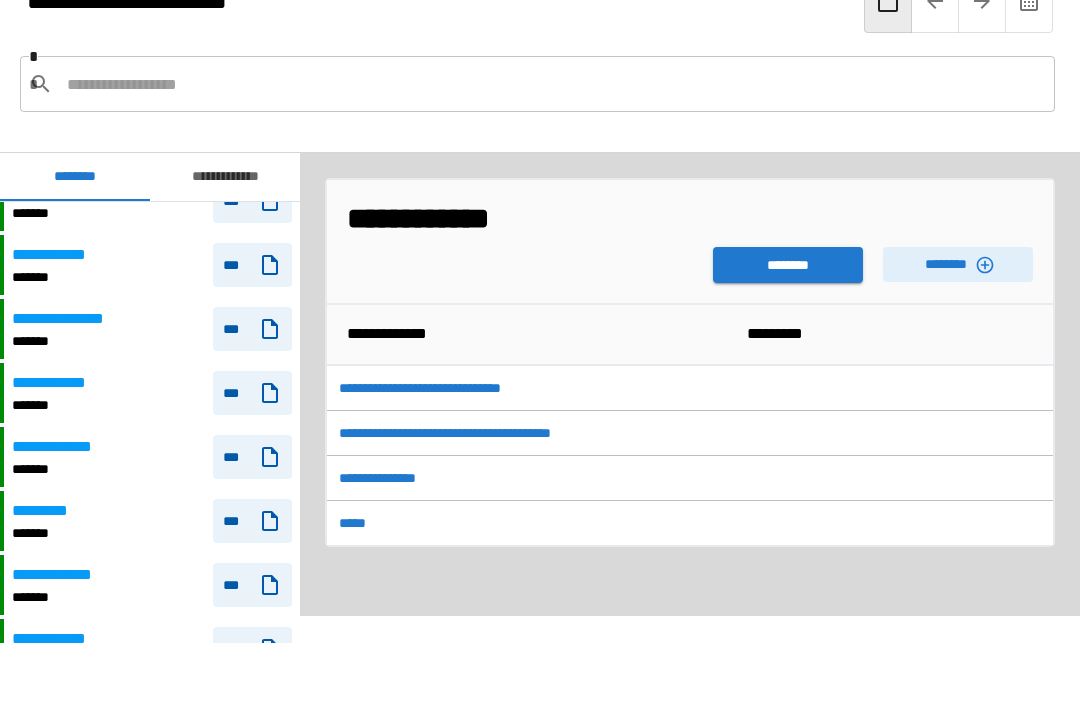 click on "********" at bounding box center (788, 265) 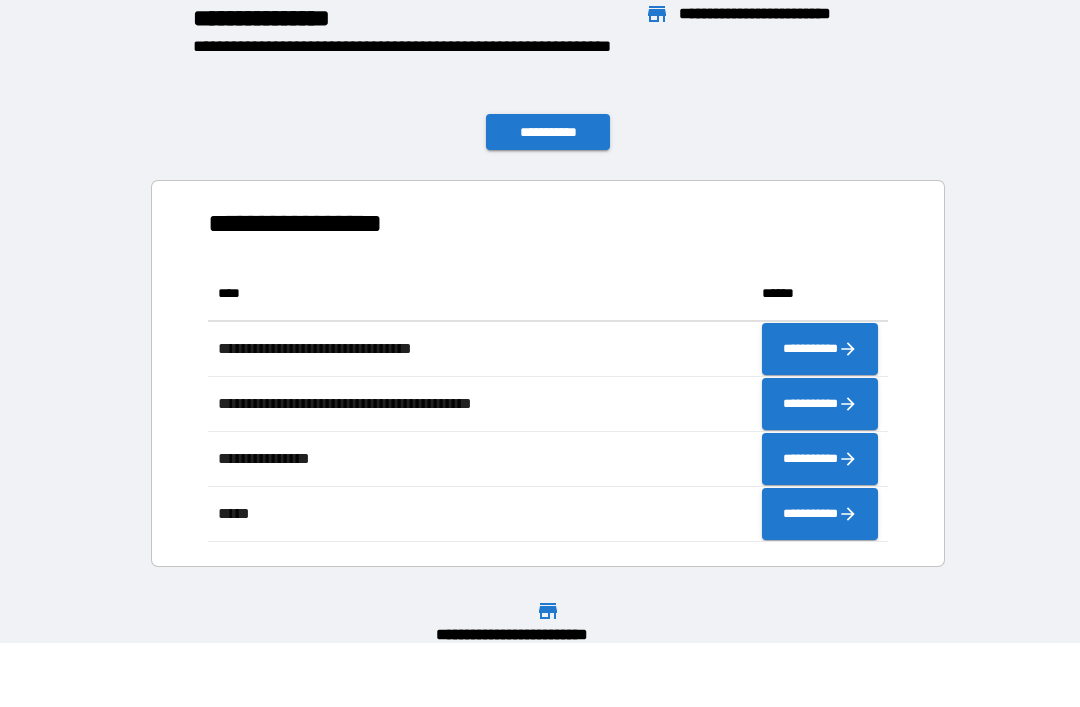 scroll, scrollTop: 1, scrollLeft: 1, axis: both 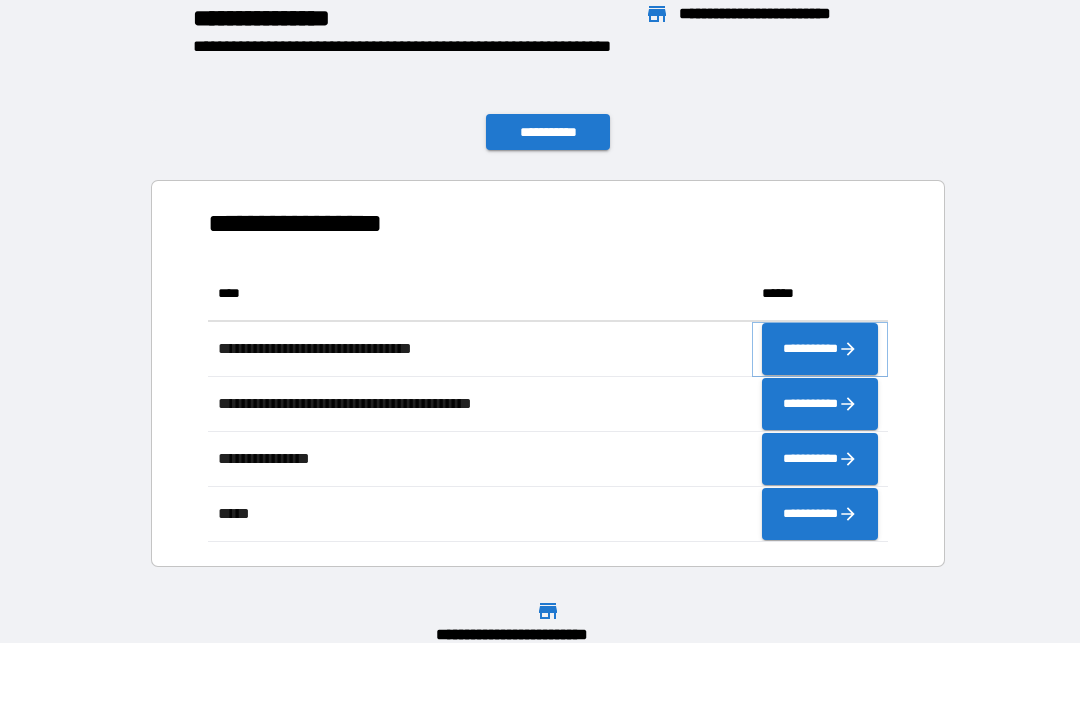click on "**********" at bounding box center (820, 349) 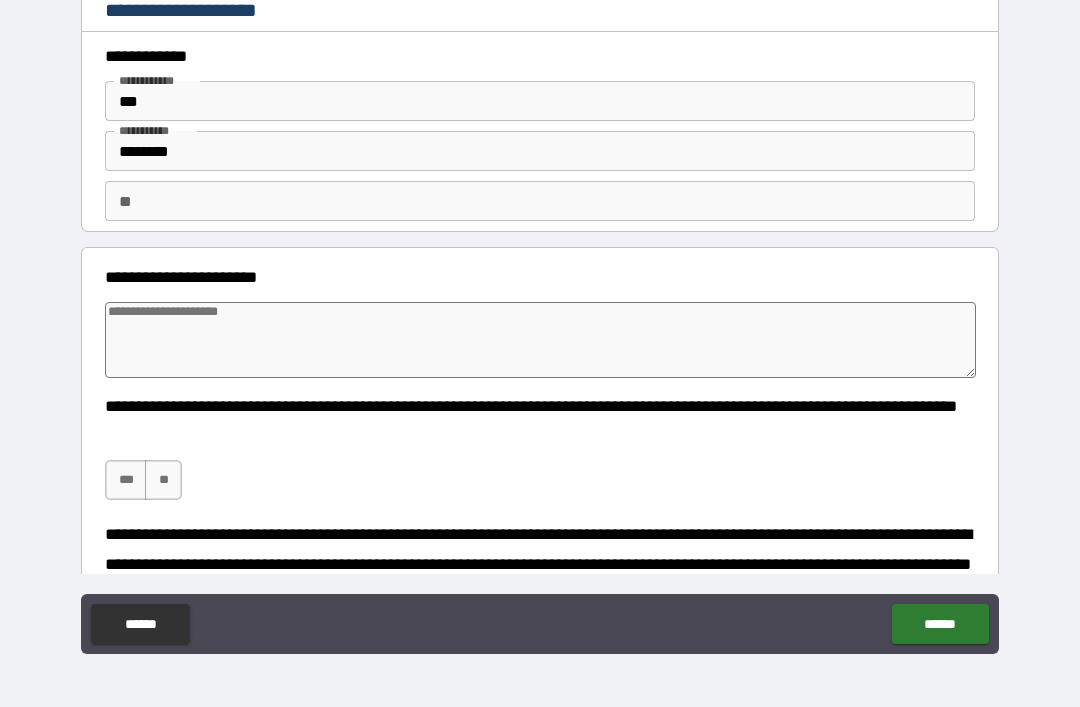 click on "**" at bounding box center [540, 201] 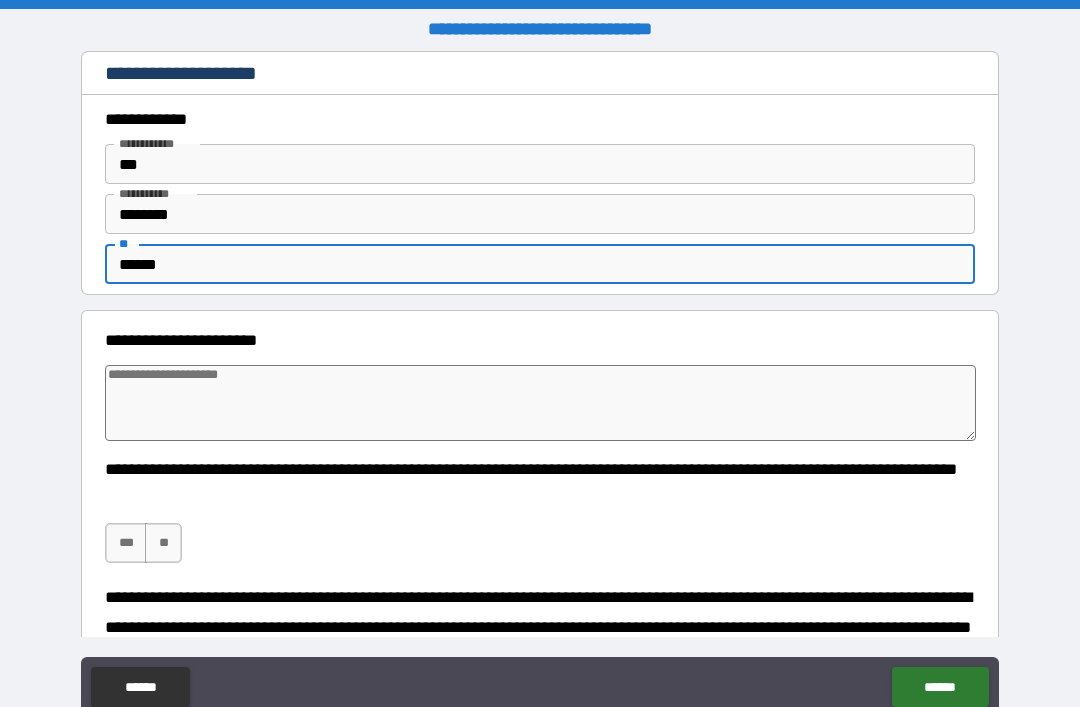 scroll, scrollTop: 0, scrollLeft: 0, axis: both 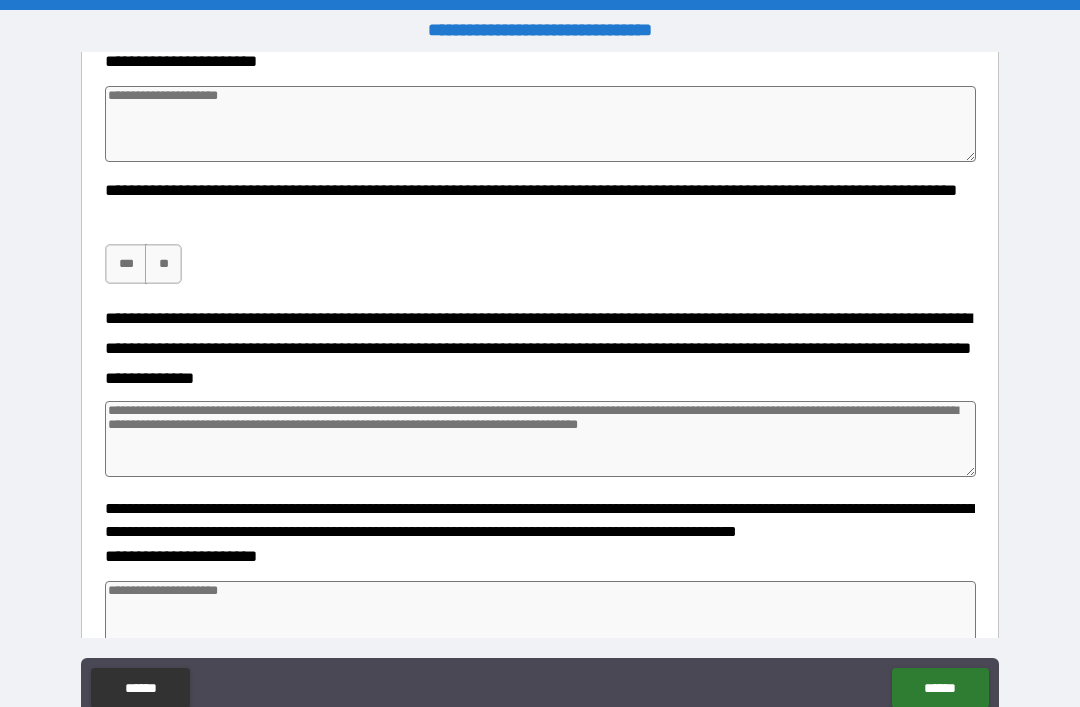 click at bounding box center (540, 124) 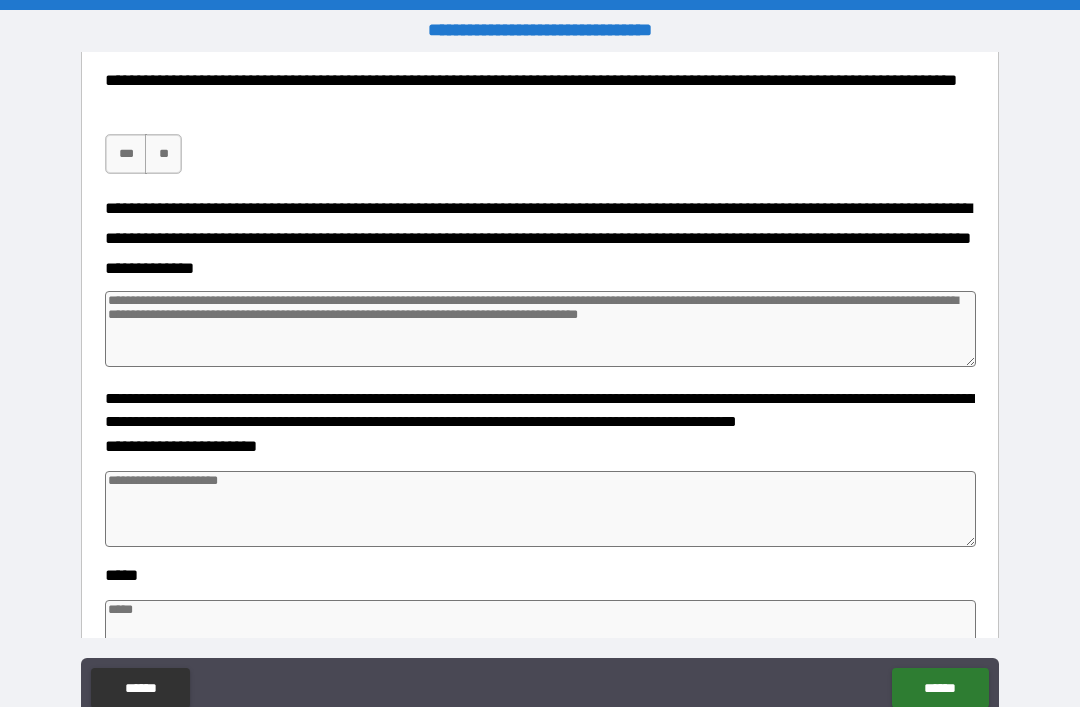 scroll, scrollTop: 384, scrollLeft: 0, axis: vertical 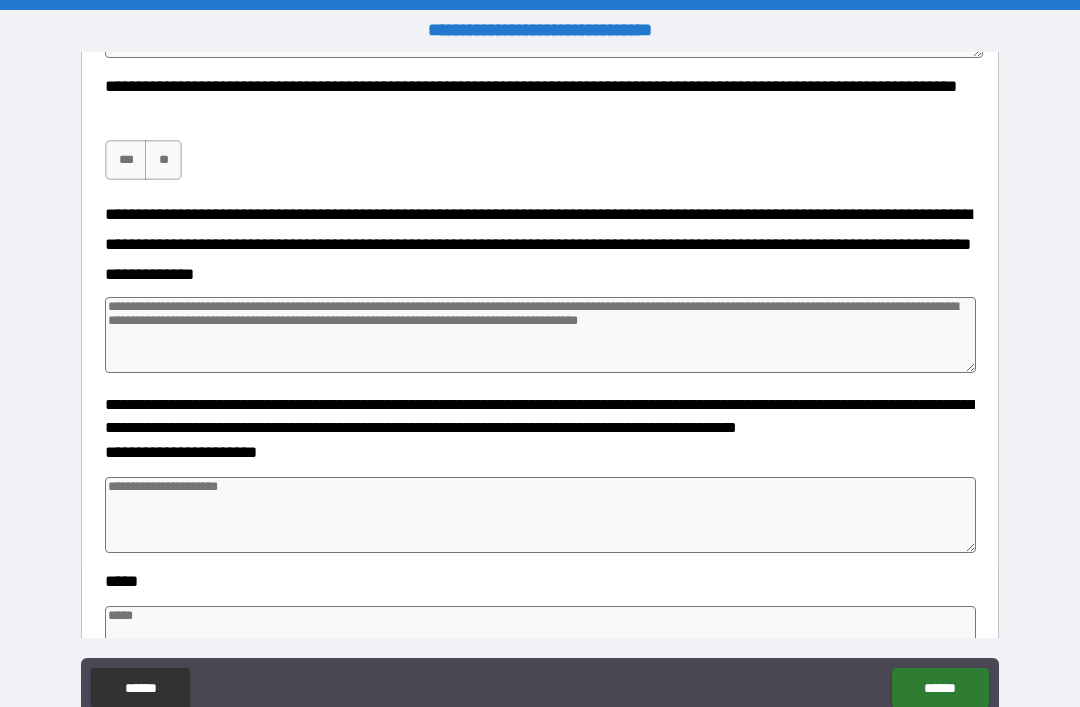 click on "***" at bounding box center (126, 160) 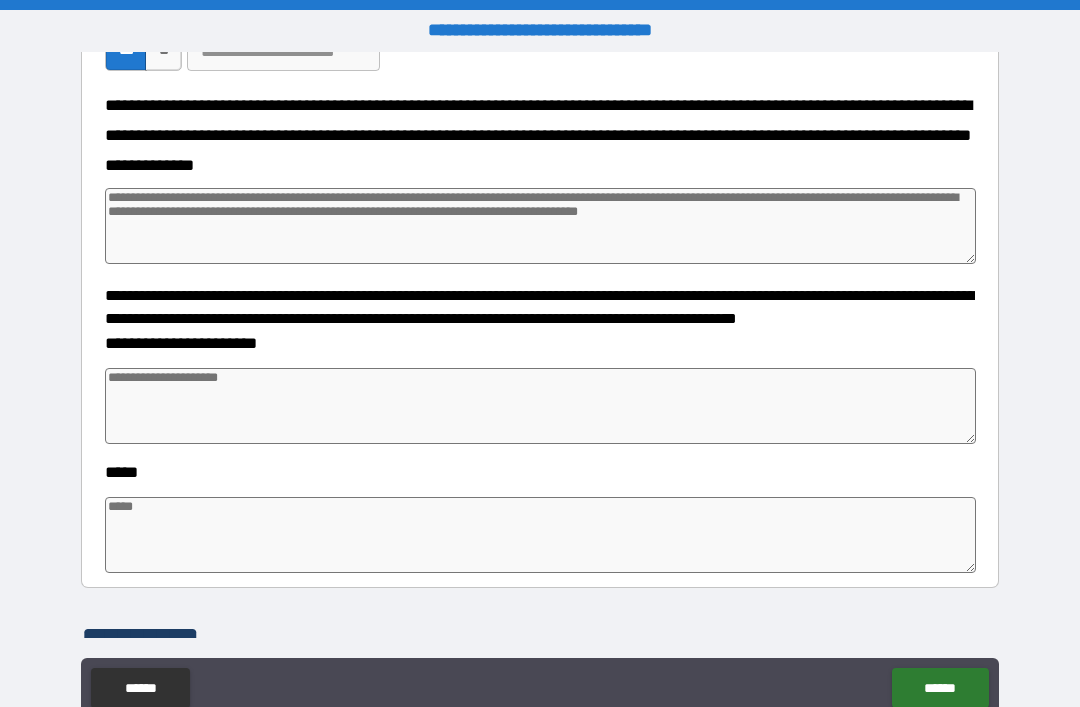 scroll, scrollTop: 494, scrollLeft: 0, axis: vertical 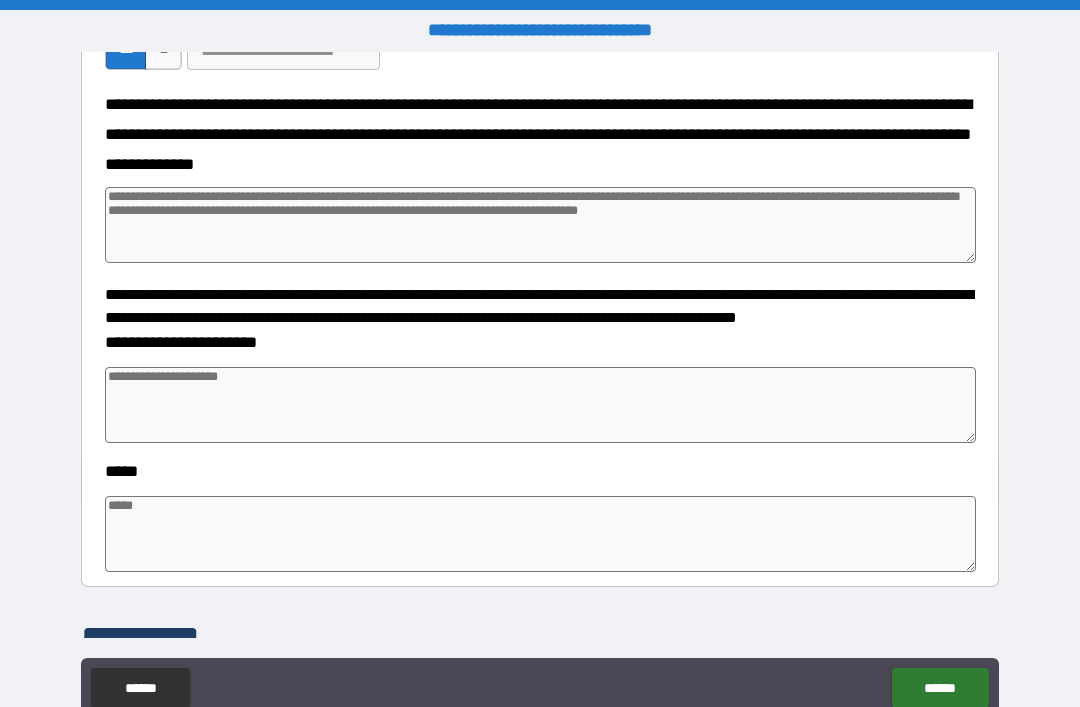 click at bounding box center (540, 225) 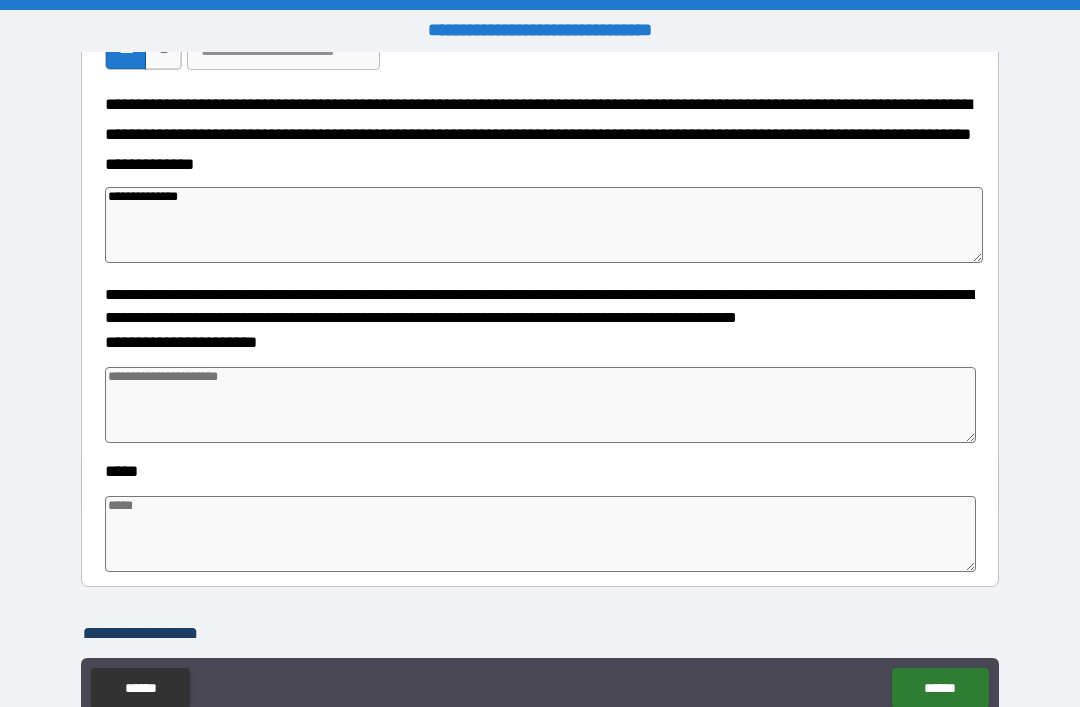 click on "**********" at bounding box center [546, 183] 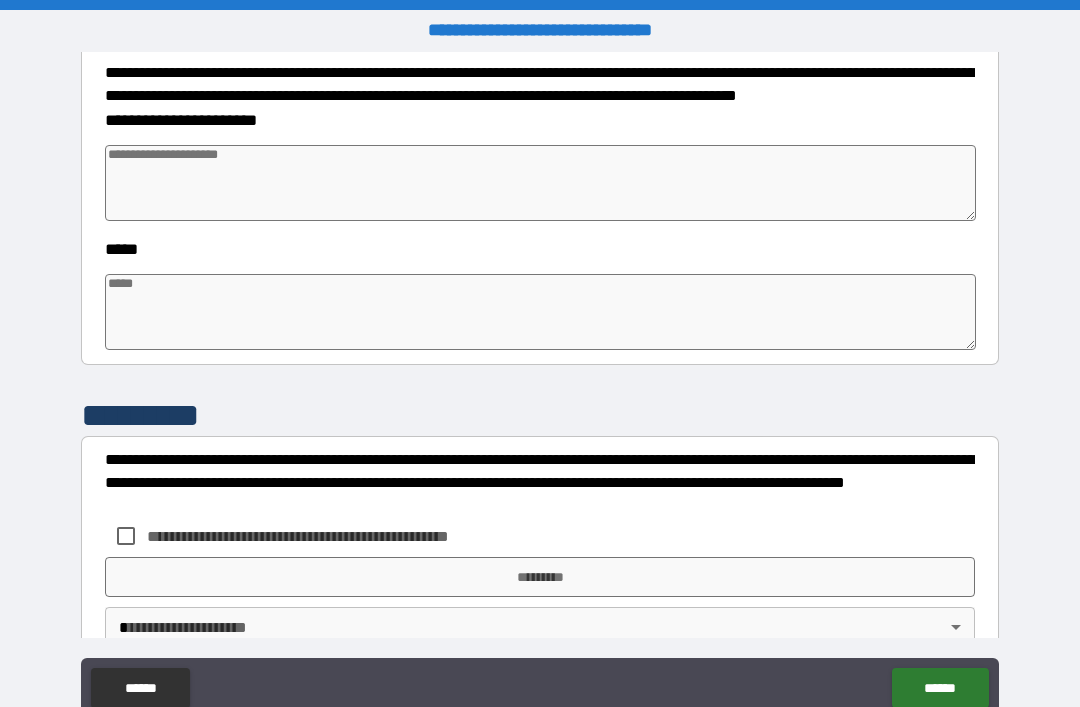 scroll, scrollTop: 714, scrollLeft: 0, axis: vertical 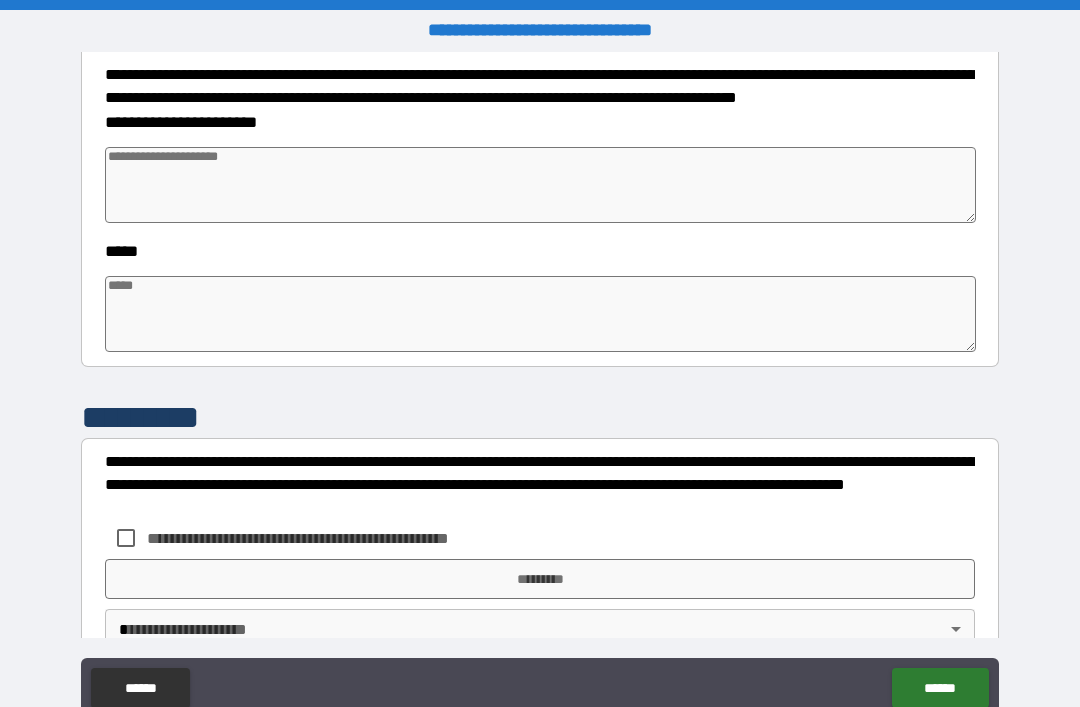 click at bounding box center (540, 185) 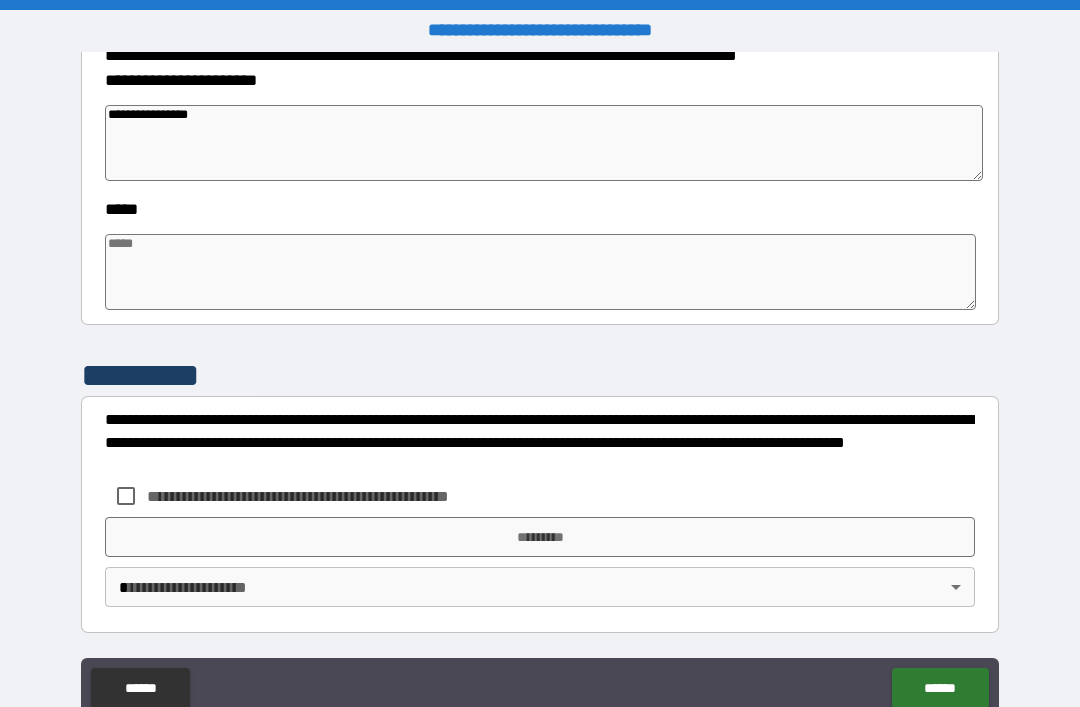 scroll, scrollTop: 756, scrollLeft: 0, axis: vertical 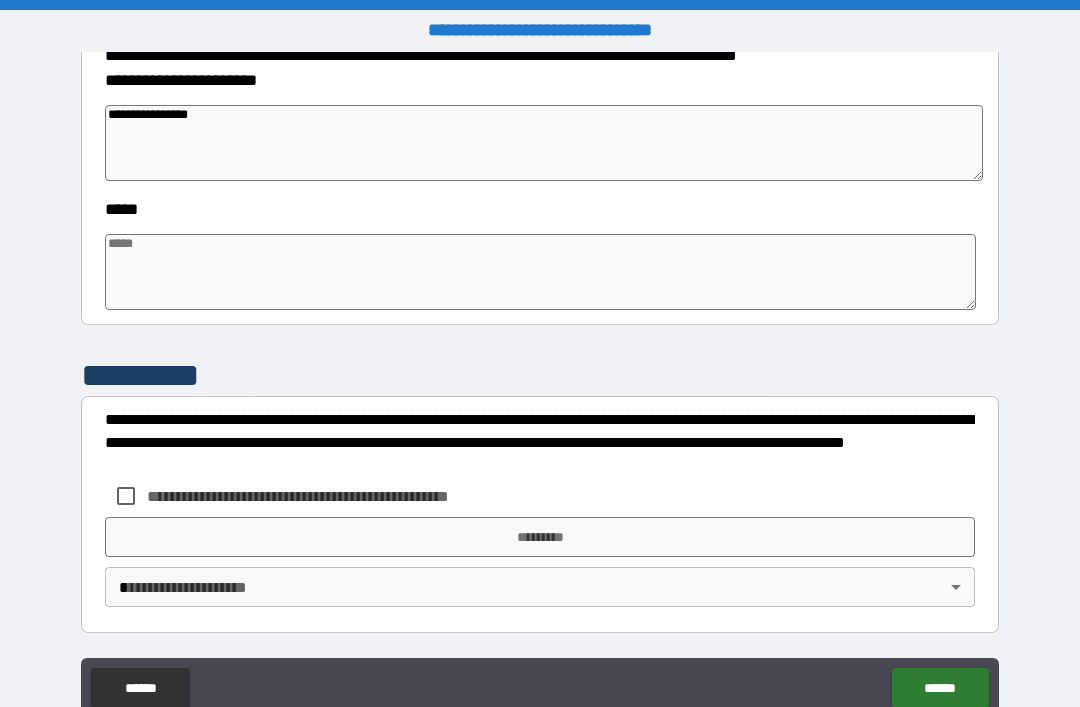 click at bounding box center [540, 272] 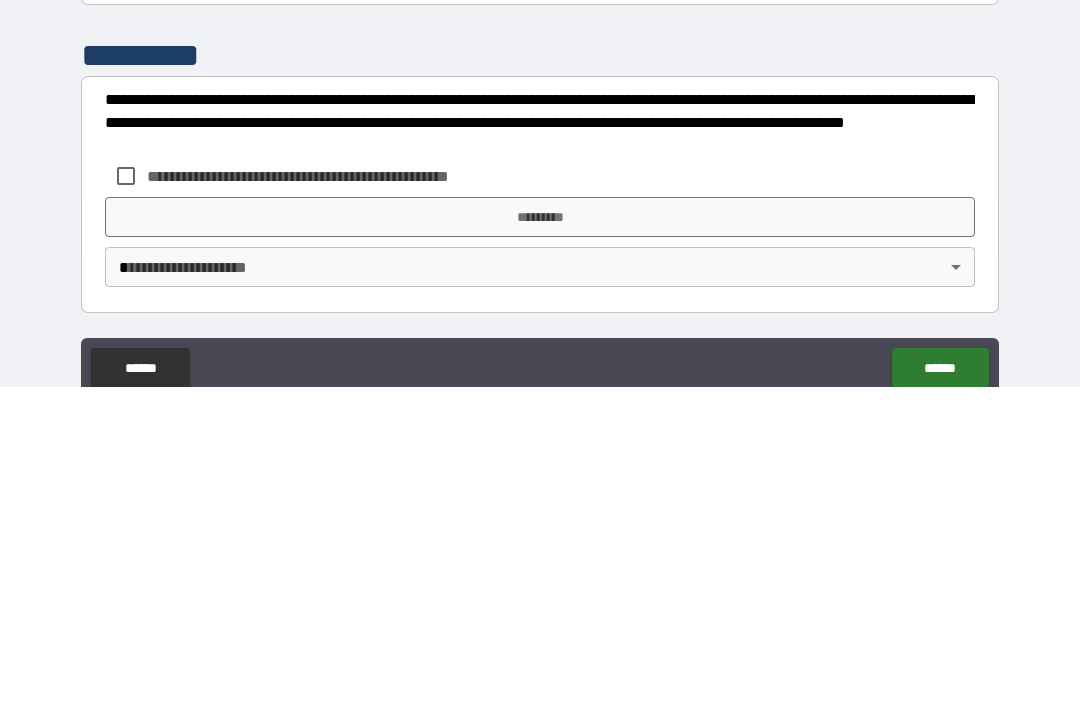scroll, scrollTop: 64, scrollLeft: 0, axis: vertical 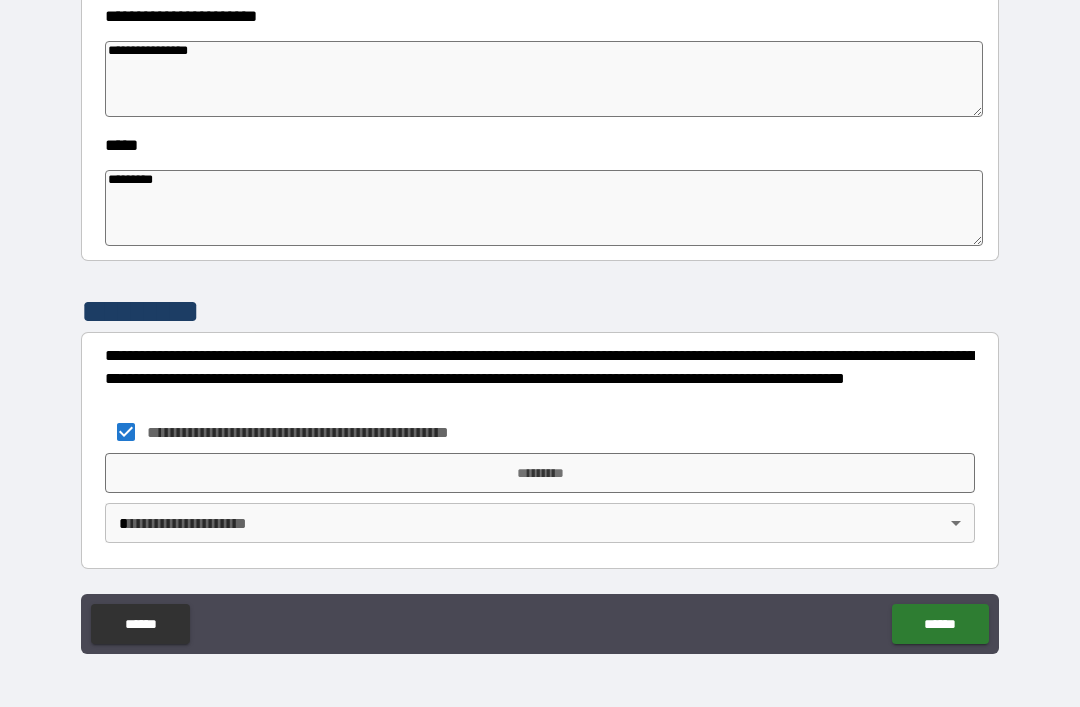 click on "*********" at bounding box center [540, 473] 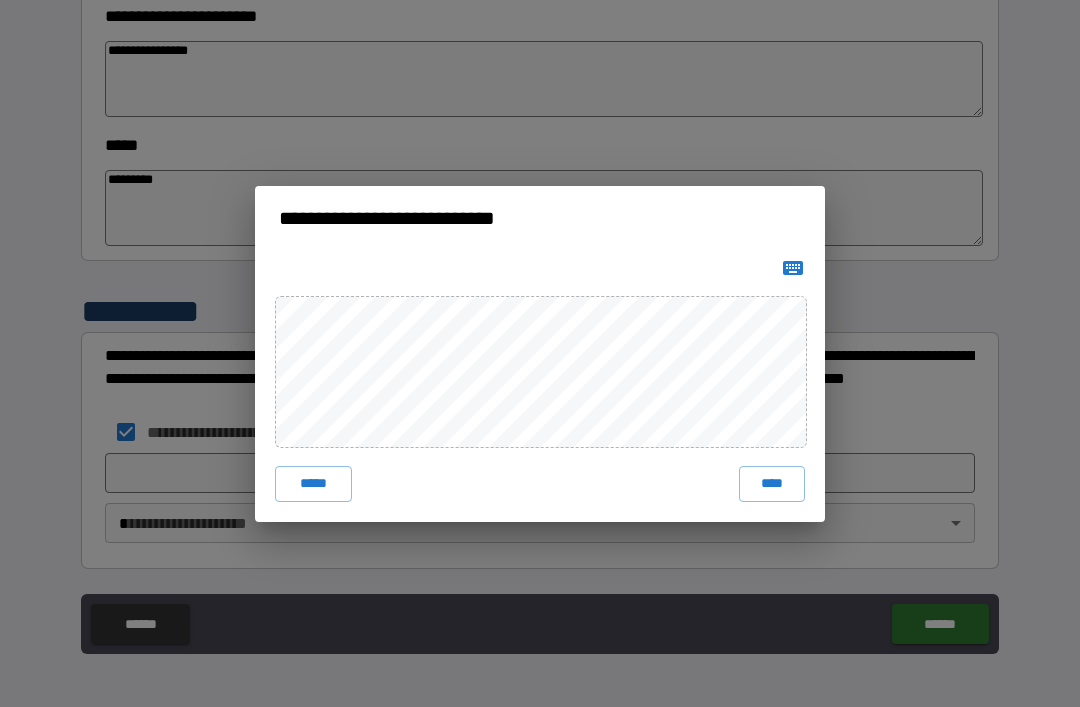 click on "****" at bounding box center [772, 484] 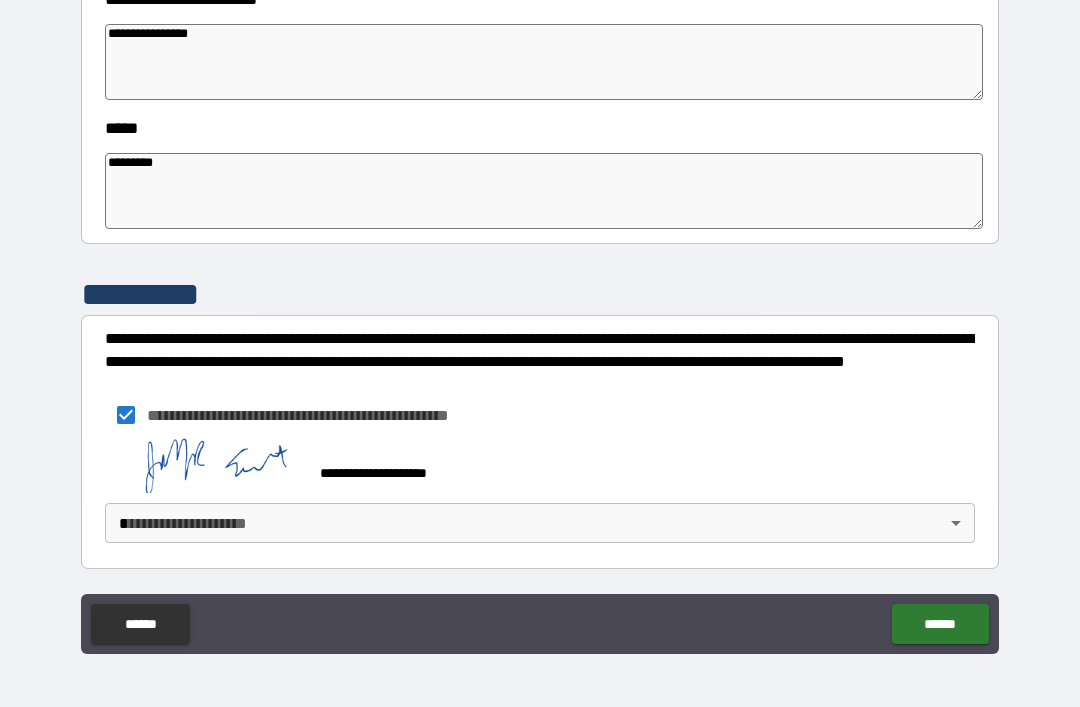 scroll, scrollTop: 773, scrollLeft: 0, axis: vertical 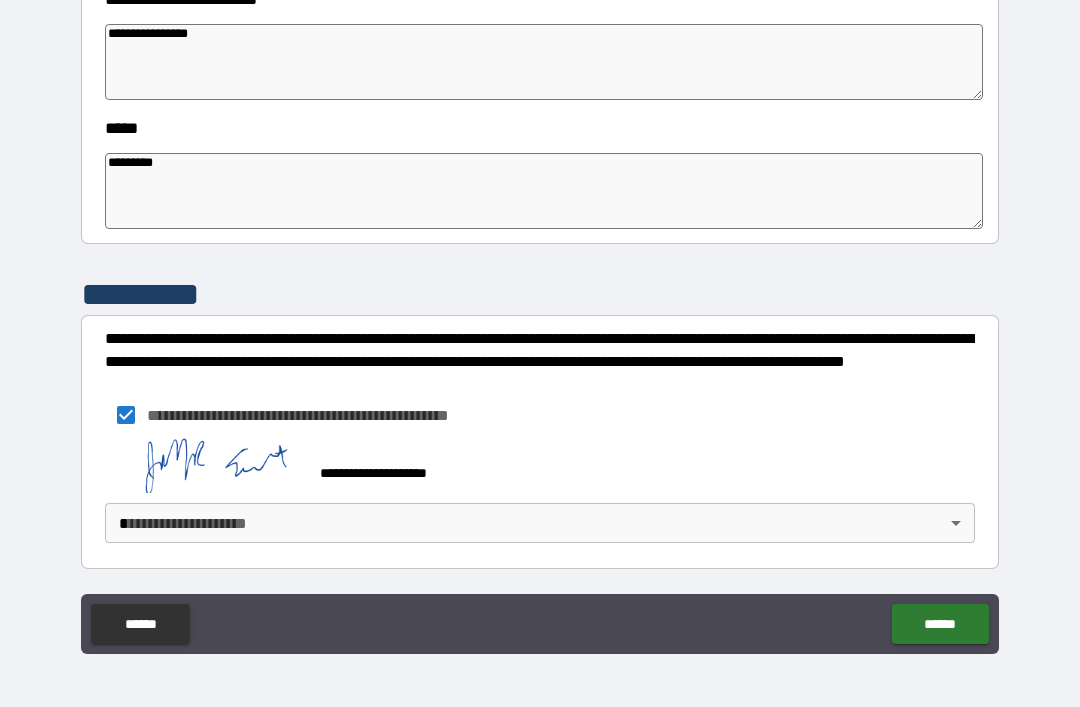 click on "**********" at bounding box center [540, 321] 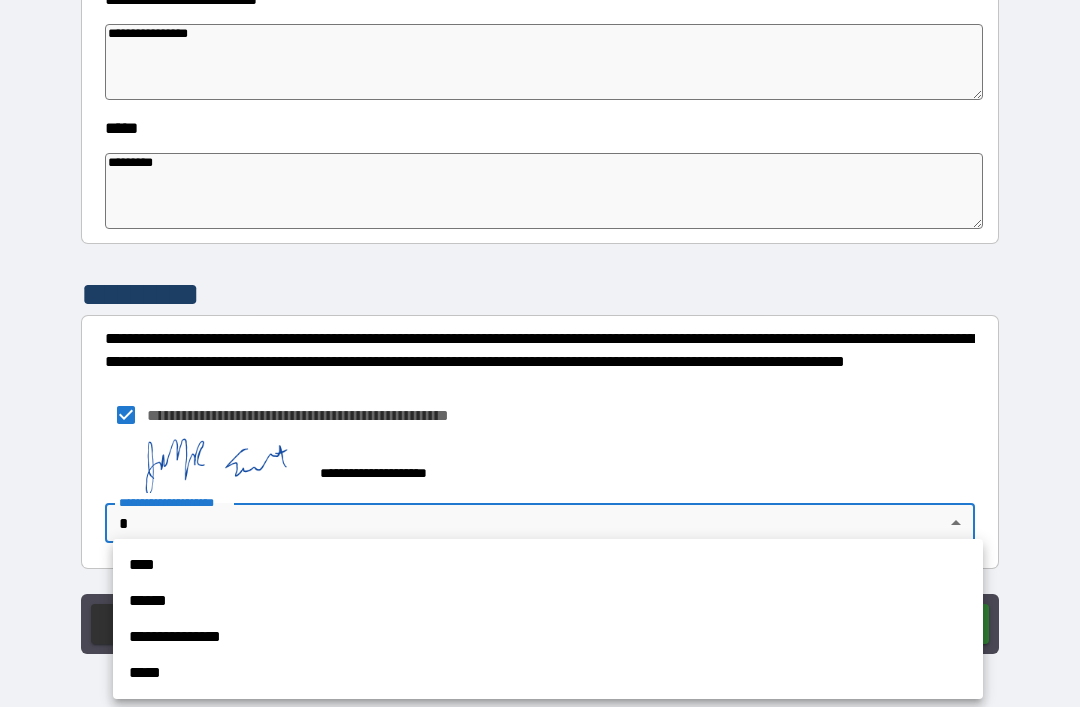 click on "**********" at bounding box center [548, 637] 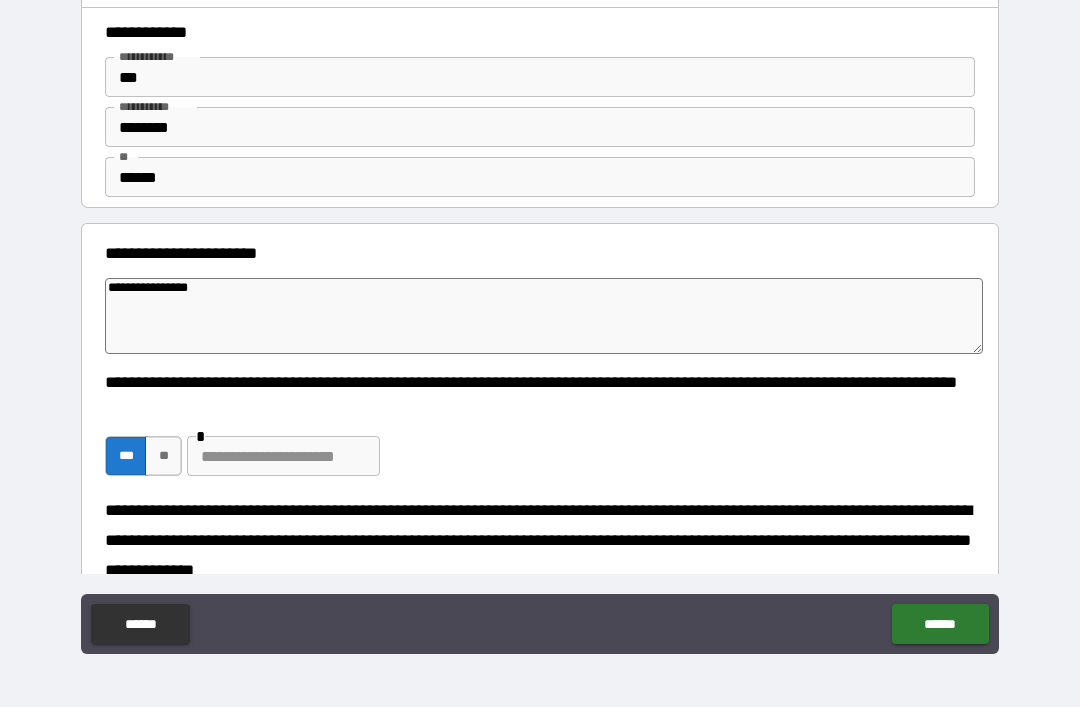 scroll, scrollTop: 38, scrollLeft: 0, axis: vertical 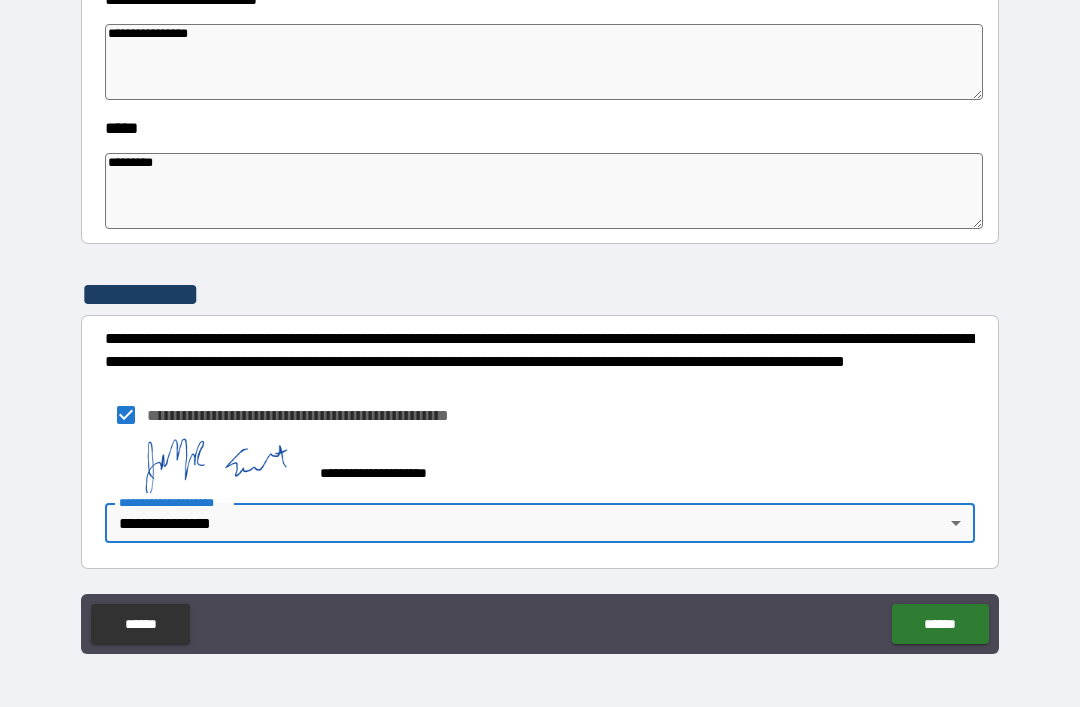 click on "******" at bounding box center [940, 624] 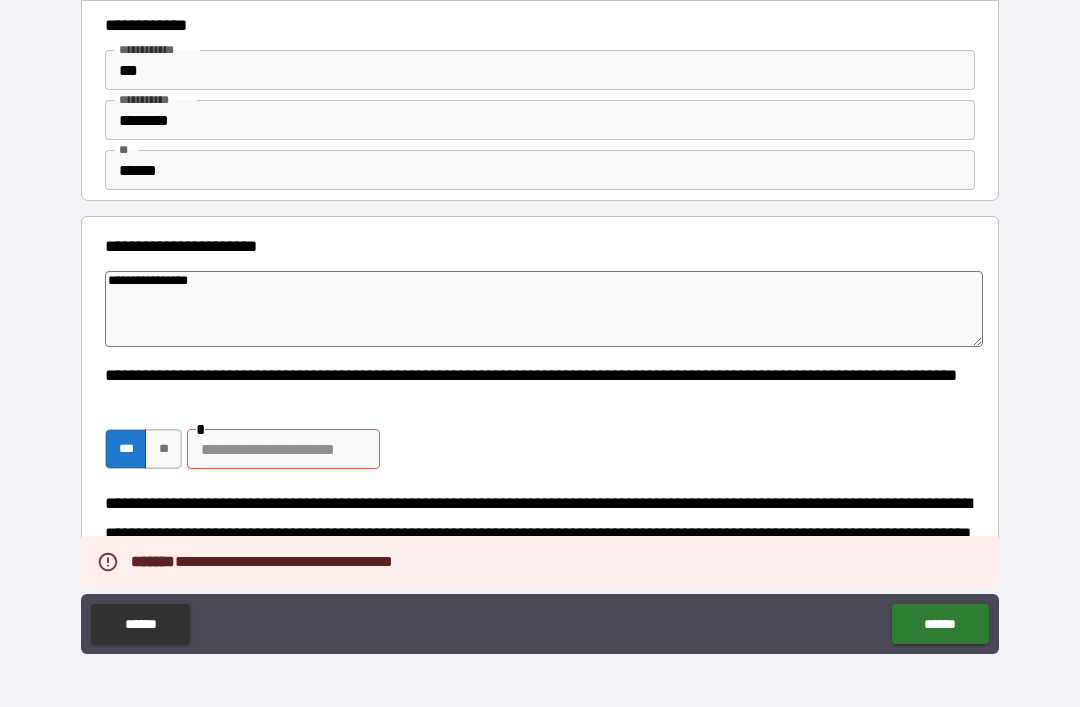 scroll, scrollTop: 64, scrollLeft: 0, axis: vertical 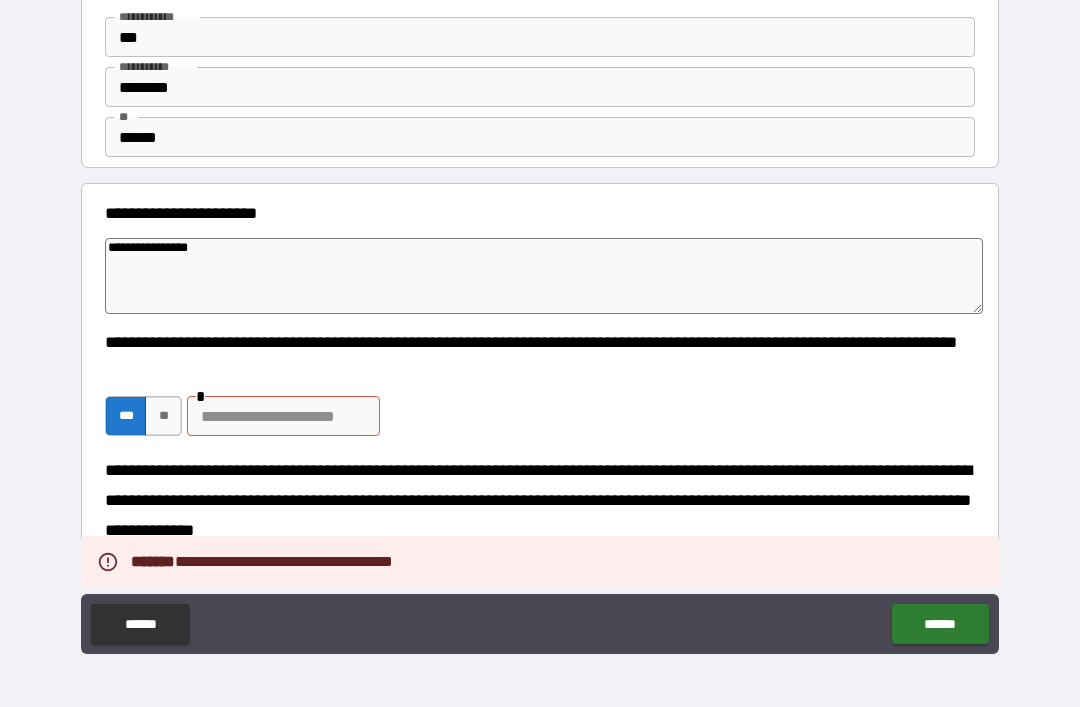 click at bounding box center (283, 416) 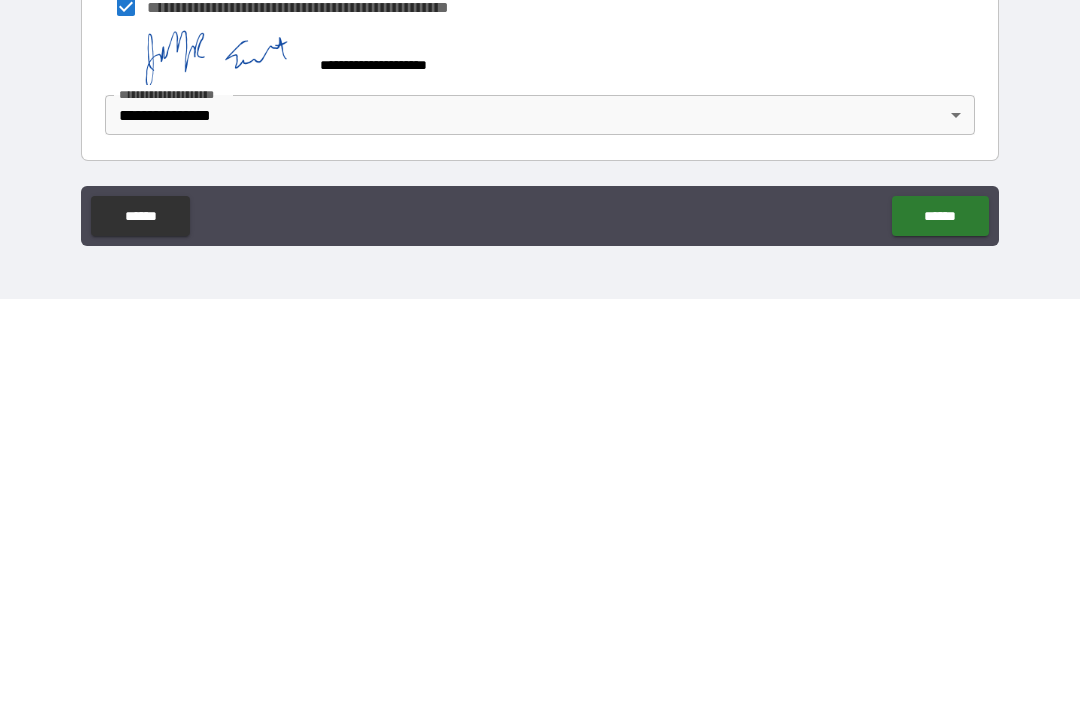 scroll, scrollTop: 773, scrollLeft: 0, axis: vertical 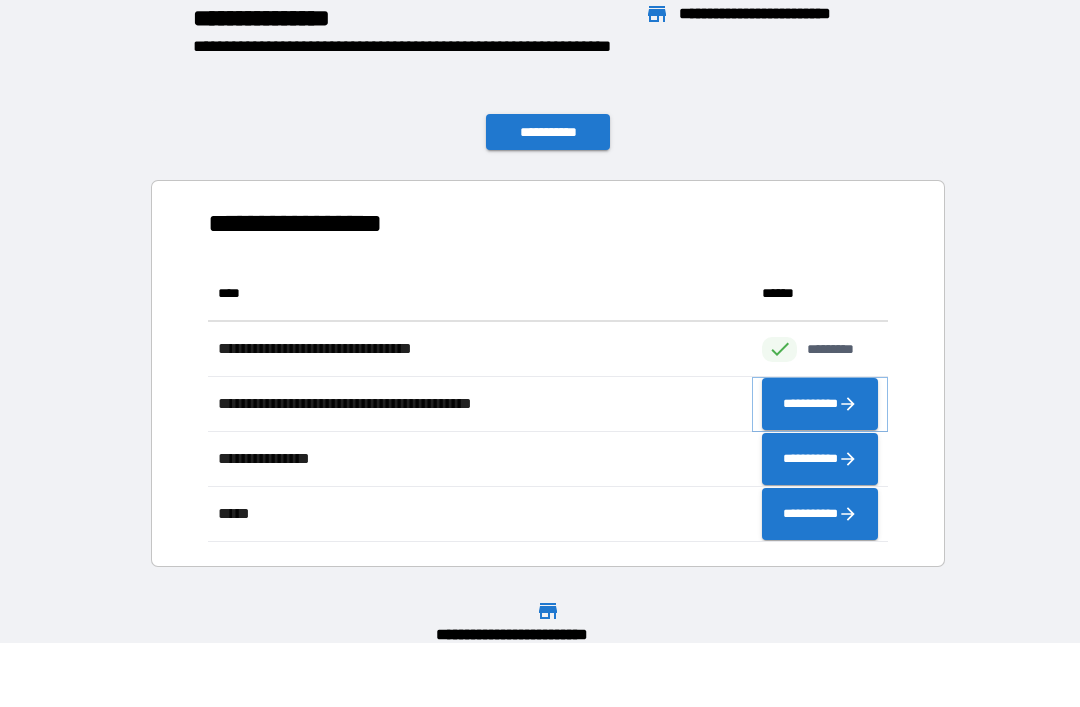 click 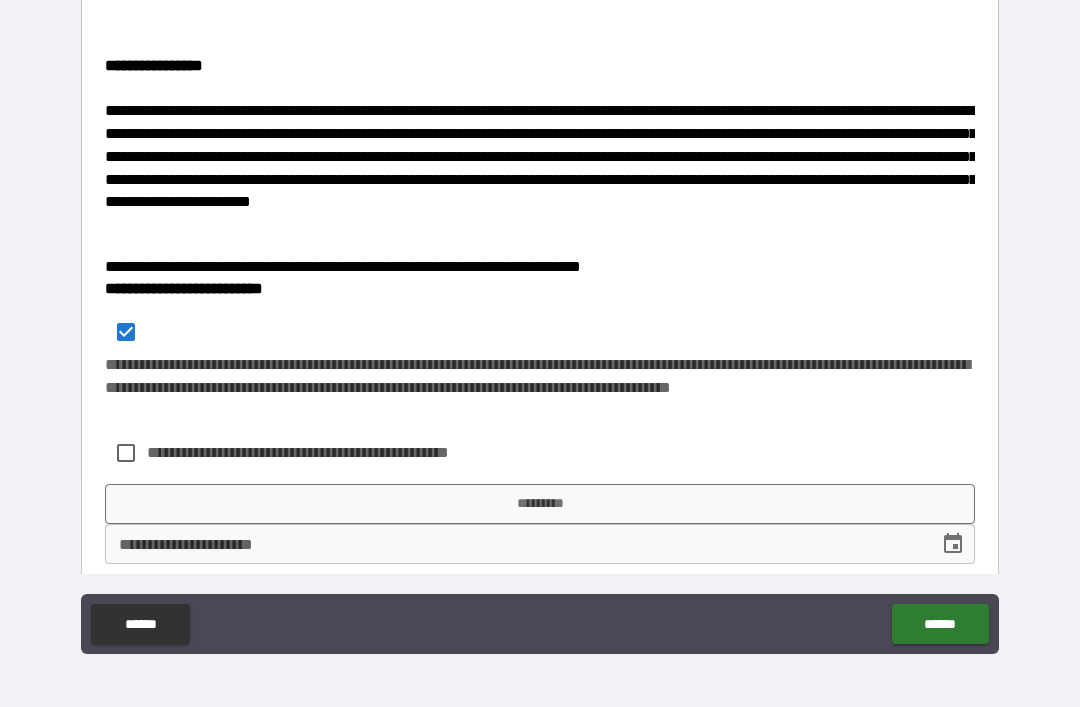 scroll, scrollTop: 432, scrollLeft: 0, axis: vertical 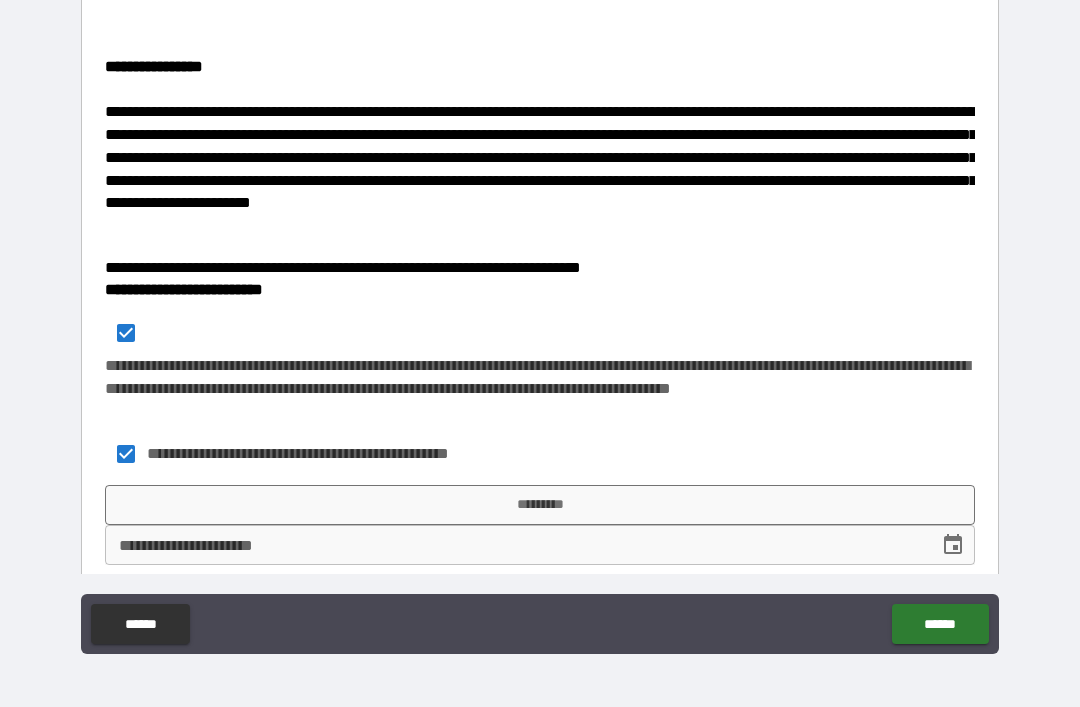 click on "*********" at bounding box center (540, 505) 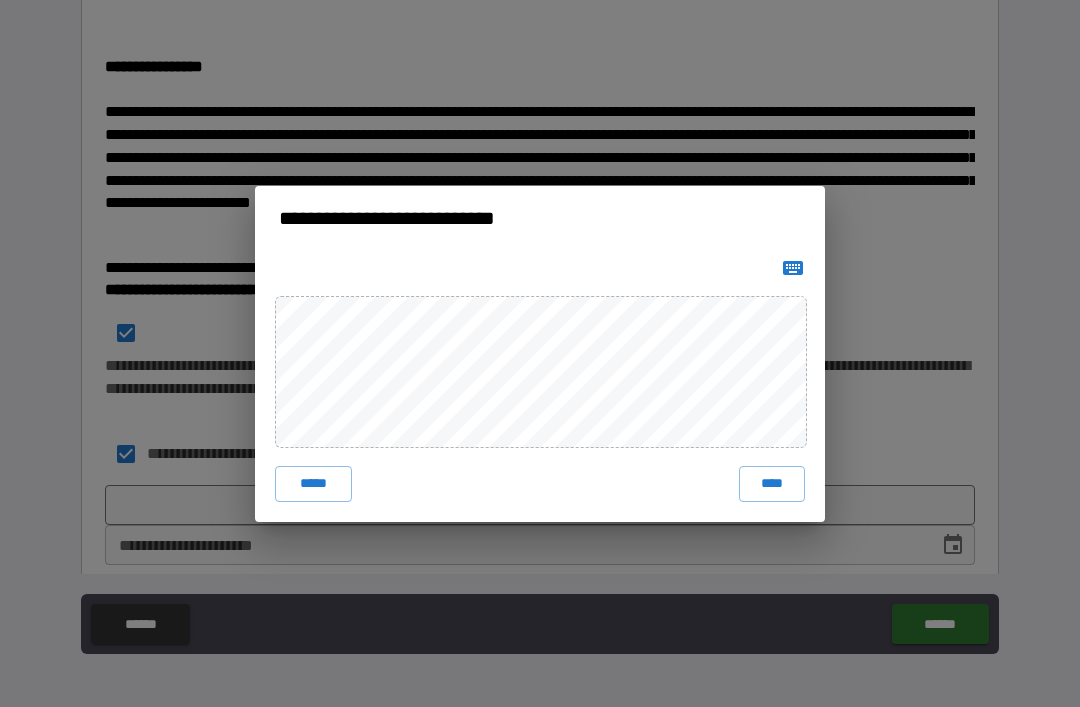 click on "****" at bounding box center (772, 484) 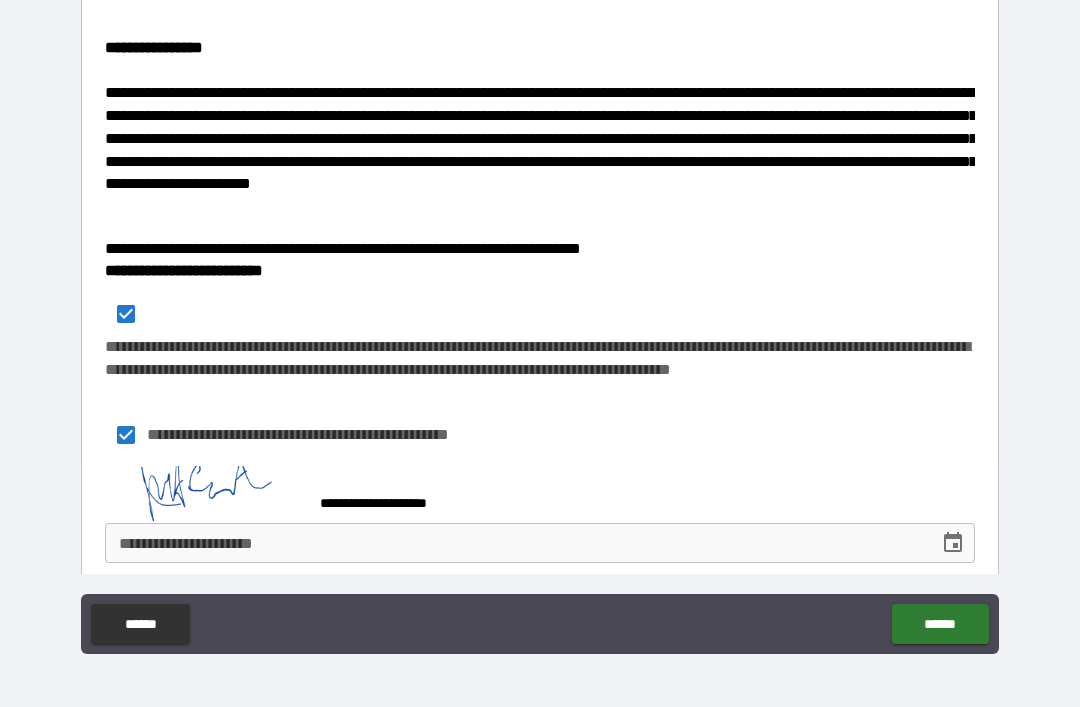 scroll, scrollTop: 449, scrollLeft: 0, axis: vertical 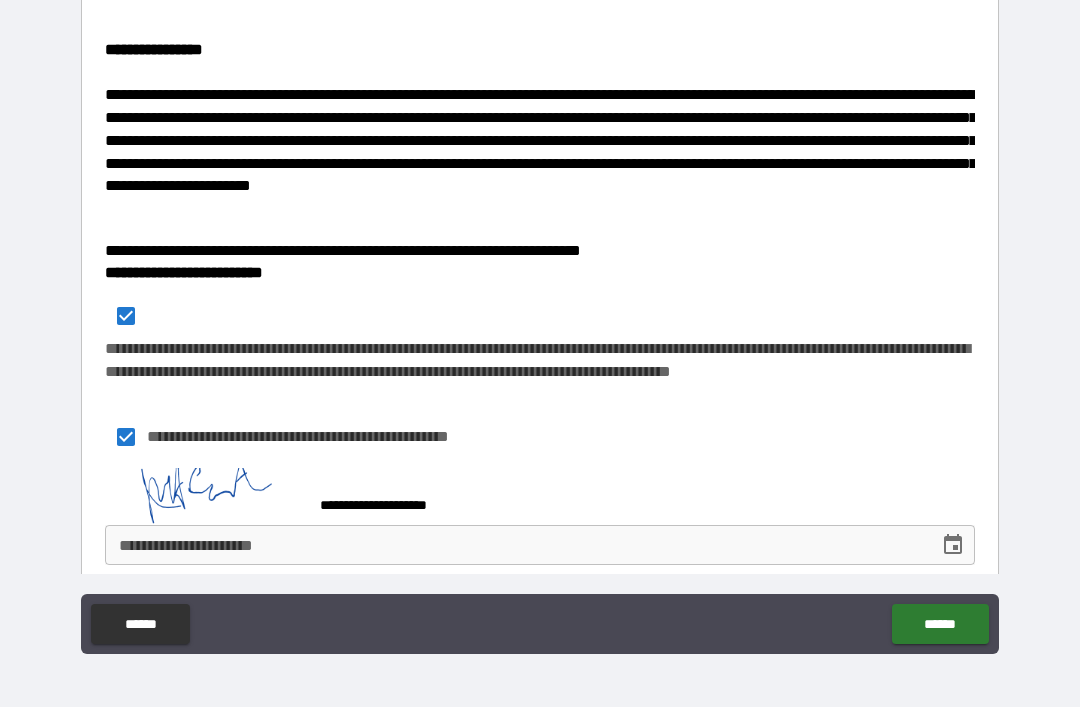 click on "**********" at bounding box center (515, 545) 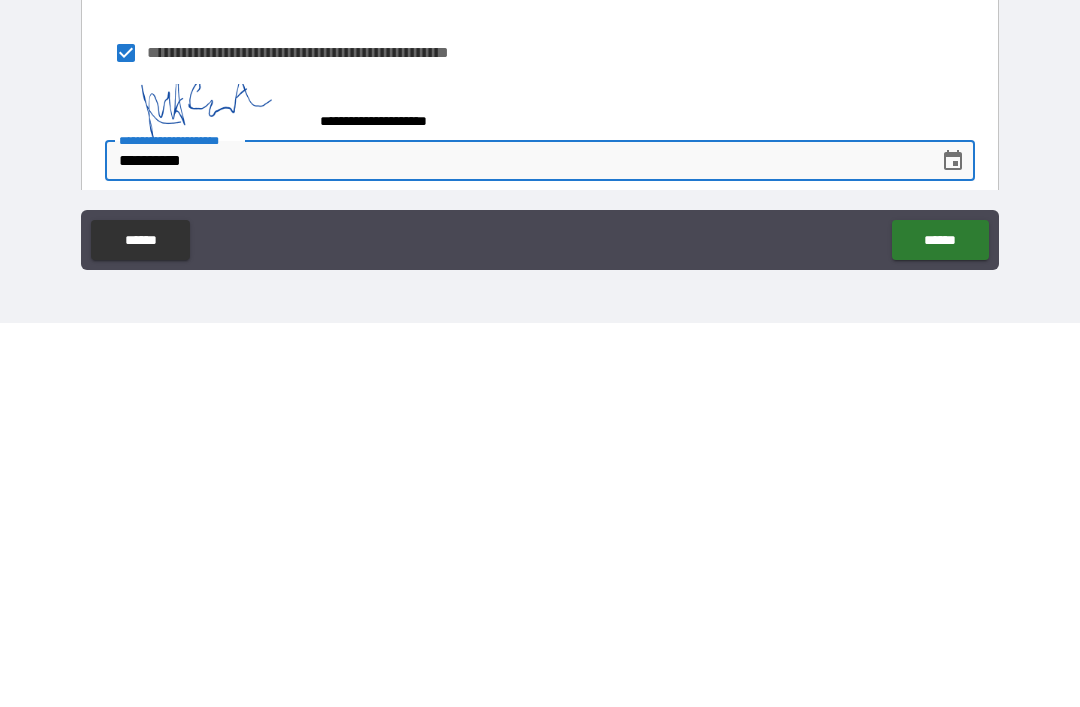 click on "******" at bounding box center (940, 624) 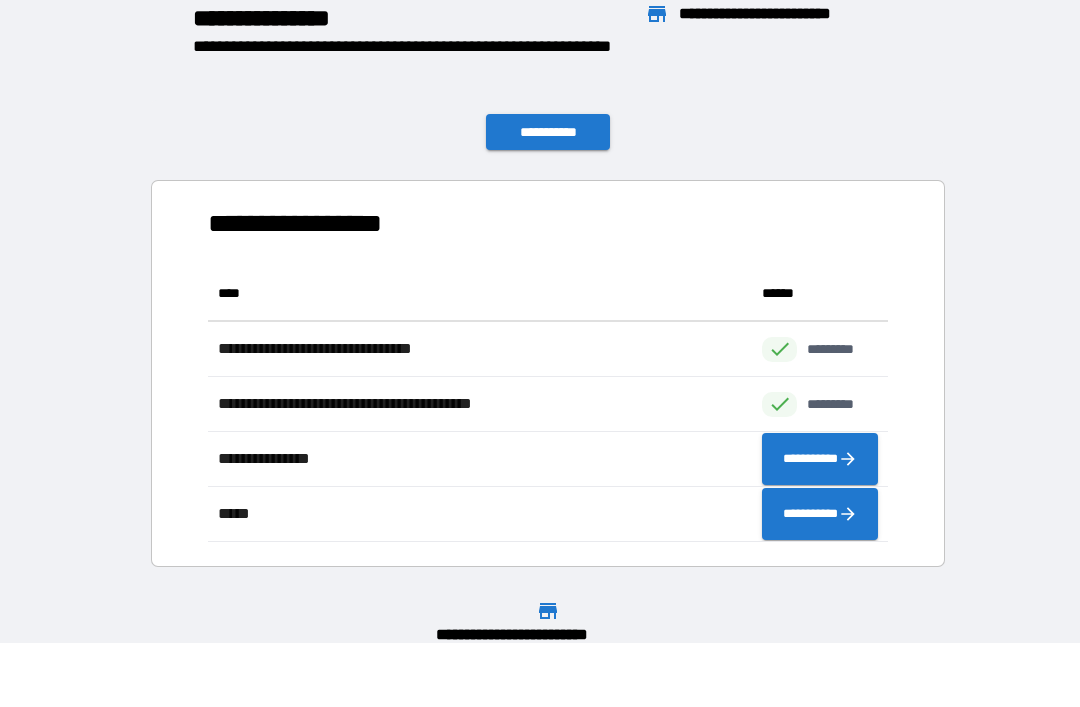 scroll, scrollTop: 1, scrollLeft: 1, axis: both 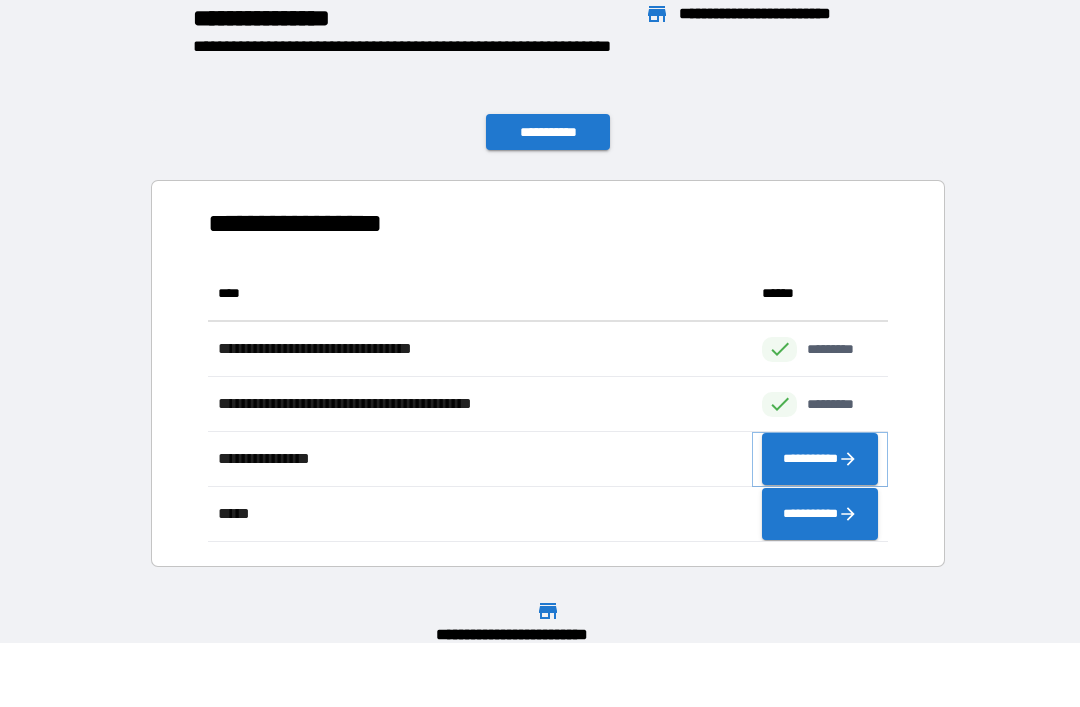 click on "**********" at bounding box center (820, 459) 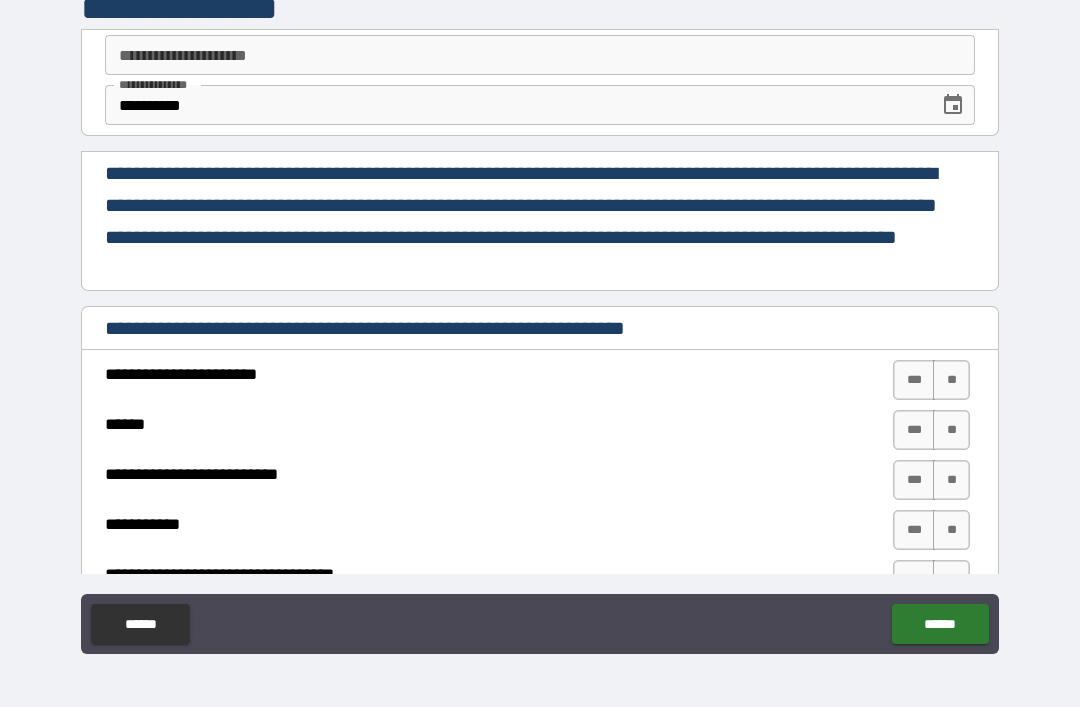 click on "**" at bounding box center [951, 380] 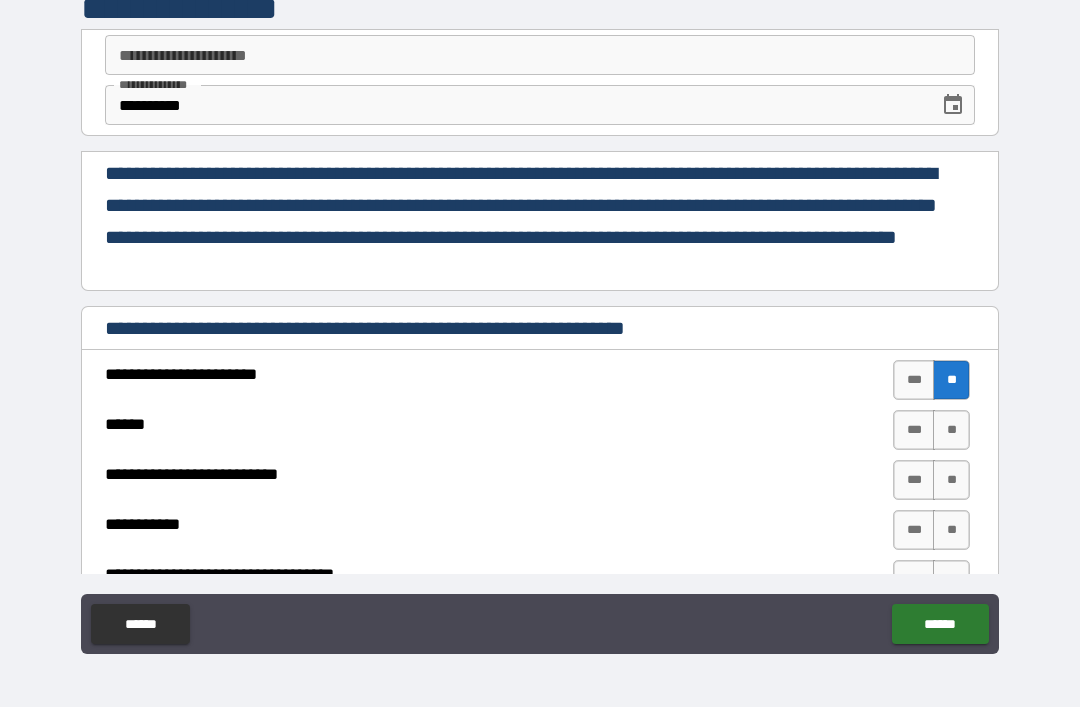click on "**" at bounding box center (951, 430) 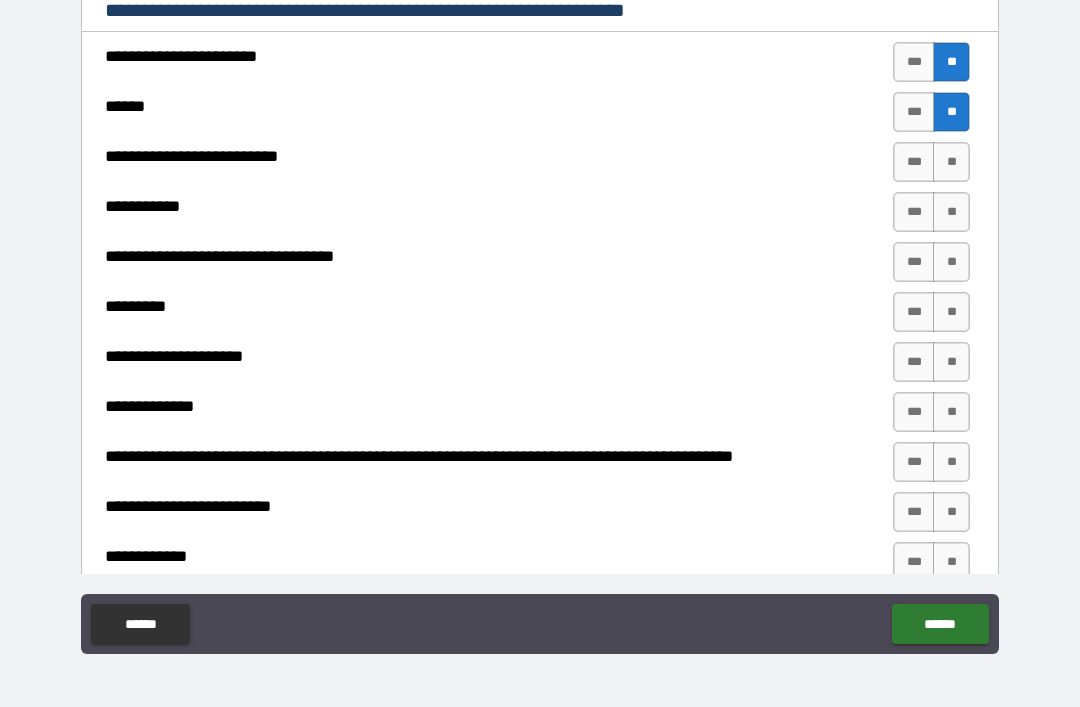 scroll, scrollTop: 311, scrollLeft: 0, axis: vertical 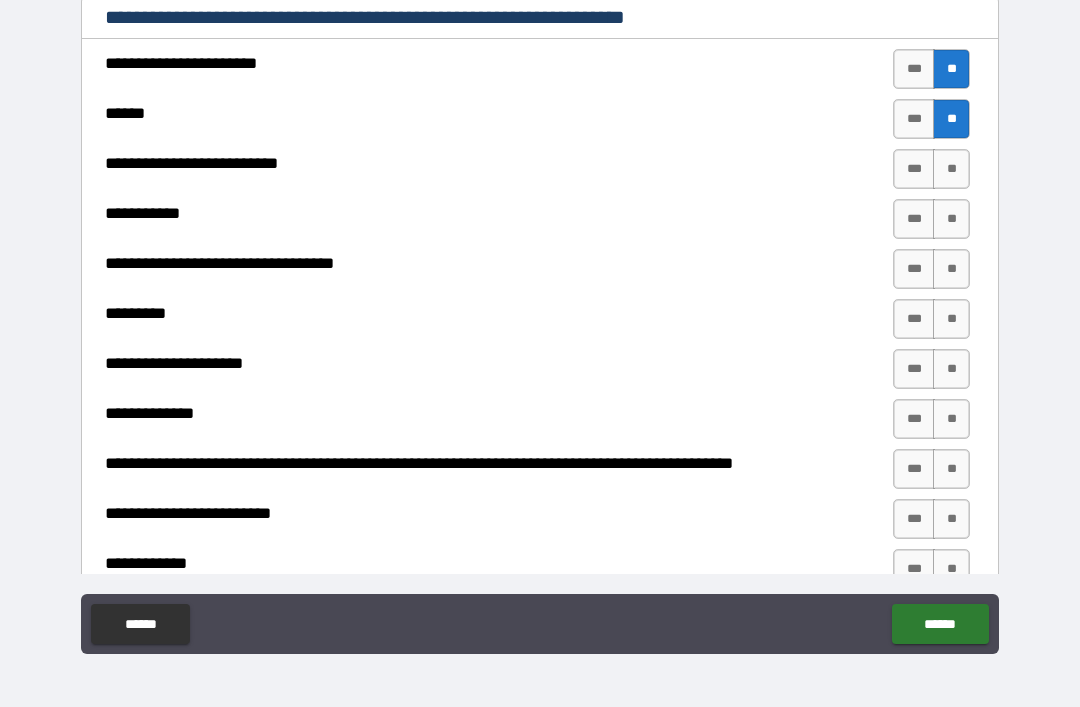 click on "**" at bounding box center [951, 169] 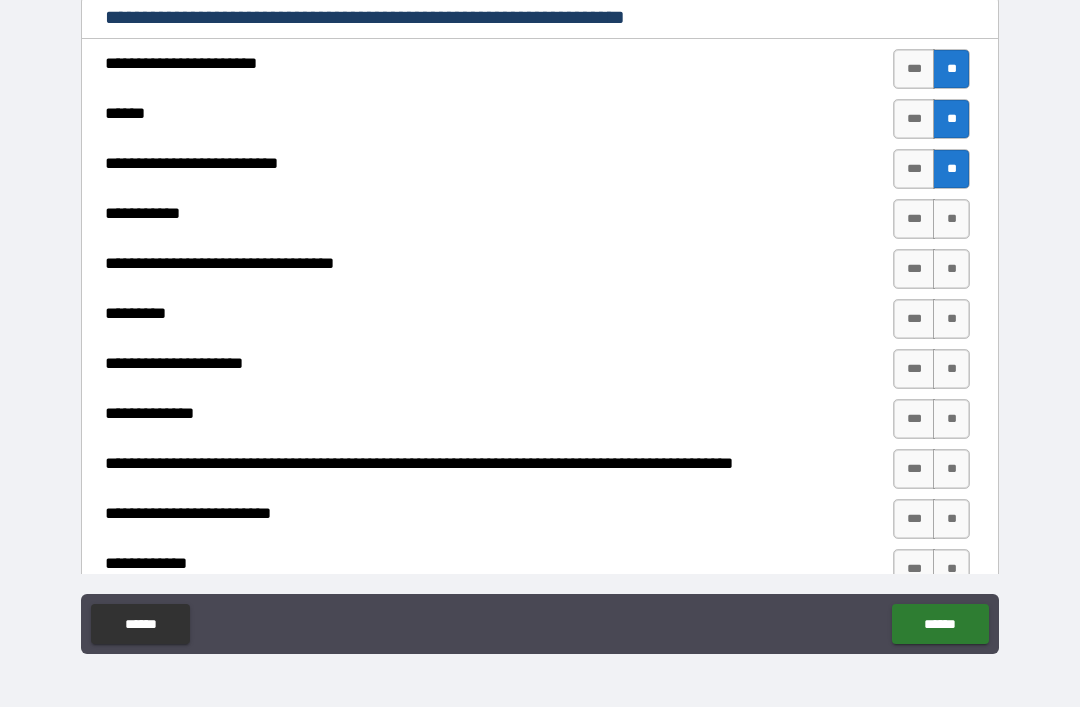 click on "**" at bounding box center [951, 219] 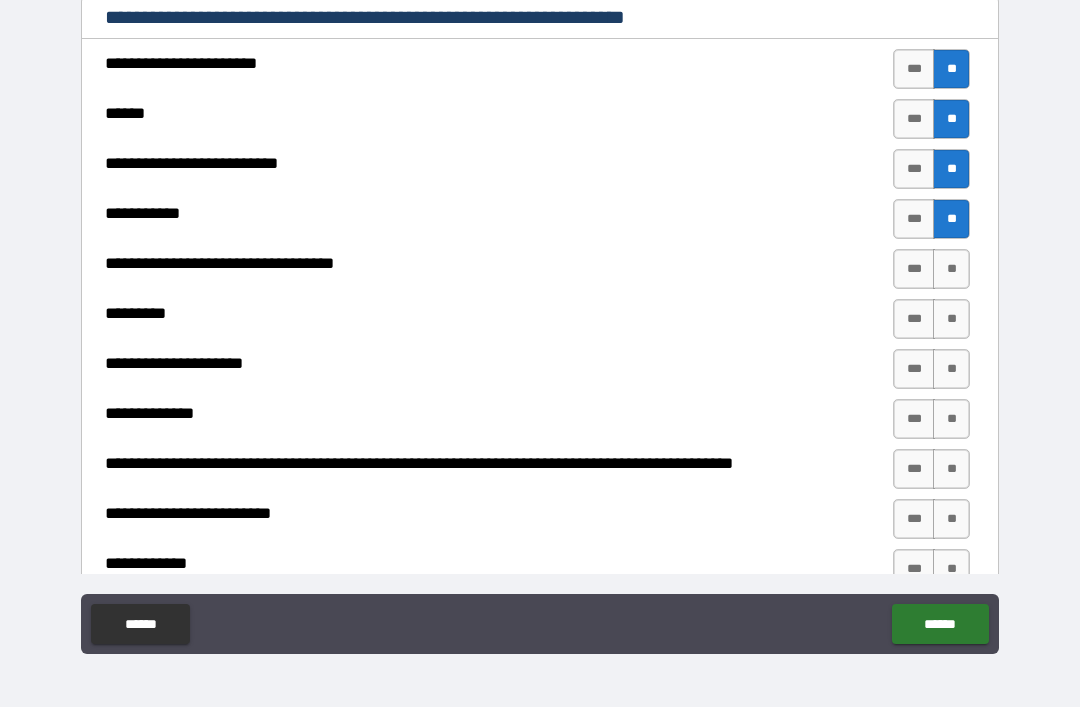 click on "**" at bounding box center [951, 269] 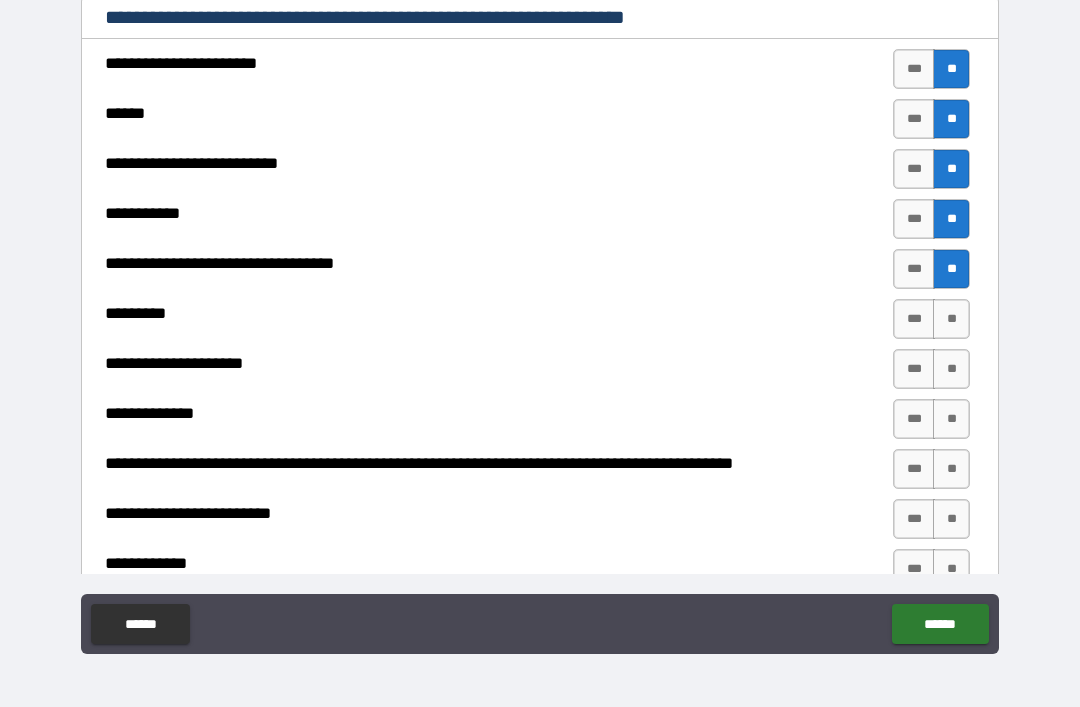 click on "**" at bounding box center (951, 319) 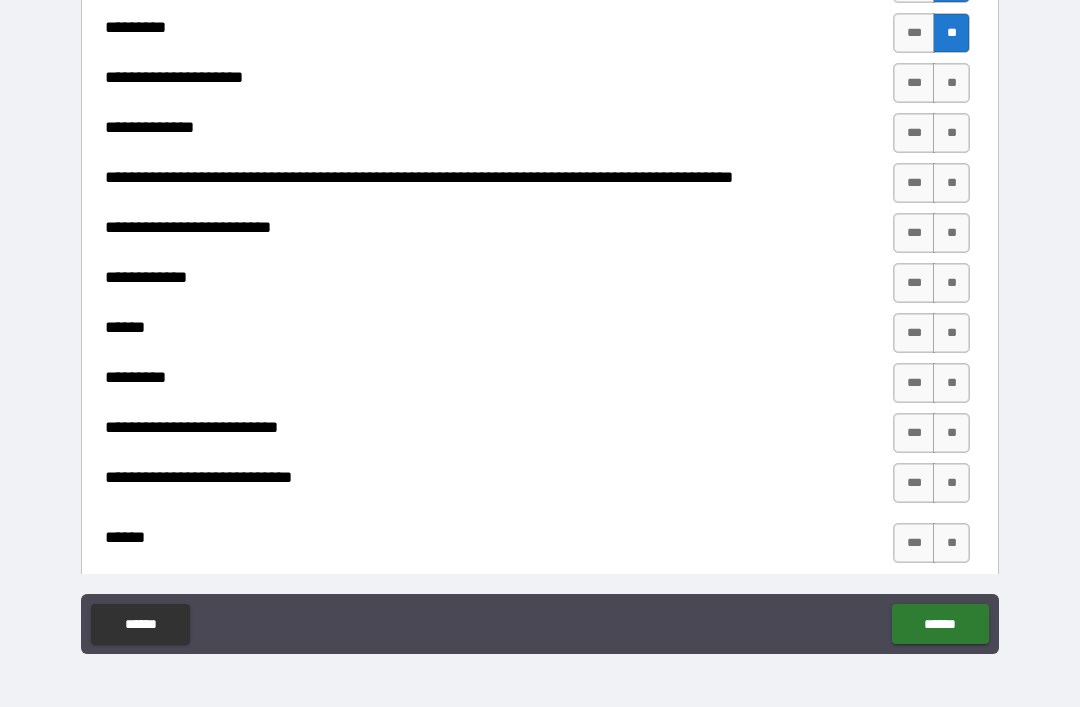 scroll, scrollTop: 594, scrollLeft: 0, axis: vertical 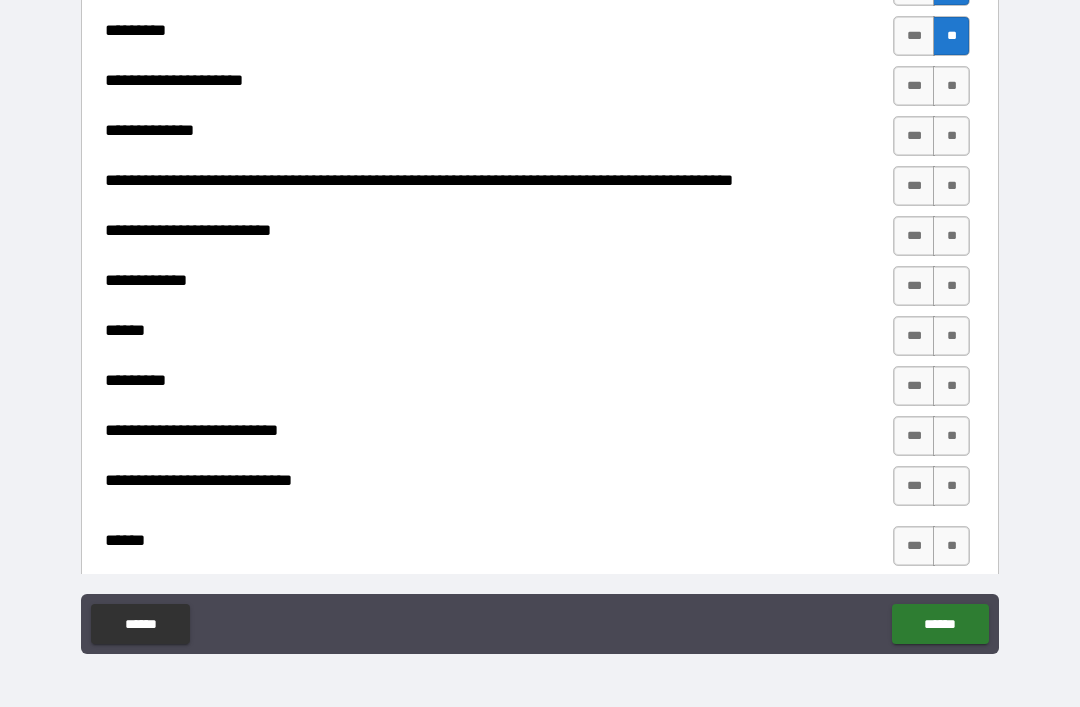 click on "**" at bounding box center (951, 136) 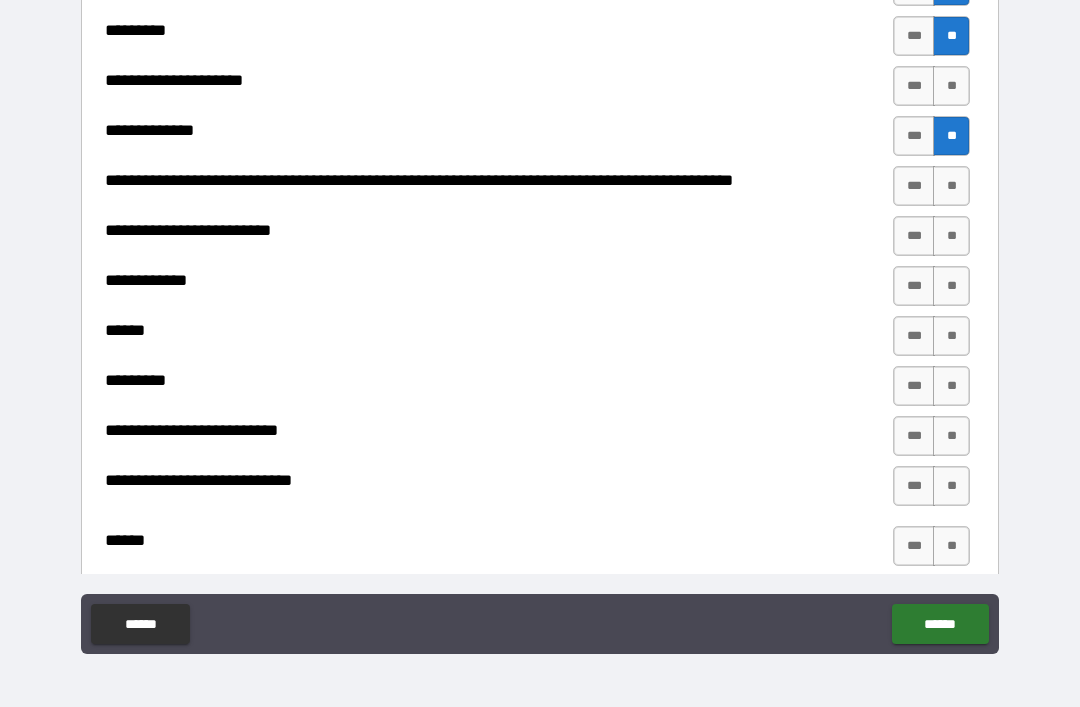 click on "**" at bounding box center (951, 86) 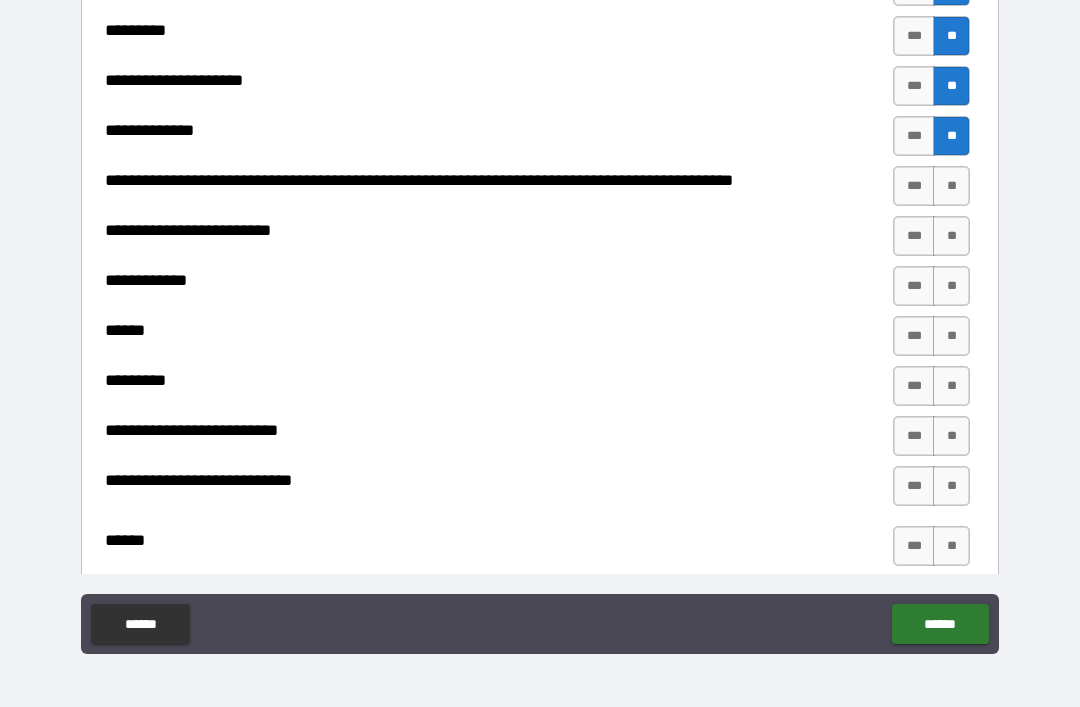 click on "**" at bounding box center (951, 186) 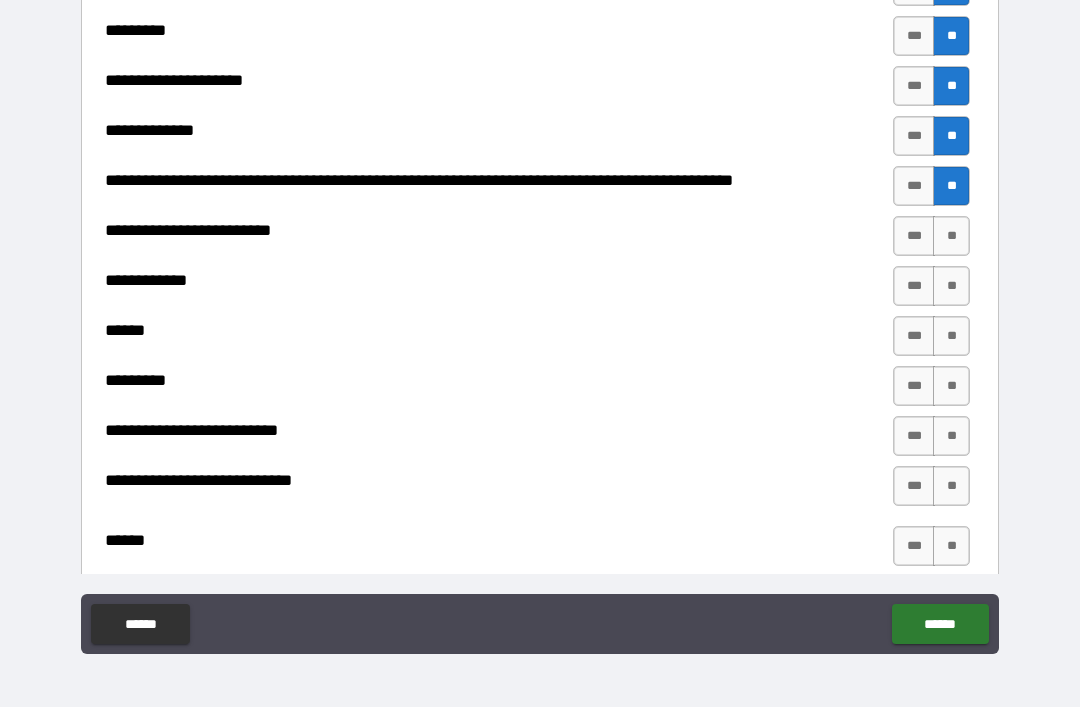 click on "**" at bounding box center (951, 236) 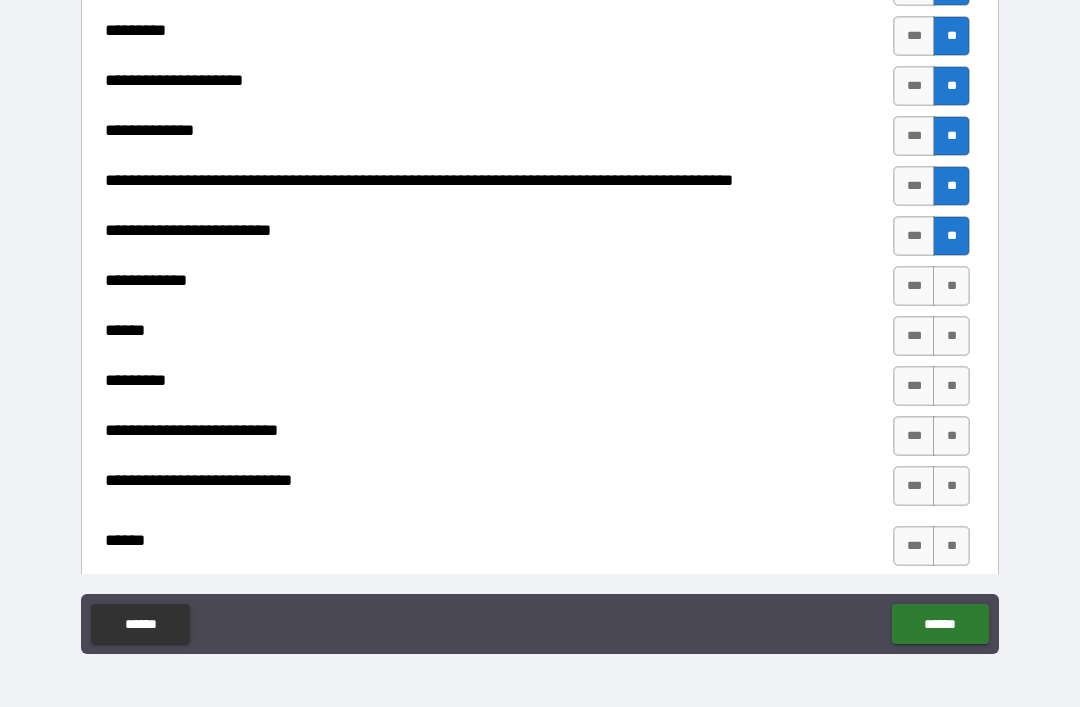 click on "**" at bounding box center (951, 286) 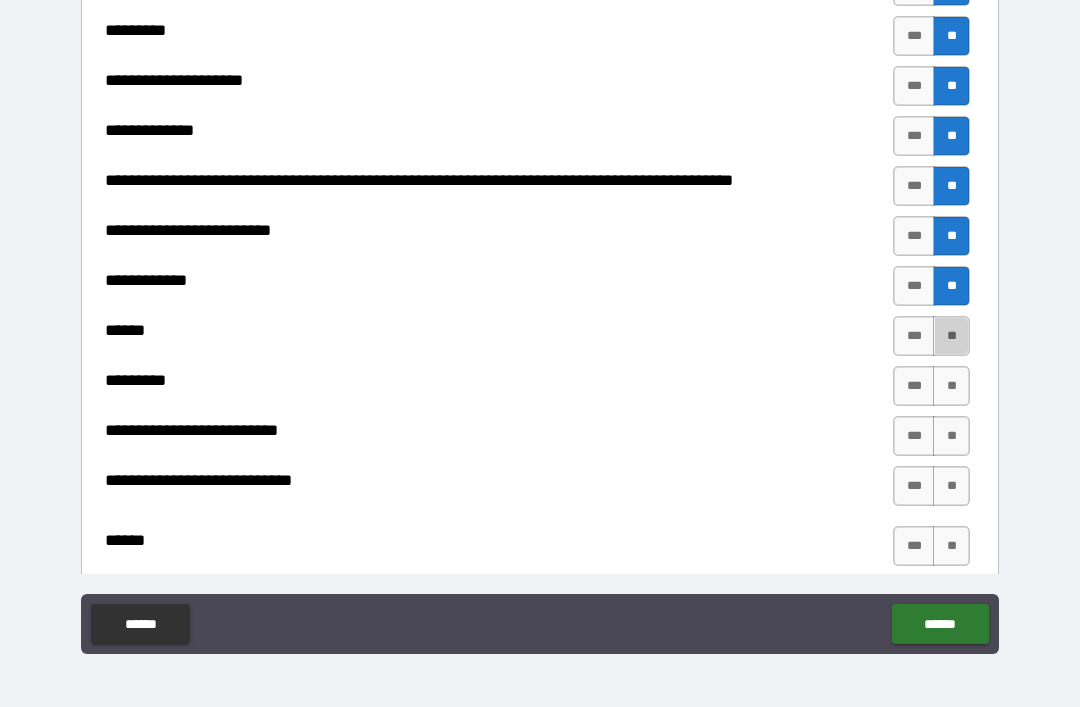 click on "**" at bounding box center (951, 336) 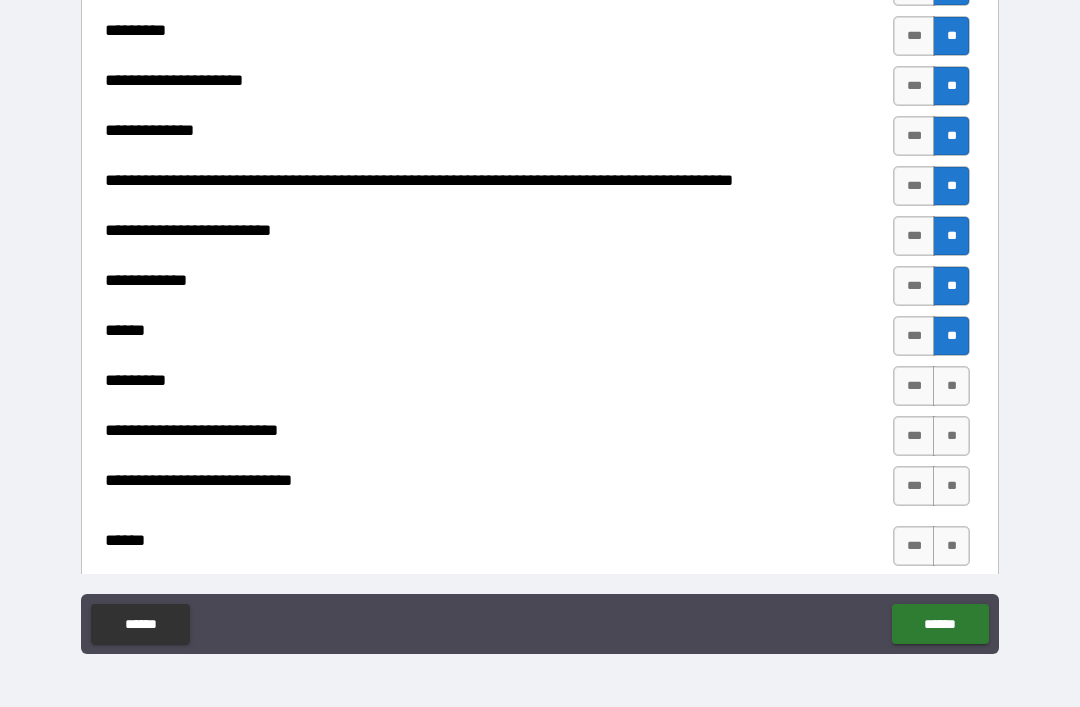 click on "**" at bounding box center [951, 386] 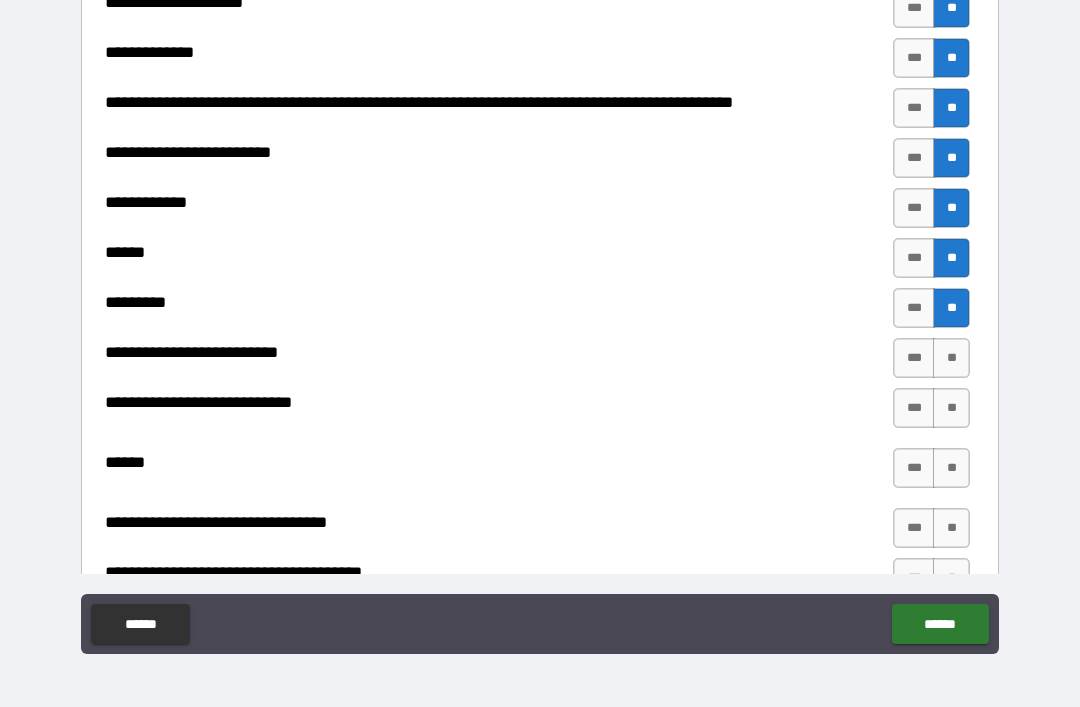 scroll, scrollTop: 674, scrollLeft: 0, axis: vertical 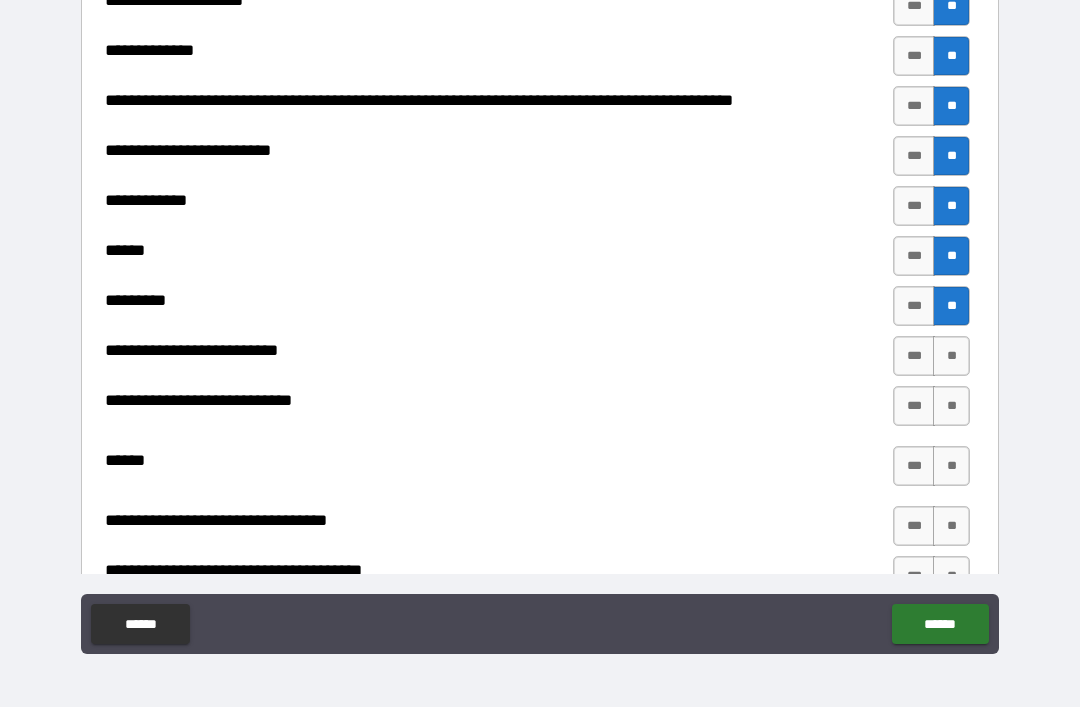 click on "**" at bounding box center (951, 356) 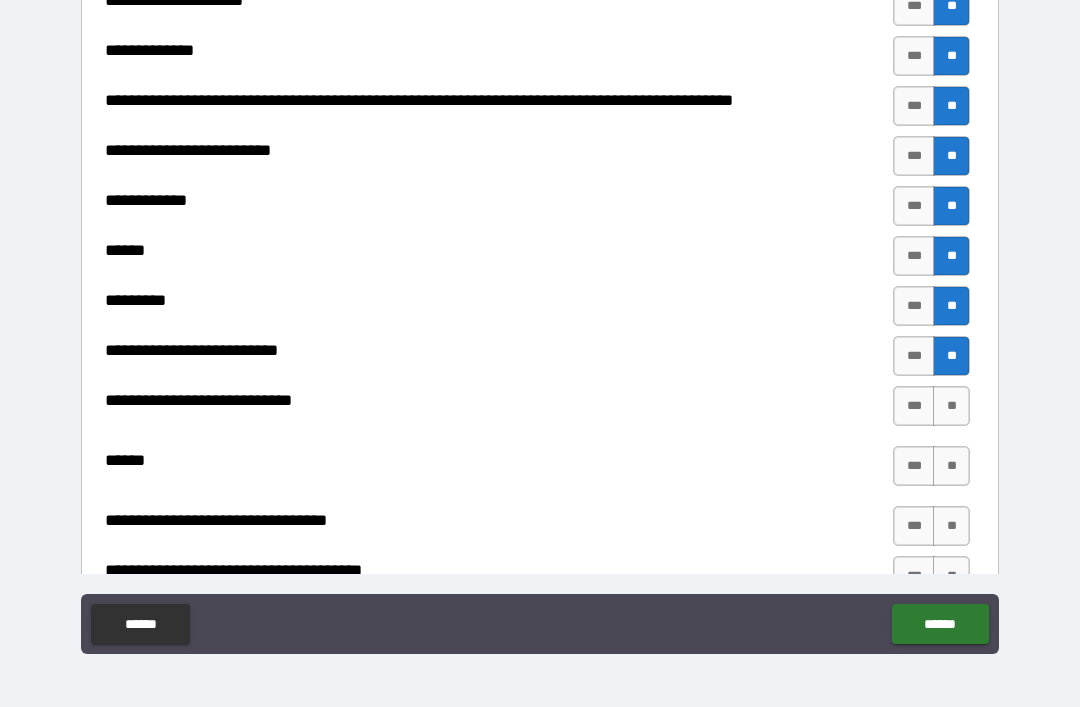 click on "**" at bounding box center [951, 406] 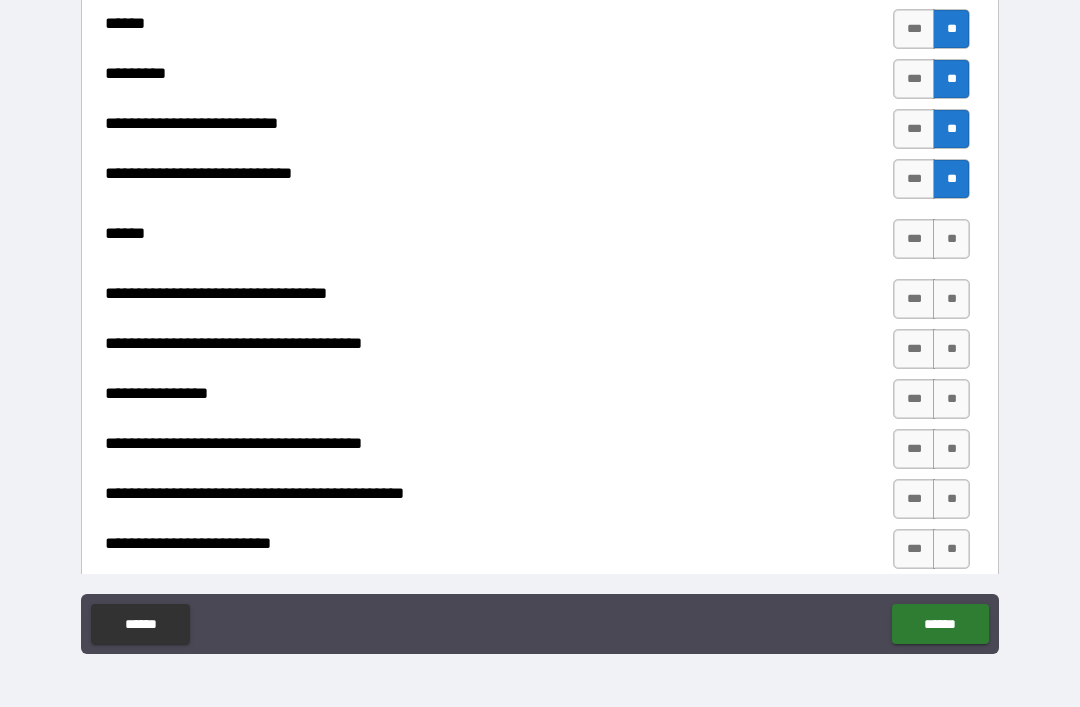 scroll, scrollTop: 898, scrollLeft: 0, axis: vertical 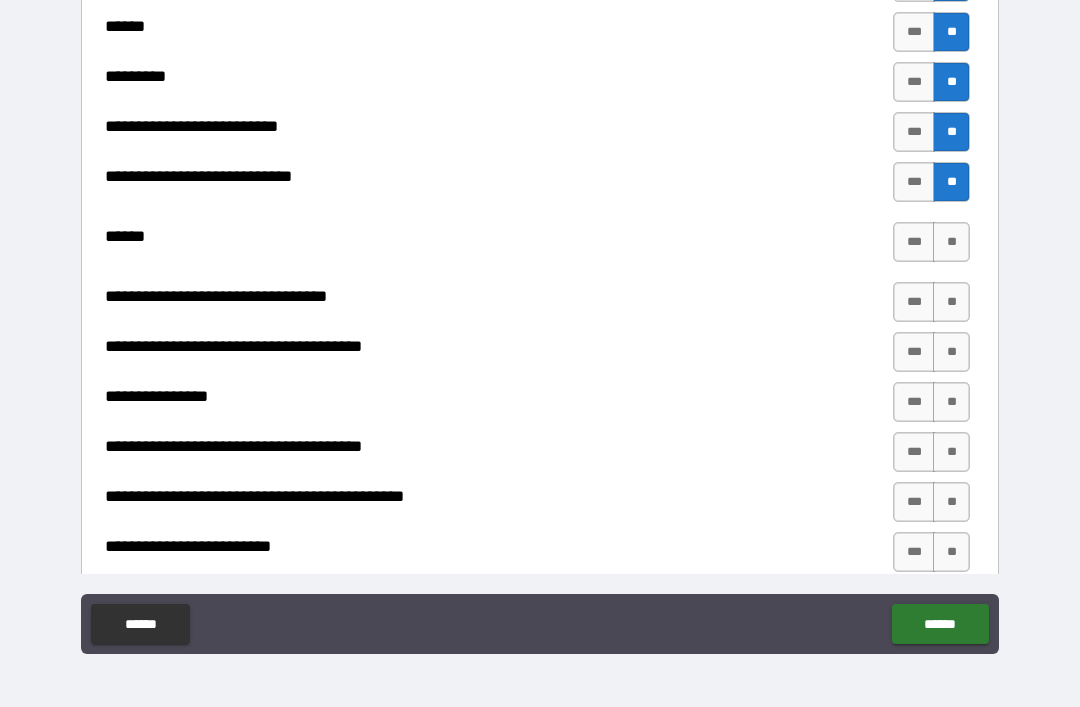 click on "**" at bounding box center (951, 302) 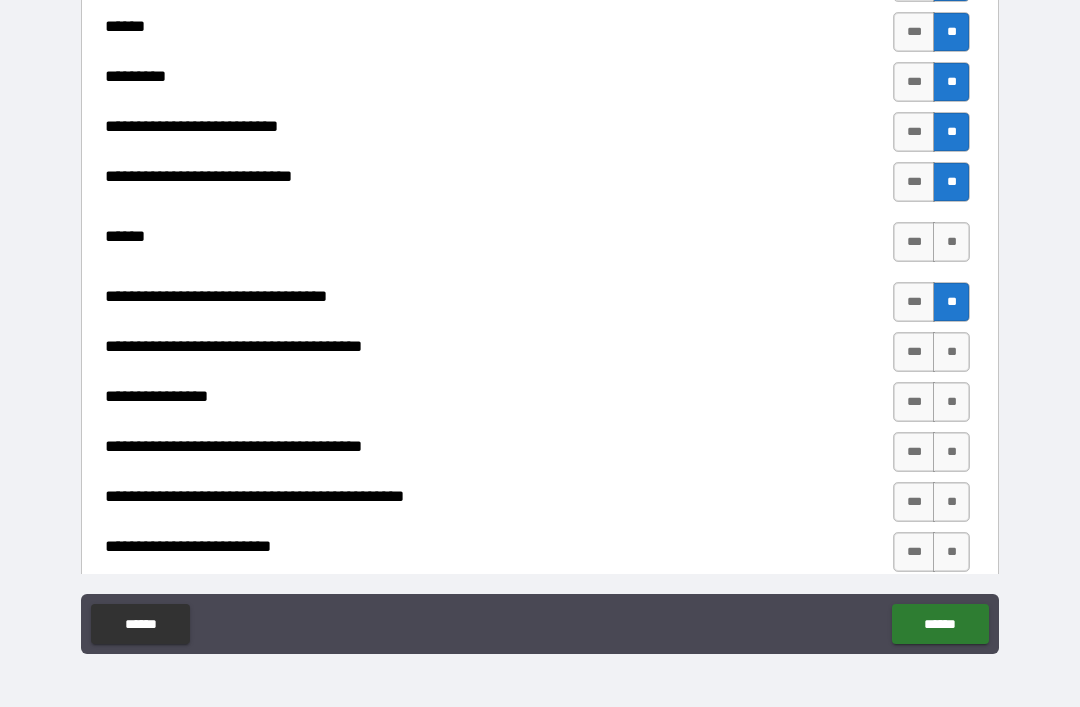 click on "**" at bounding box center (951, 352) 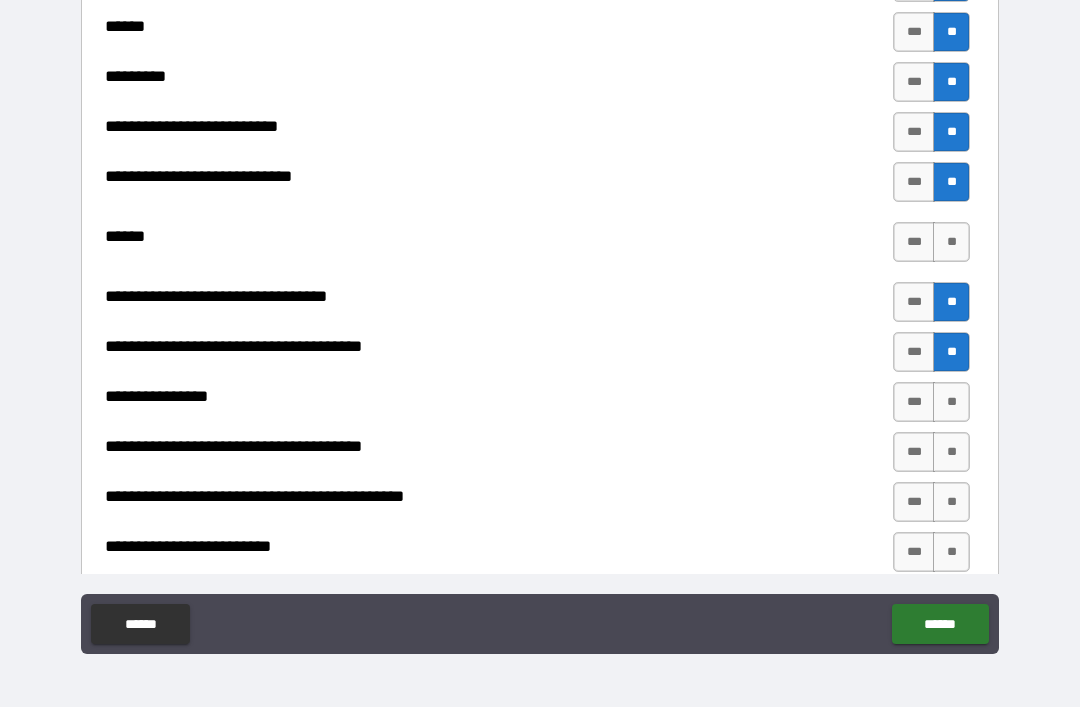 click on "**" at bounding box center (951, 402) 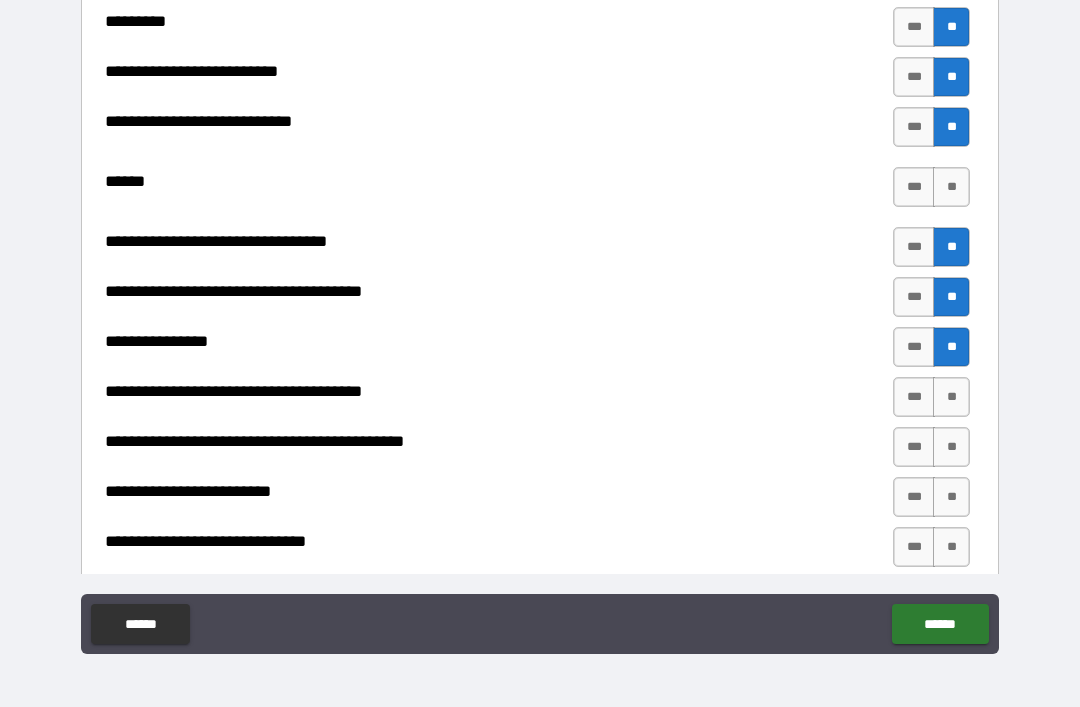 scroll, scrollTop: 962, scrollLeft: 0, axis: vertical 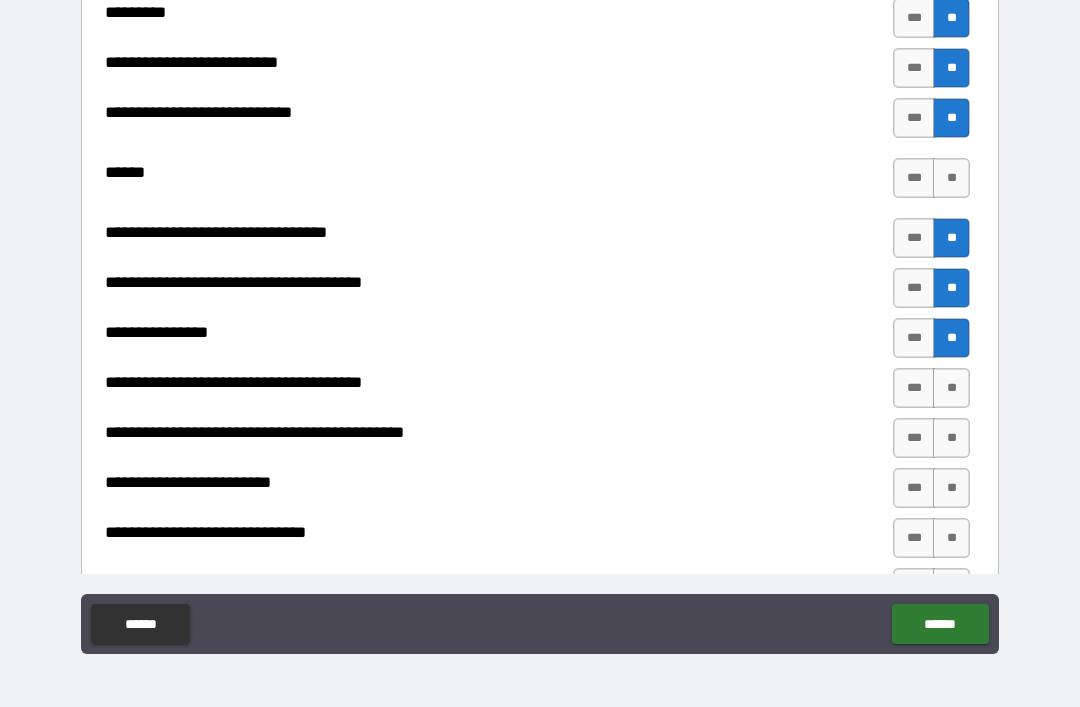 click on "***" at bounding box center [914, 388] 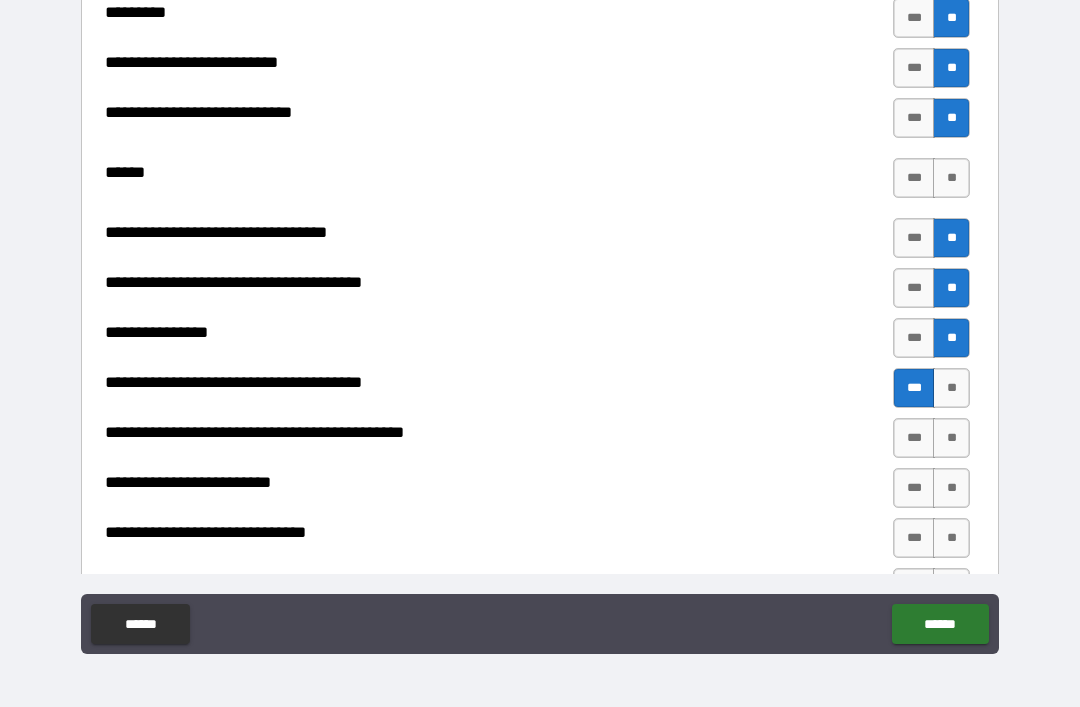 click on "**" at bounding box center [951, 438] 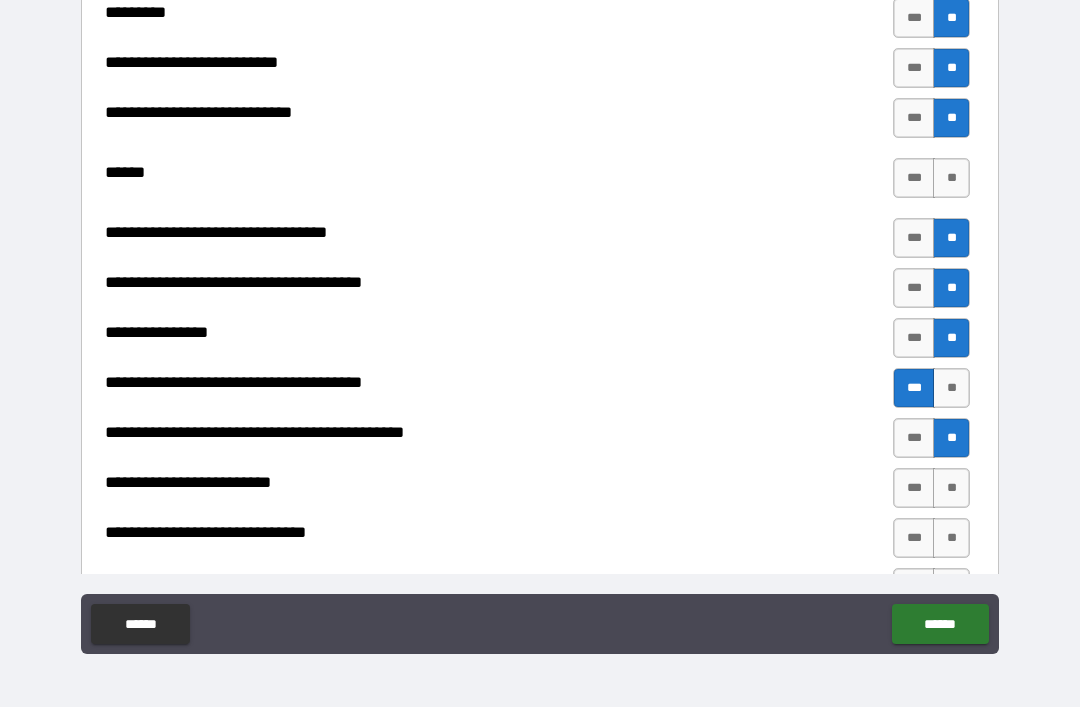 click on "**" at bounding box center (951, 488) 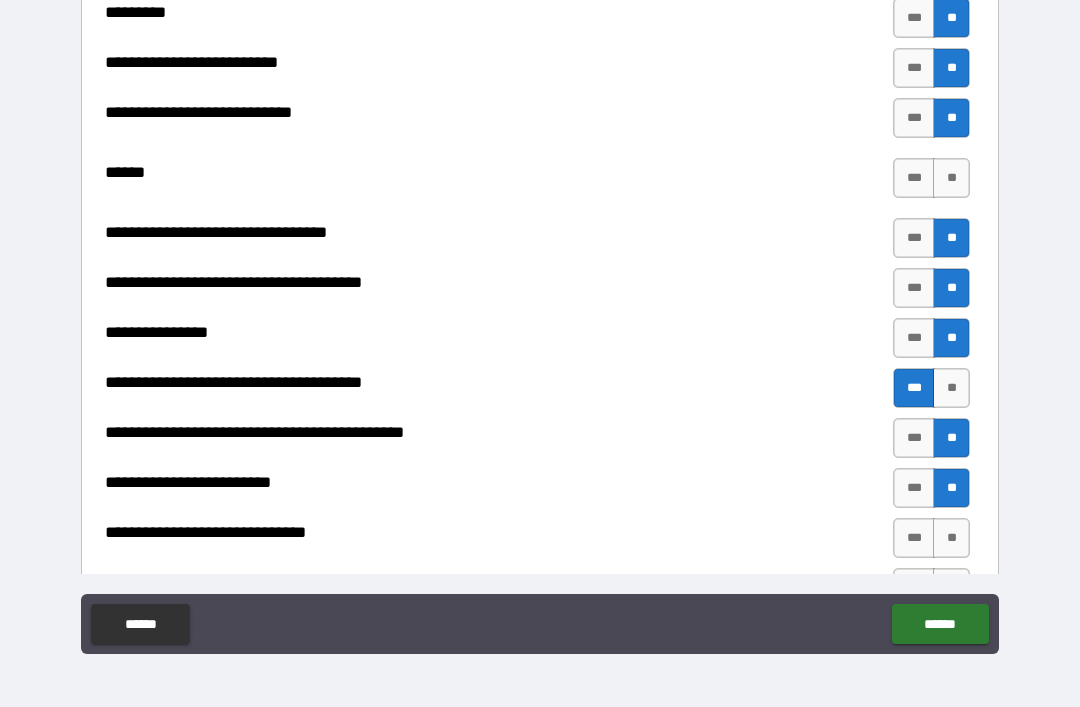 click on "**" at bounding box center (951, 538) 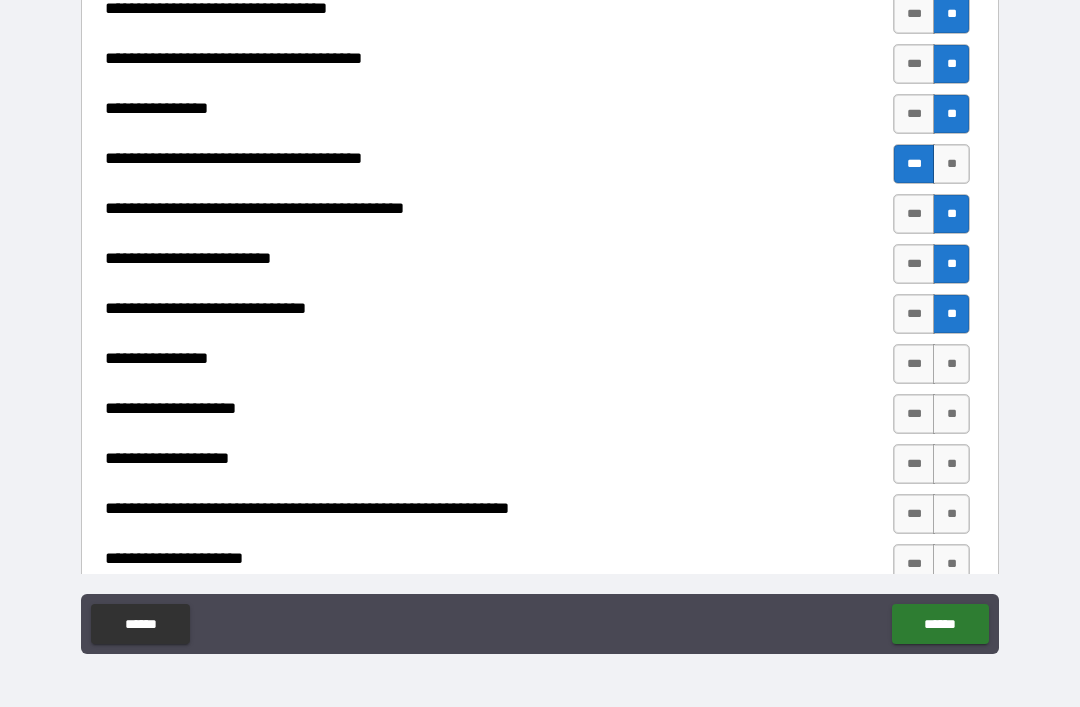 scroll, scrollTop: 1185, scrollLeft: 0, axis: vertical 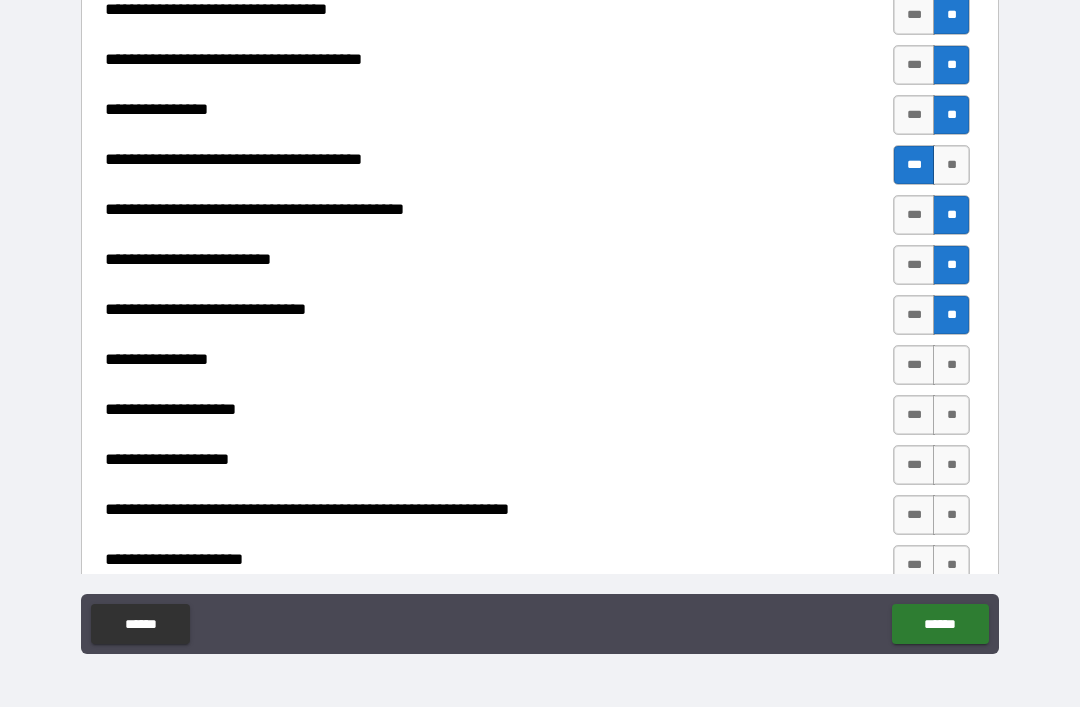 click on "**" at bounding box center [951, 365] 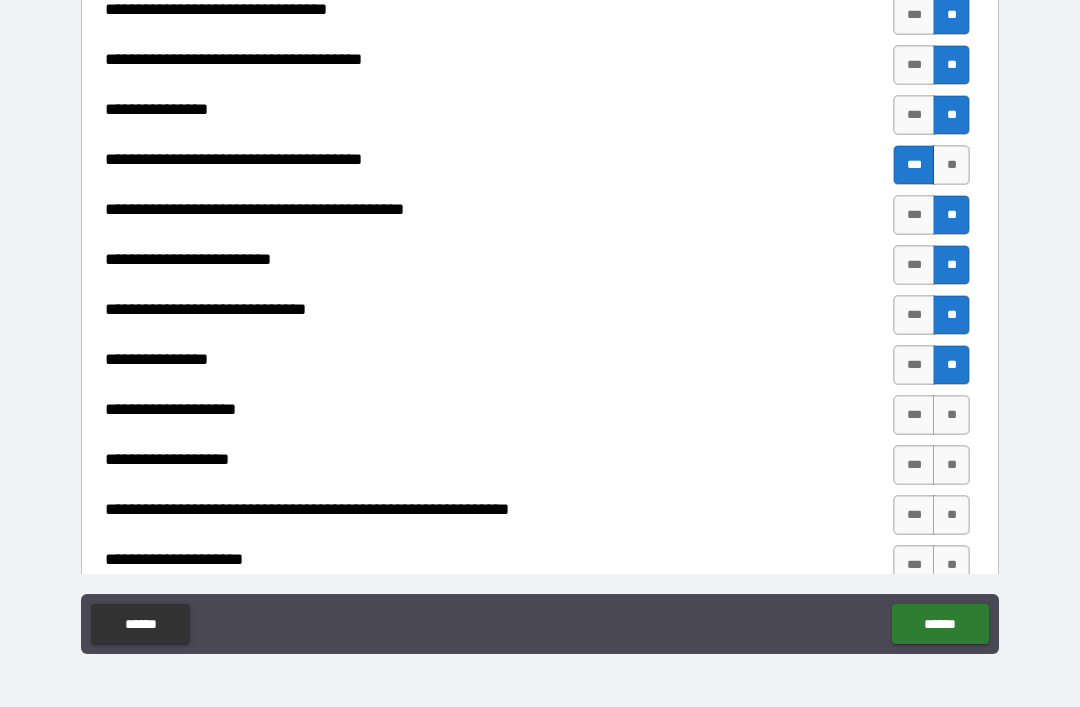 click on "**" at bounding box center [951, 415] 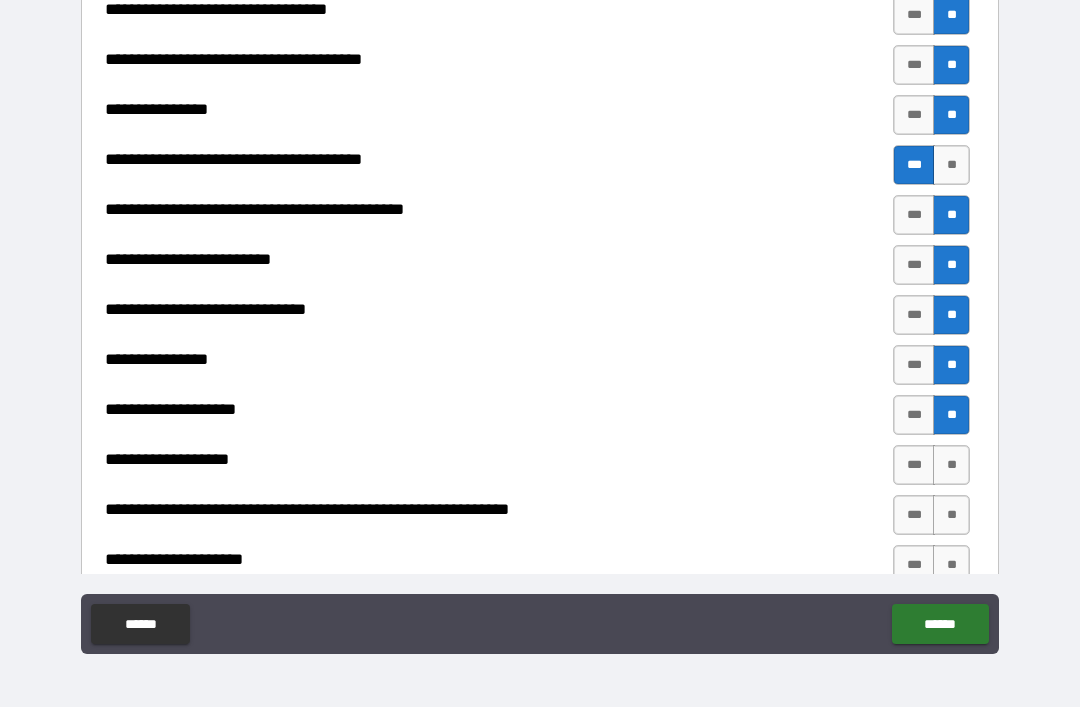 click on "**" at bounding box center (951, 465) 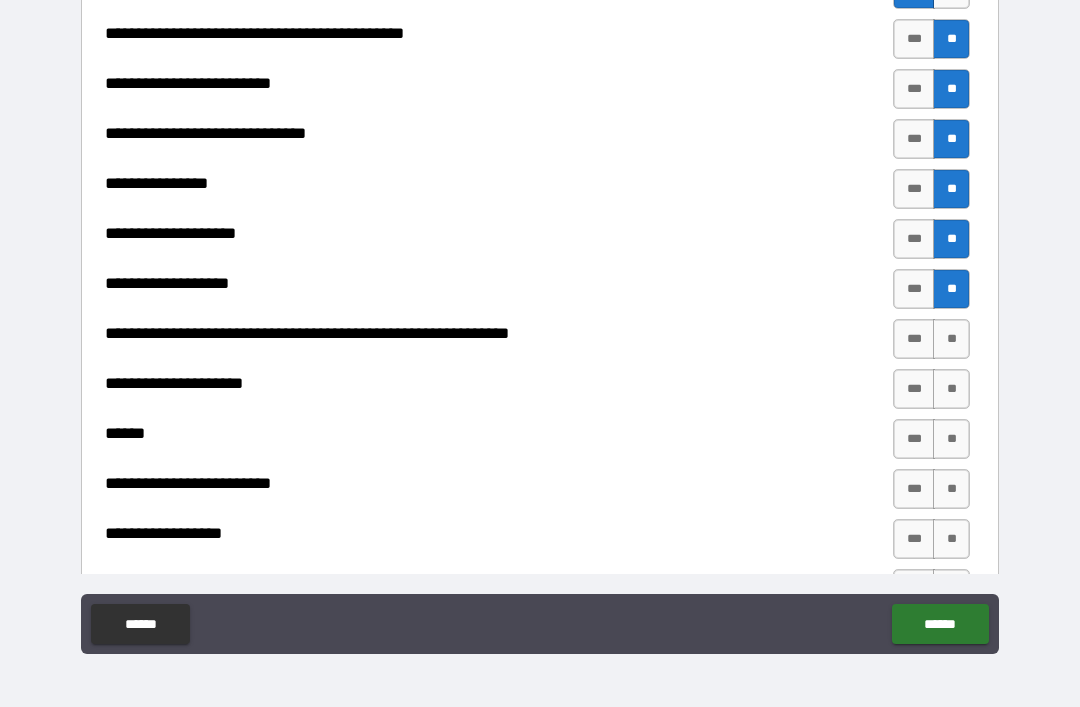 scroll, scrollTop: 1363, scrollLeft: 0, axis: vertical 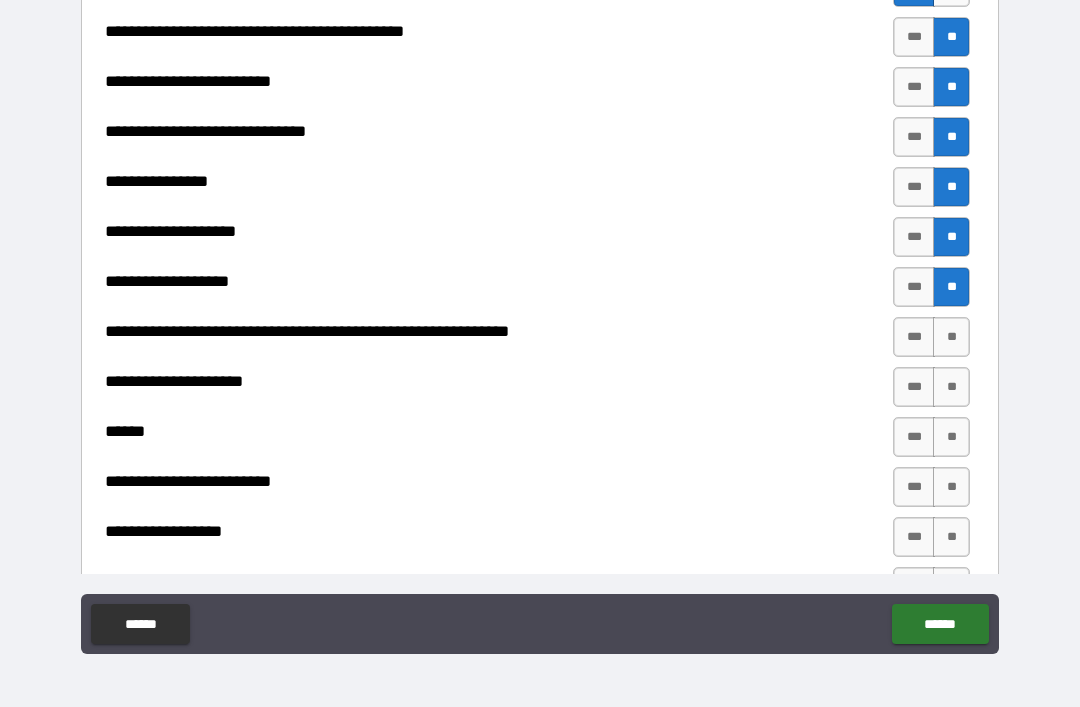 click on "**" at bounding box center (951, 337) 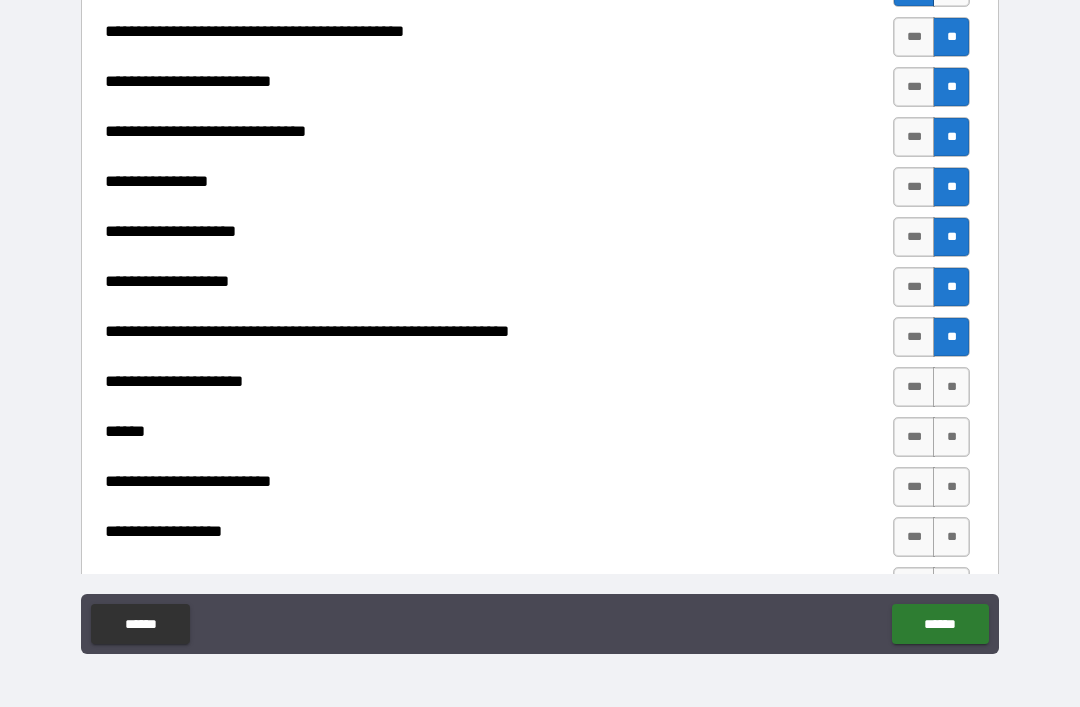 click on "**" at bounding box center [951, 387] 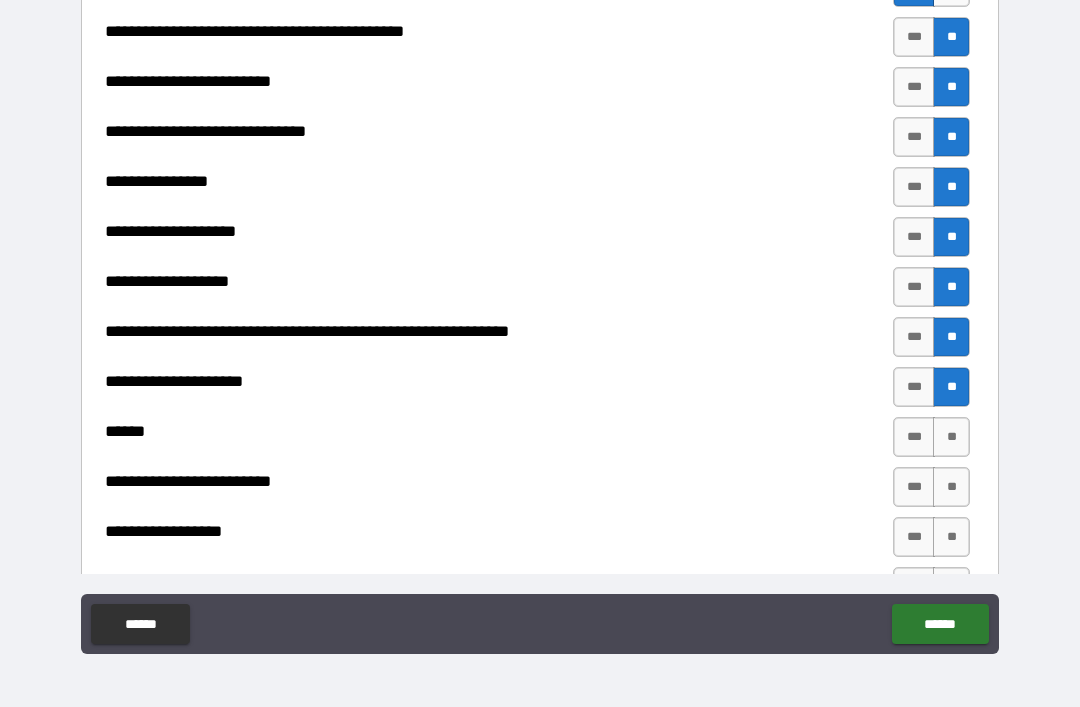 click on "**" at bounding box center (951, 437) 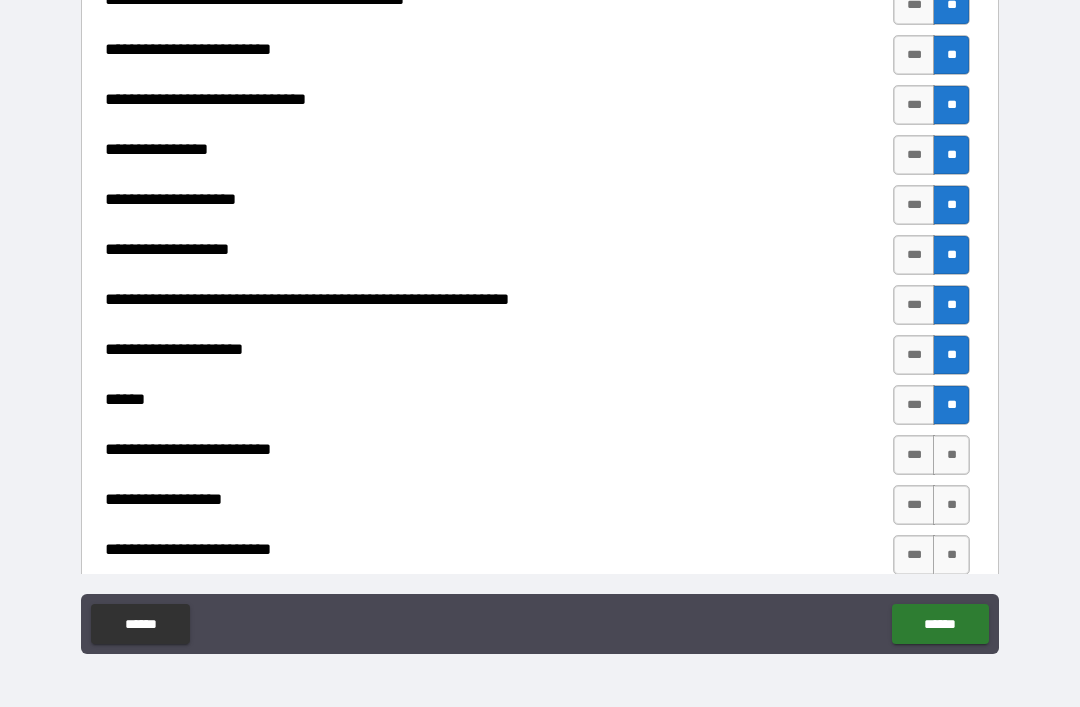 scroll, scrollTop: 1414, scrollLeft: 0, axis: vertical 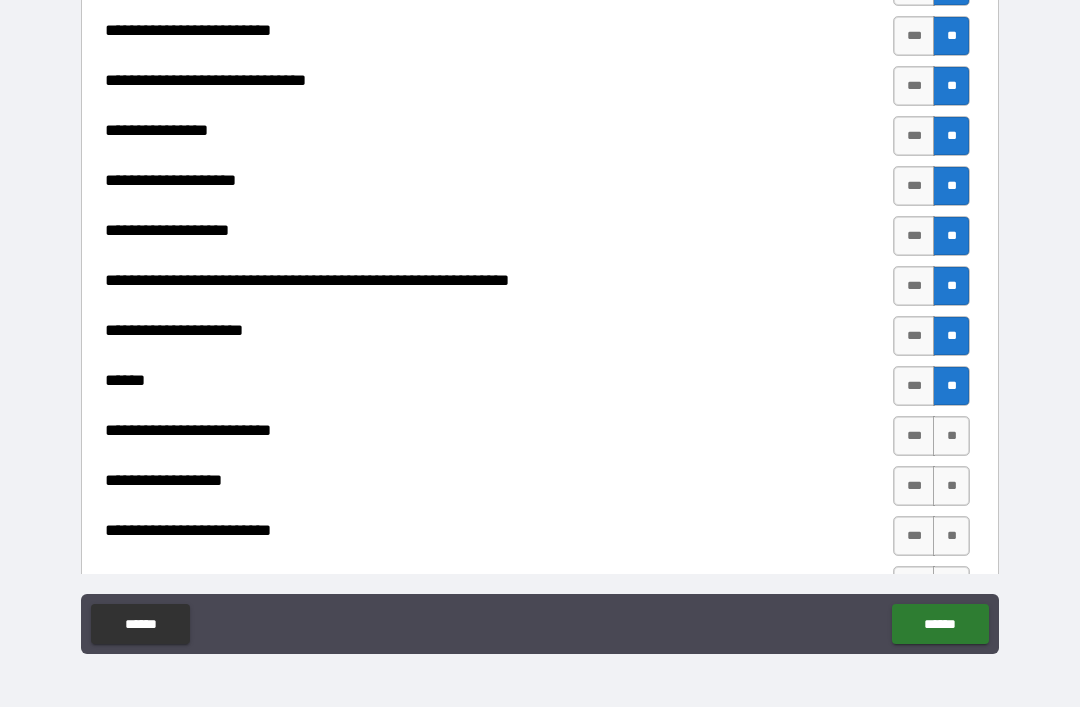 click on "**" at bounding box center (951, 436) 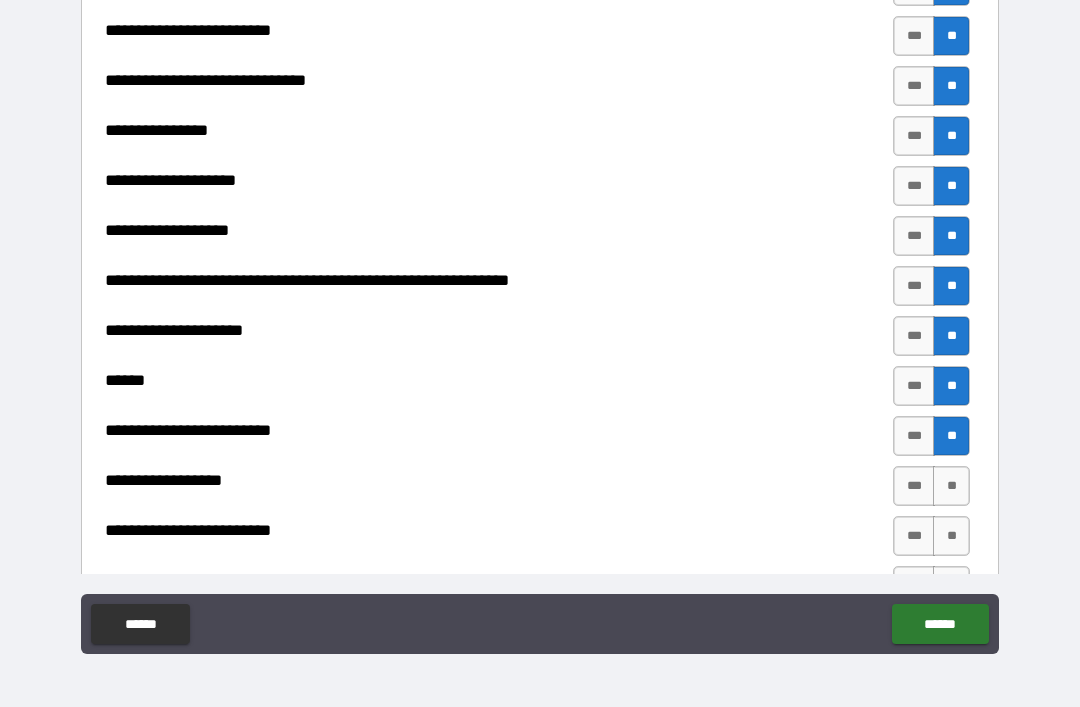 click on "**" at bounding box center [951, 486] 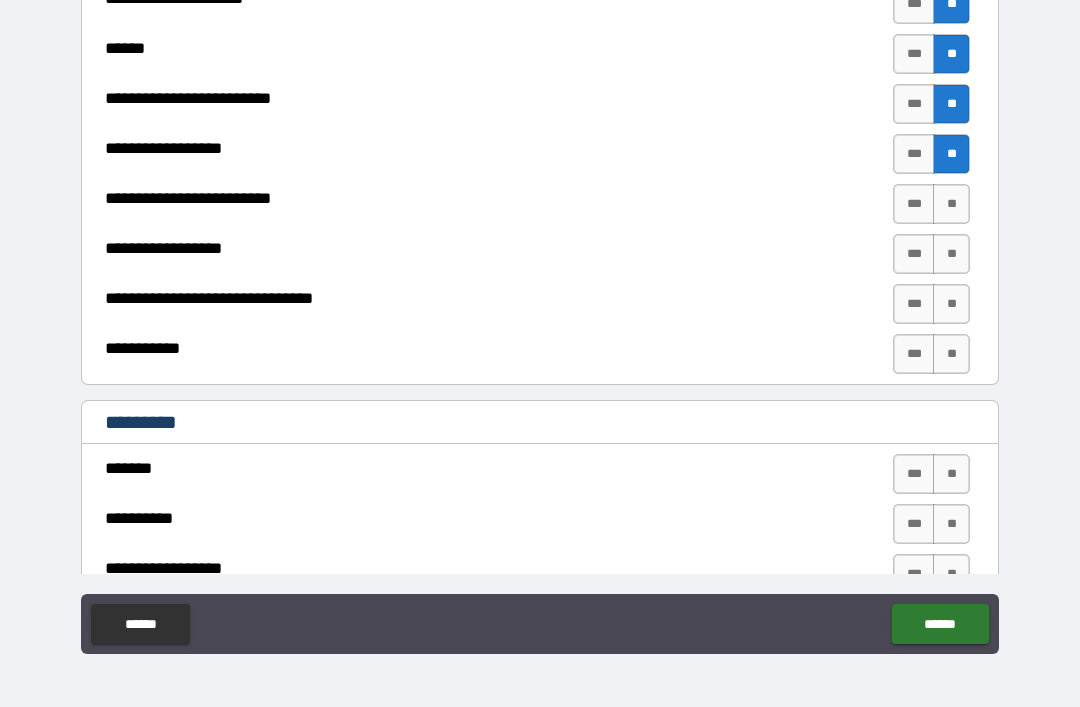 scroll, scrollTop: 1720, scrollLeft: 0, axis: vertical 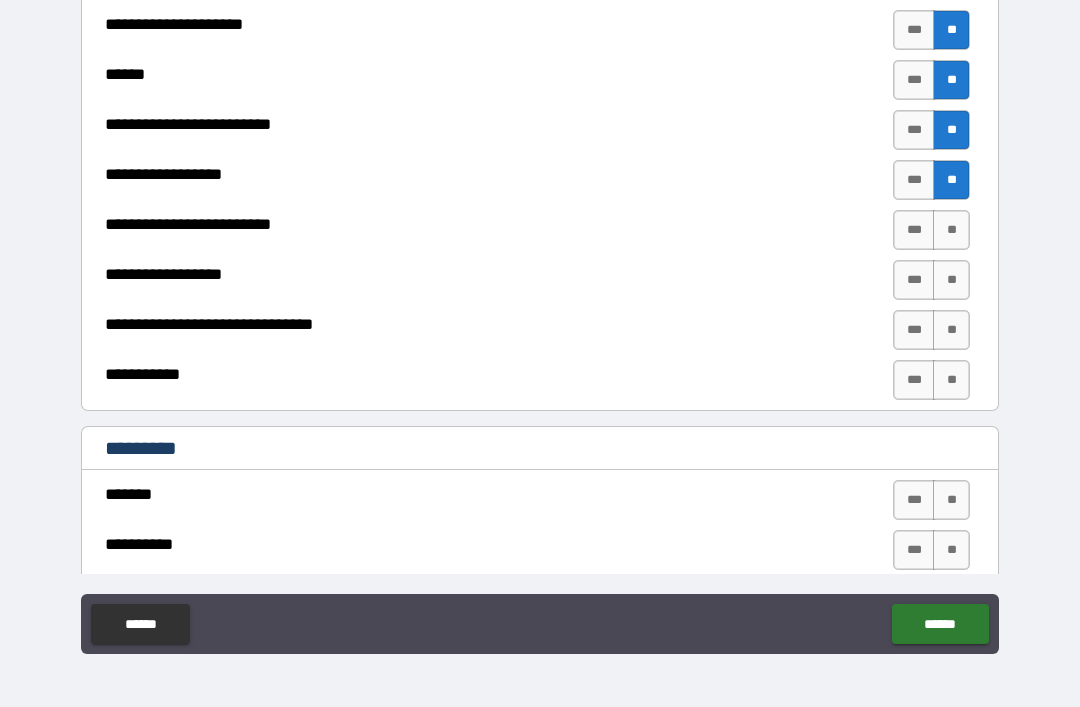 click on "**" at bounding box center [951, 230] 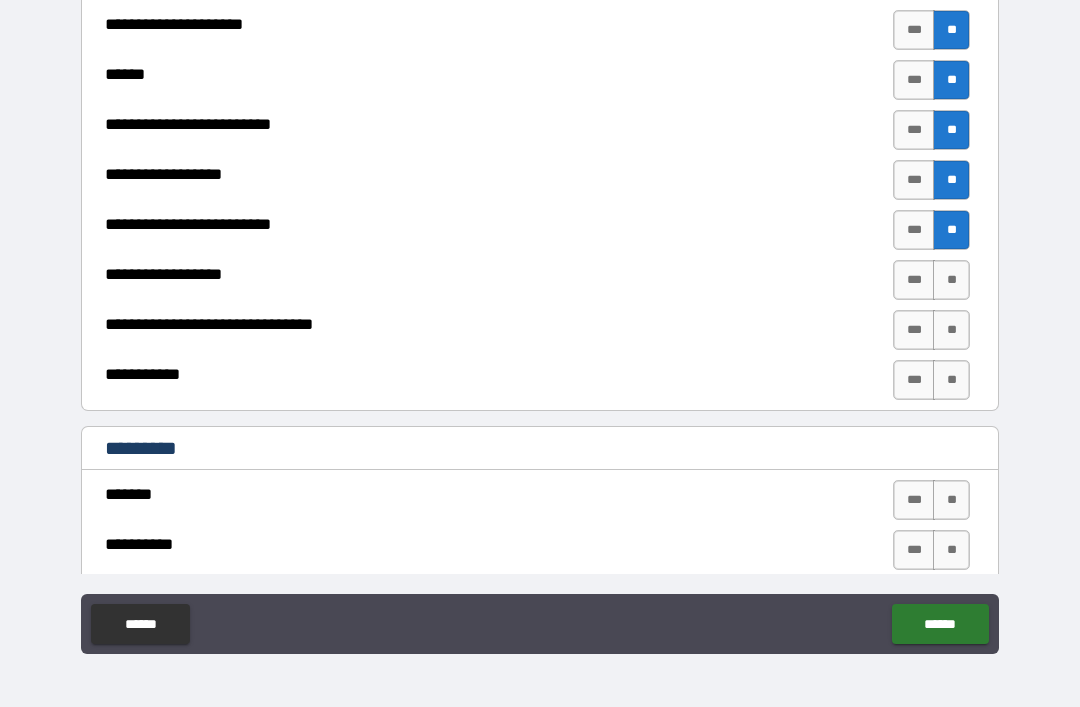 click on "**" at bounding box center [951, 280] 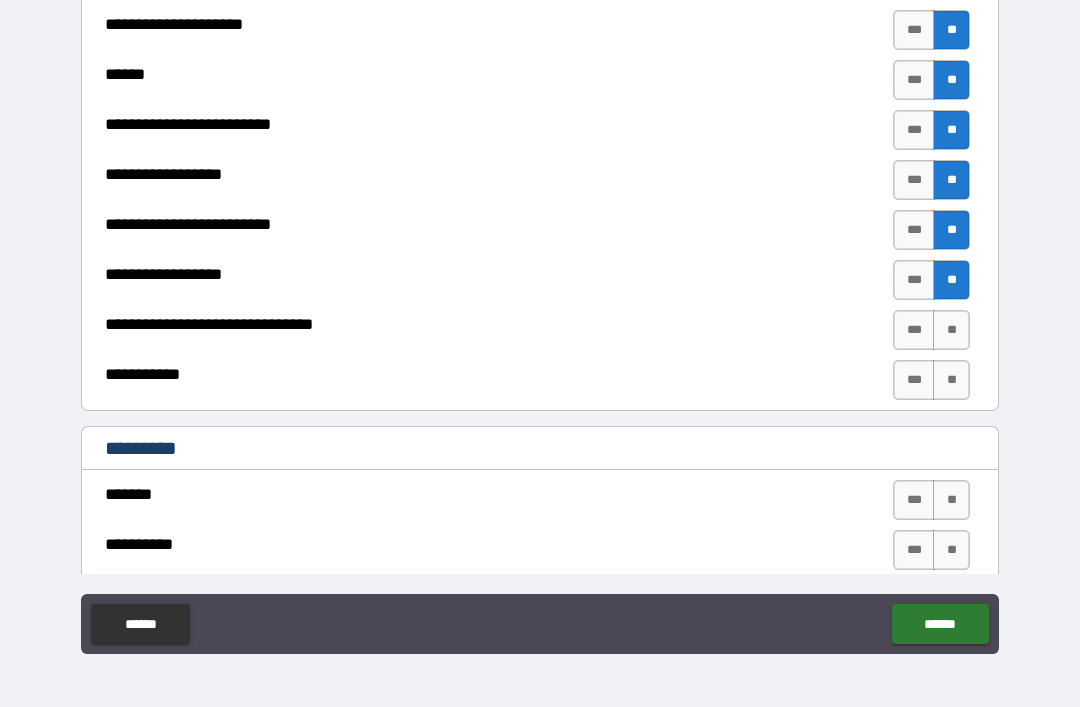 click on "**" at bounding box center (951, 330) 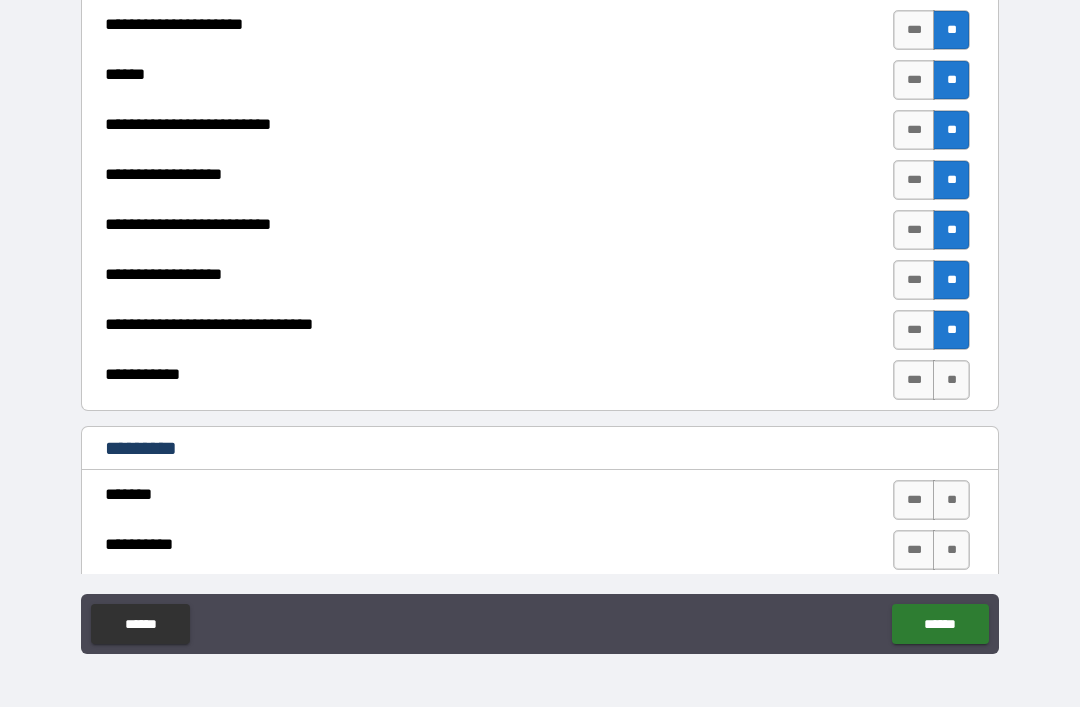 click on "**" at bounding box center (951, 380) 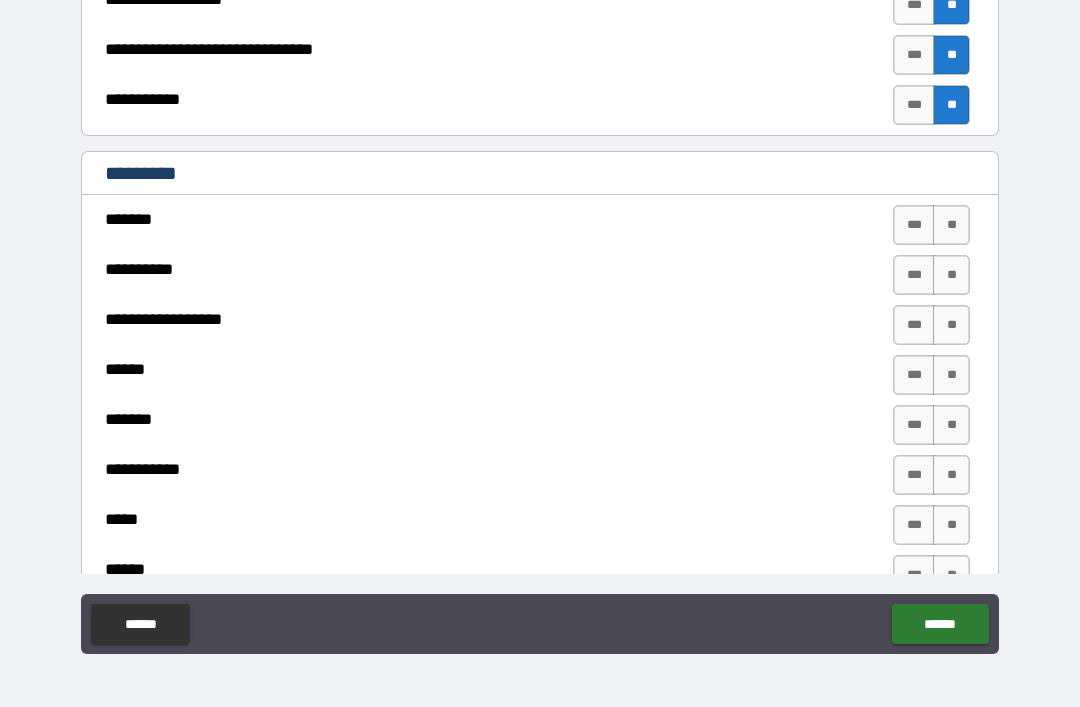 scroll, scrollTop: 1997, scrollLeft: 0, axis: vertical 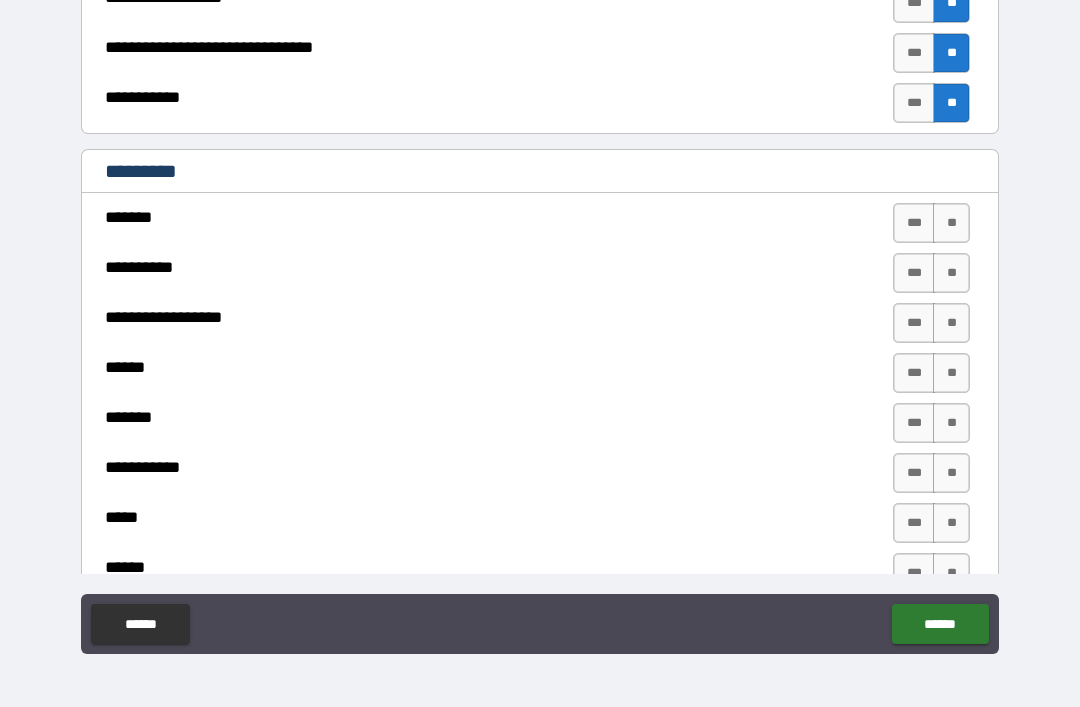 click on "**" at bounding box center [951, 223] 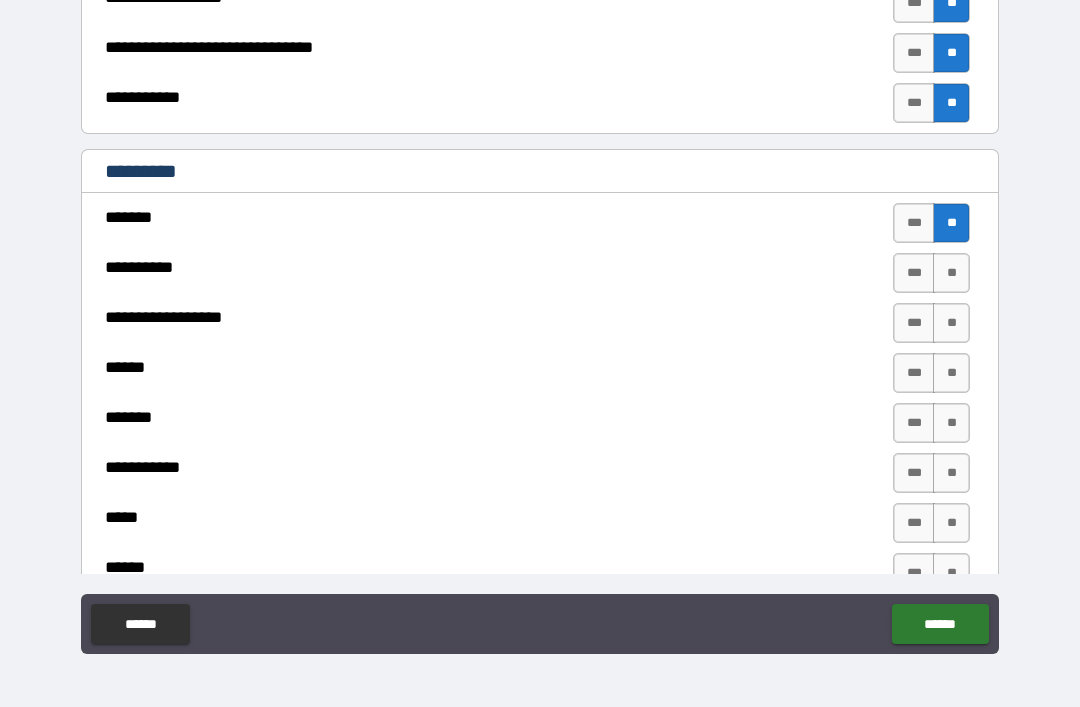 click on "**" at bounding box center (951, 273) 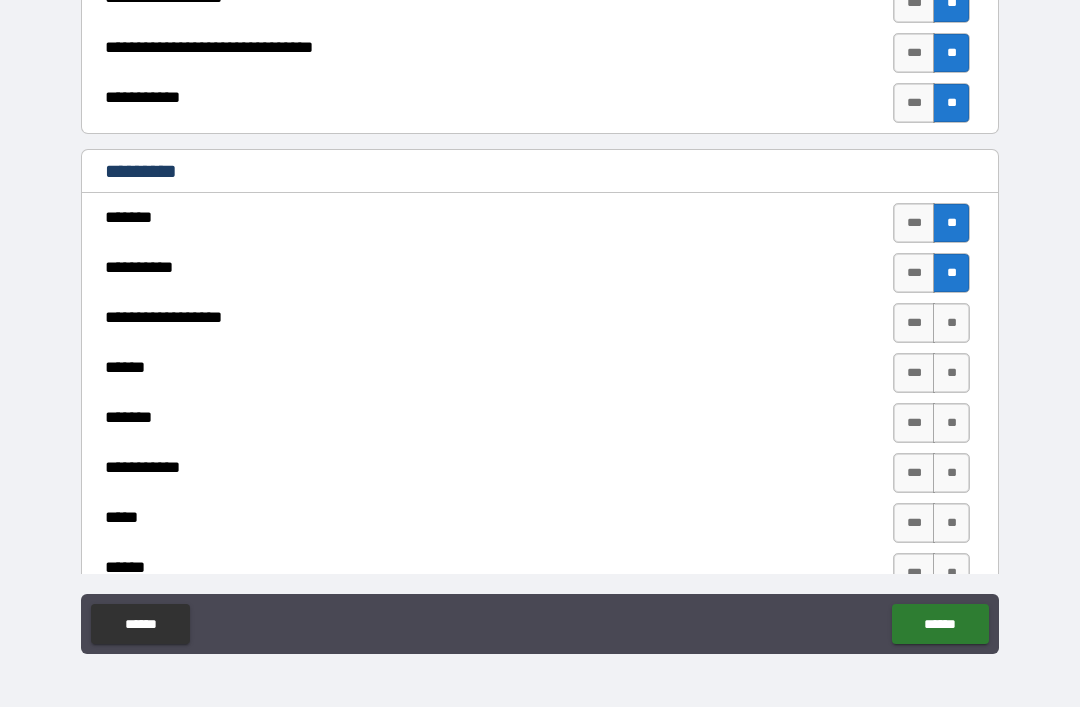 click on "**" at bounding box center [951, 323] 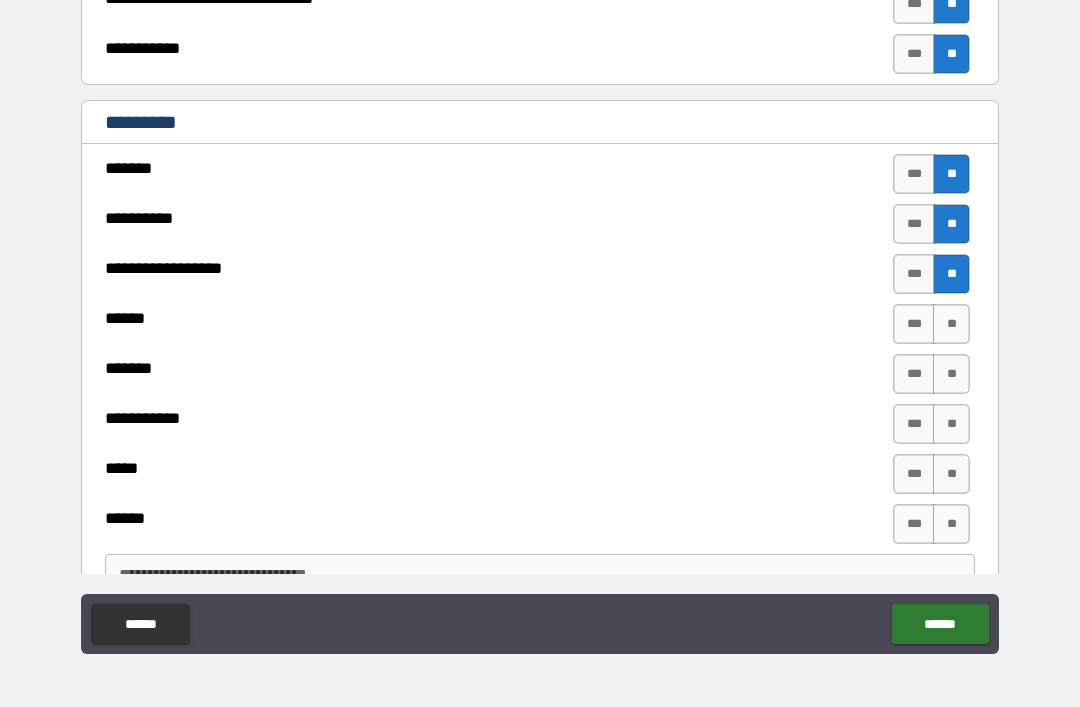 scroll, scrollTop: 2056, scrollLeft: 0, axis: vertical 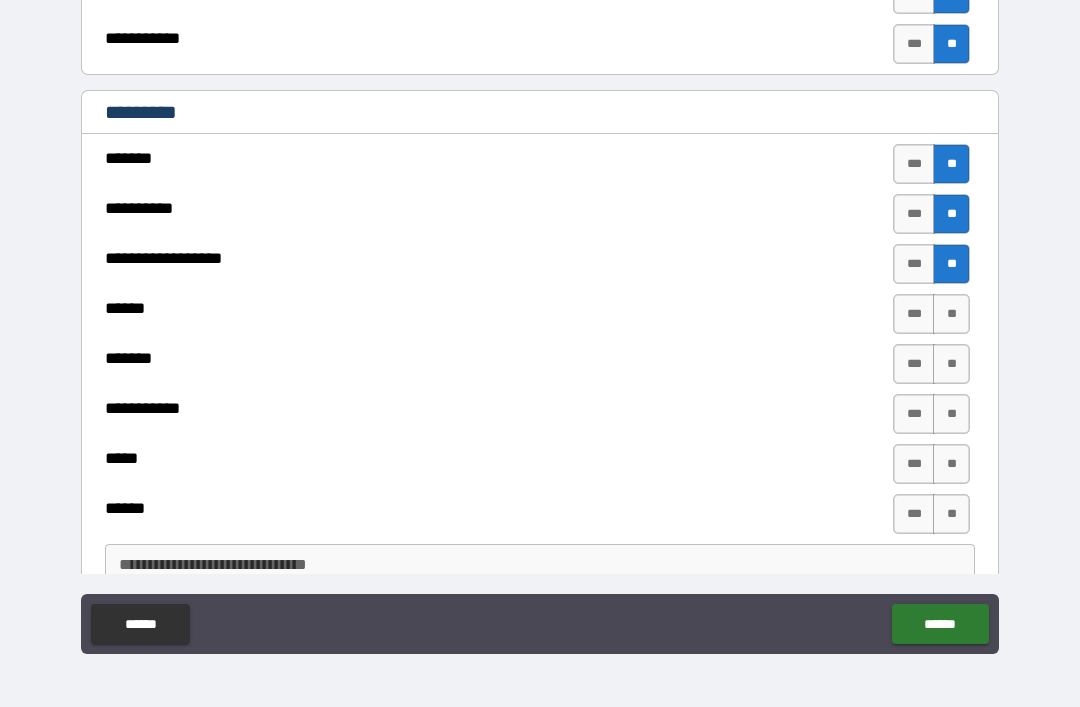click on "**" at bounding box center (951, 364) 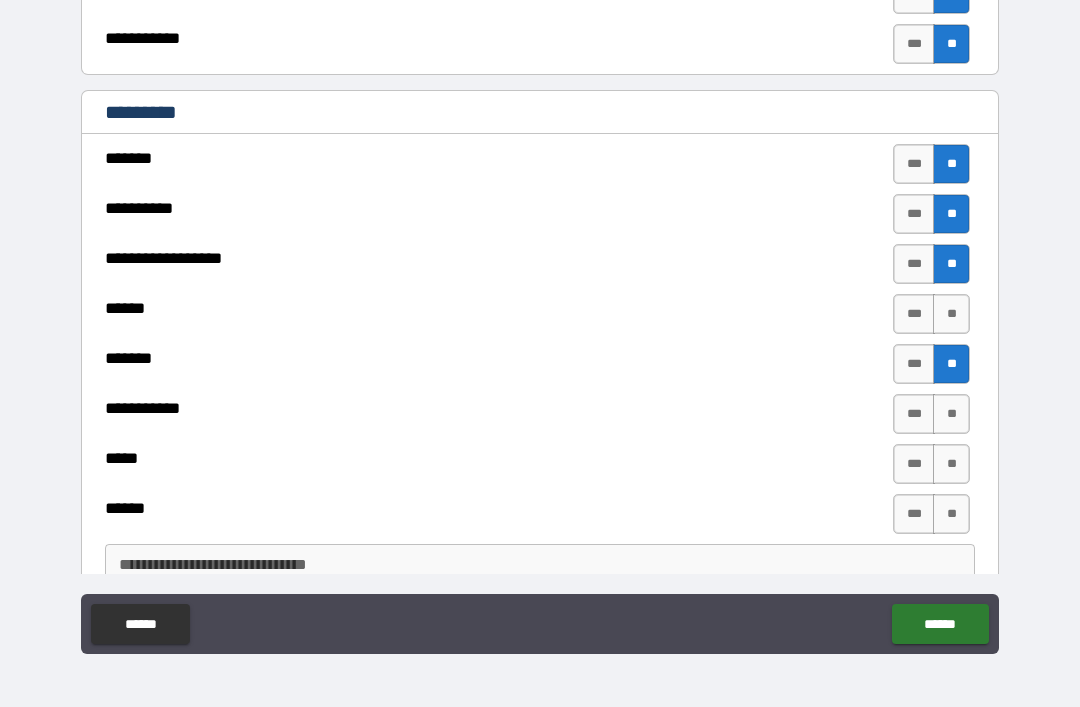 click on "**" at bounding box center (951, 414) 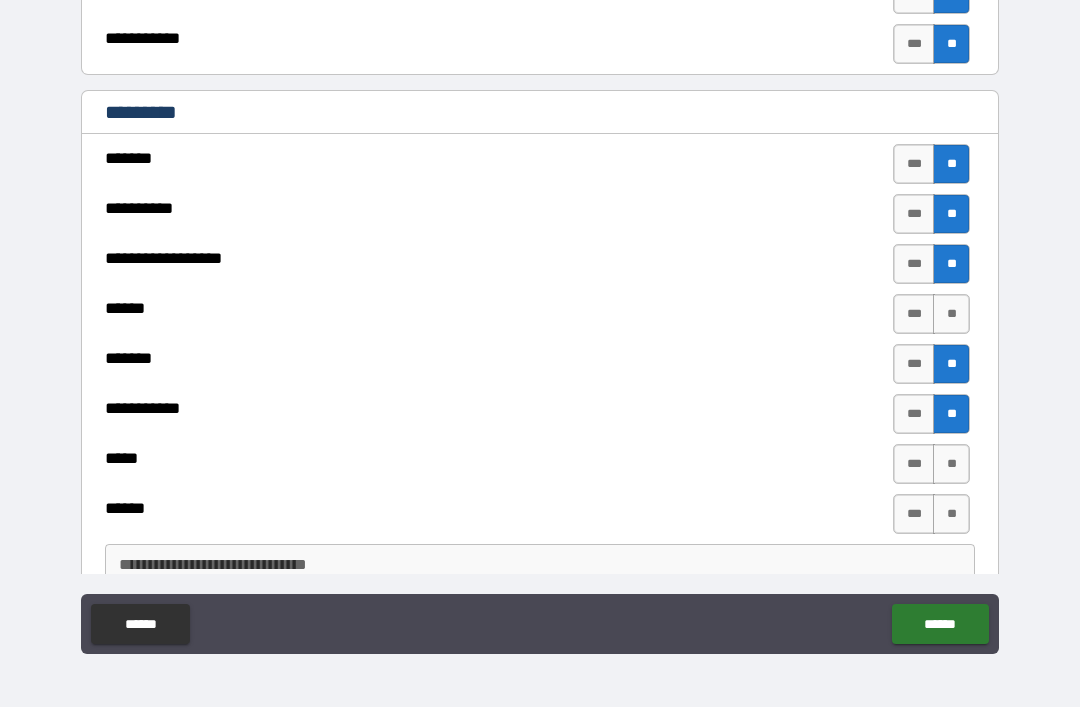 click on "***" at bounding box center [914, 414] 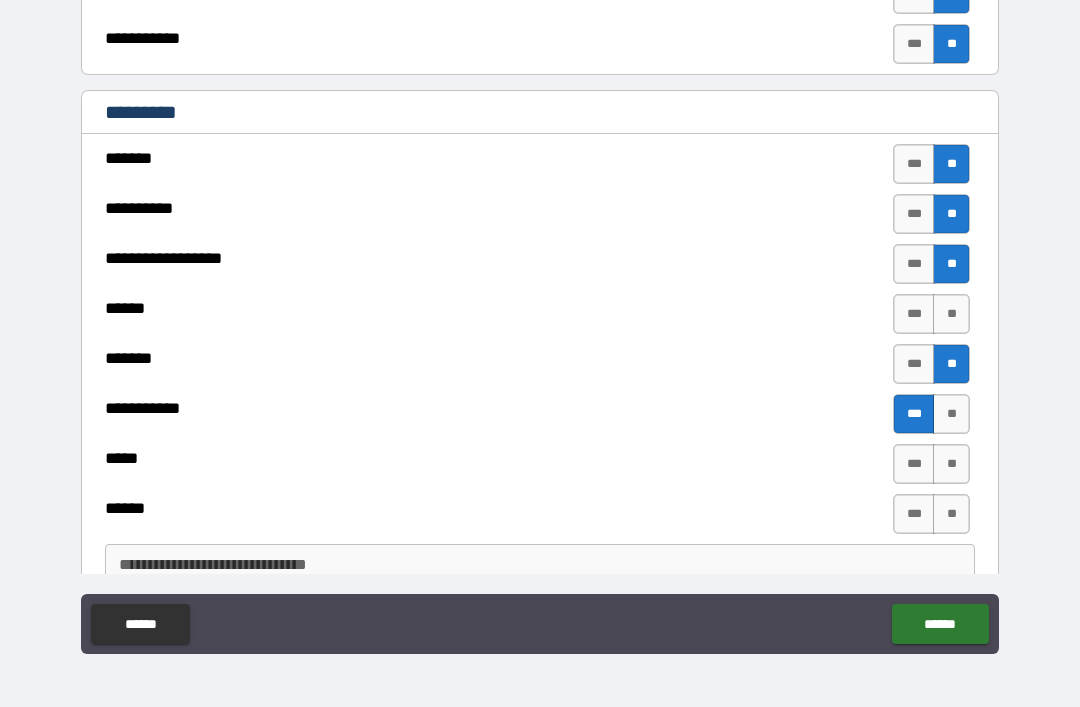 click on "**" at bounding box center [951, 414] 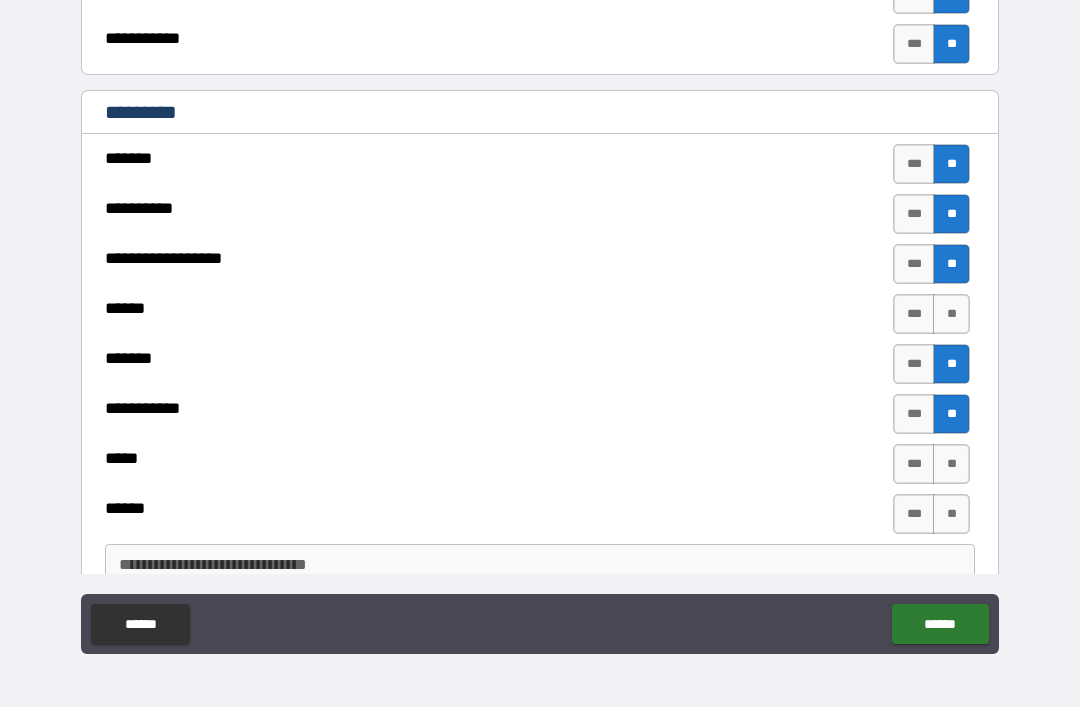 click on "***" at bounding box center [914, 464] 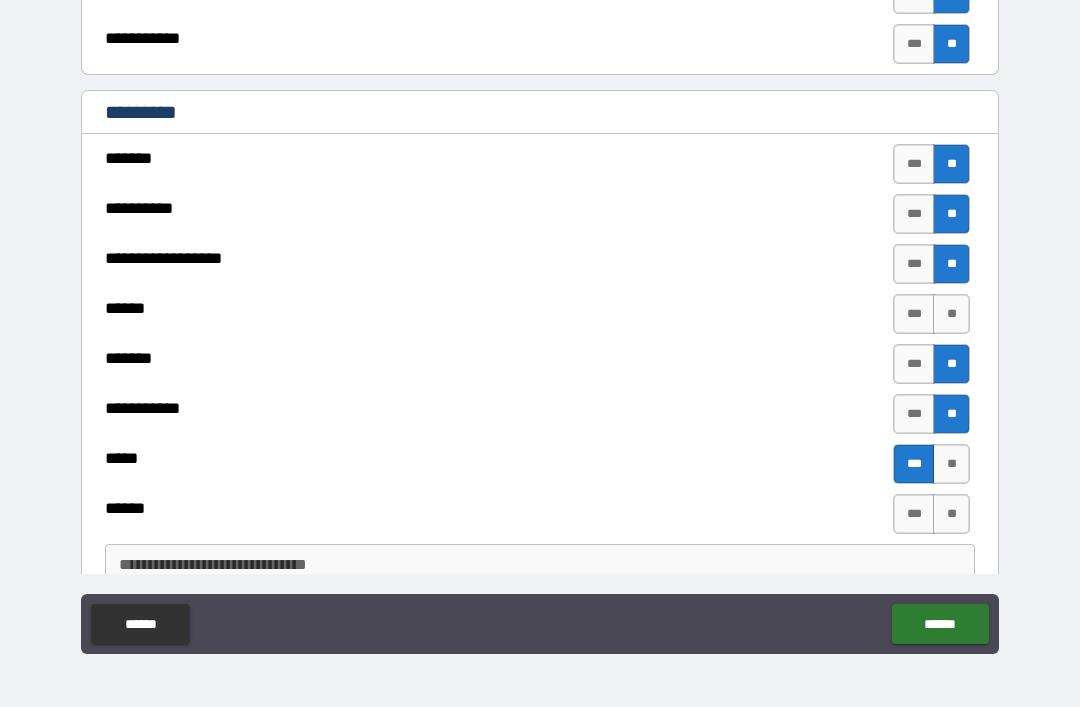 click on "**" at bounding box center (951, 514) 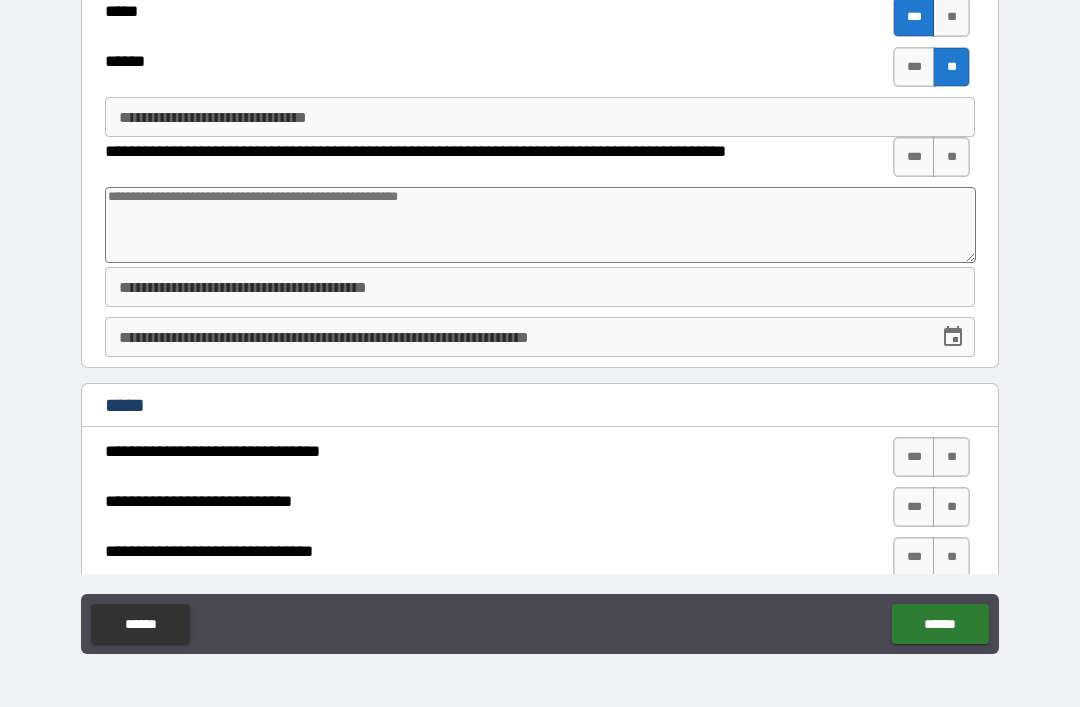 scroll, scrollTop: 2500, scrollLeft: 0, axis: vertical 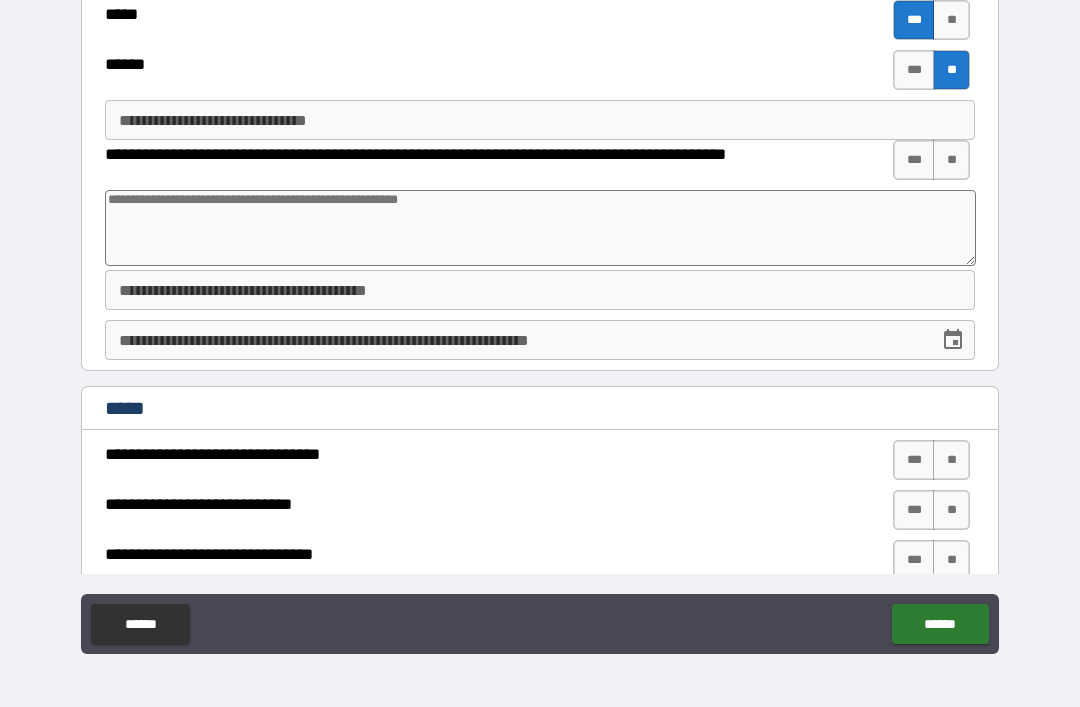 click at bounding box center (540, 228) 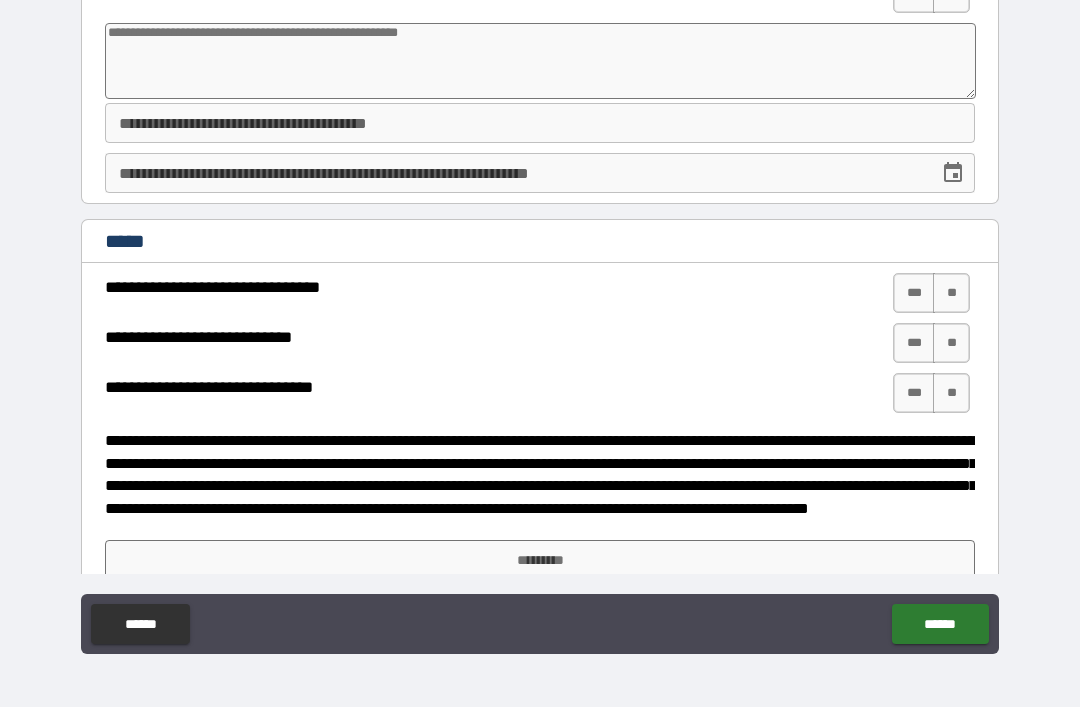 scroll, scrollTop: 2675, scrollLeft: 0, axis: vertical 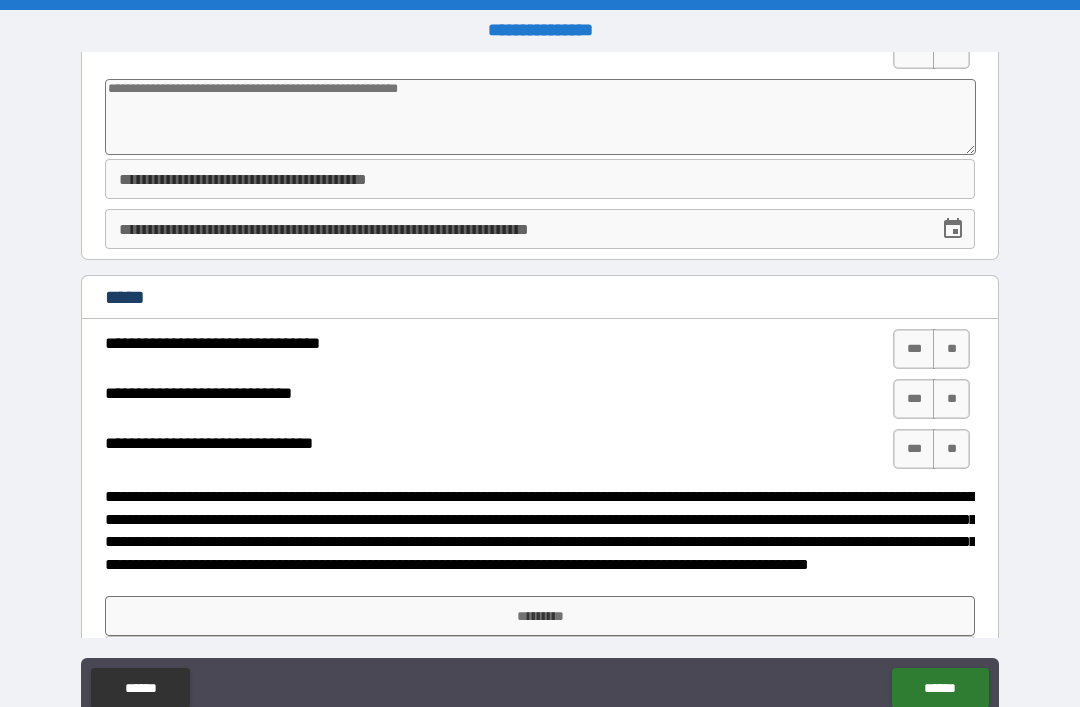 click at bounding box center [540, 117] 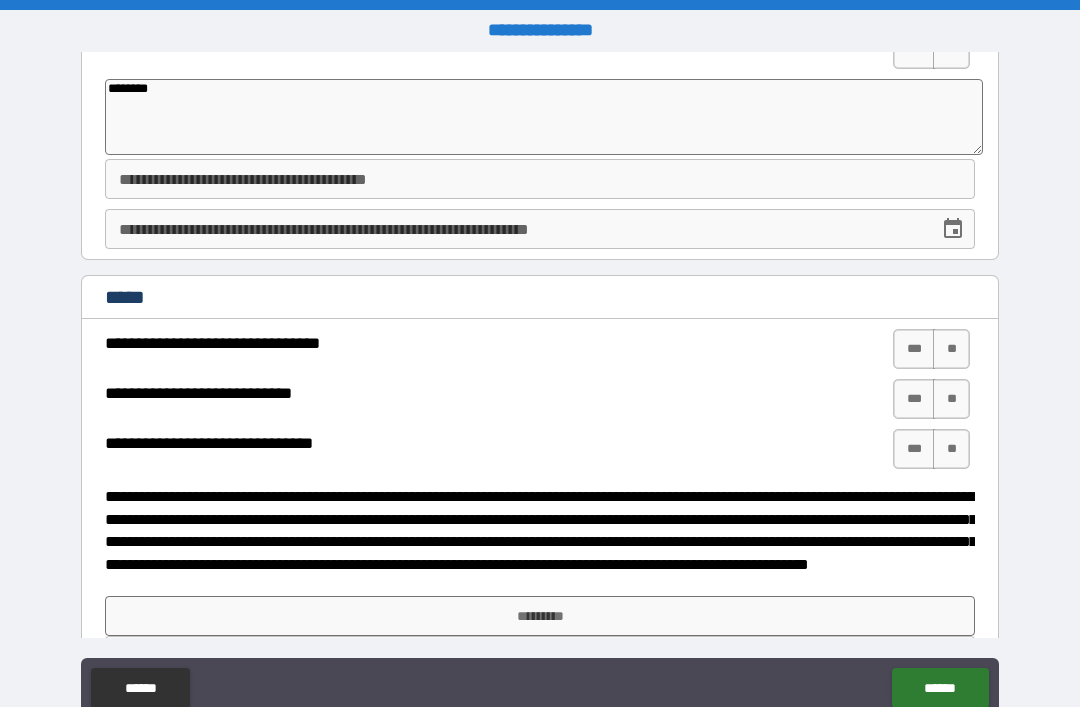 click on "*******" at bounding box center (544, 117) 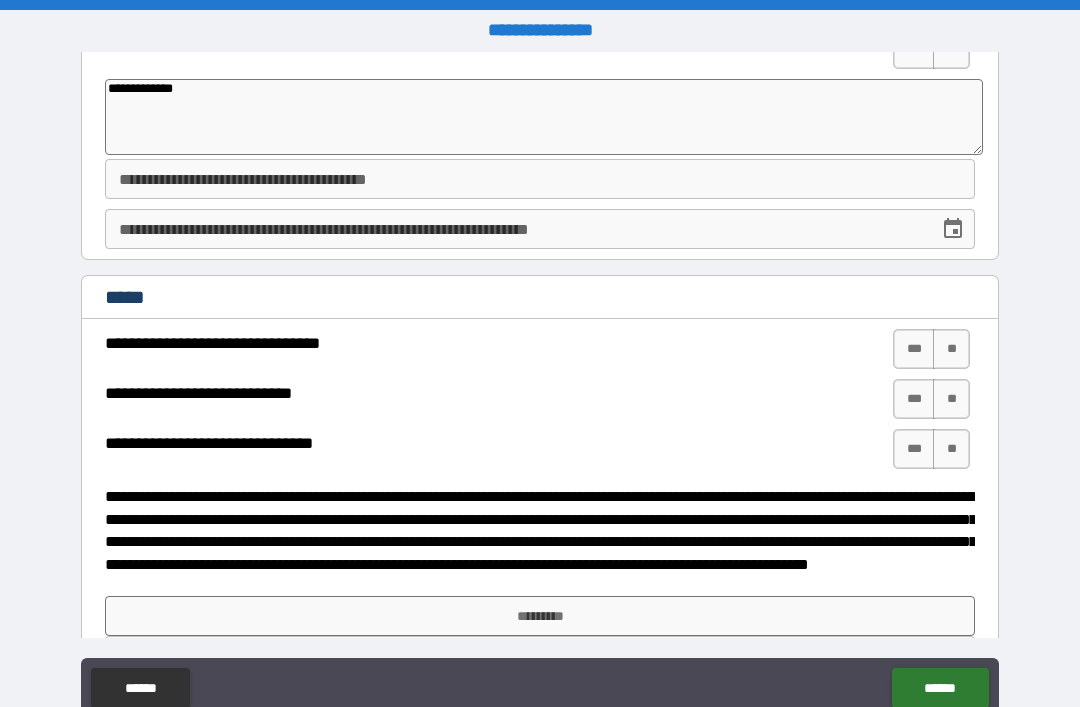 click on "**********" at bounding box center [544, 117] 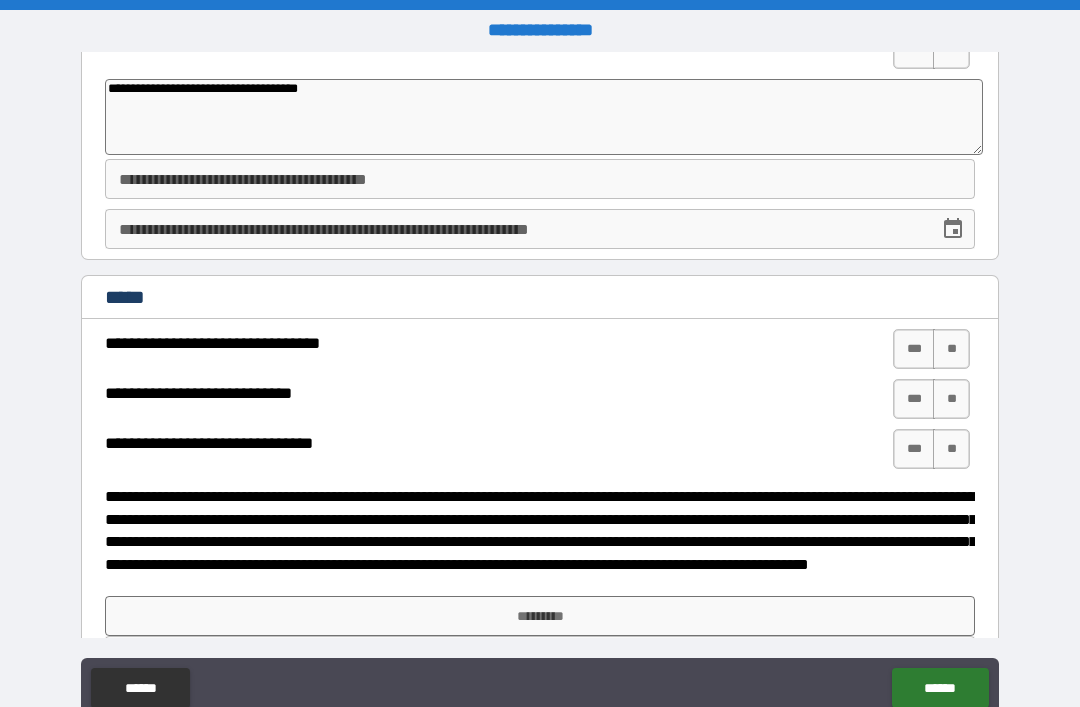 click on "**********" at bounding box center [540, 179] 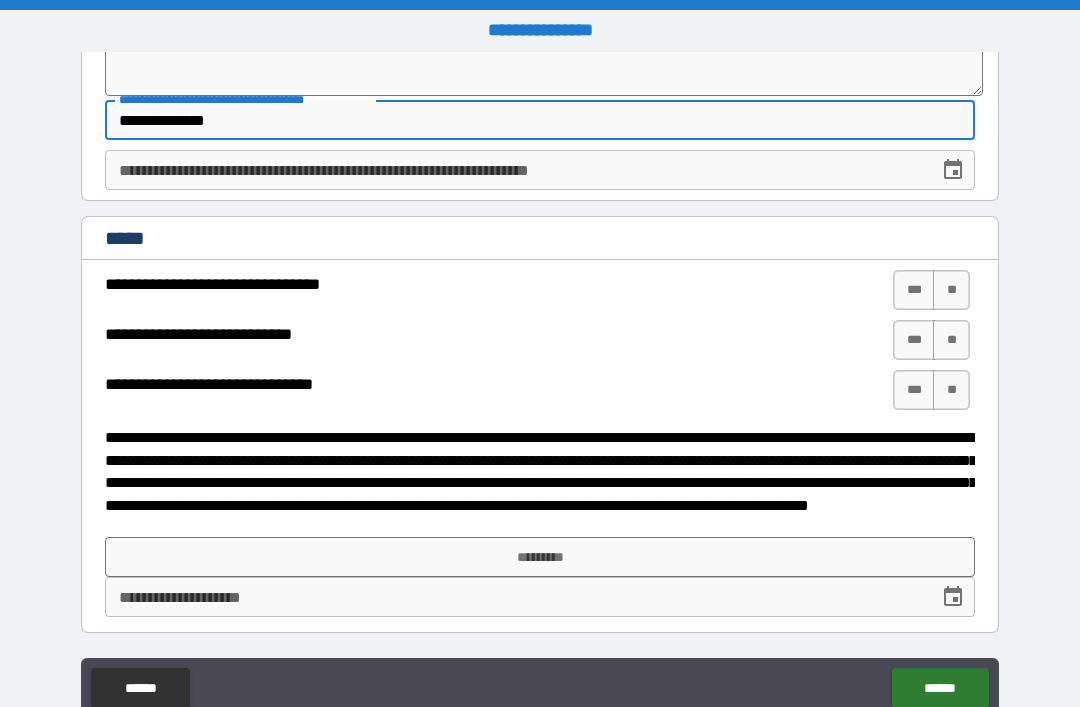 scroll, scrollTop: 2734, scrollLeft: 0, axis: vertical 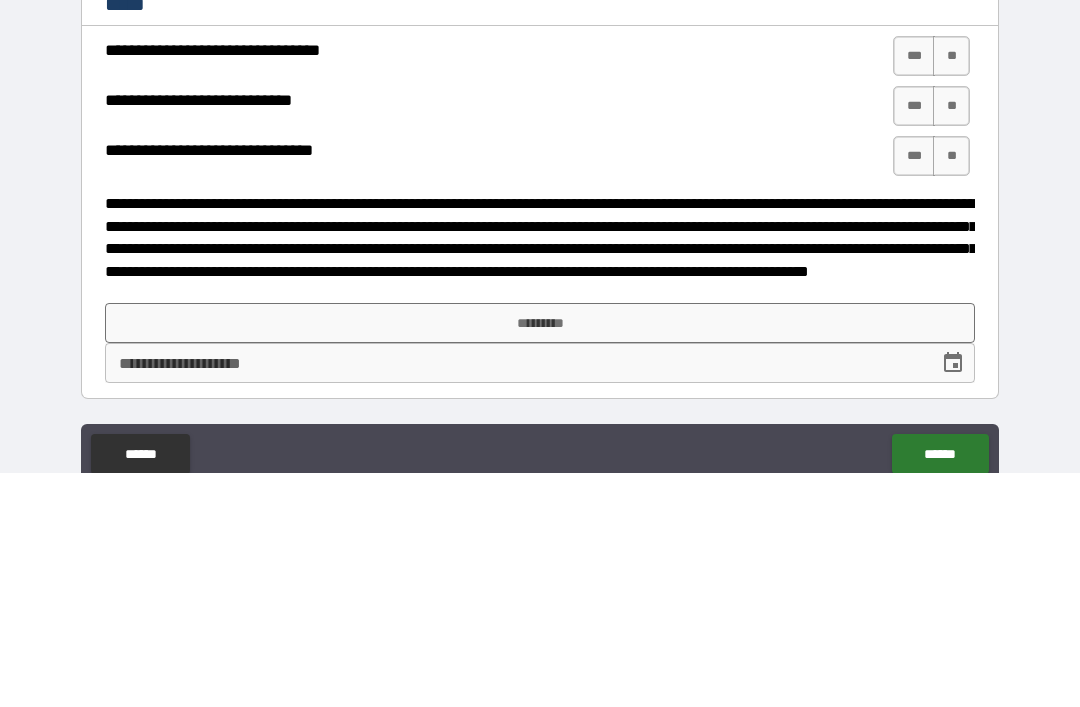click on "**" at bounding box center [951, 290] 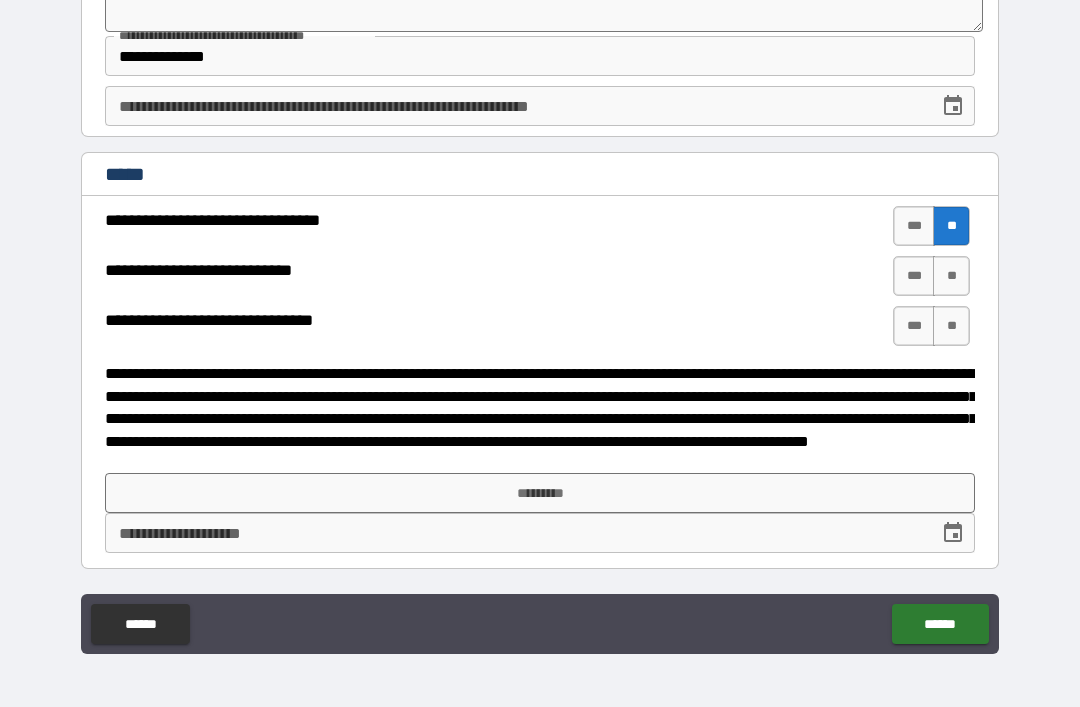 click on "**" at bounding box center (951, 276) 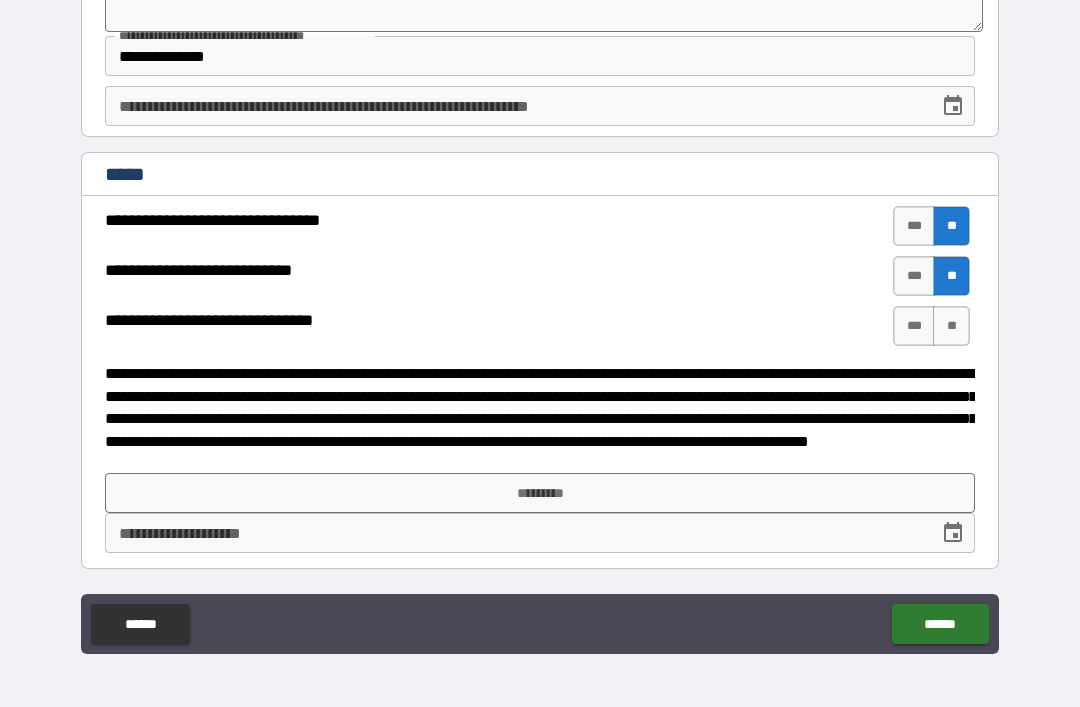 click on "**" at bounding box center (951, 326) 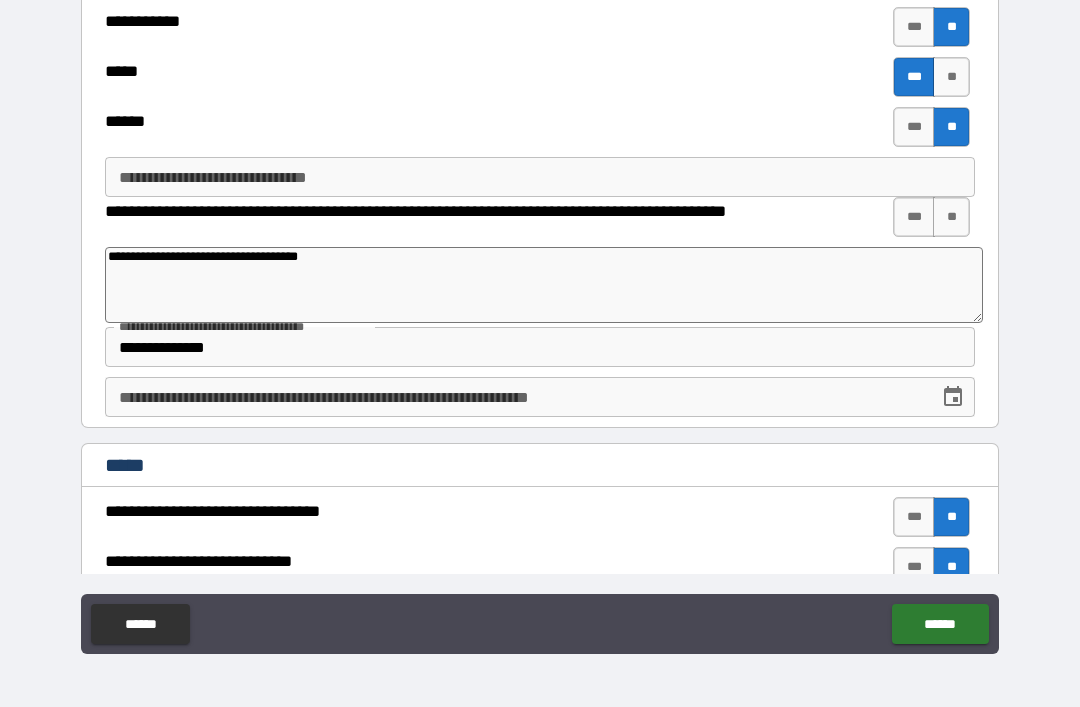 scroll, scrollTop: 2430, scrollLeft: 0, axis: vertical 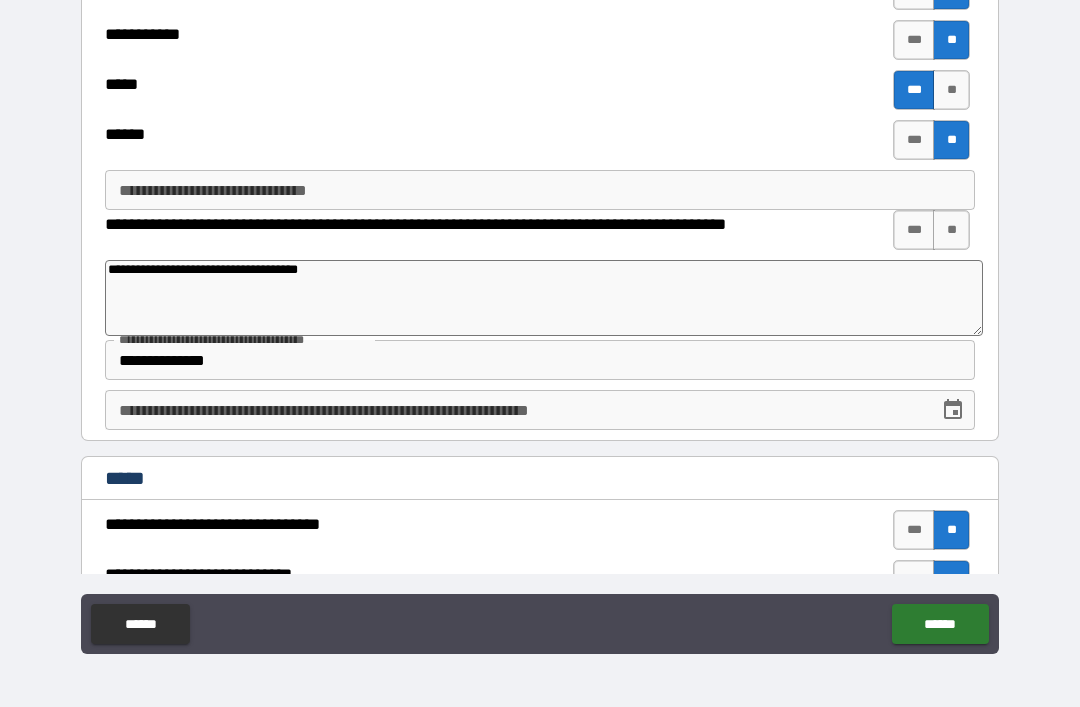 click on "**********" at bounding box center (540, 190) 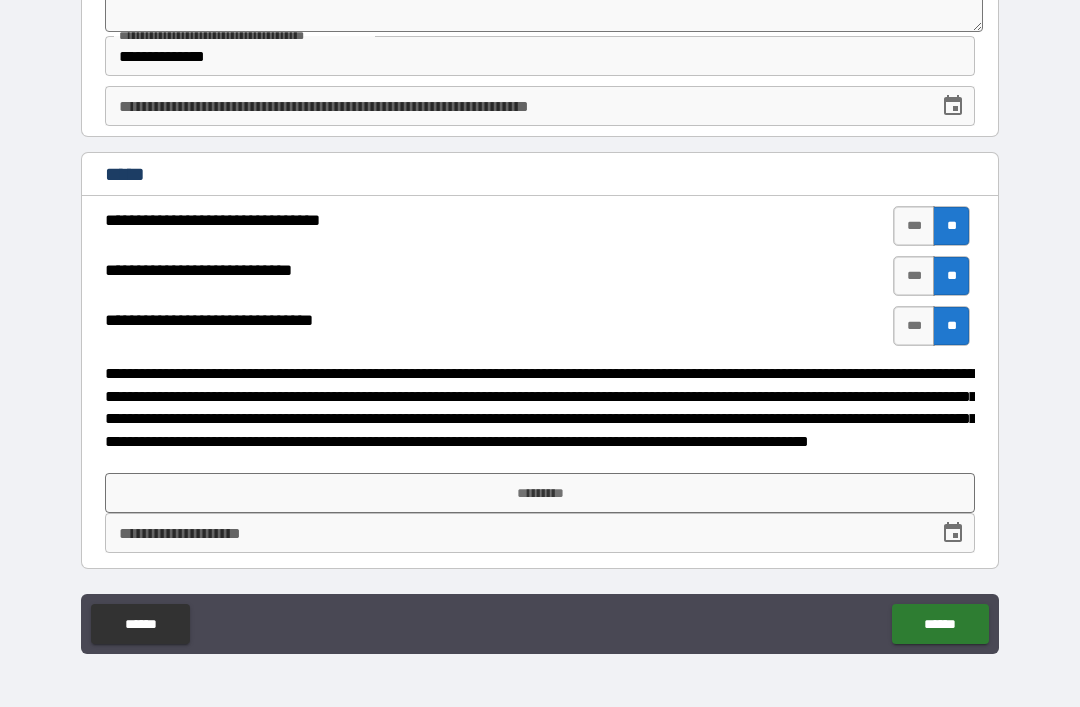 scroll, scrollTop: 2734, scrollLeft: 0, axis: vertical 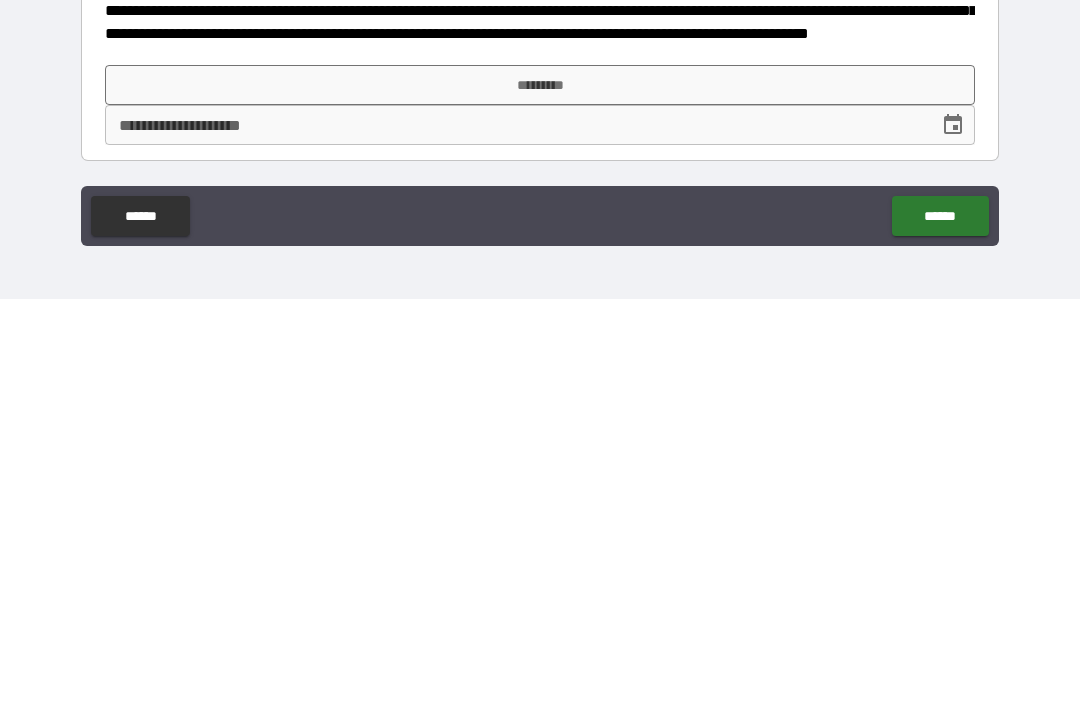 click on "*********" at bounding box center [540, 493] 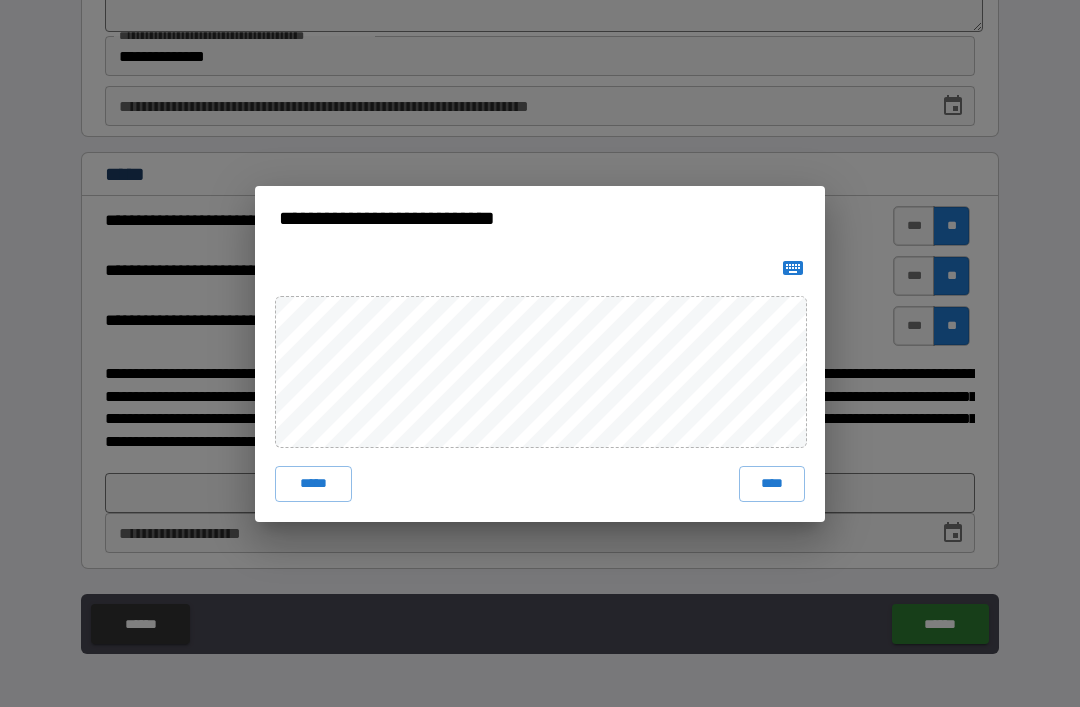 click on "****" at bounding box center (772, 484) 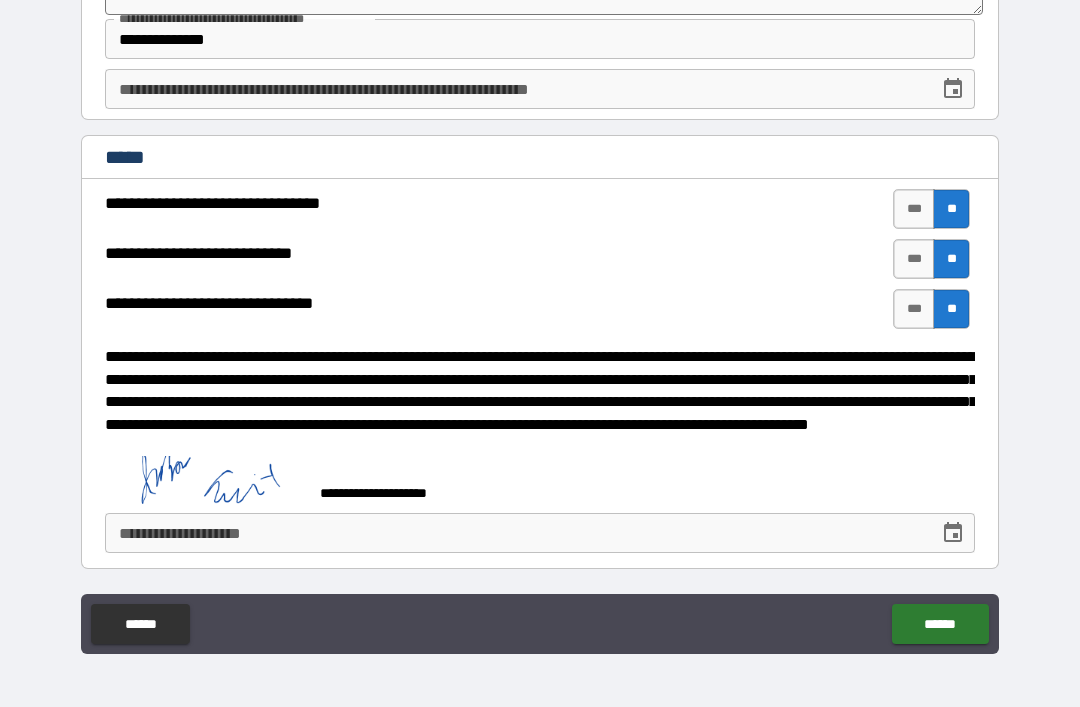 scroll, scrollTop: 2751, scrollLeft: 0, axis: vertical 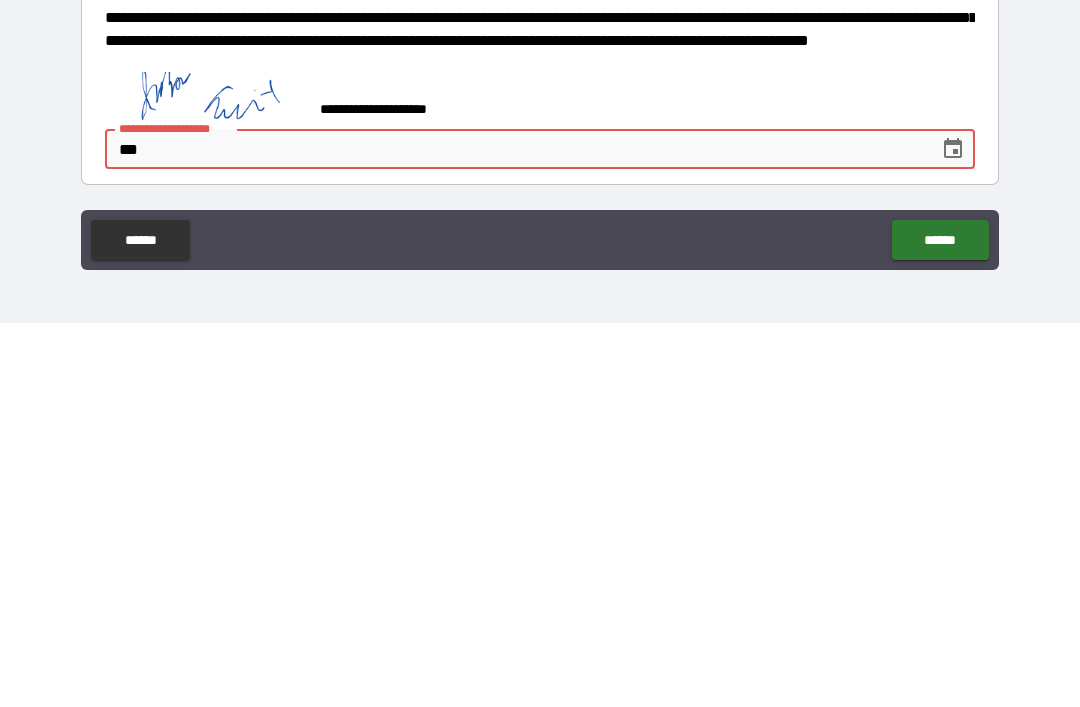 click on "***" at bounding box center [515, 533] 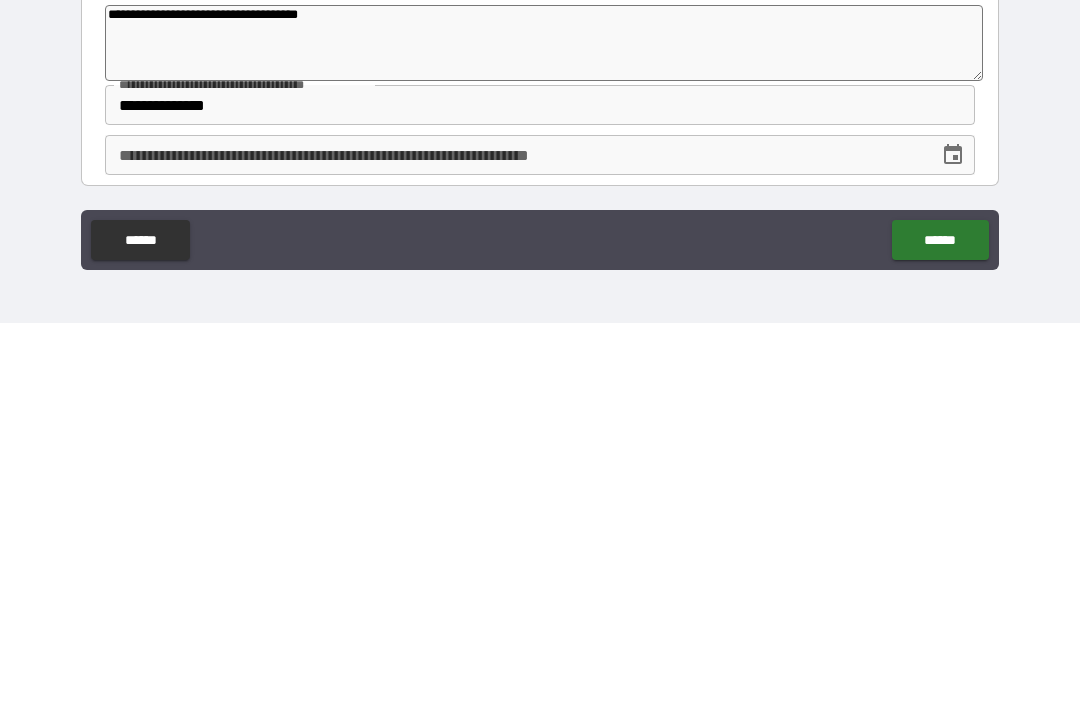scroll, scrollTop: 2300, scrollLeft: 0, axis: vertical 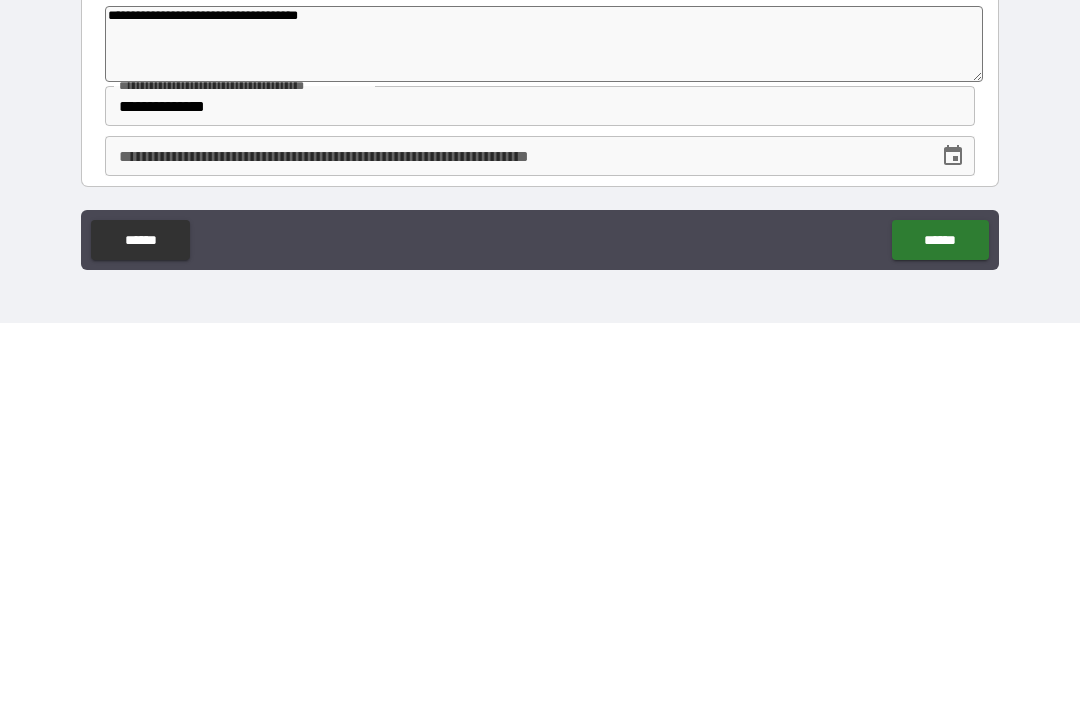 click on "**********" at bounding box center (540, 490) 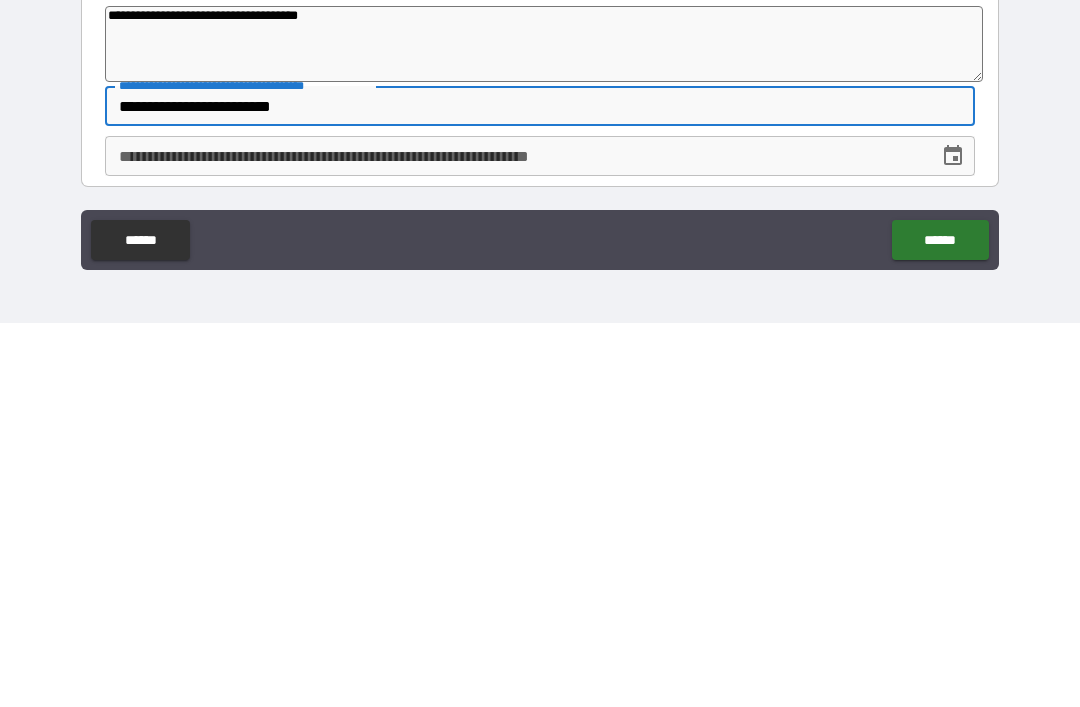 click on "**********" at bounding box center (540, 490) 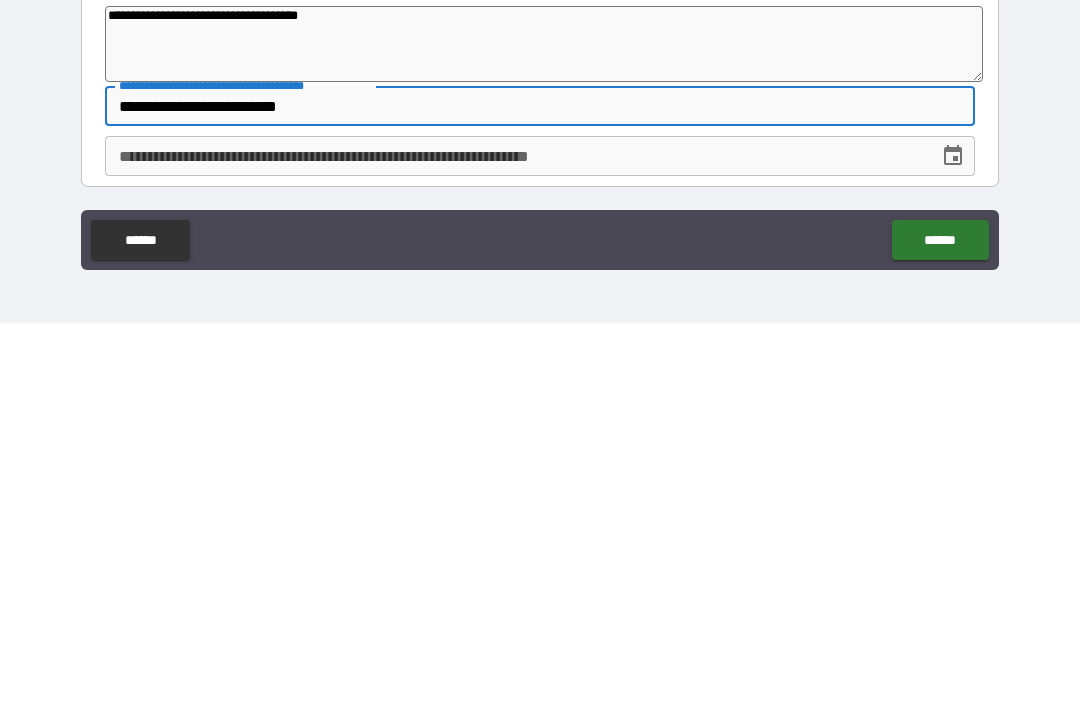 click on "**********" at bounding box center [540, 490] 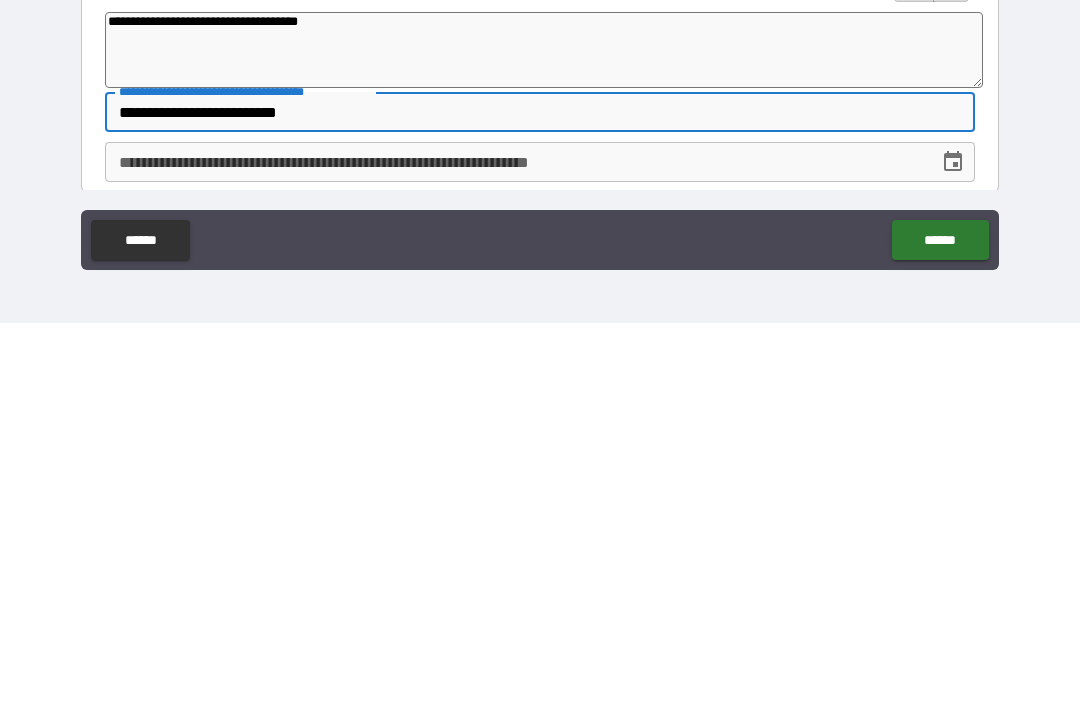scroll, scrollTop: 2293, scrollLeft: 0, axis: vertical 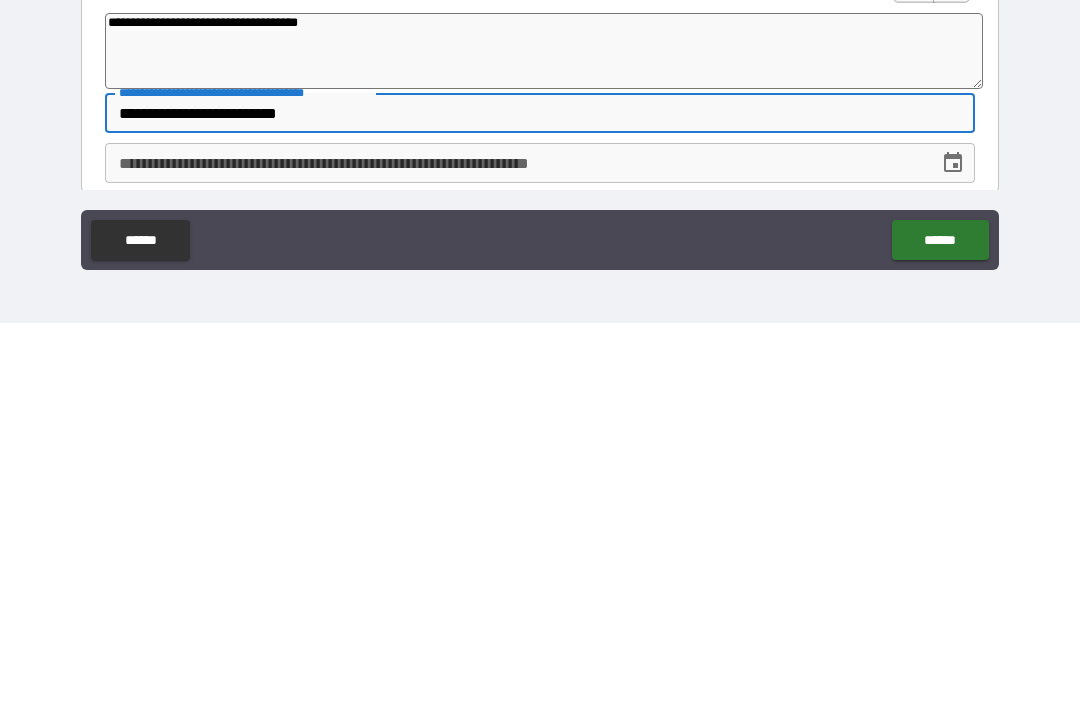 click on "**********" at bounding box center (540, 497) 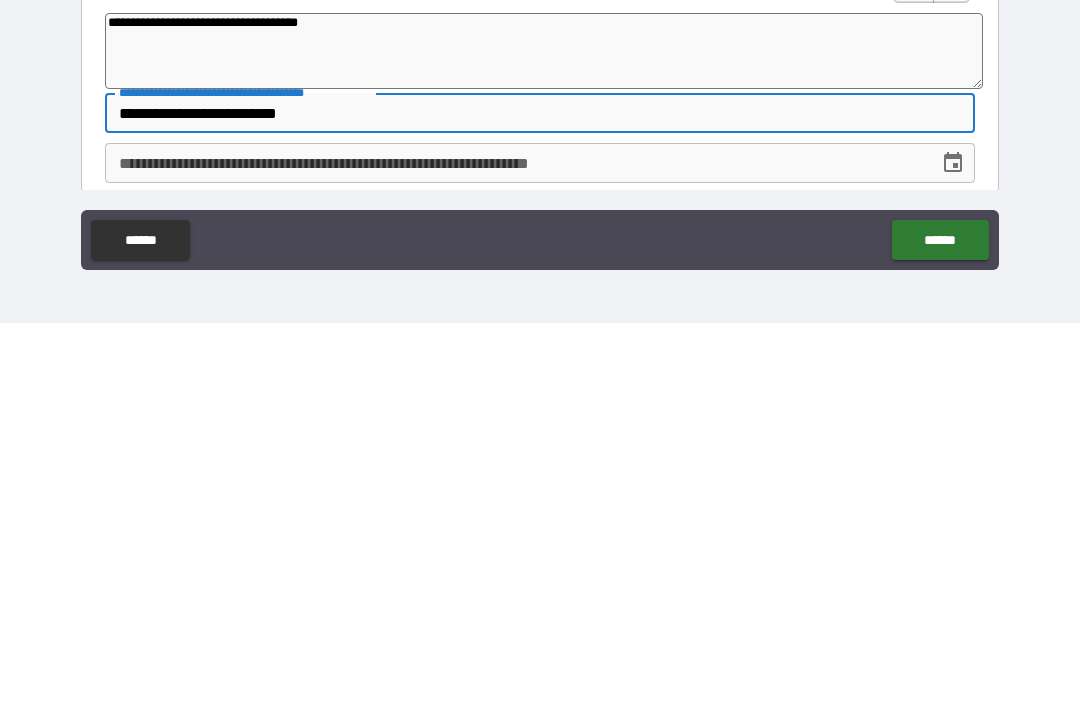 click on "**********" at bounding box center [540, 497] 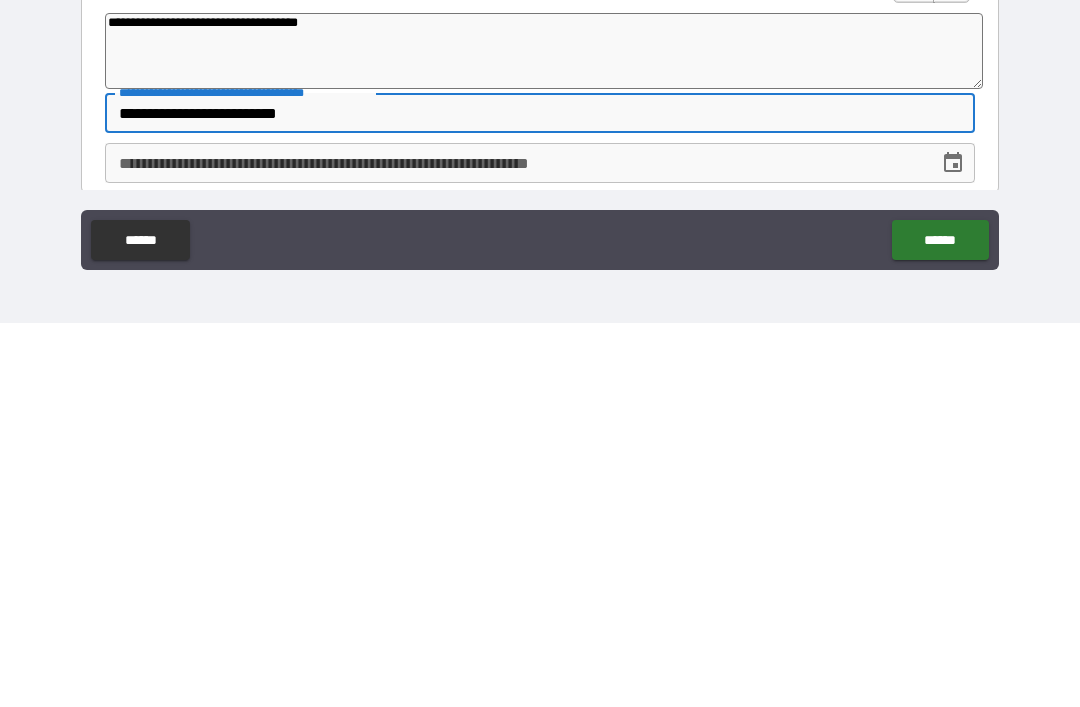 click on "**********" at bounding box center [540, 497] 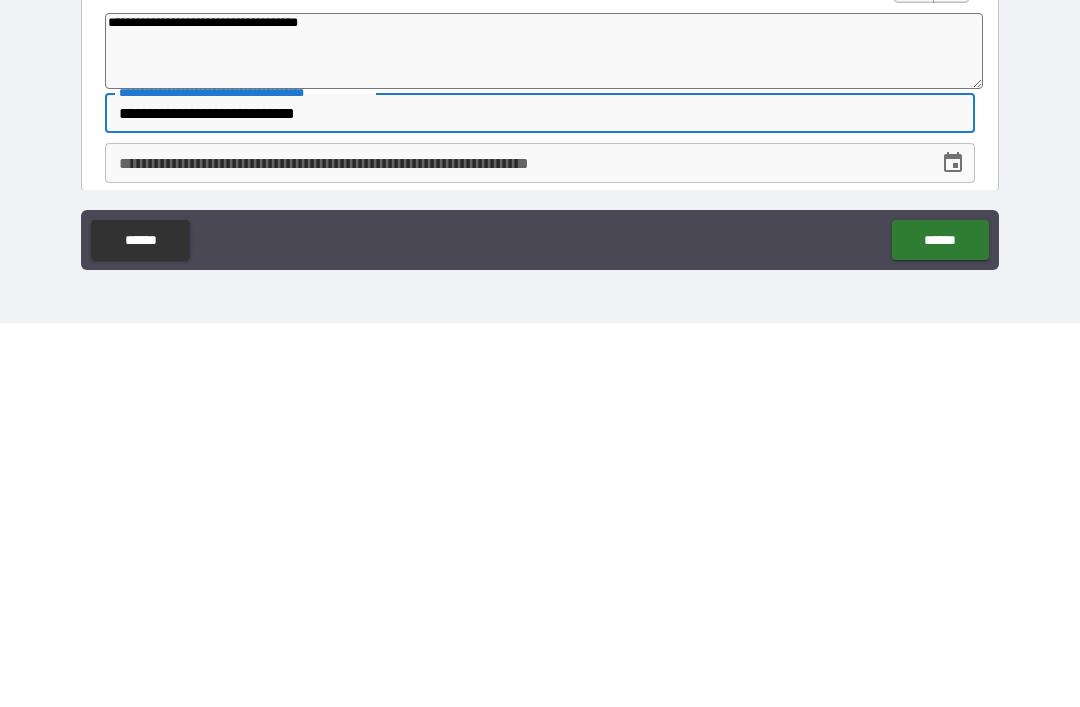 click on "**********" at bounding box center [515, 547] 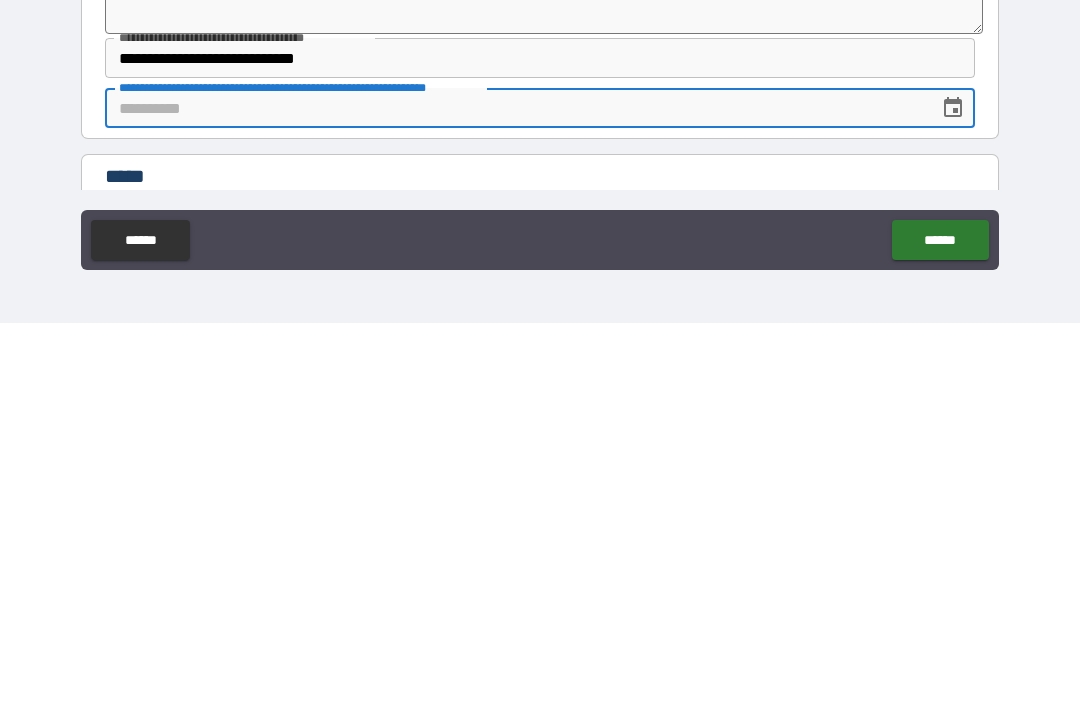 scroll, scrollTop: 2350, scrollLeft: 0, axis: vertical 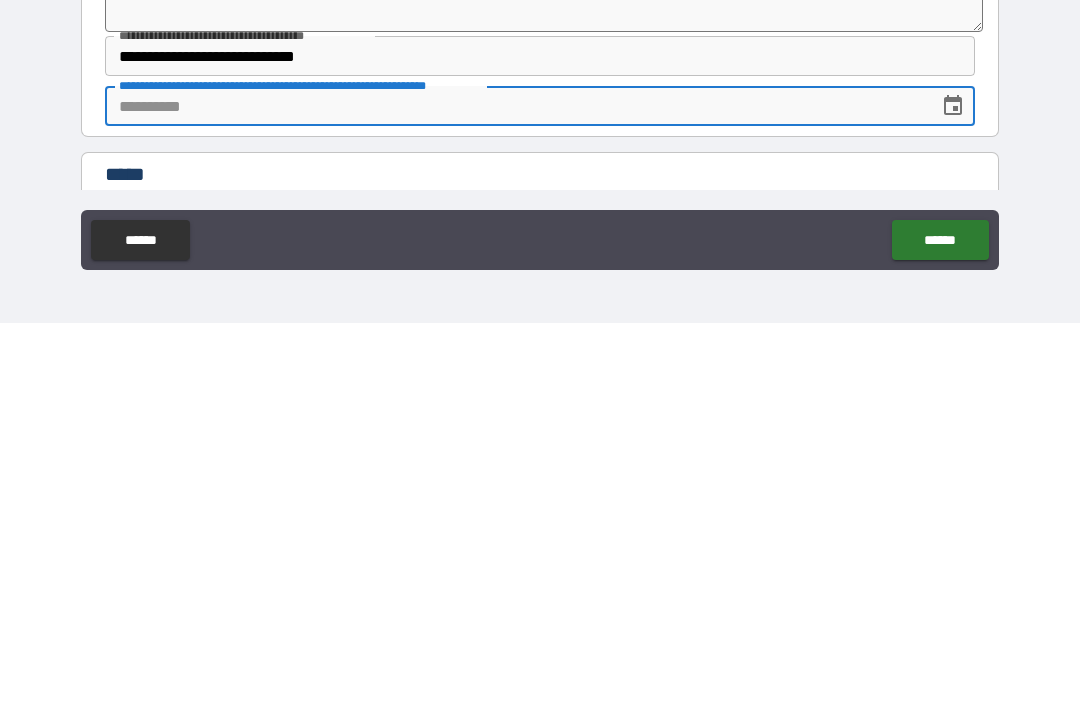 click on "******" at bounding box center (940, 624) 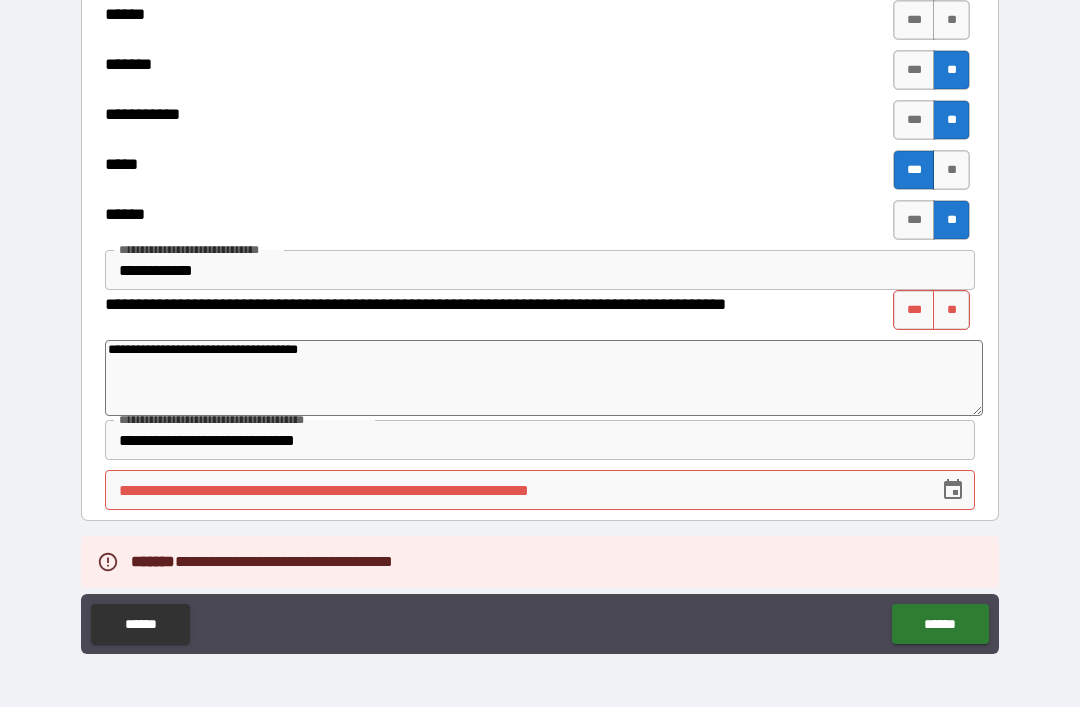 click on "***" at bounding box center [914, 310] 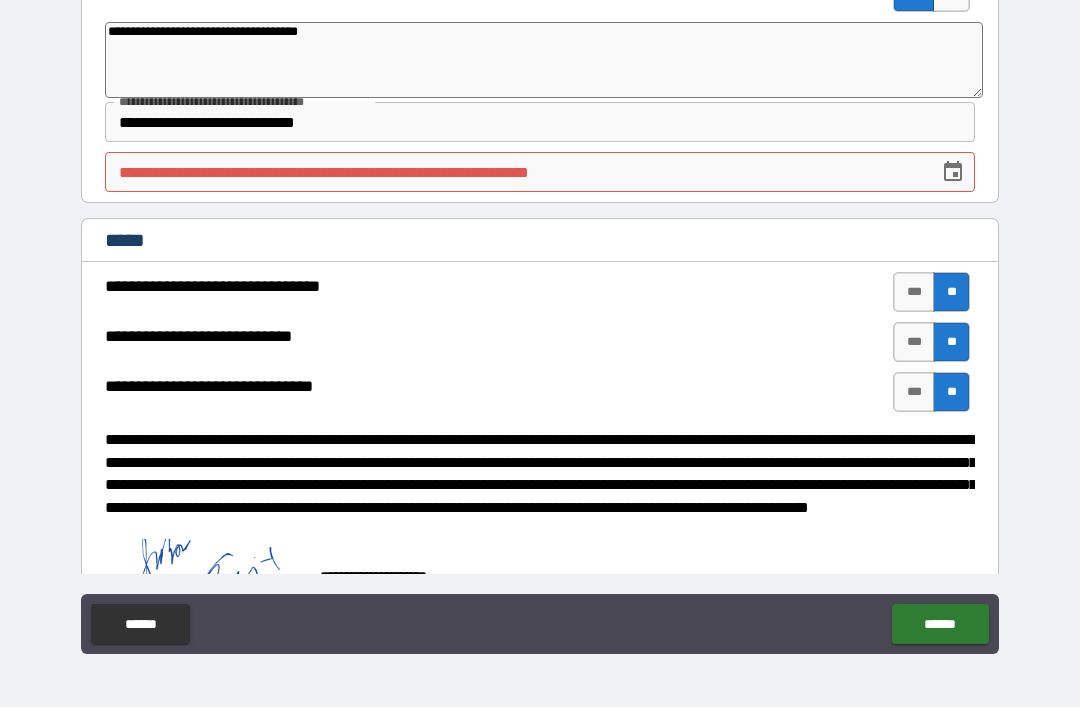 scroll, scrollTop: 2669, scrollLeft: 0, axis: vertical 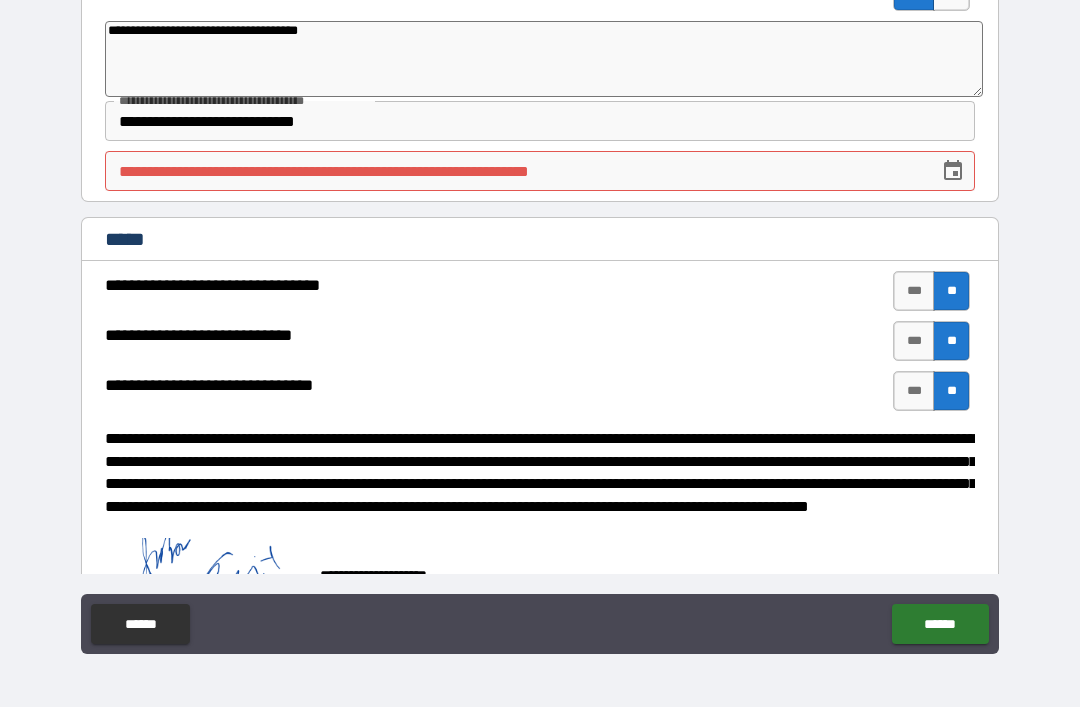 click on "**********" at bounding box center (515, 171) 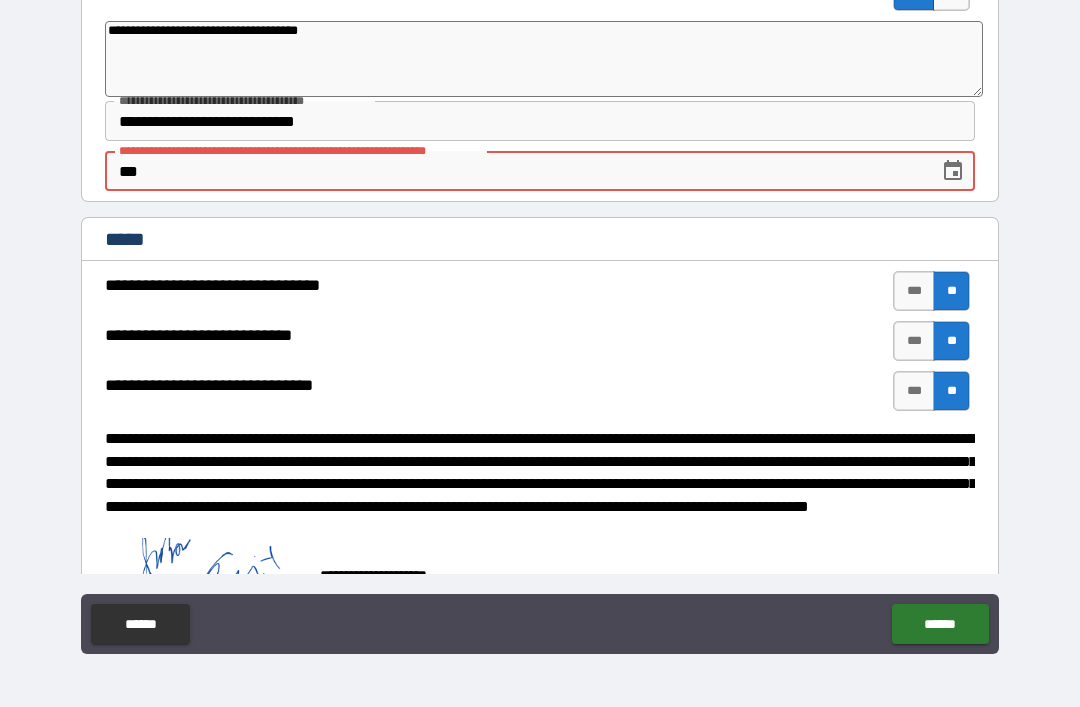 click on "**********" at bounding box center [298, 150] 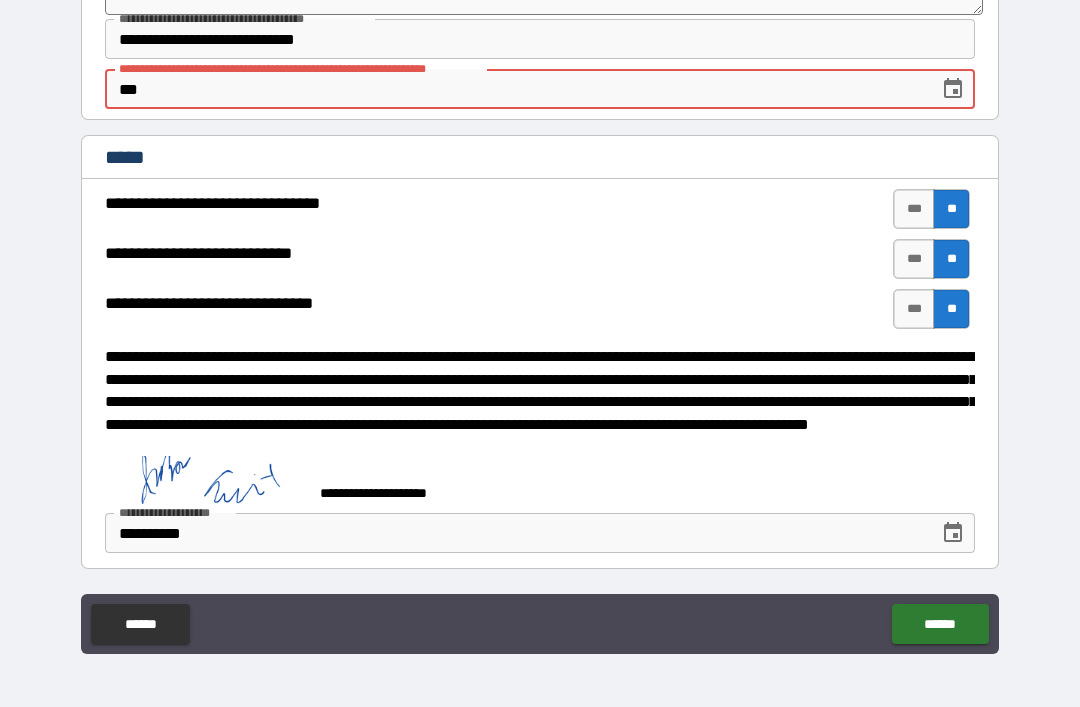 scroll, scrollTop: 2751, scrollLeft: 0, axis: vertical 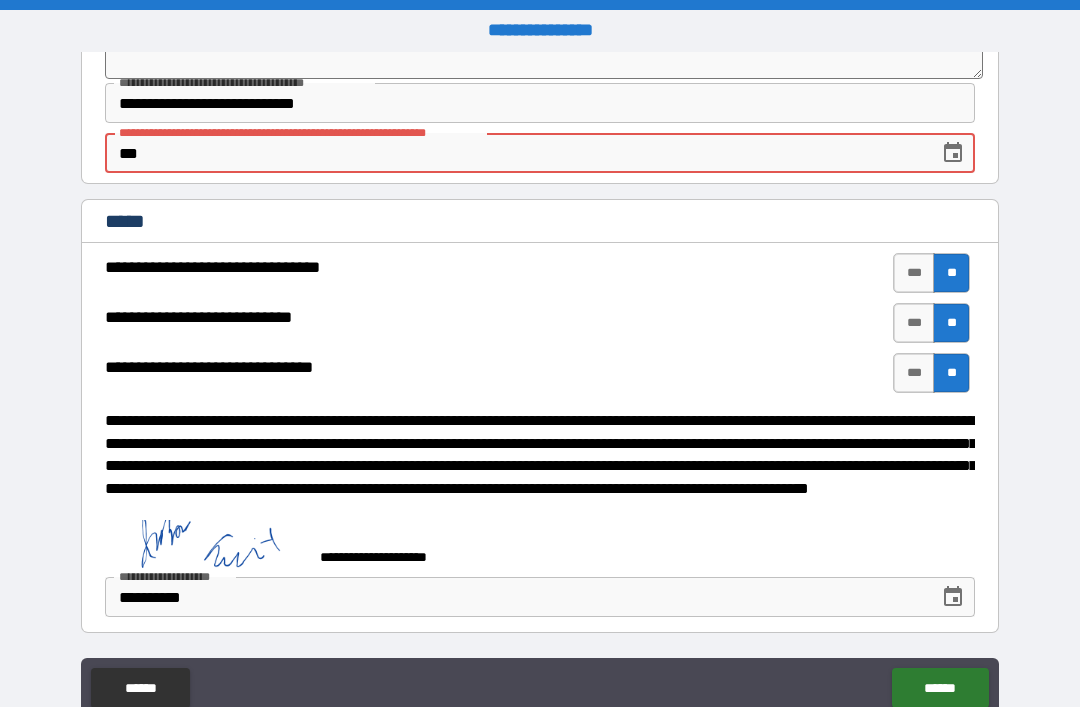 click on "***" at bounding box center [515, 153] 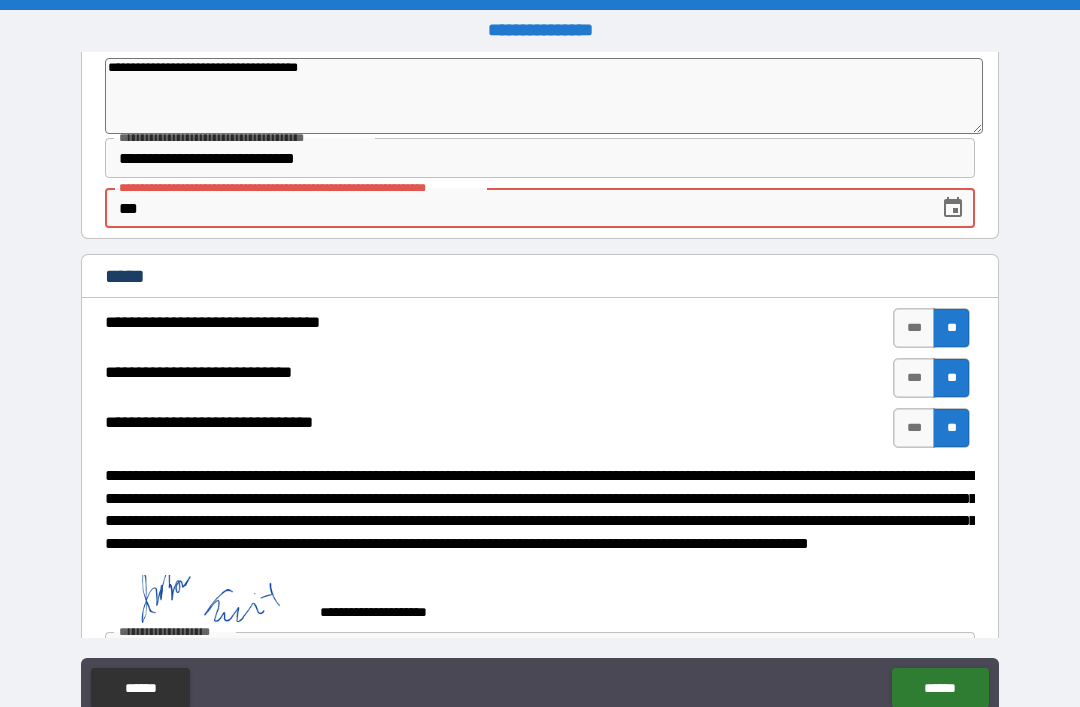 scroll, scrollTop: 2676, scrollLeft: 0, axis: vertical 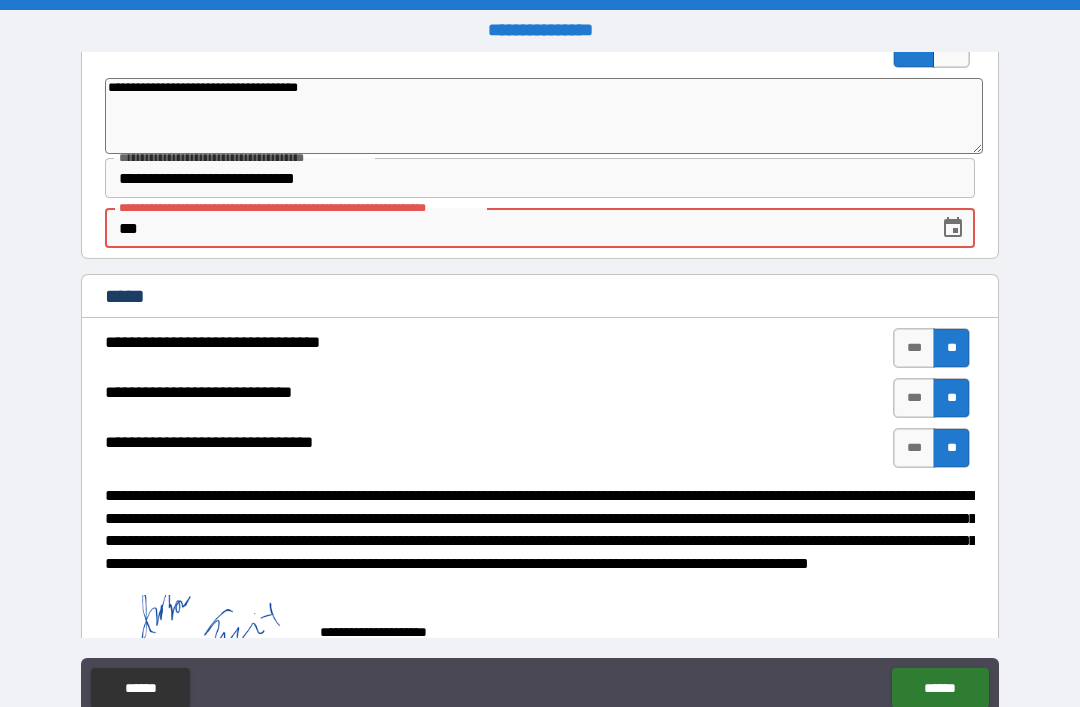click on "**********" at bounding box center (298, 207) 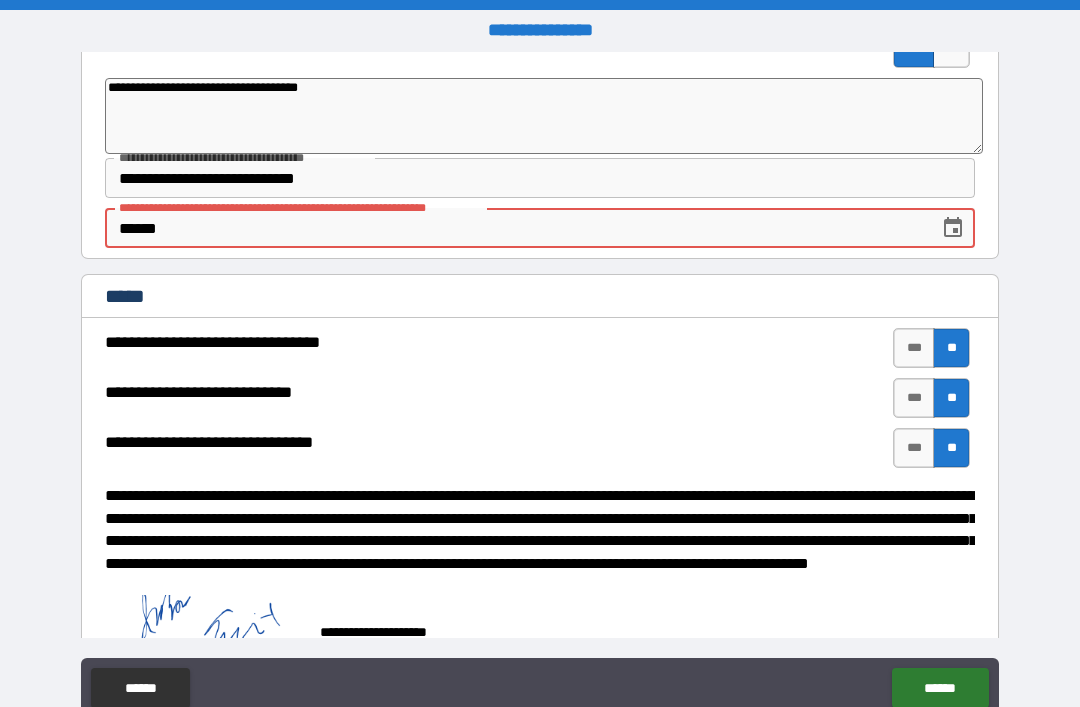click on "**********" at bounding box center (298, 207) 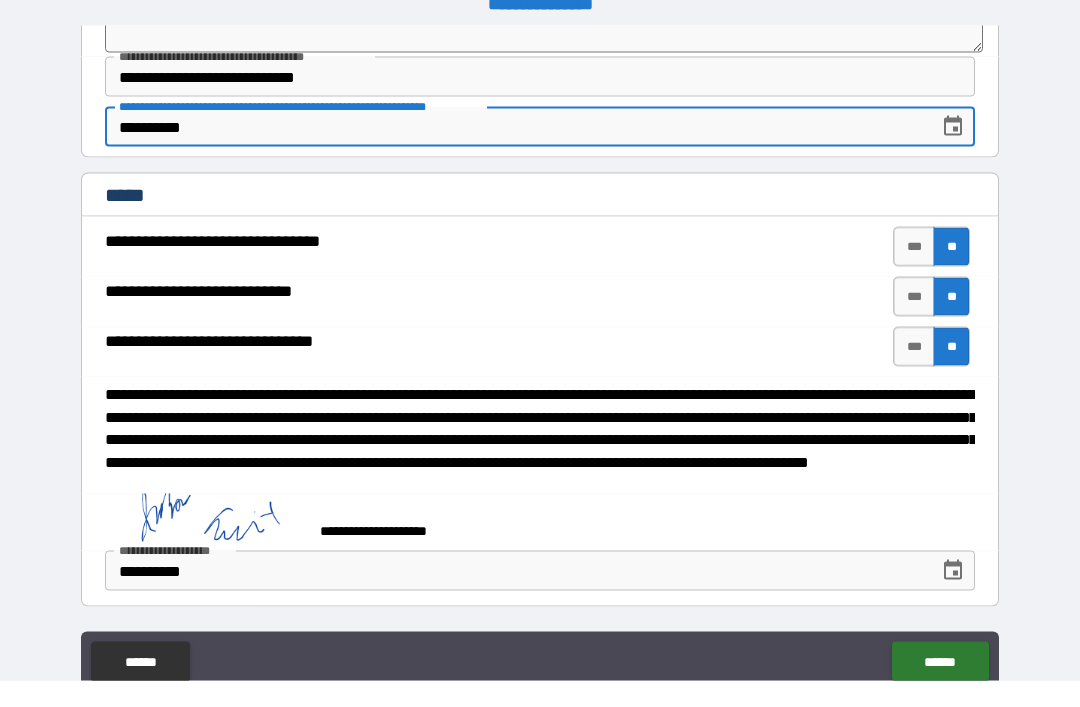 scroll, scrollTop: 2752, scrollLeft: 0, axis: vertical 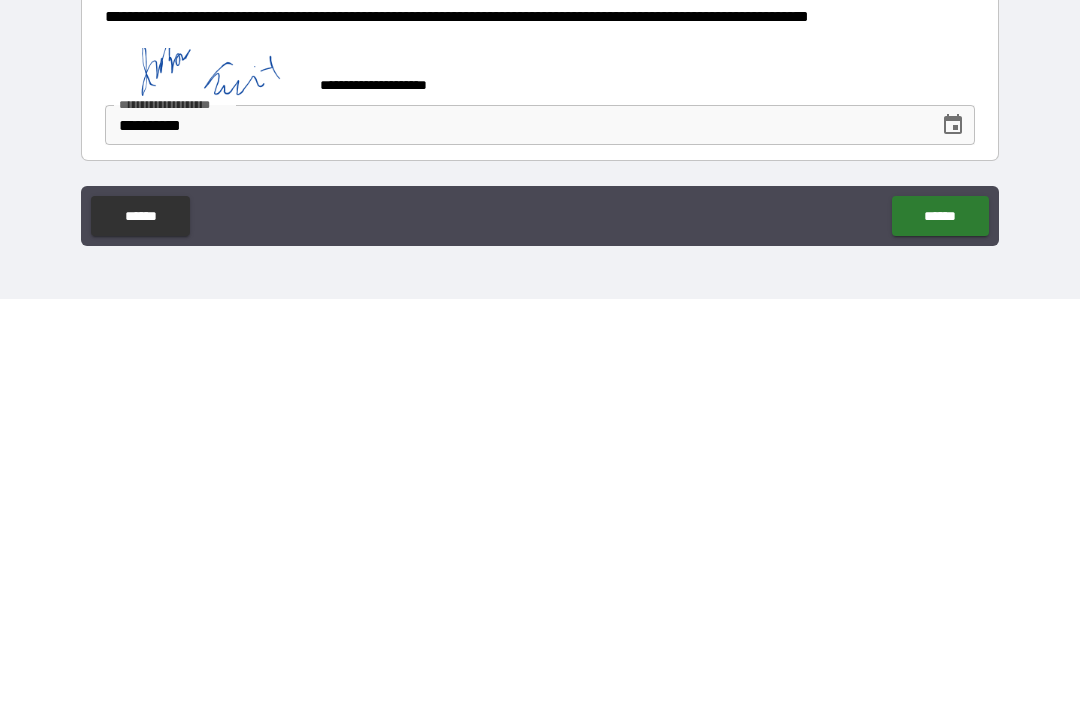 click on "******" at bounding box center (940, 624) 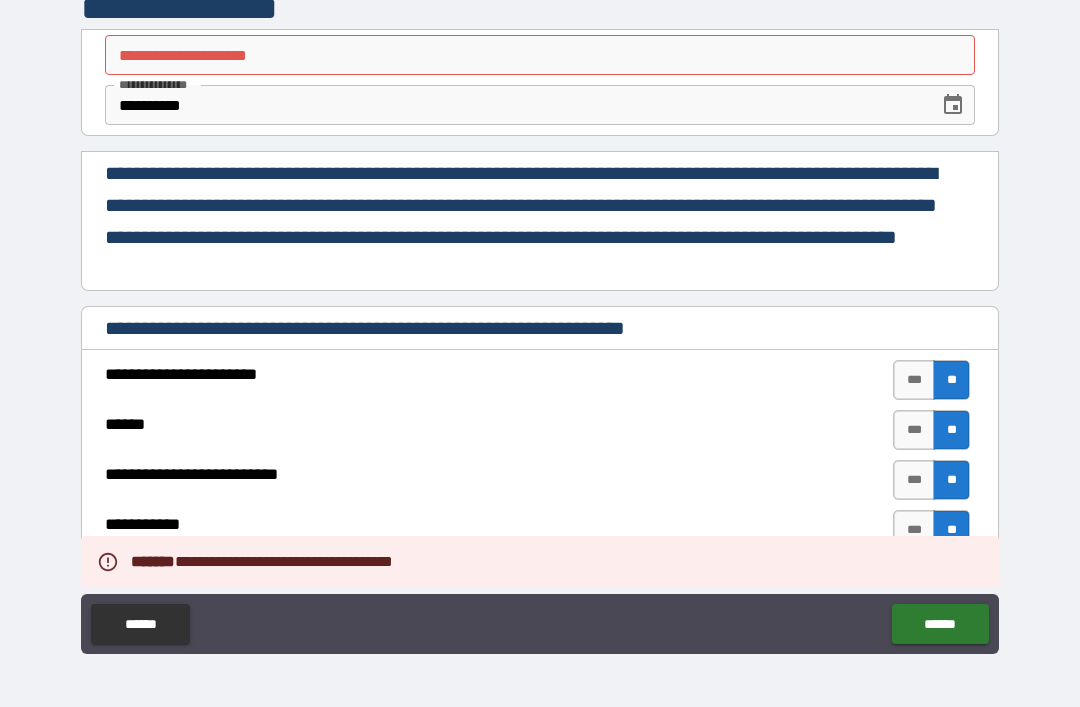 scroll, scrollTop: 0, scrollLeft: 0, axis: both 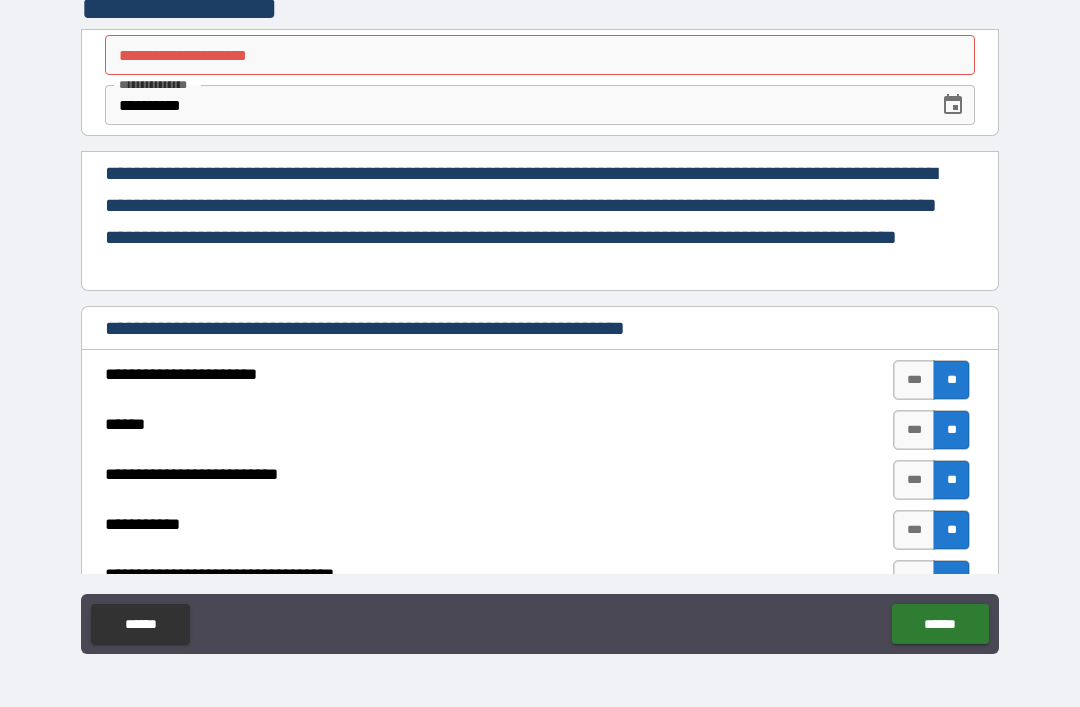 click on "**********" at bounding box center (540, 55) 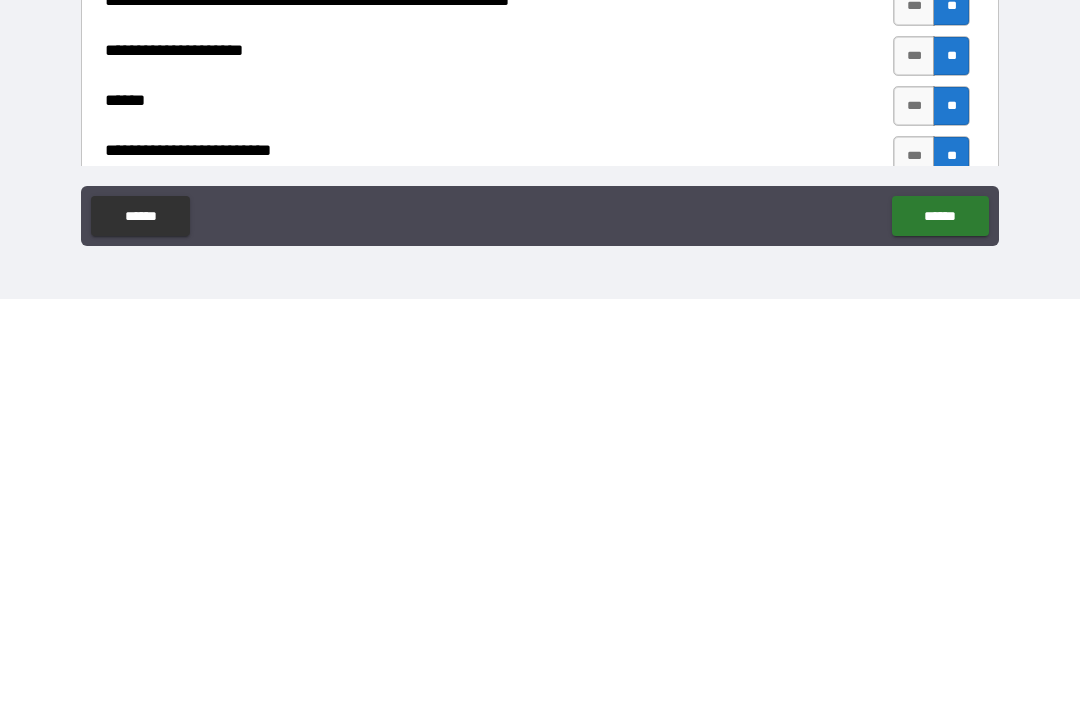 scroll, scrollTop: 1287, scrollLeft: 0, axis: vertical 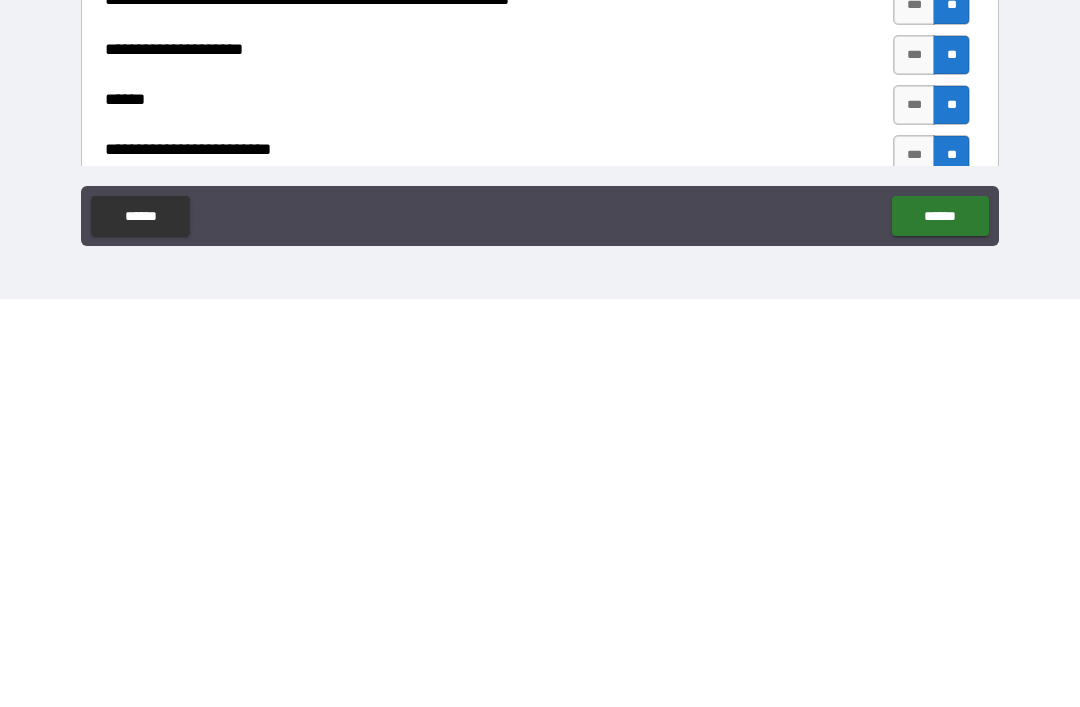 click on "******" at bounding box center [940, 624] 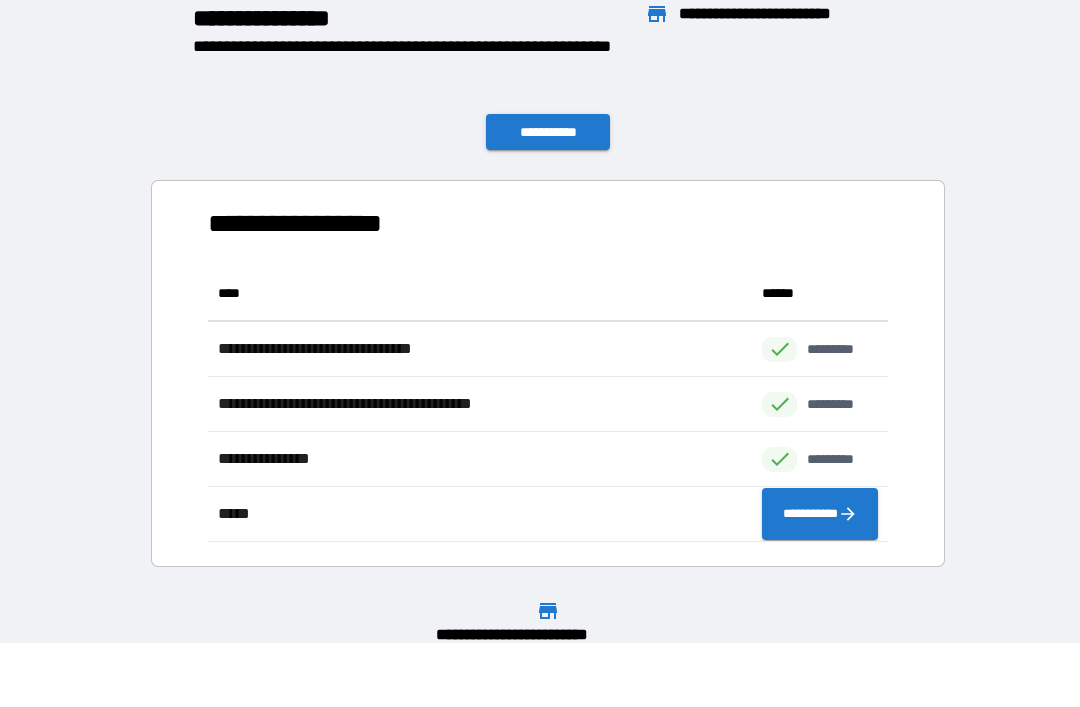 scroll, scrollTop: 1, scrollLeft: 1, axis: both 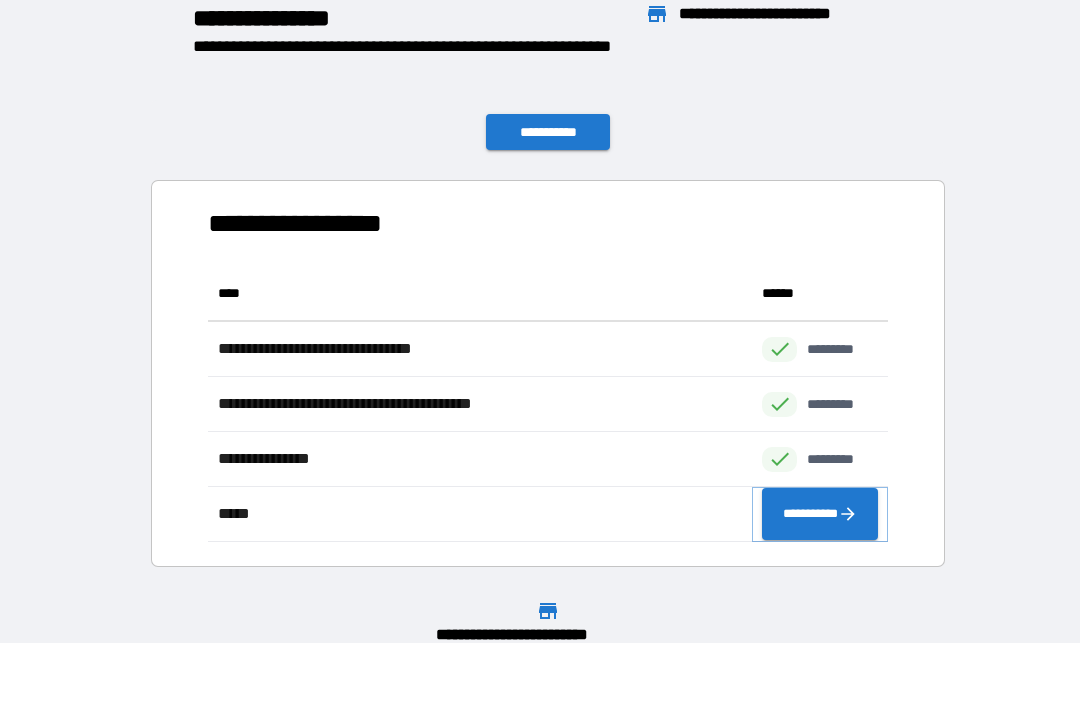click on "**********" at bounding box center [820, 514] 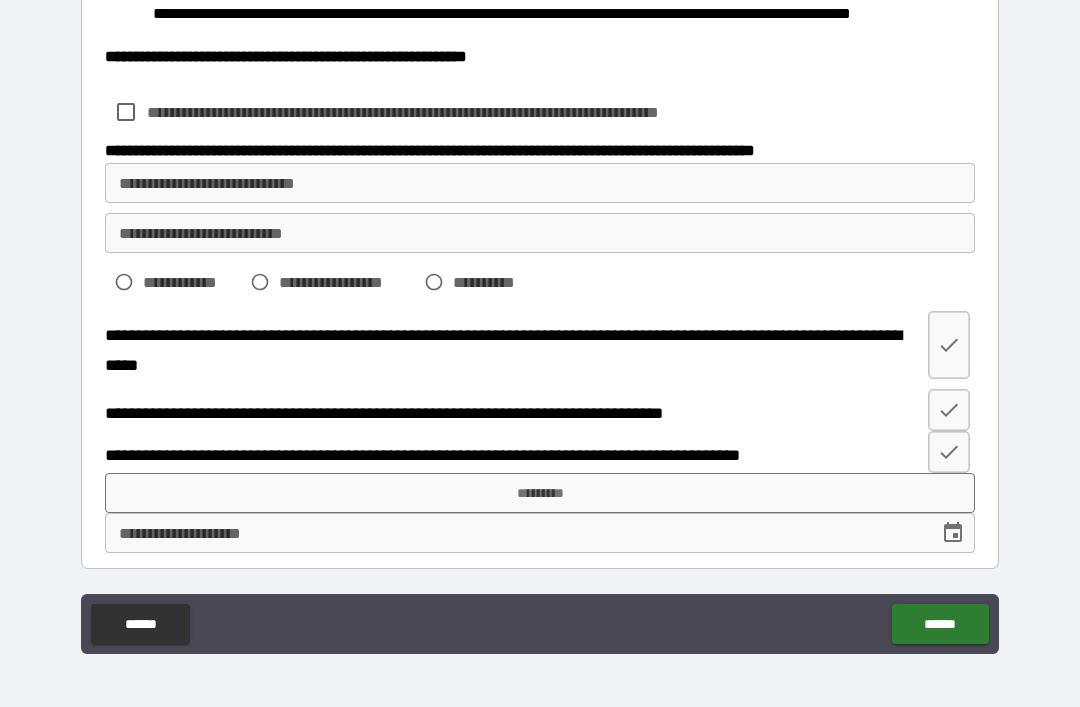 scroll, scrollTop: 784, scrollLeft: 0, axis: vertical 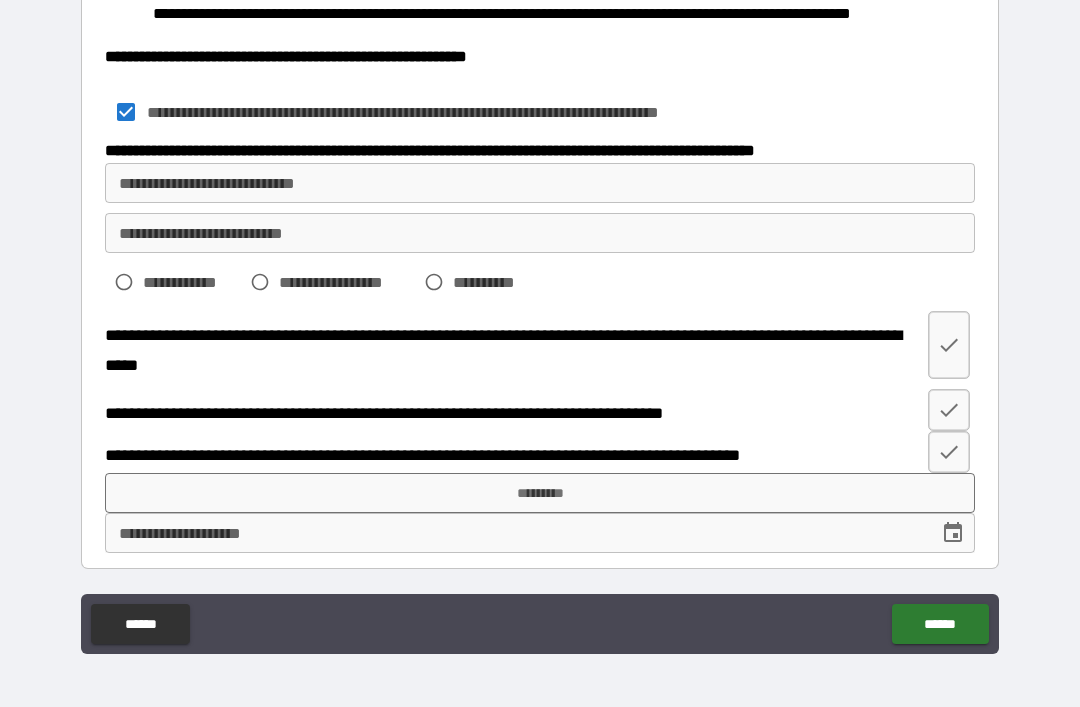 click on "**********" at bounding box center [540, 183] 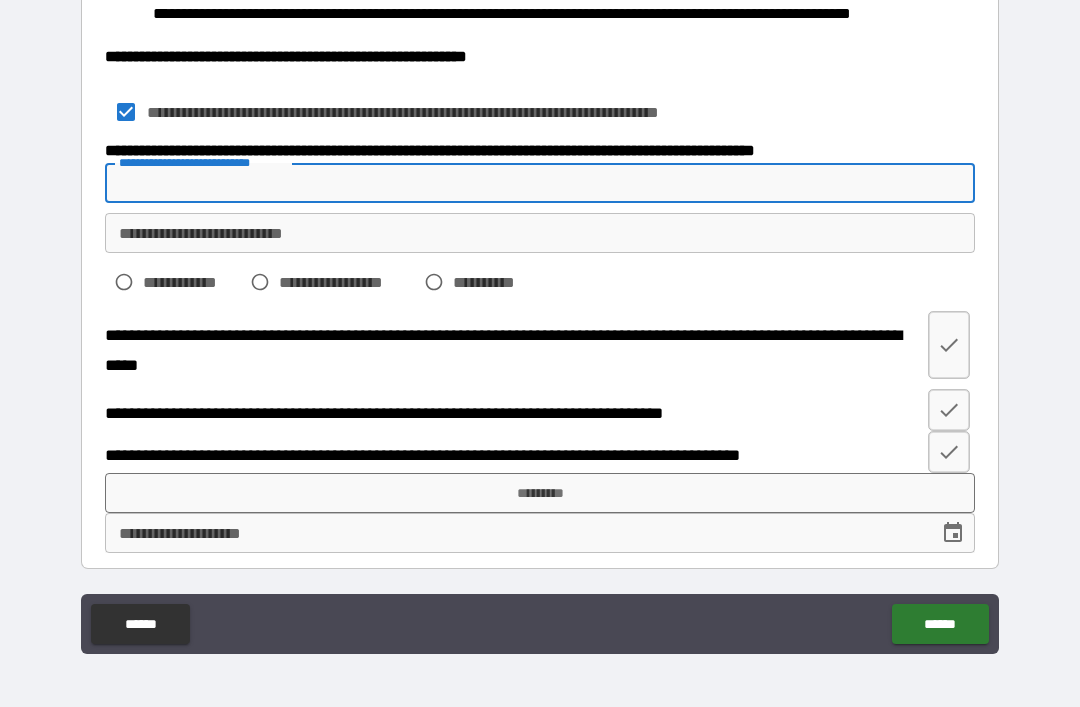 scroll, scrollTop: 784, scrollLeft: 0, axis: vertical 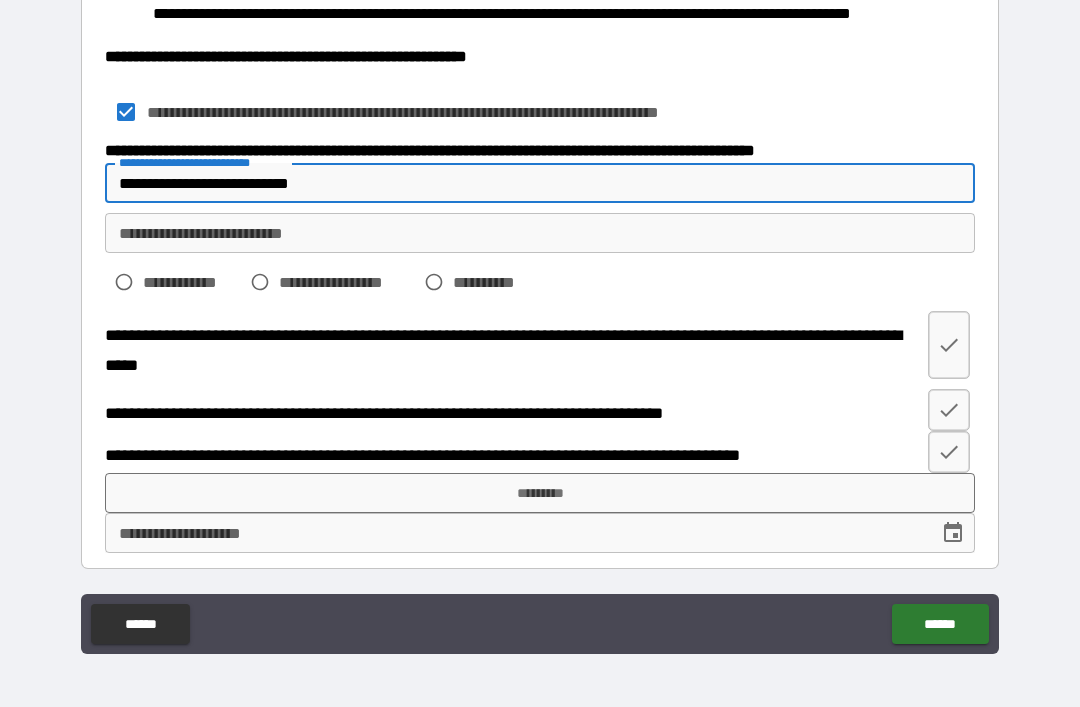 click on "**********" at bounding box center (540, 233) 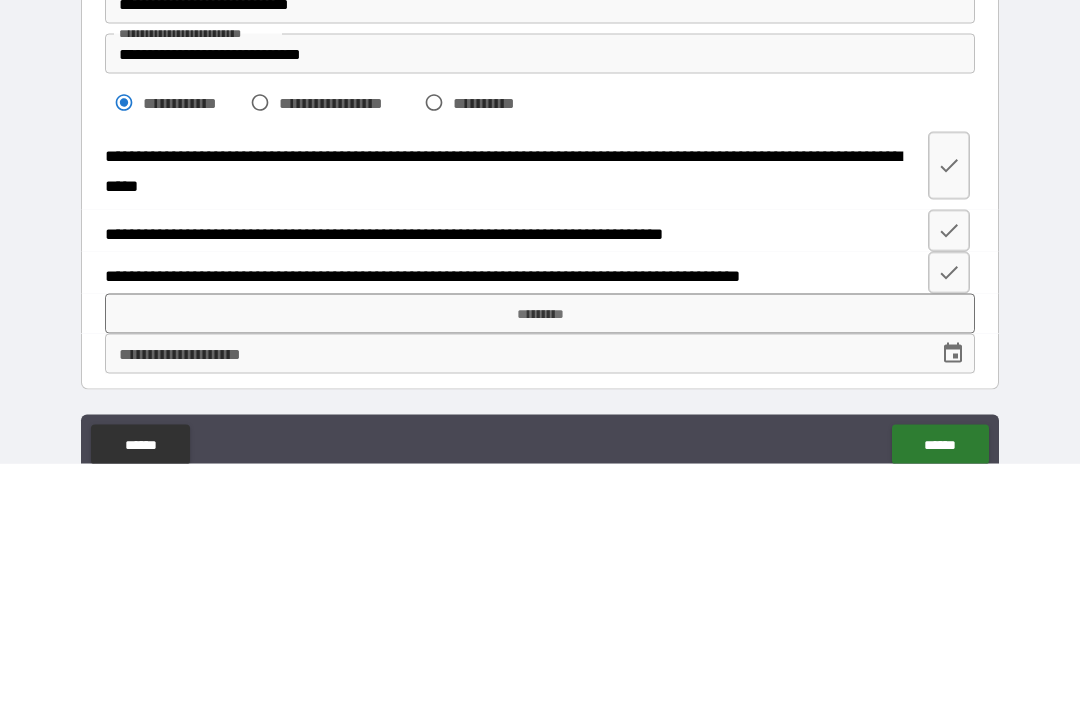 scroll, scrollTop: 64, scrollLeft: 0, axis: vertical 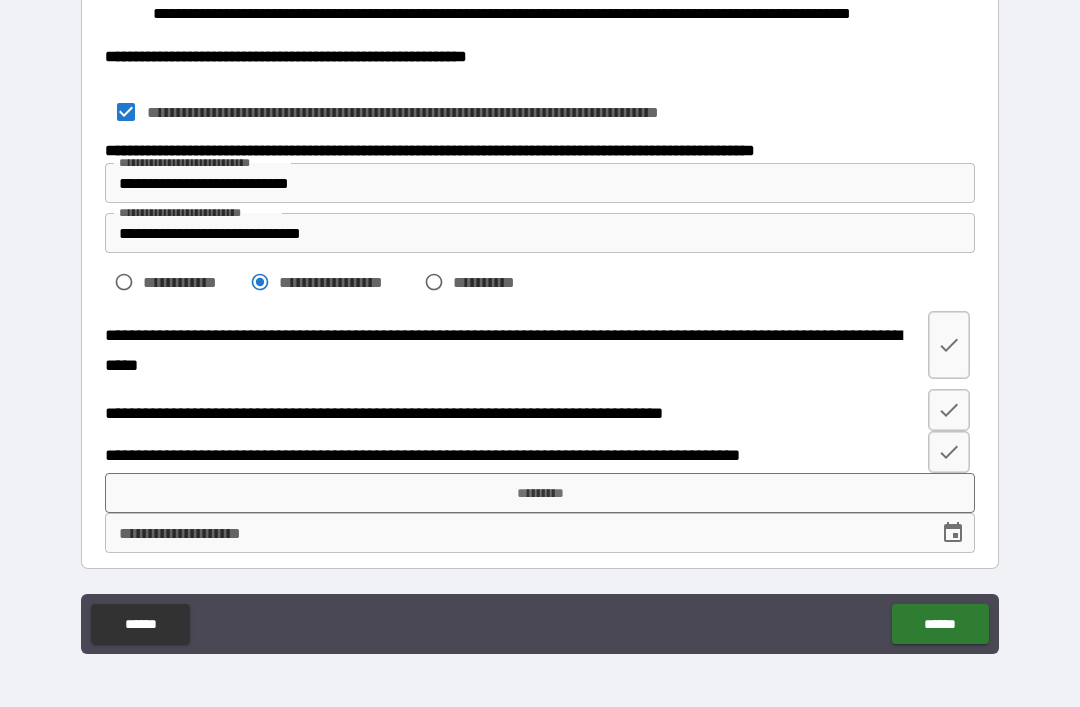 click on "**********" at bounding box center (477, 282) 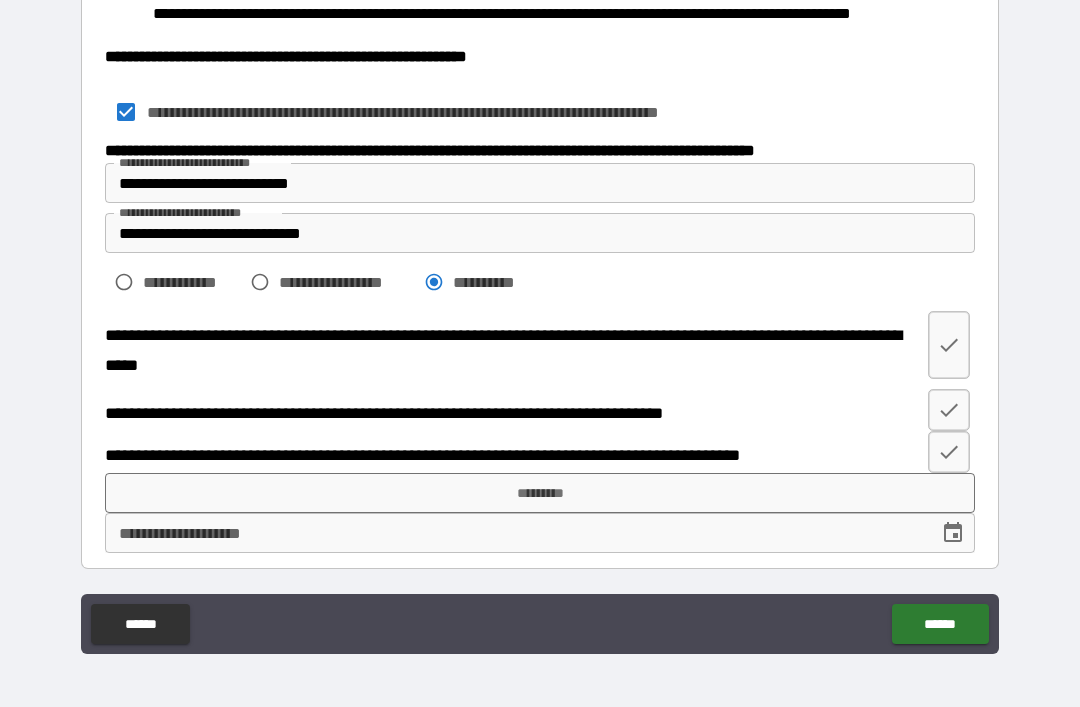 scroll, scrollTop: 784, scrollLeft: 0, axis: vertical 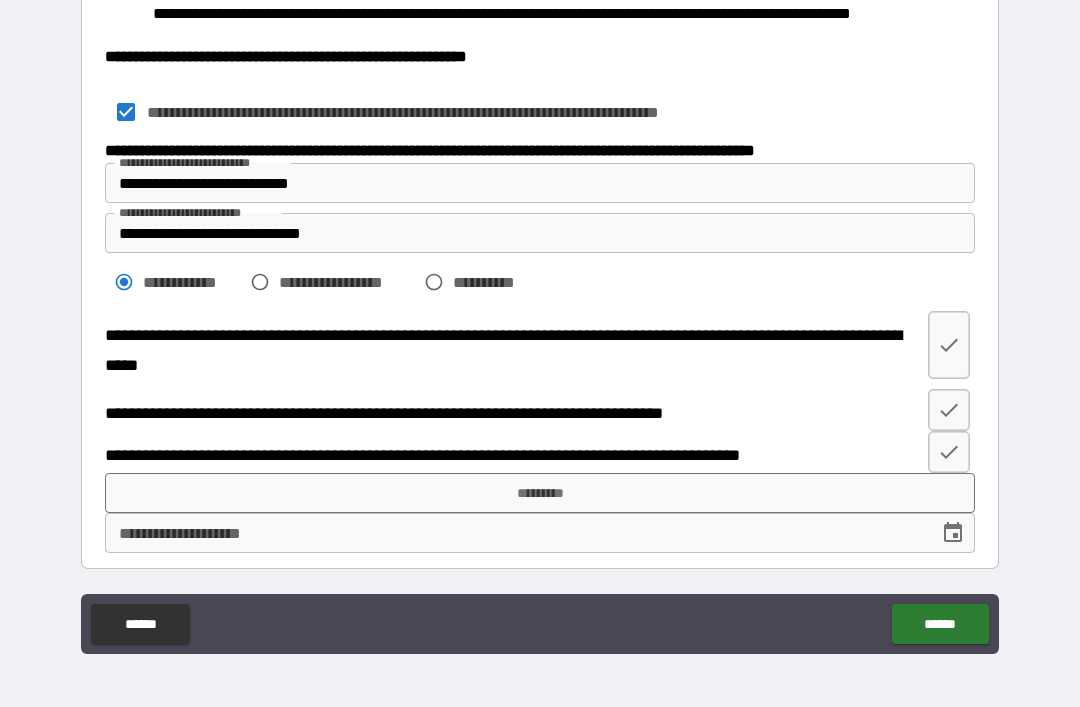 click on "*********" at bounding box center (540, 493) 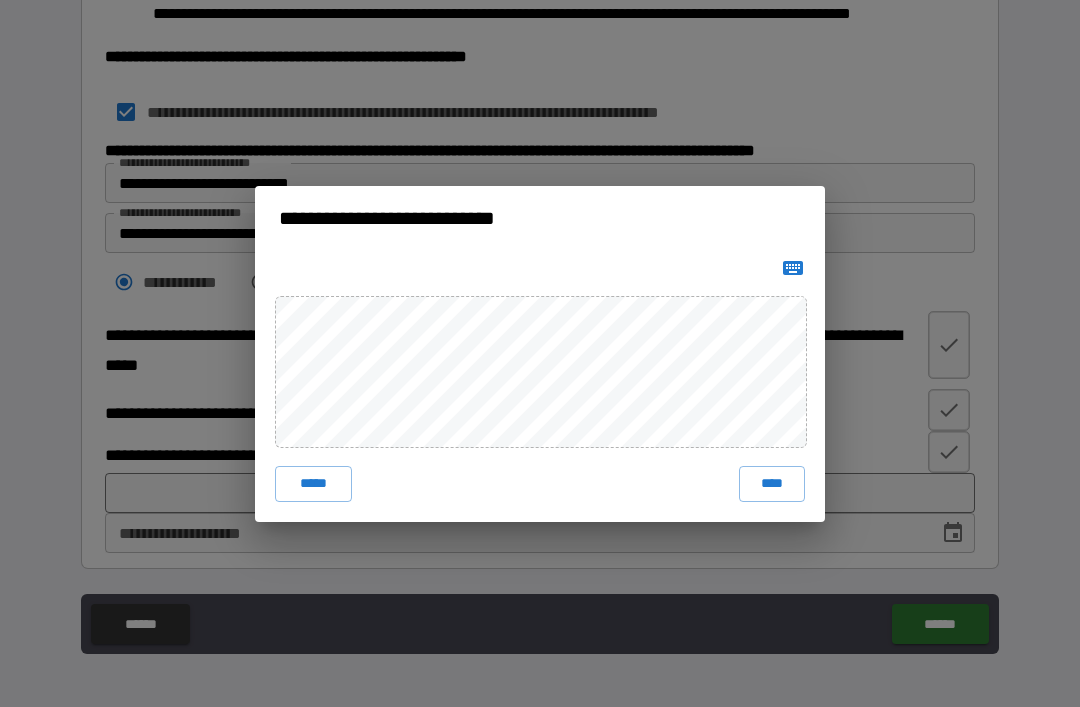 click on "****" at bounding box center [772, 484] 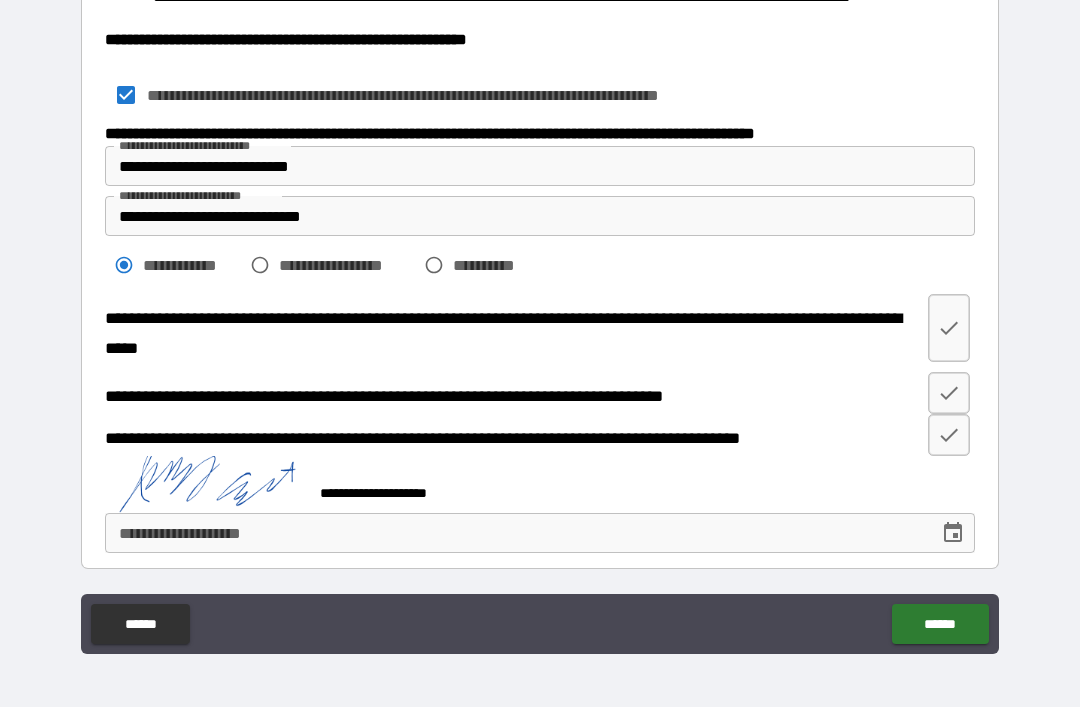 scroll, scrollTop: 801, scrollLeft: 0, axis: vertical 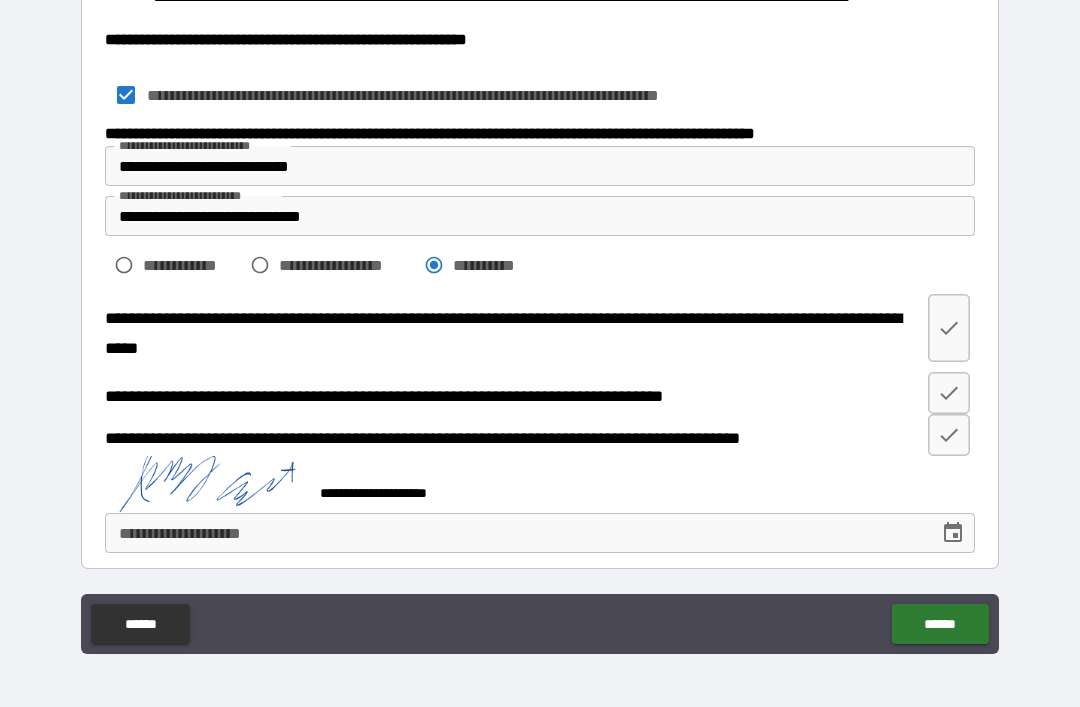 click on "**********" at bounding box center [540, 259] 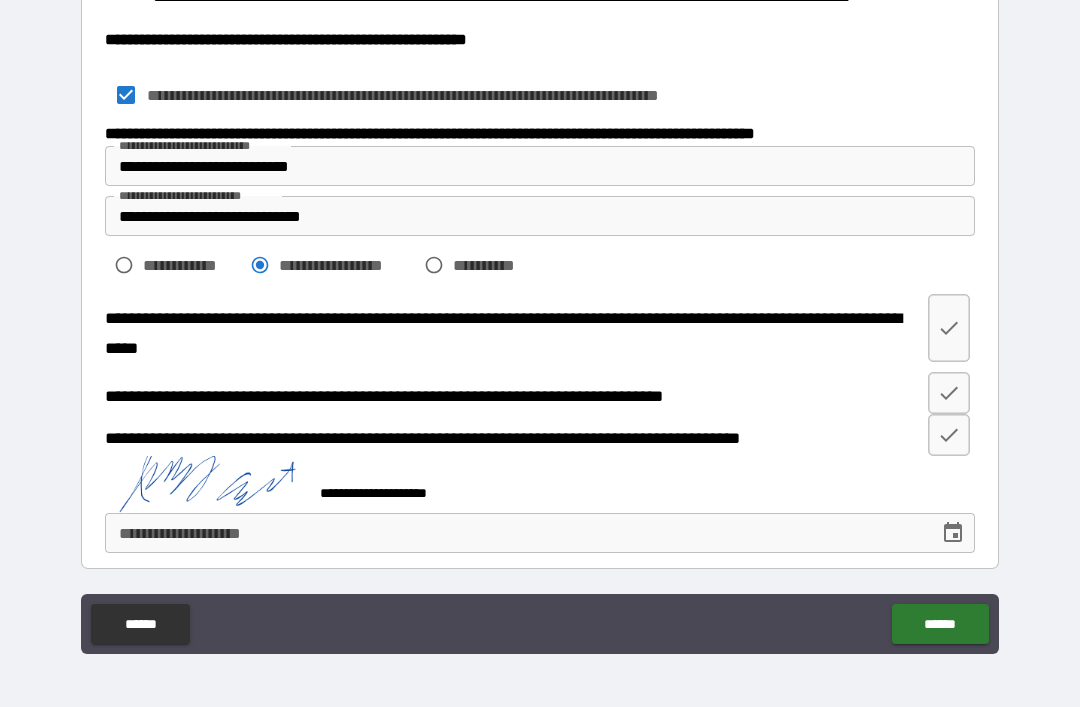 click on "**********" at bounding box center [173, 265] 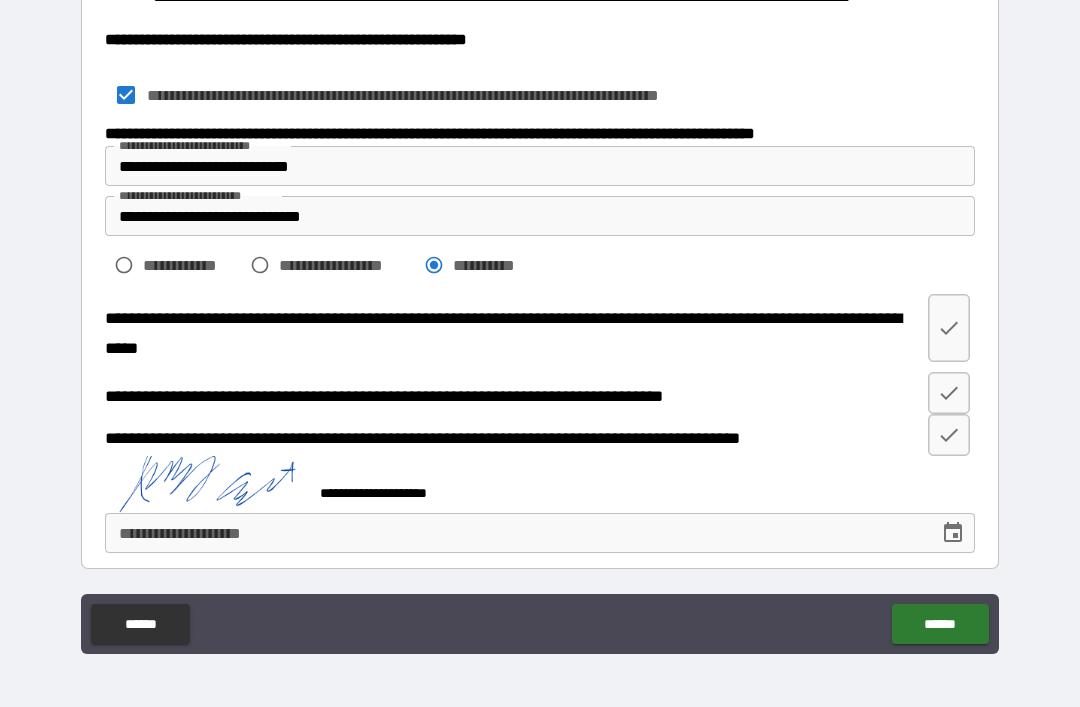 scroll, scrollTop: 801, scrollLeft: 0, axis: vertical 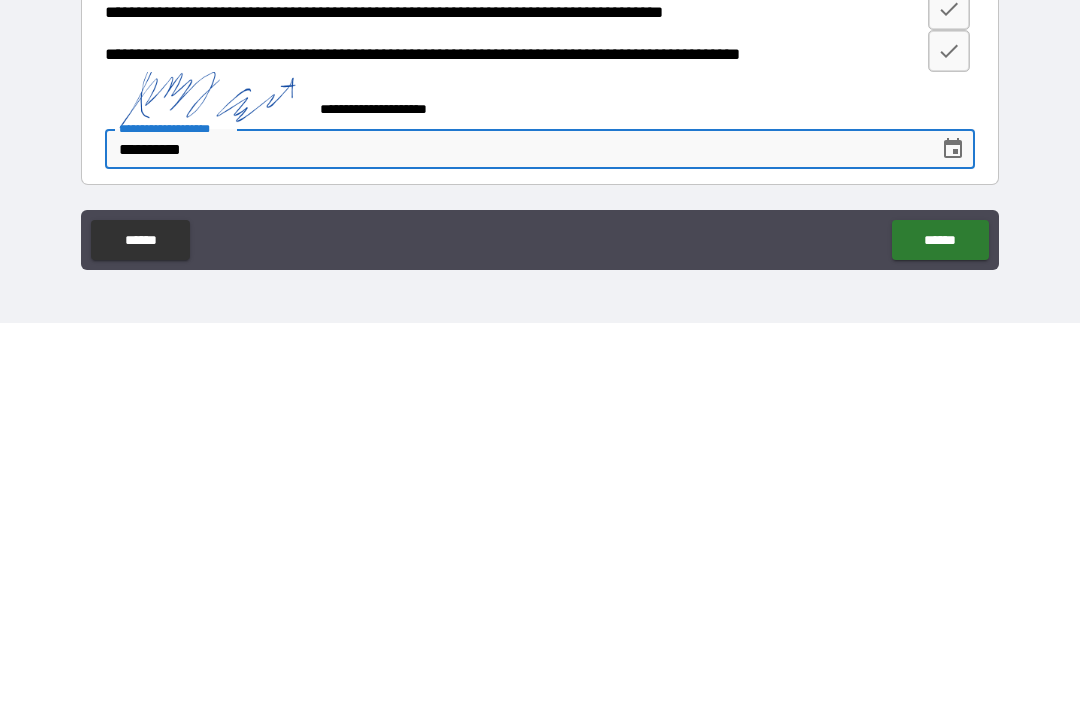 click on "******" at bounding box center [940, 624] 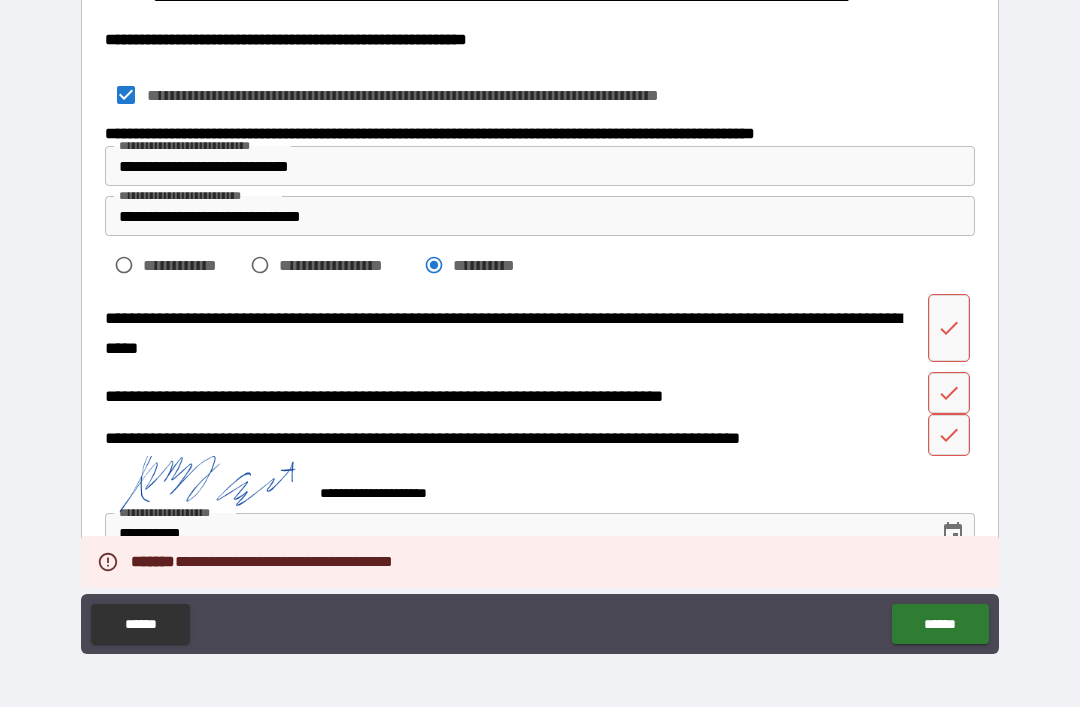 scroll, scrollTop: 801, scrollLeft: 0, axis: vertical 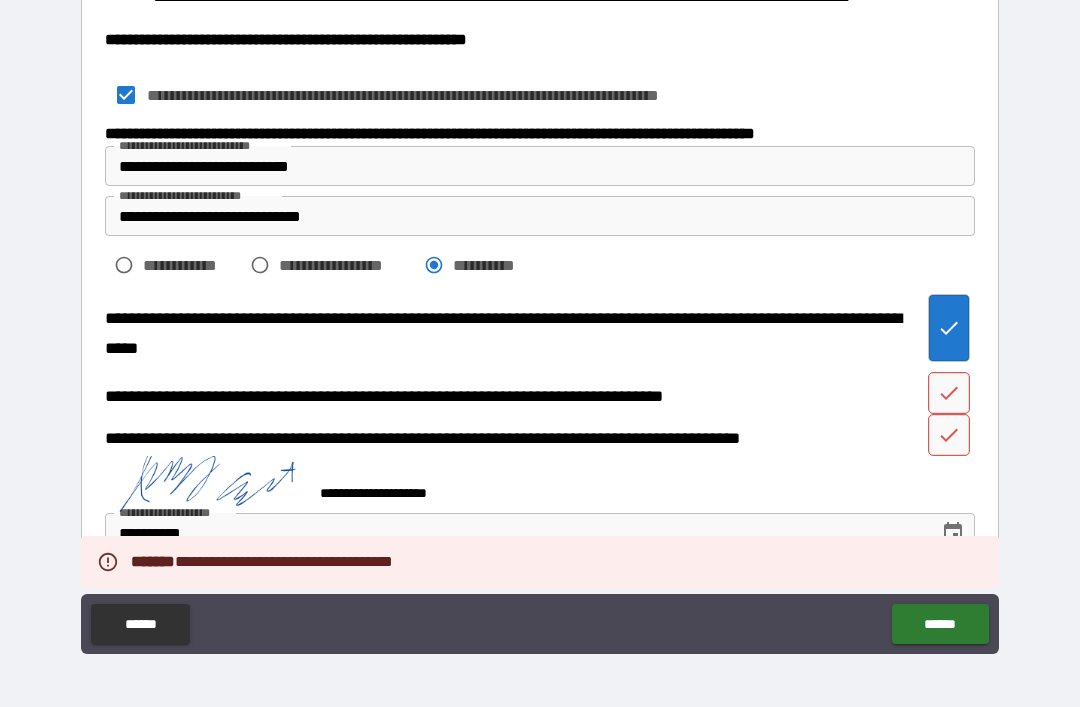 click 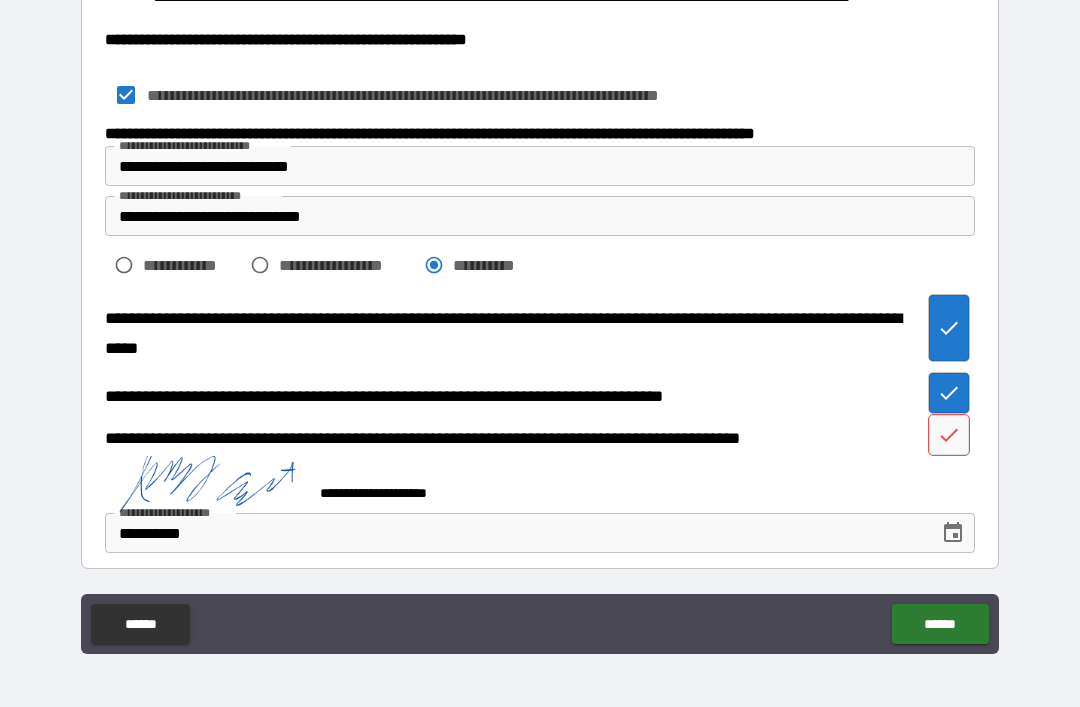 click 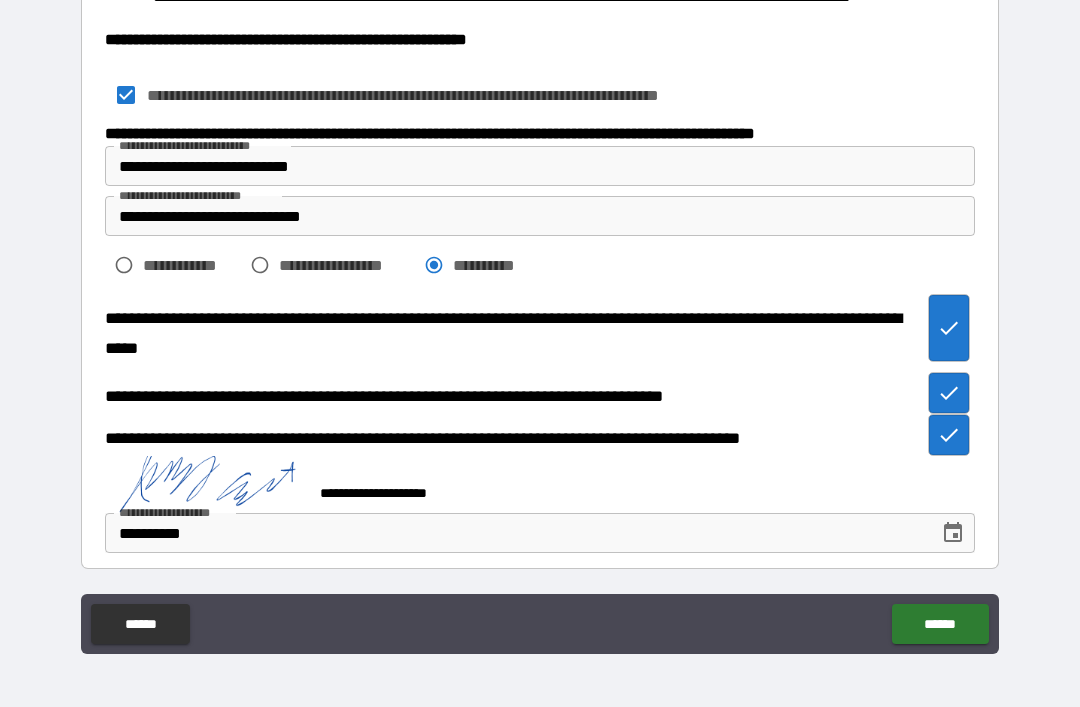 click on "******" at bounding box center (940, 624) 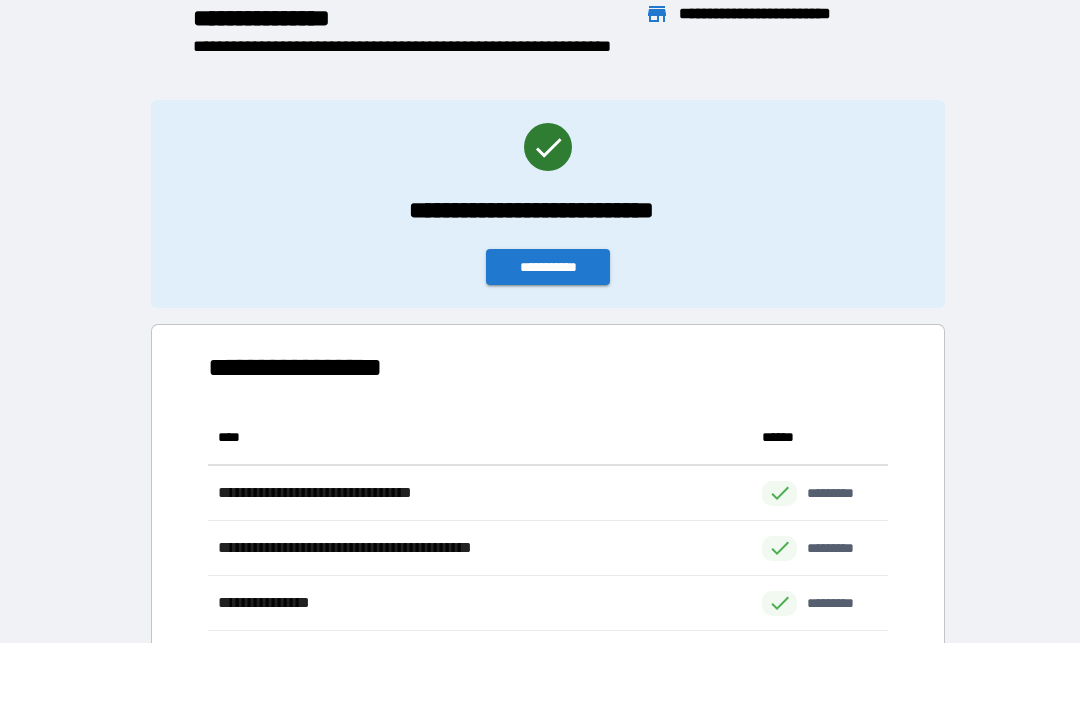 scroll, scrollTop: 1, scrollLeft: 1, axis: both 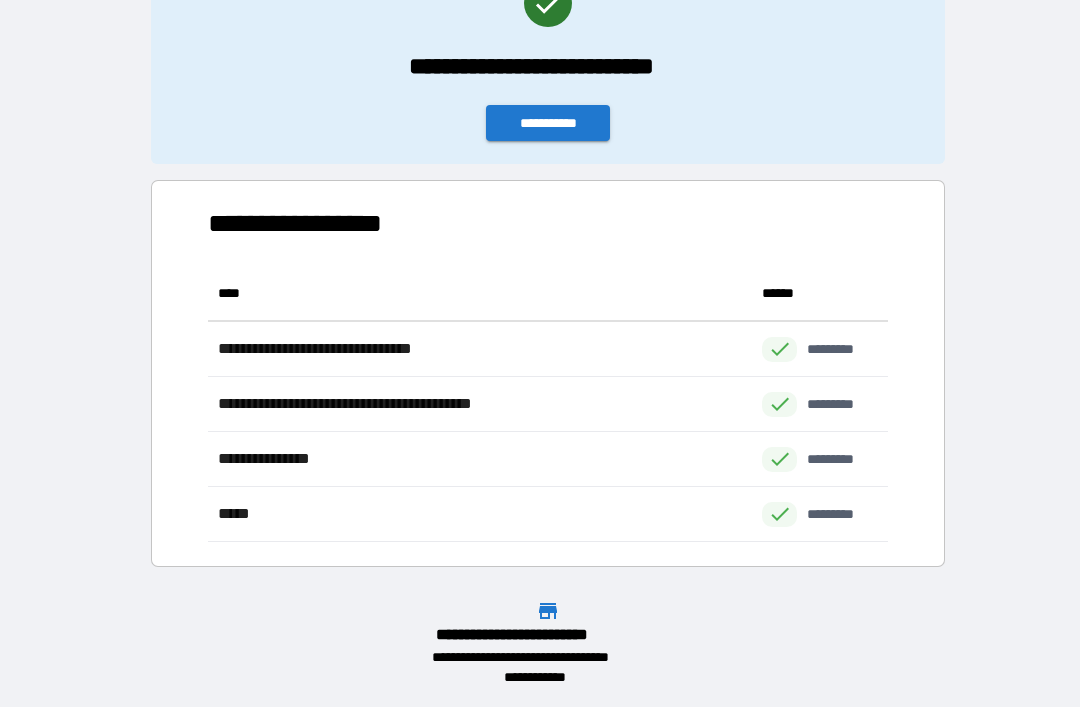 click on "**********" at bounding box center (548, 123) 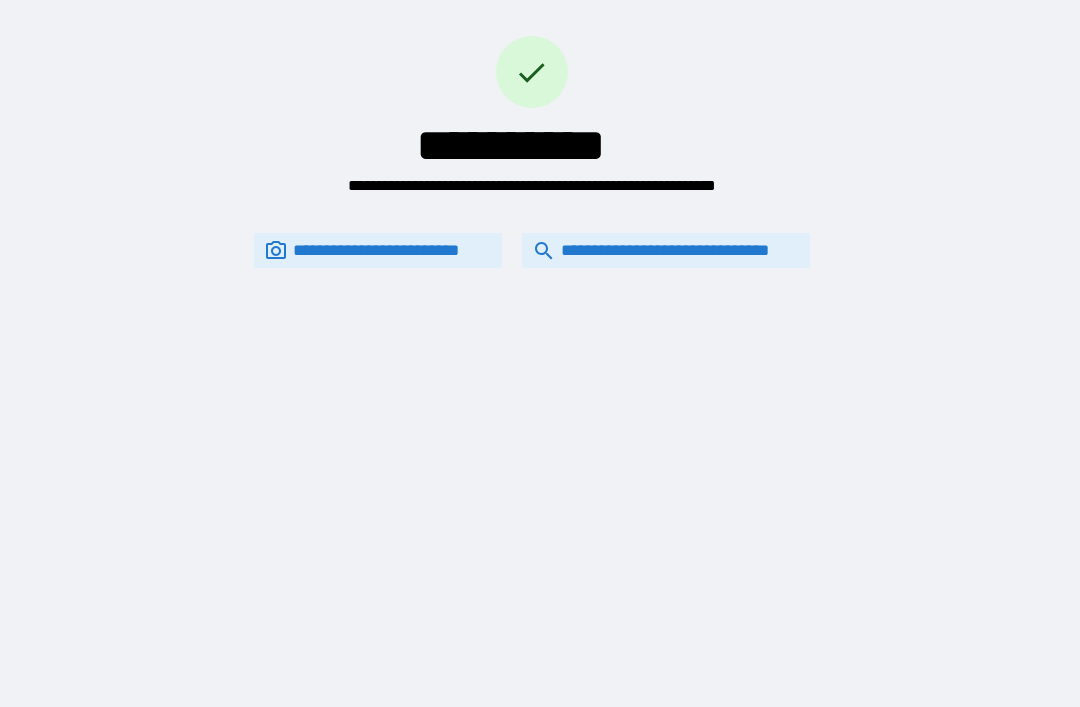 click on "**********" at bounding box center [666, 250] 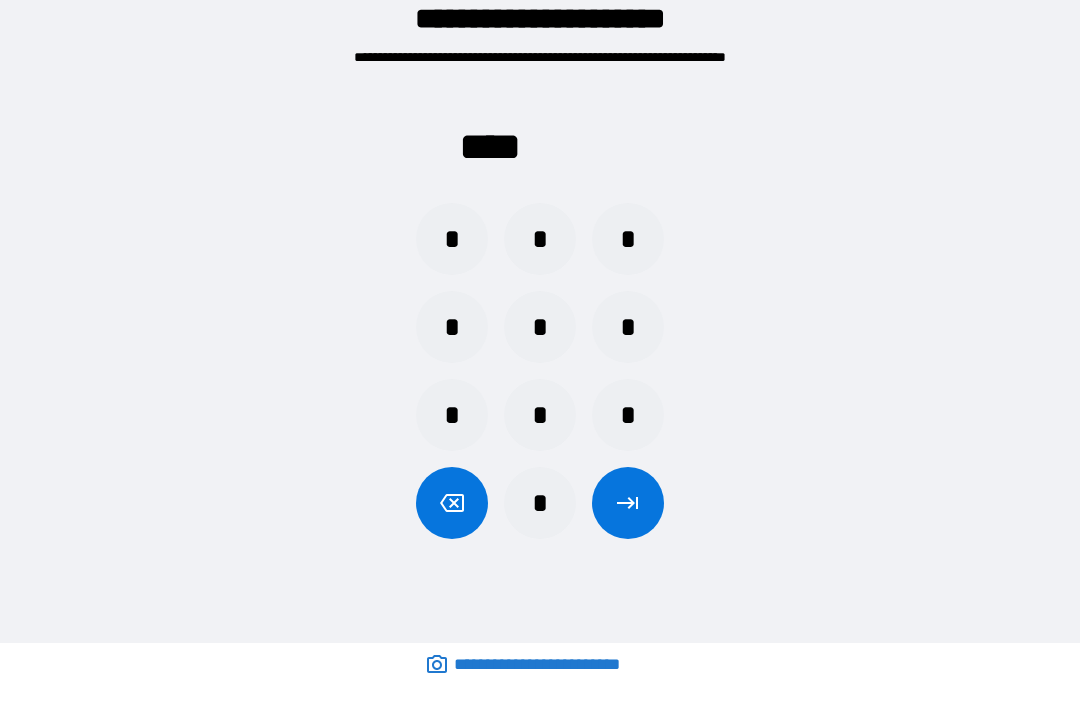 click on "*" at bounding box center [540, 415] 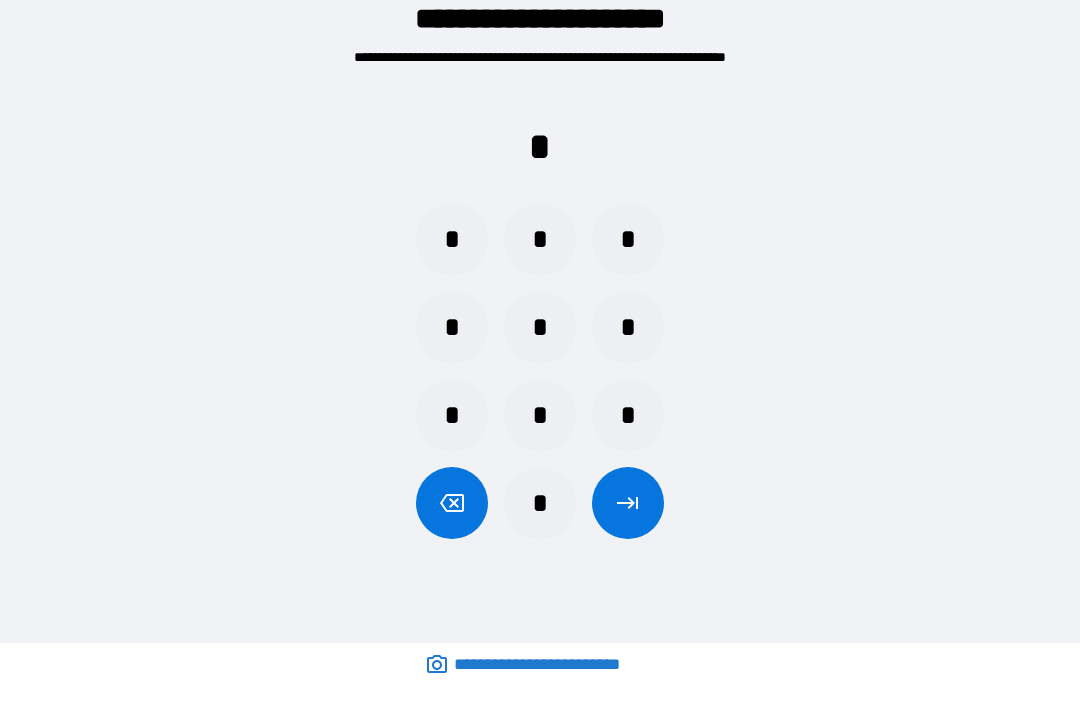 click on "*" at bounding box center [452, 239] 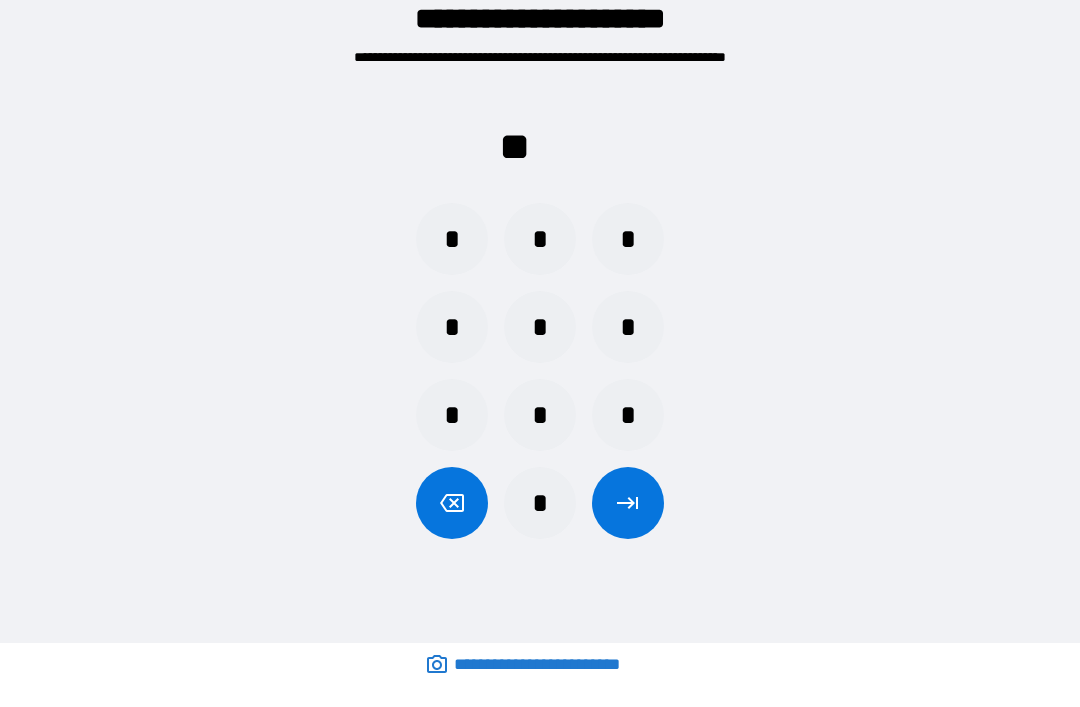 click on "*" at bounding box center (628, 239) 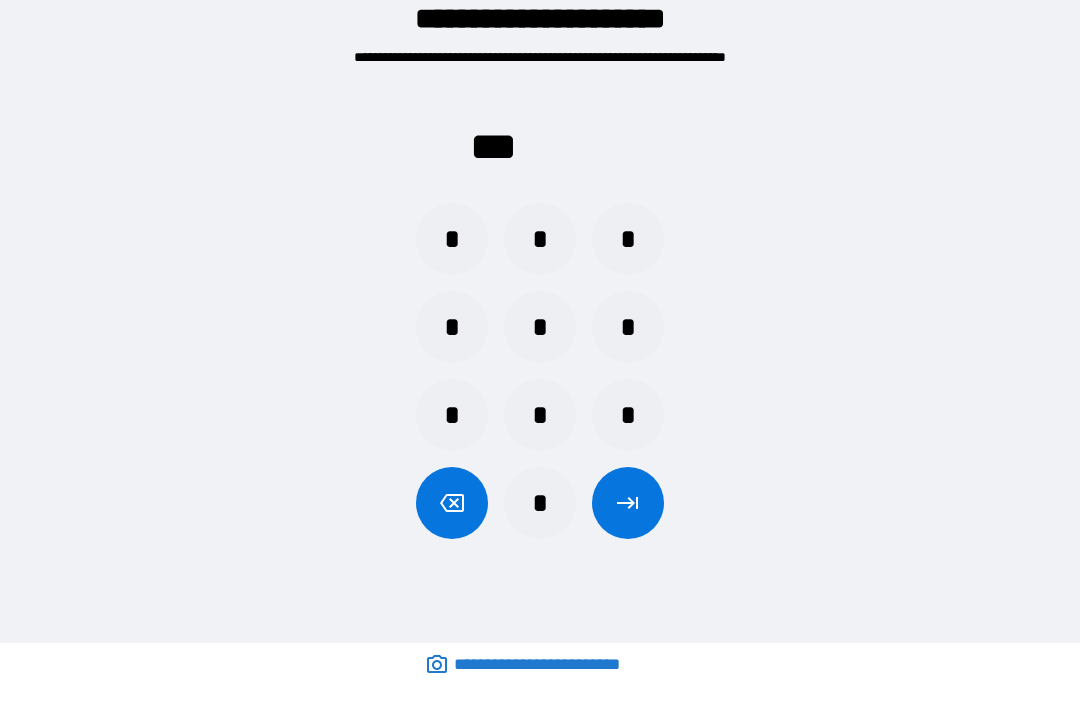 click on "*" at bounding box center [452, 239] 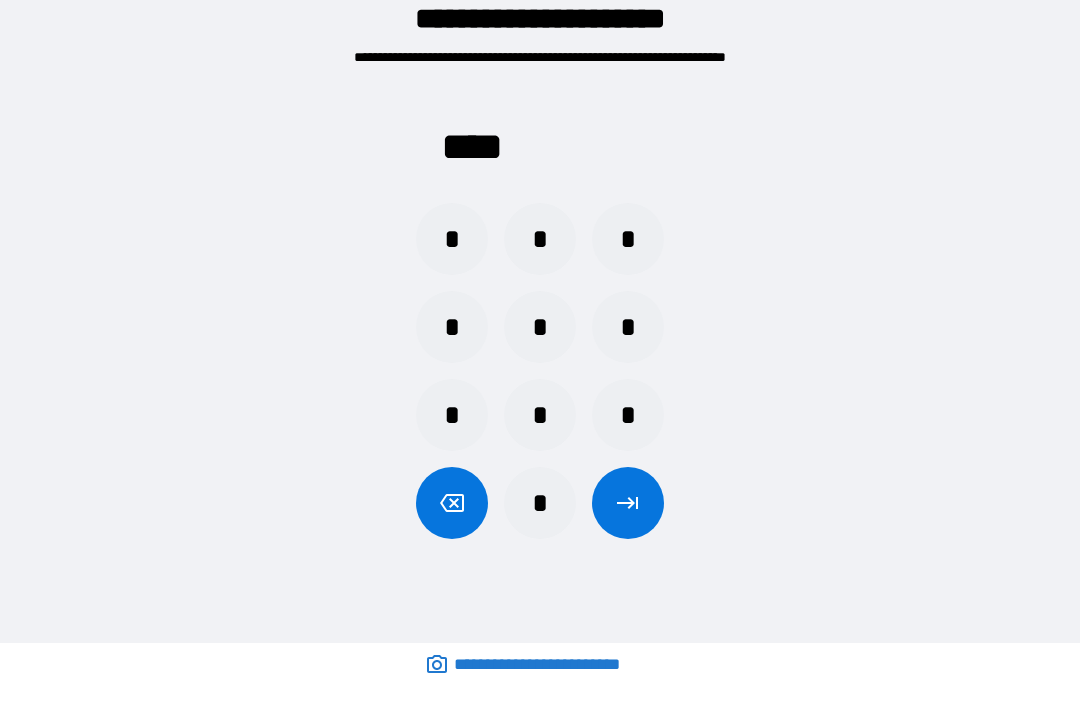 click at bounding box center (628, 503) 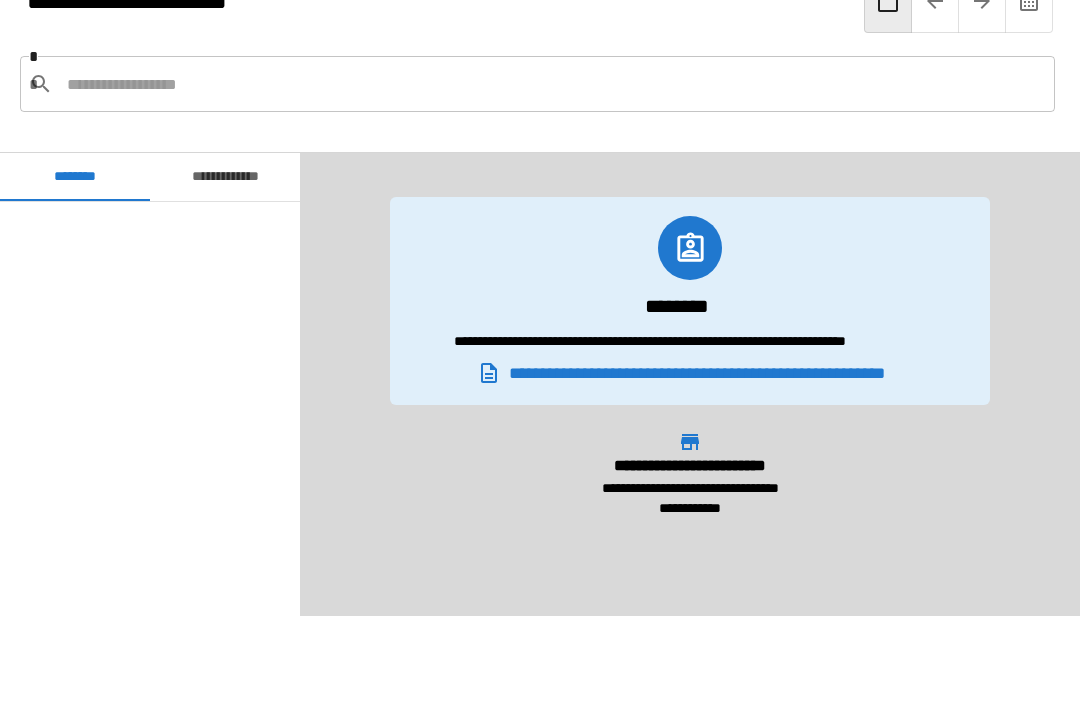 scroll, scrollTop: 2251, scrollLeft: 0, axis: vertical 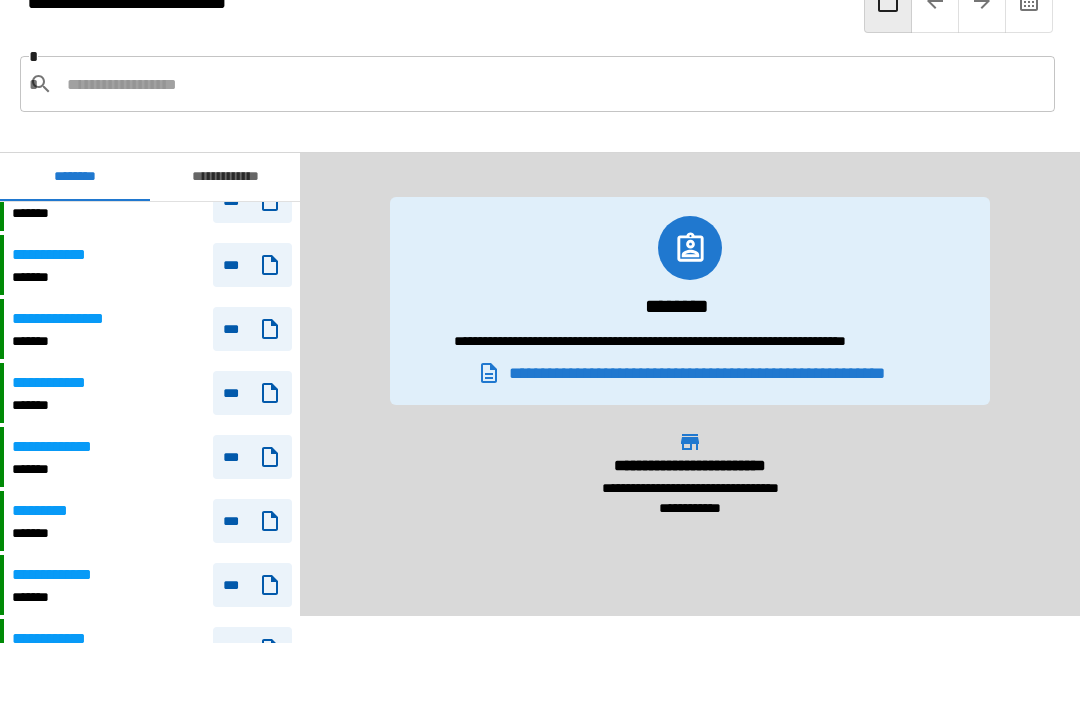 click on "* *" at bounding box center (537, 84) 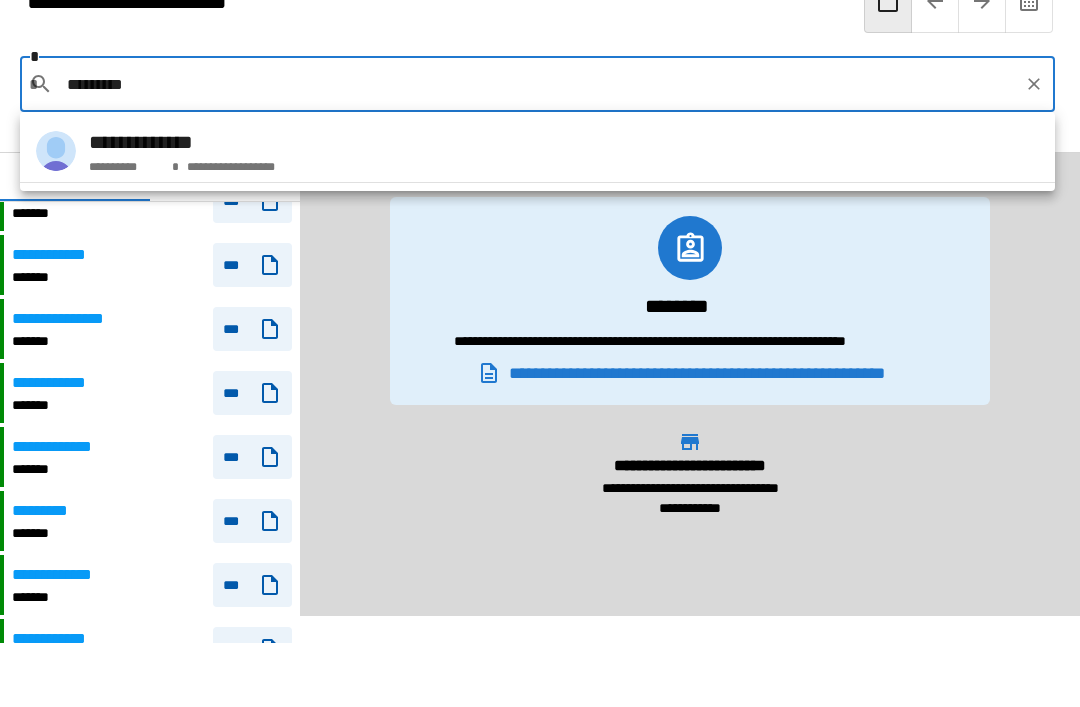 click on "**********" at bounding box center (537, 151) 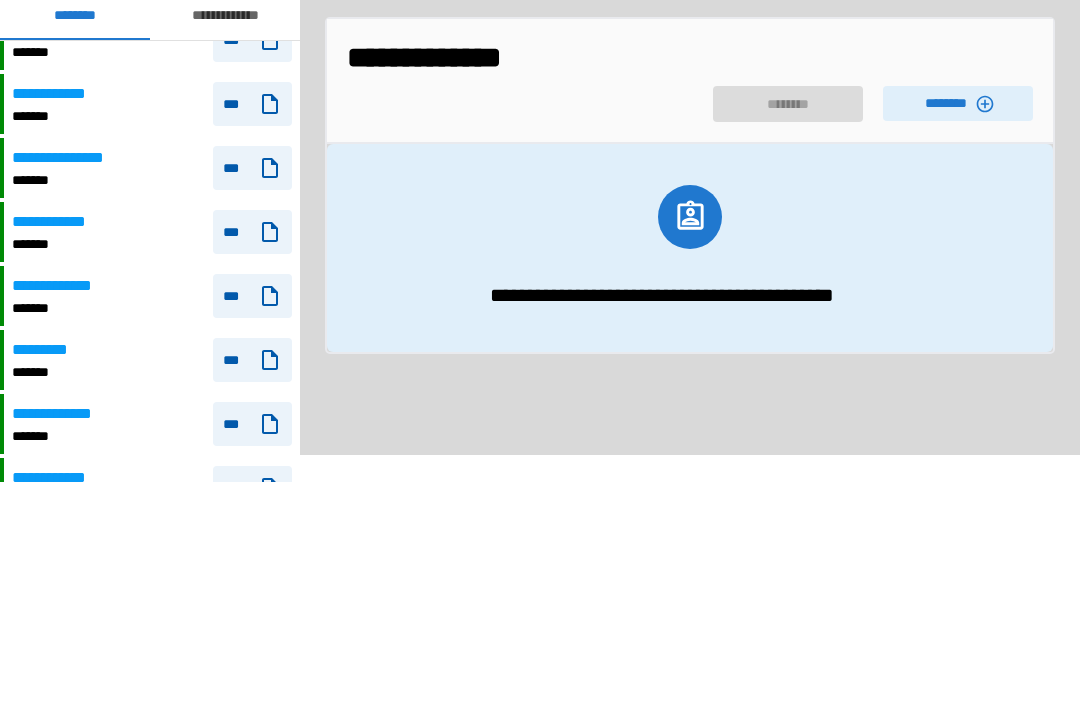 click on "********" at bounding box center (958, 264) 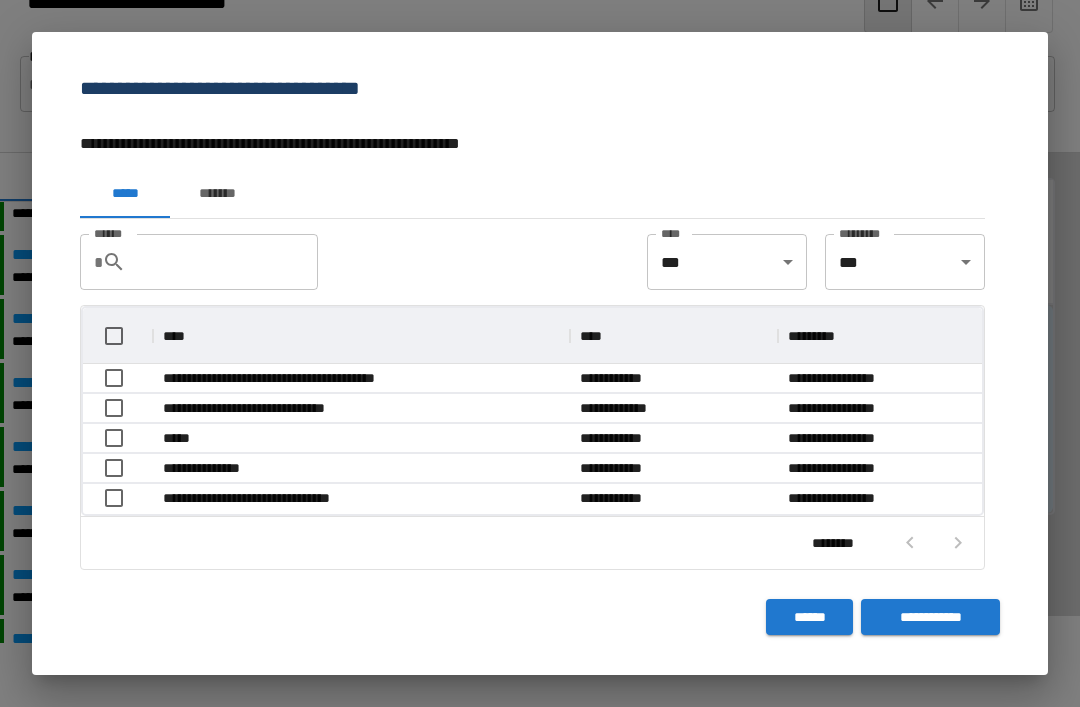 scroll, scrollTop: 1, scrollLeft: 1, axis: both 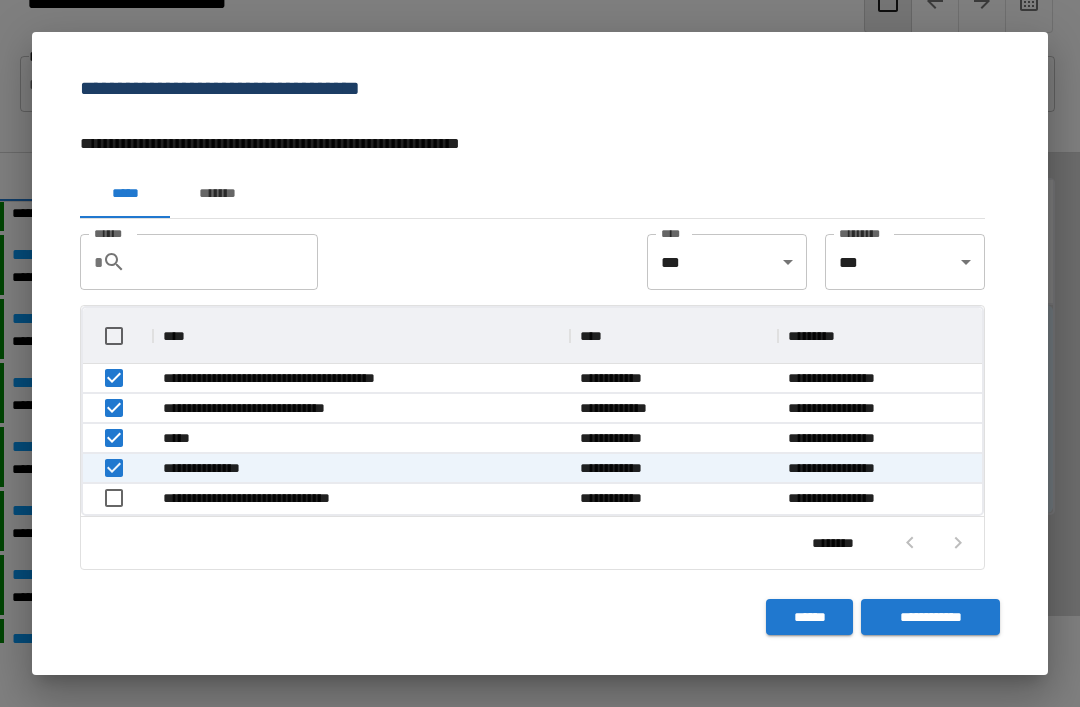 click on "**********" at bounding box center [532, 512] 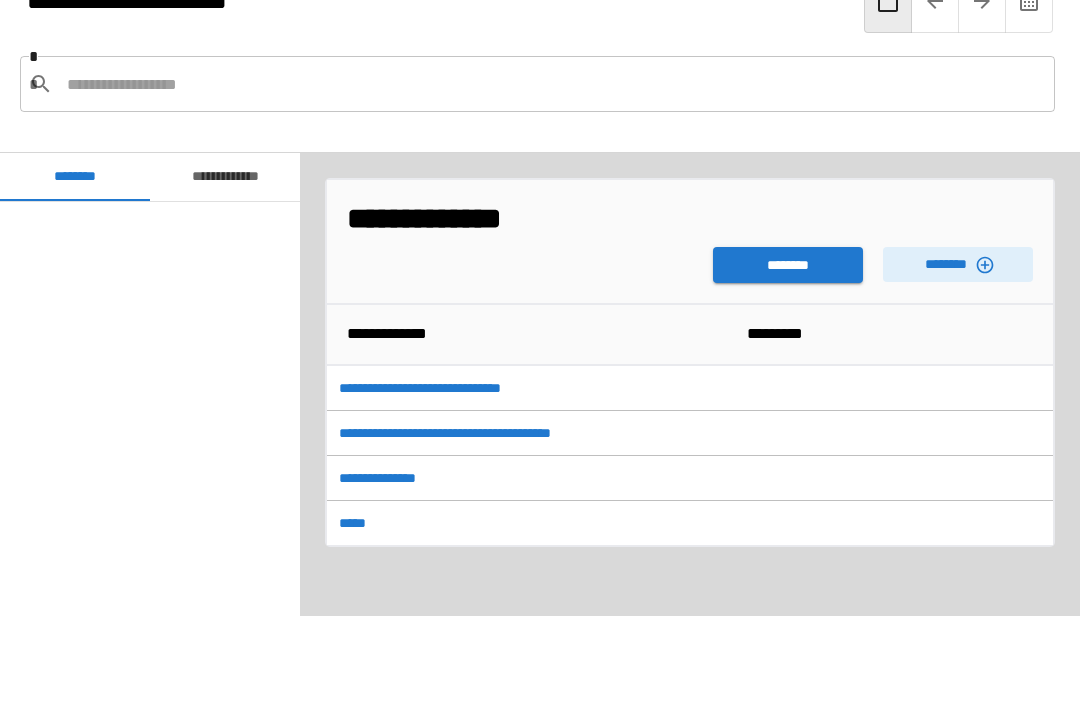 scroll, scrollTop: 2251, scrollLeft: 0, axis: vertical 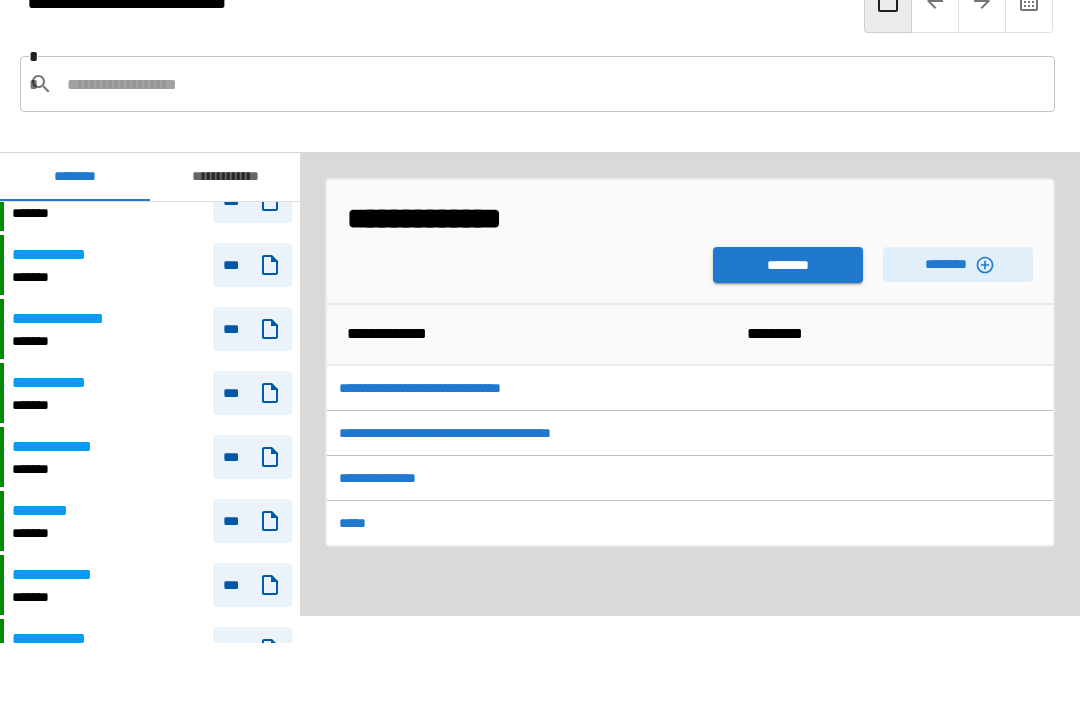 click on "********" at bounding box center (788, 265) 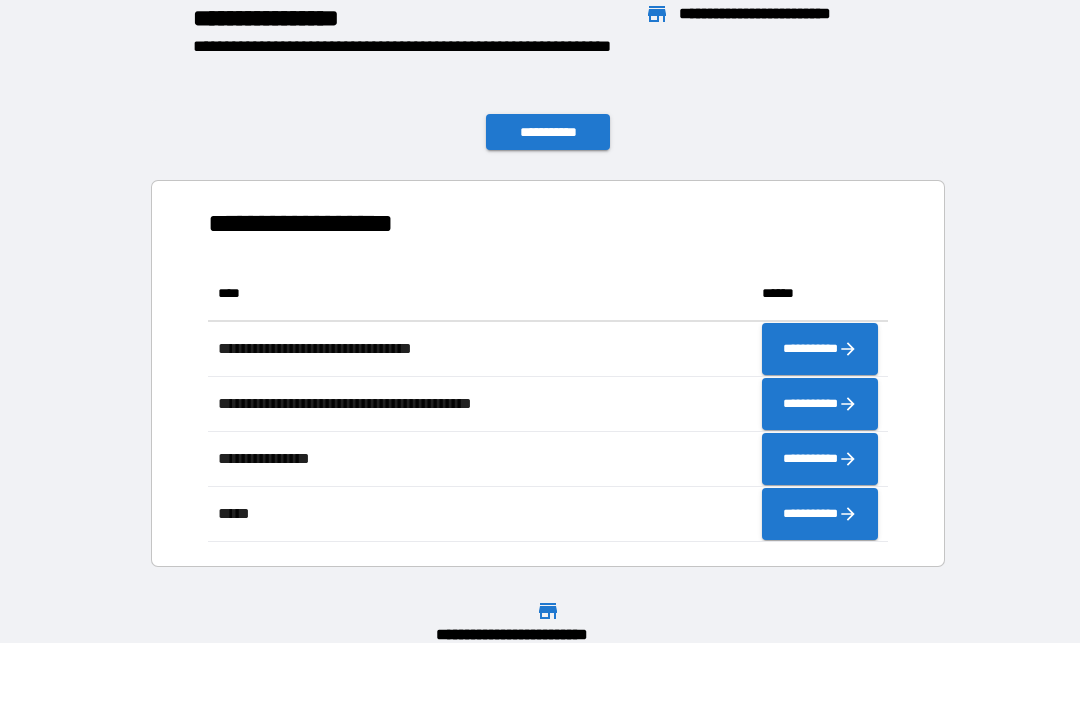 scroll, scrollTop: 1, scrollLeft: 1, axis: both 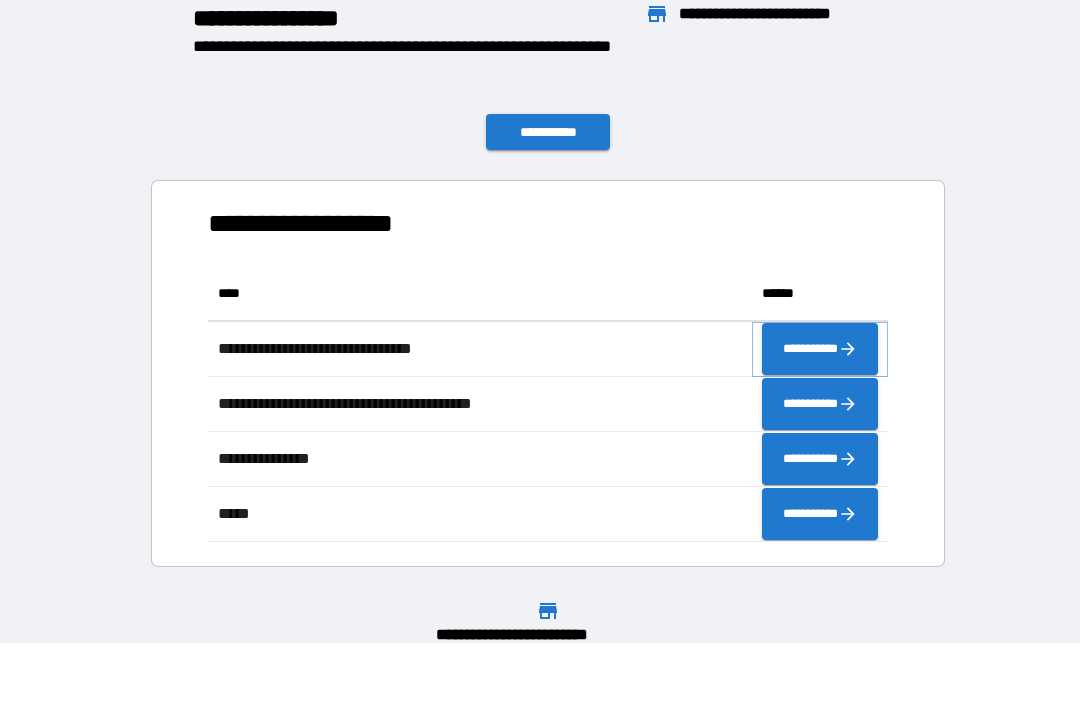 click 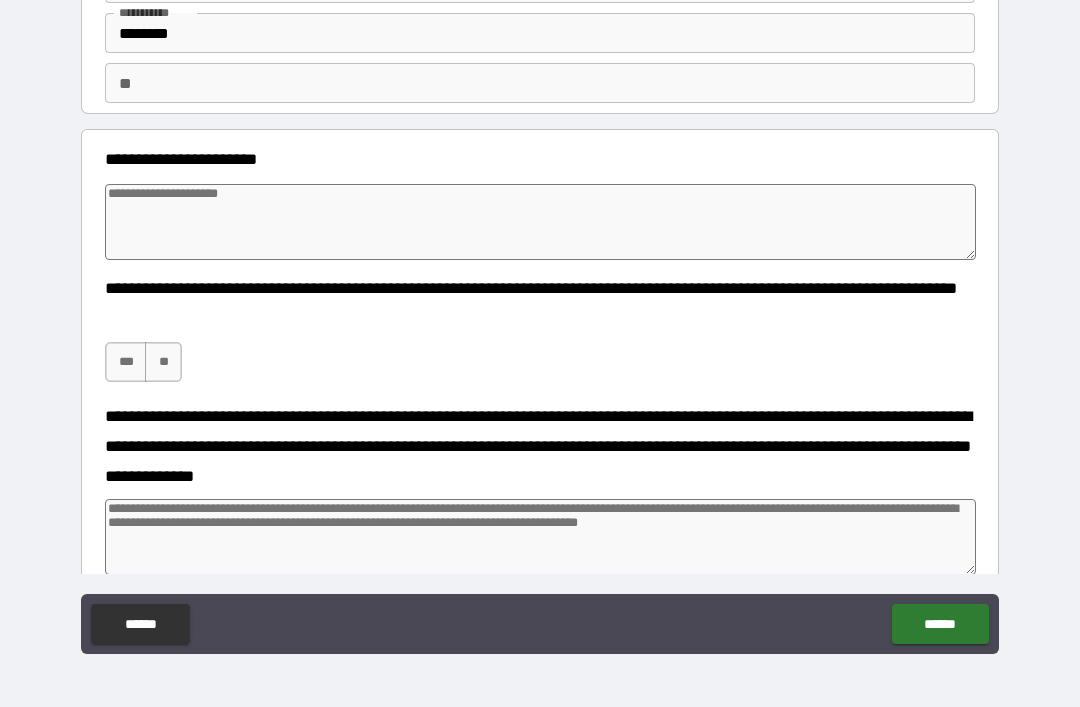 scroll, scrollTop: 134, scrollLeft: 0, axis: vertical 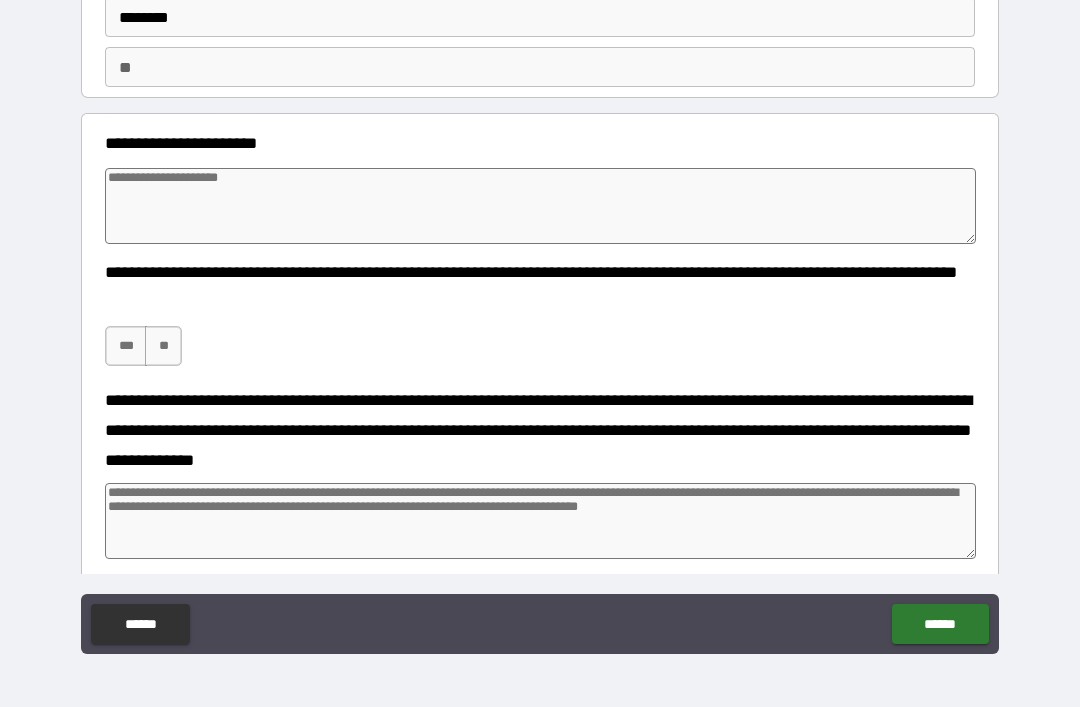 click at bounding box center (540, 206) 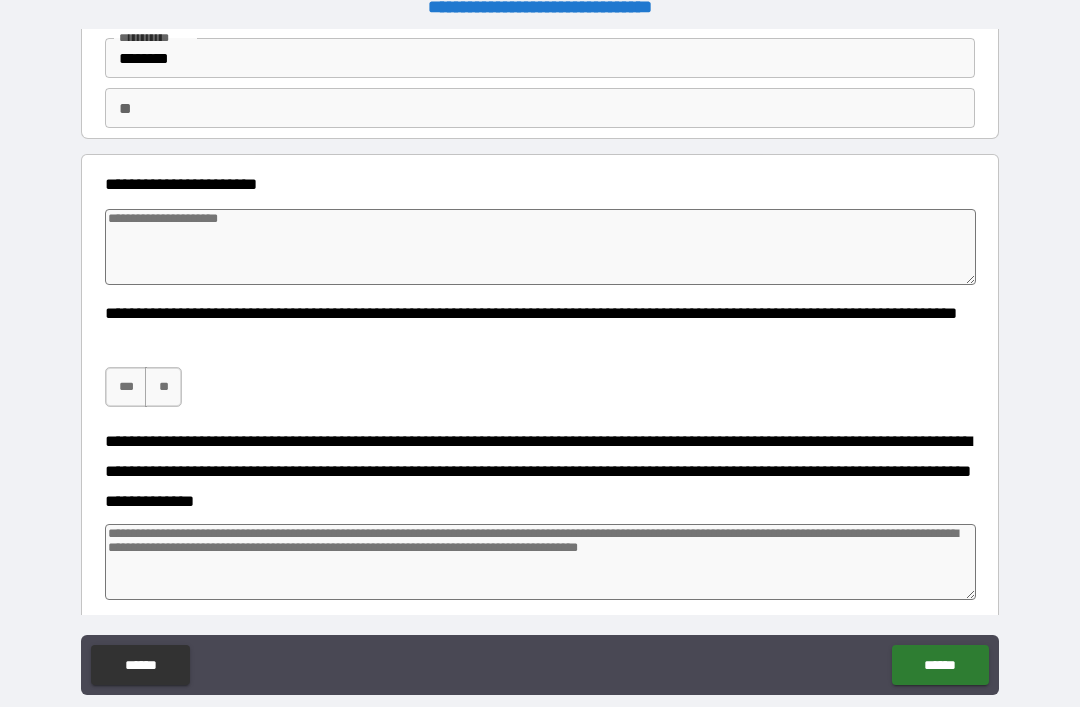 scroll, scrollTop: 0, scrollLeft: 0, axis: both 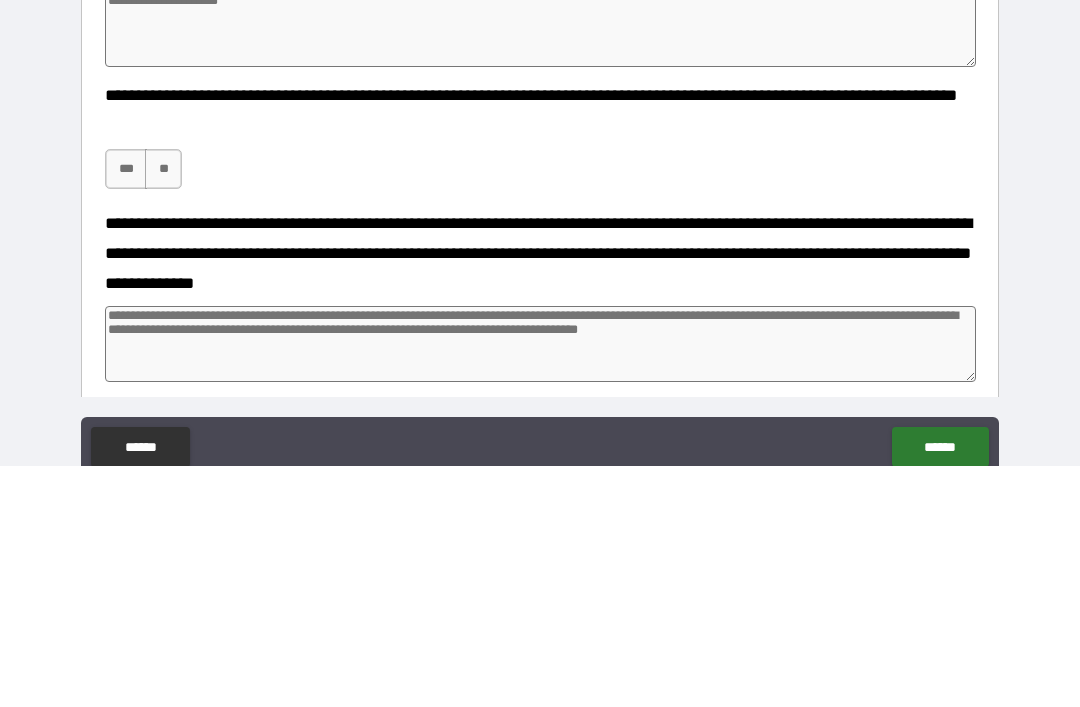 click on "**********" at bounding box center [540, 388] 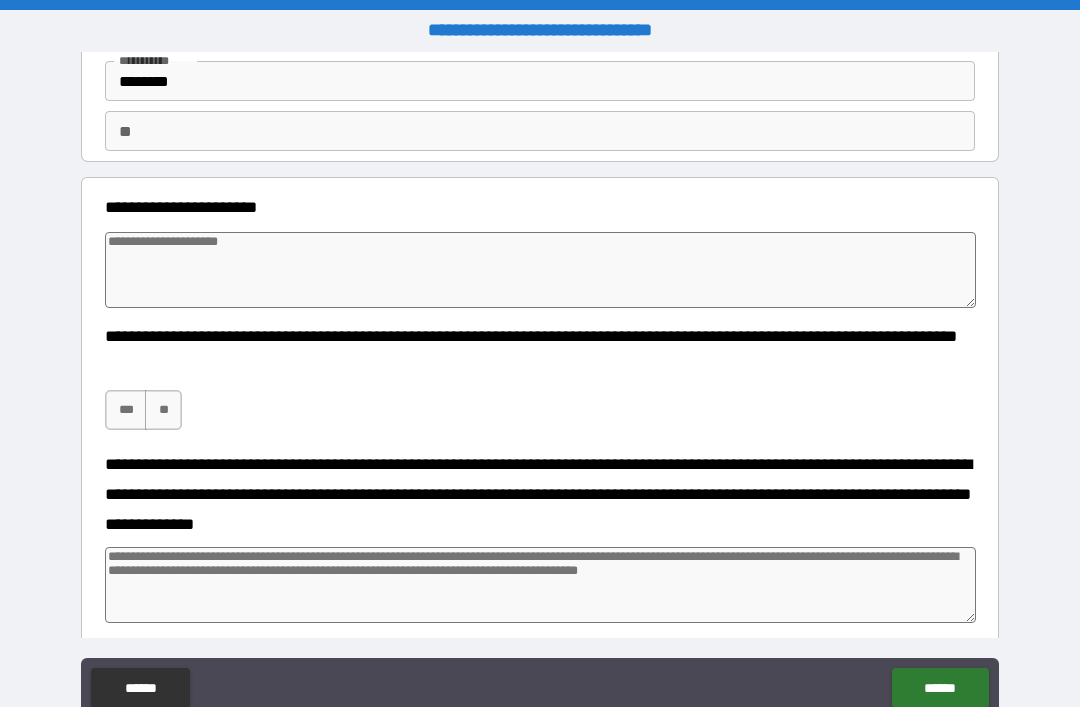 click on "***" at bounding box center (126, 410) 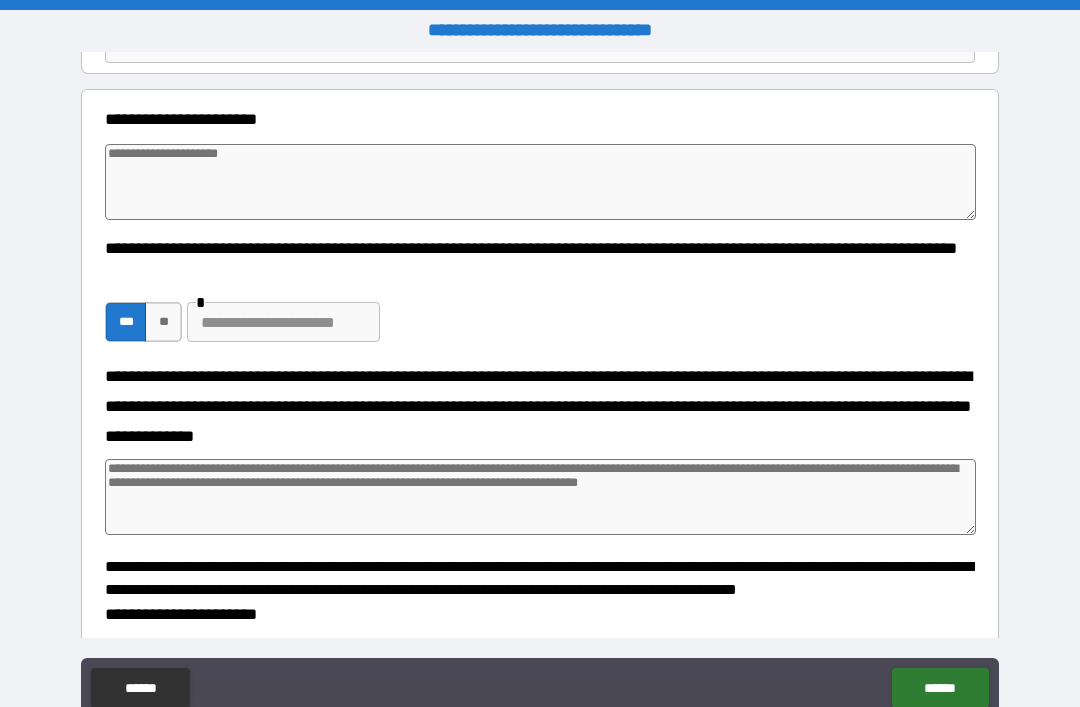 scroll, scrollTop: 247, scrollLeft: 0, axis: vertical 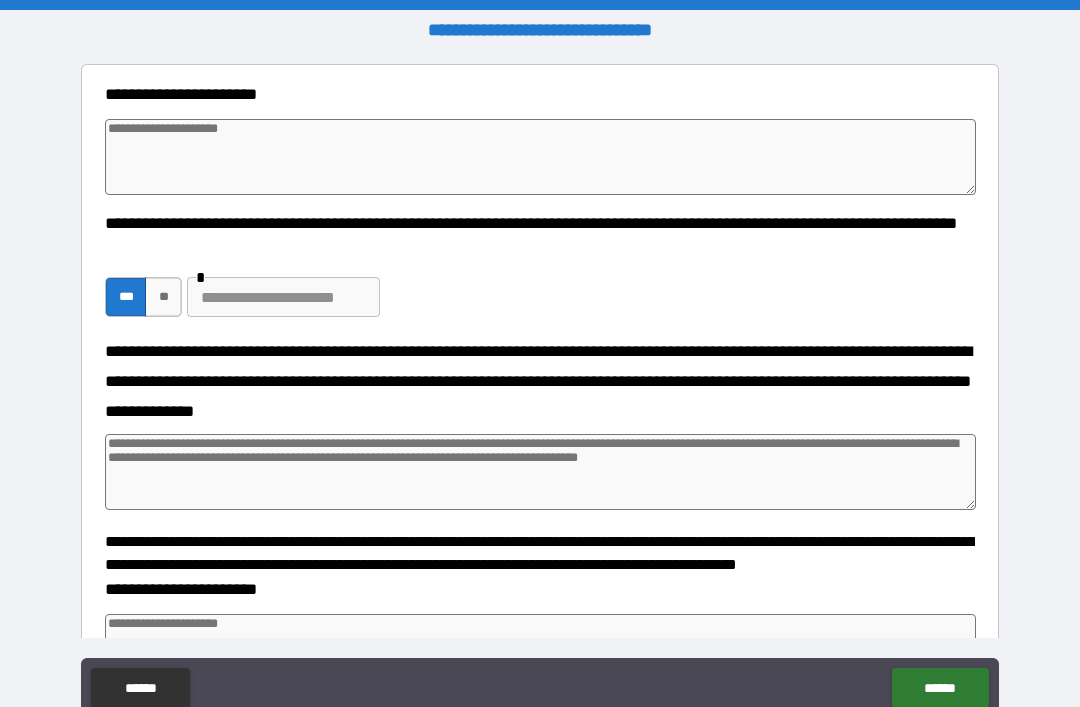click at bounding box center [540, 472] 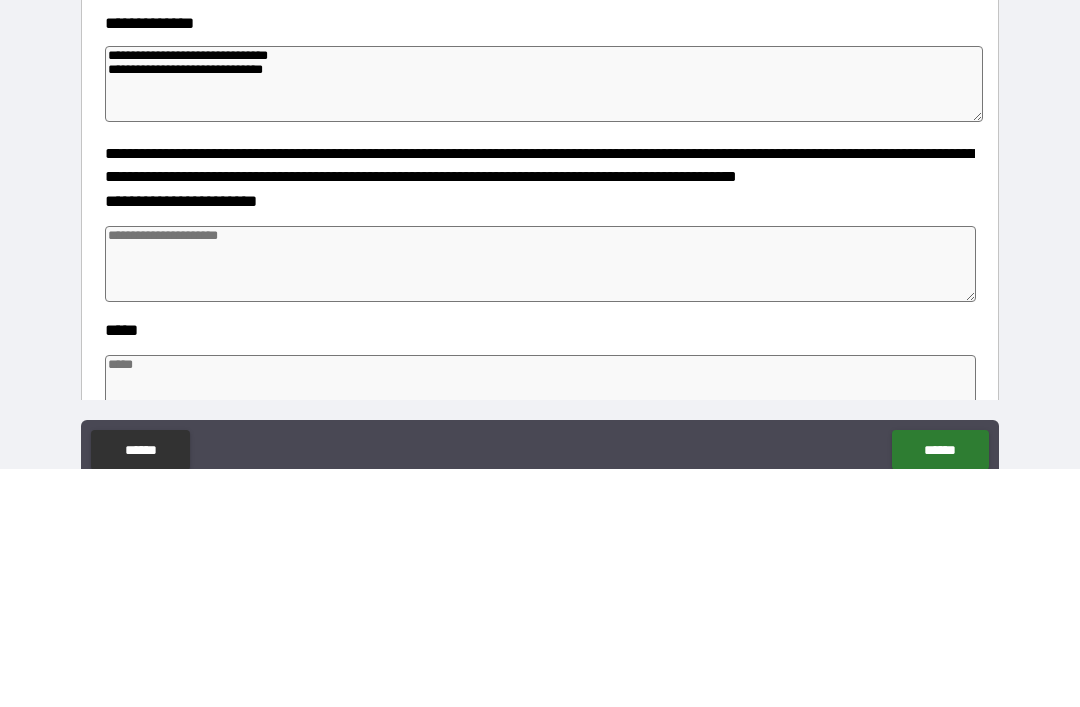 scroll, scrollTop: 403, scrollLeft: 0, axis: vertical 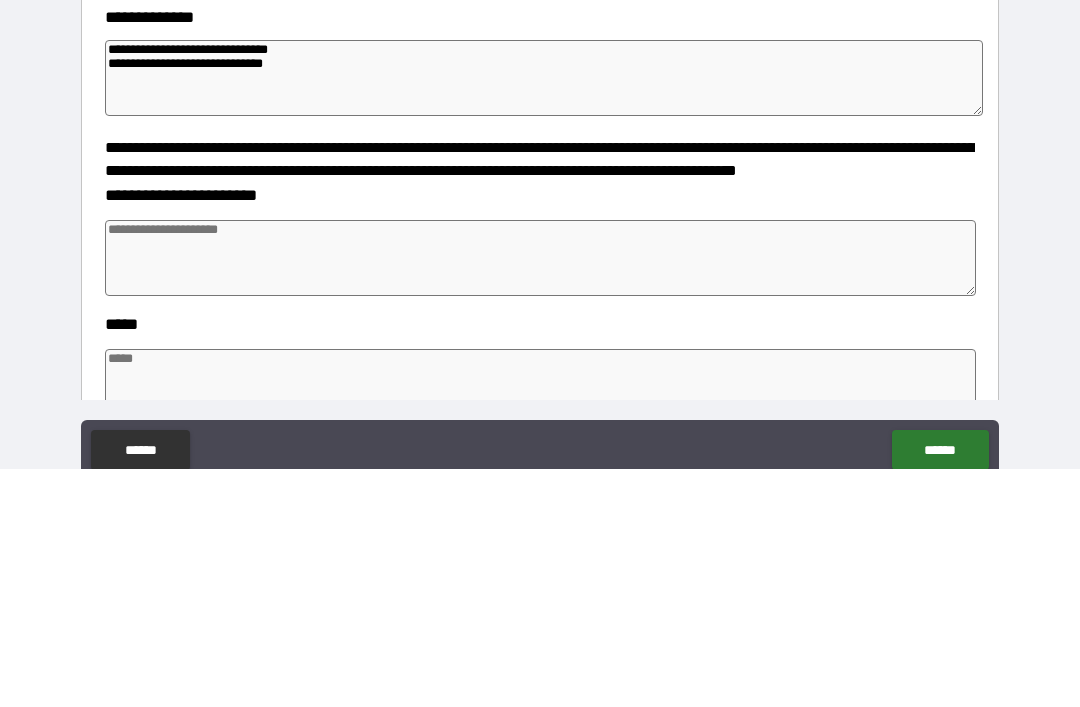 click at bounding box center (540, 496) 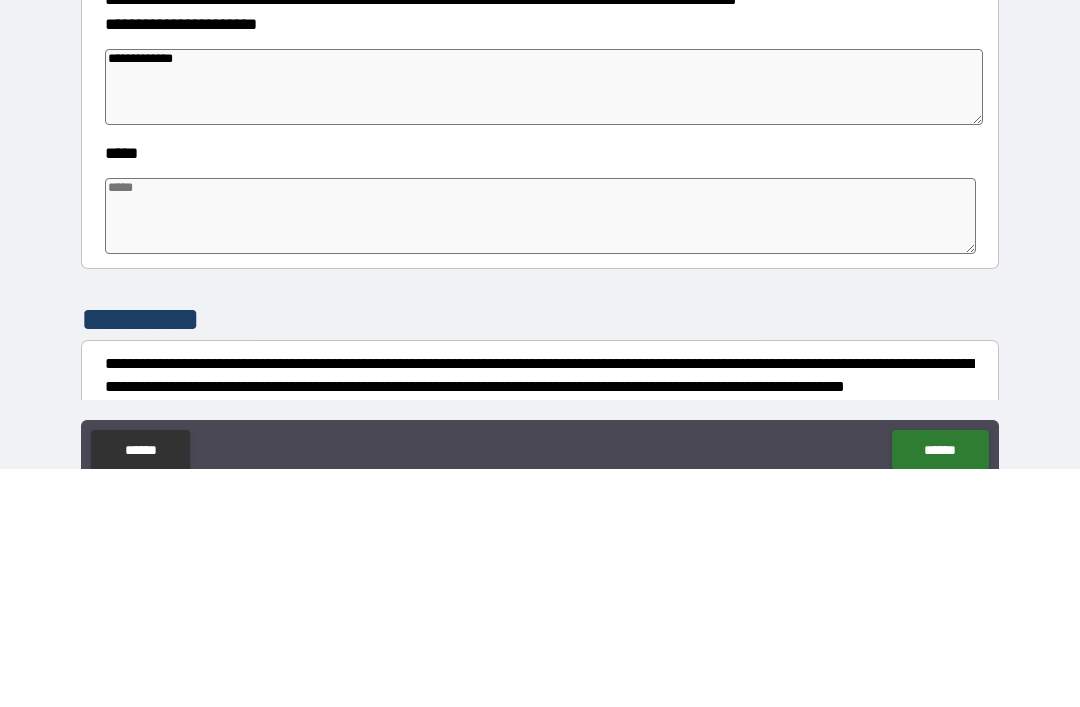scroll, scrollTop: 580, scrollLeft: 0, axis: vertical 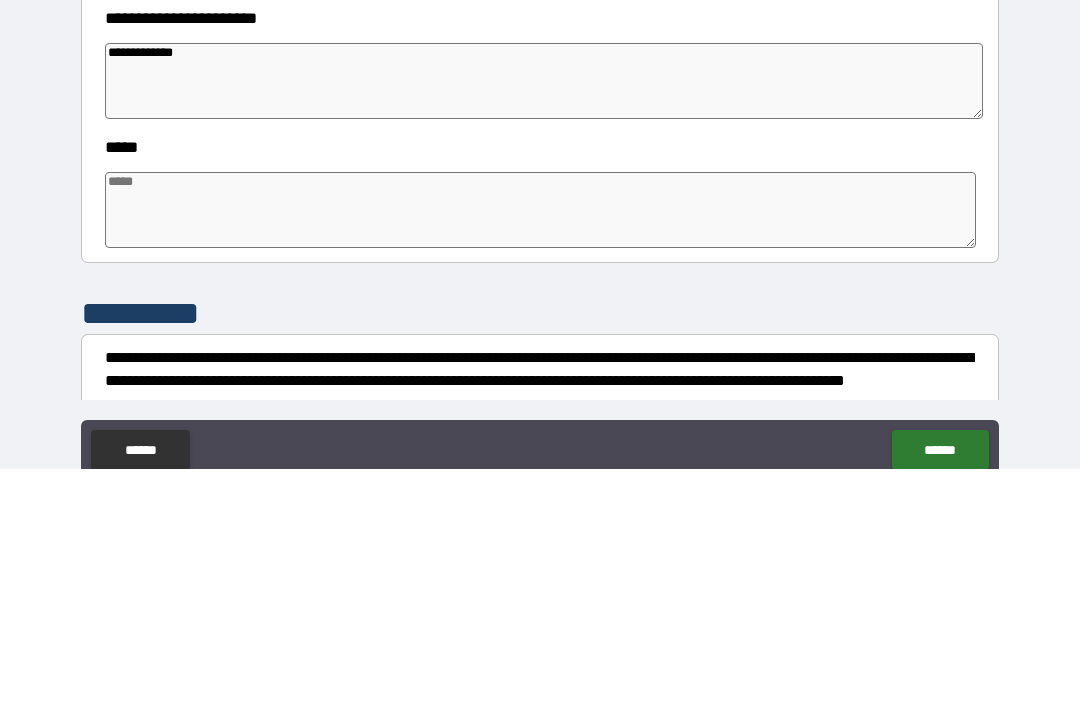click at bounding box center (540, 448) 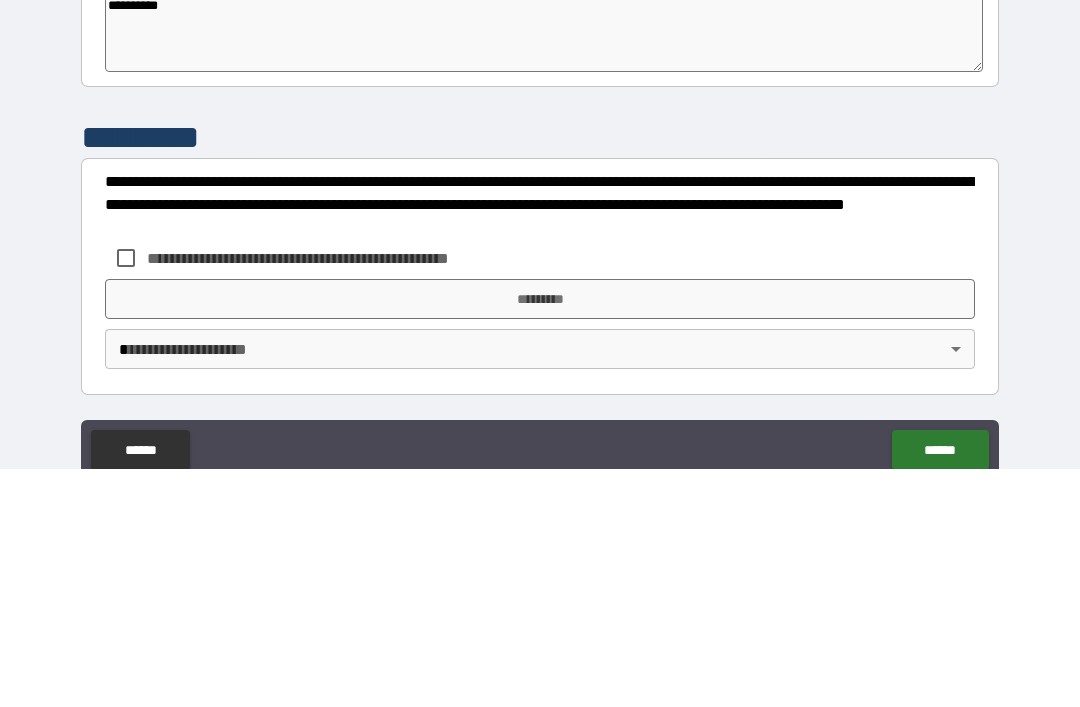 scroll, scrollTop: 756, scrollLeft: 0, axis: vertical 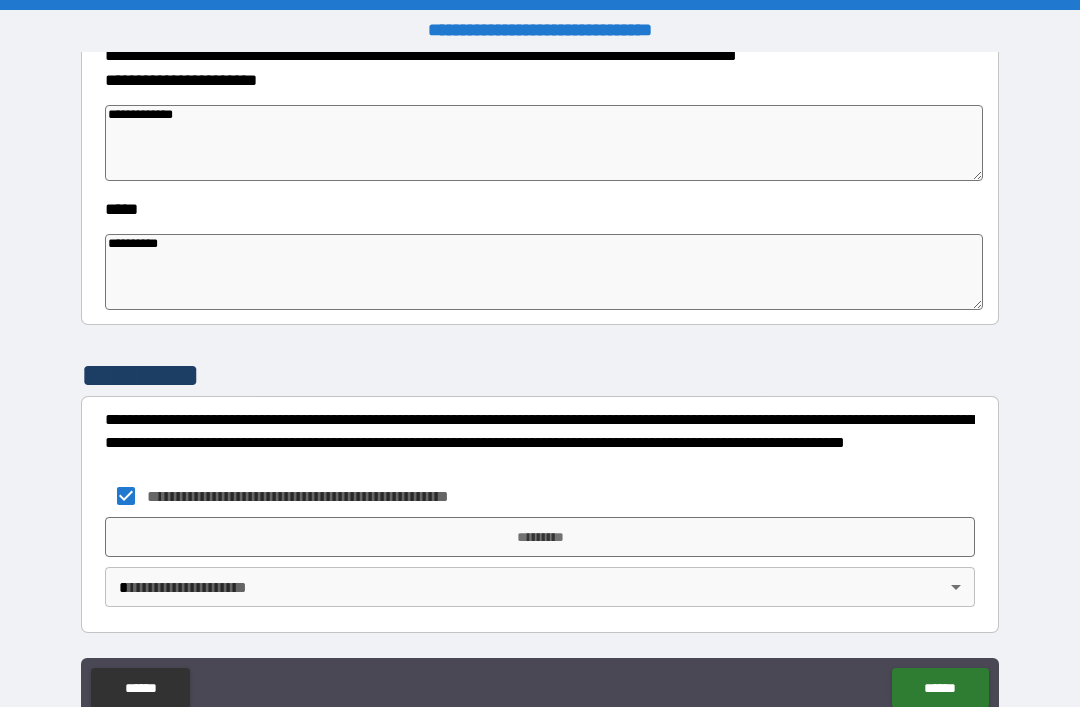 click on "**********" at bounding box center (540, 385) 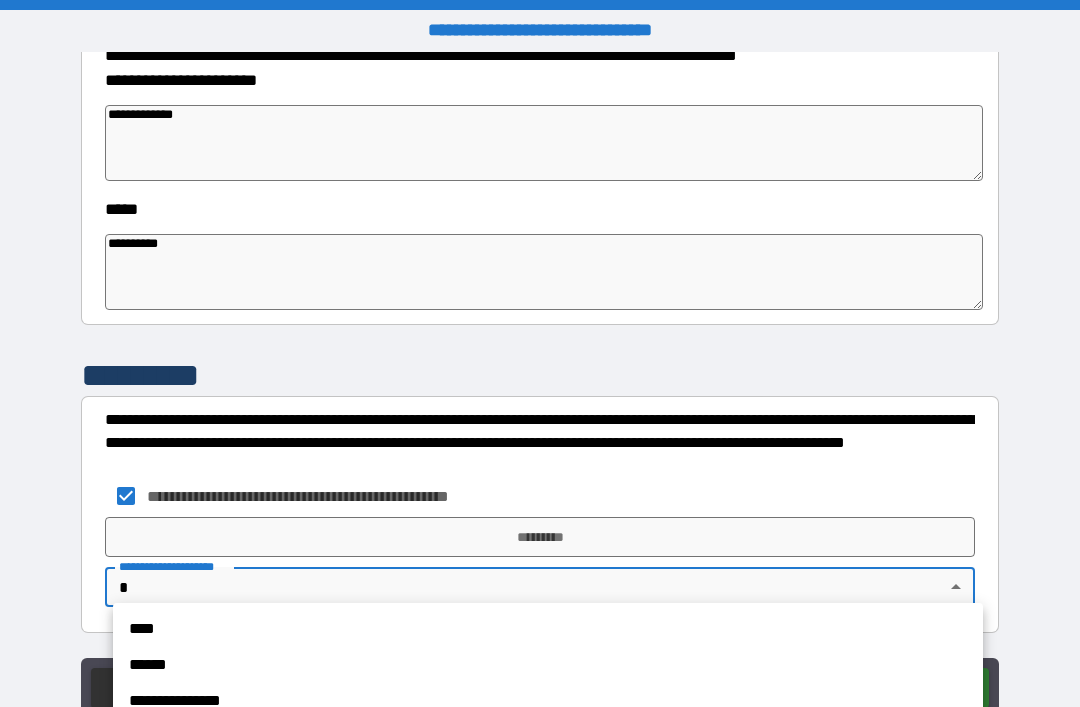 click on "**********" at bounding box center (548, 701) 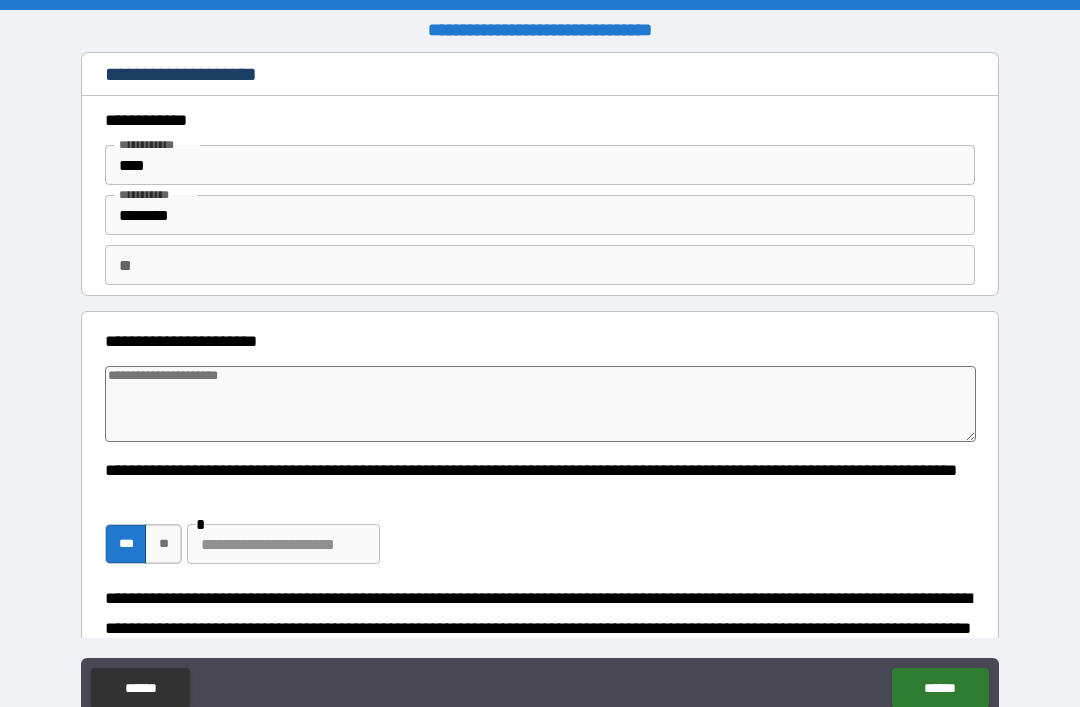 scroll, scrollTop: 0, scrollLeft: 0, axis: both 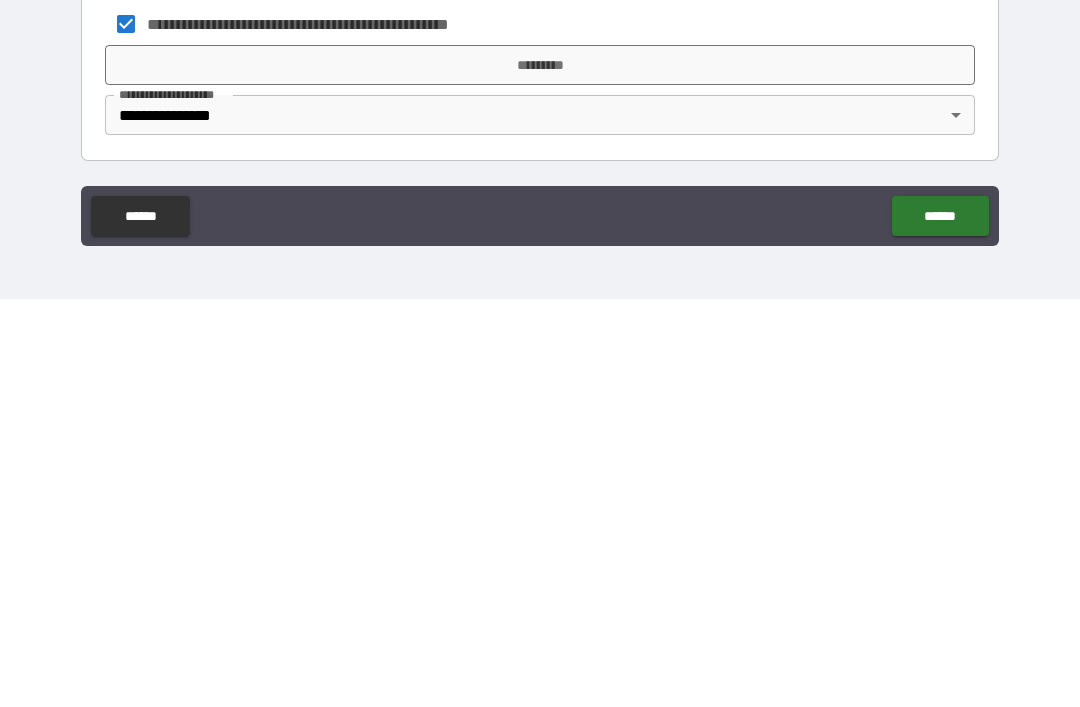 click on "*********" at bounding box center [540, 473] 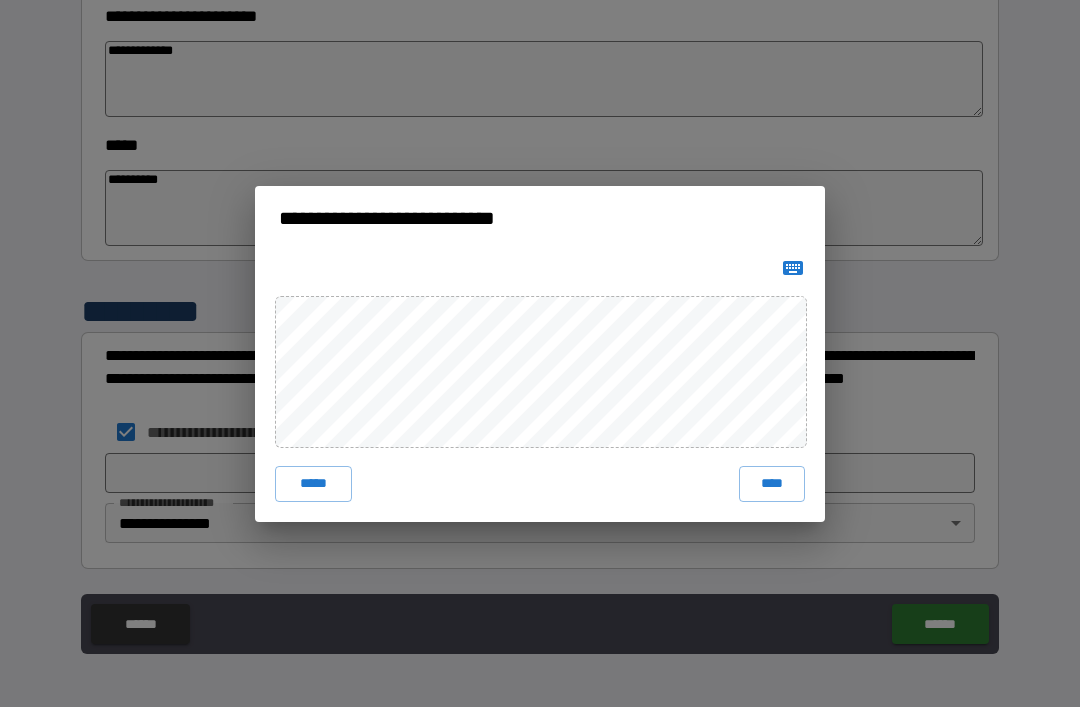 click on "****" at bounding box center (772, 484) 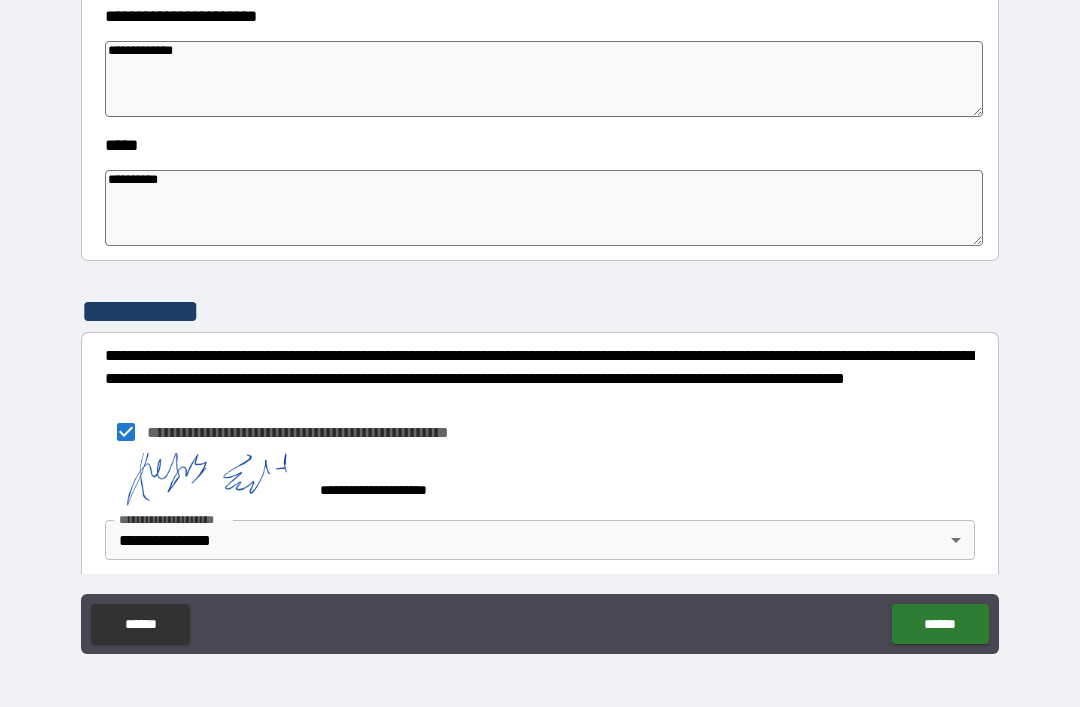 click on "******" at bounding box center [940, 624] 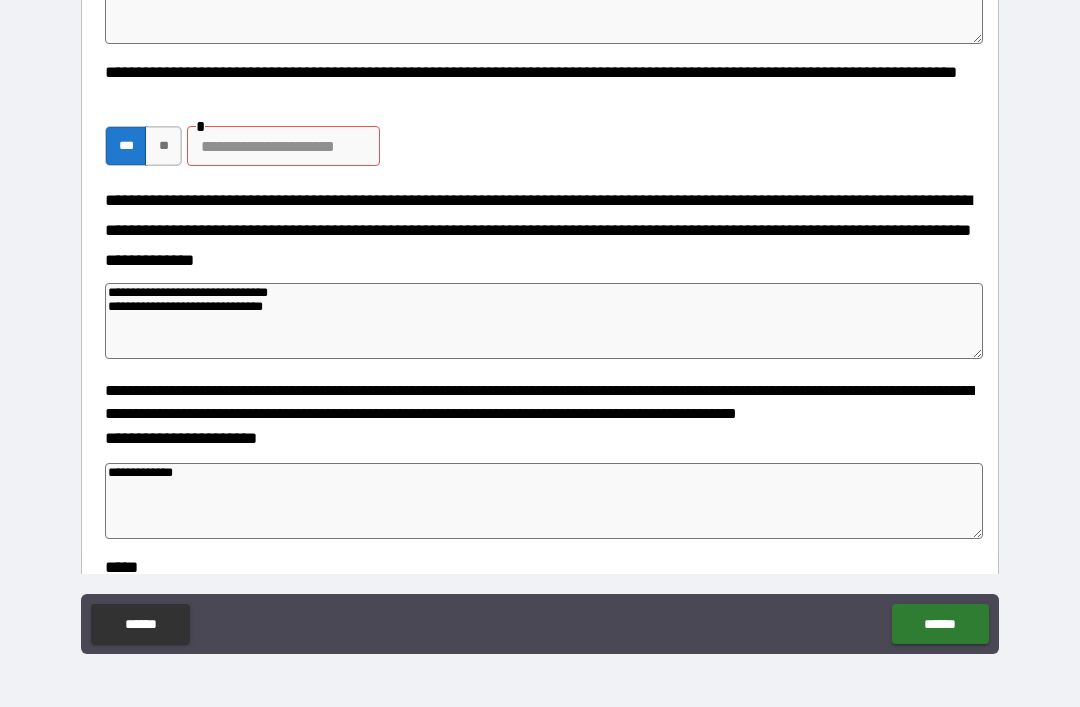 scroll, scrollTop: 316, scrollLeft: 0, axis: vertical 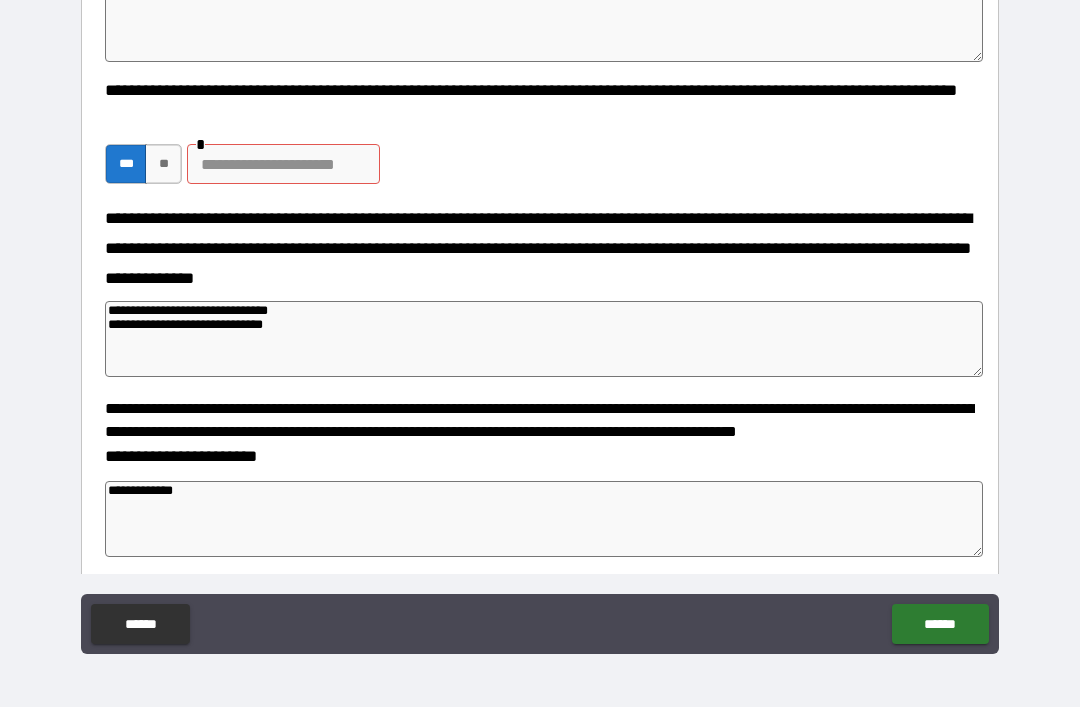 click on "***" at bounding box center [126, 164] 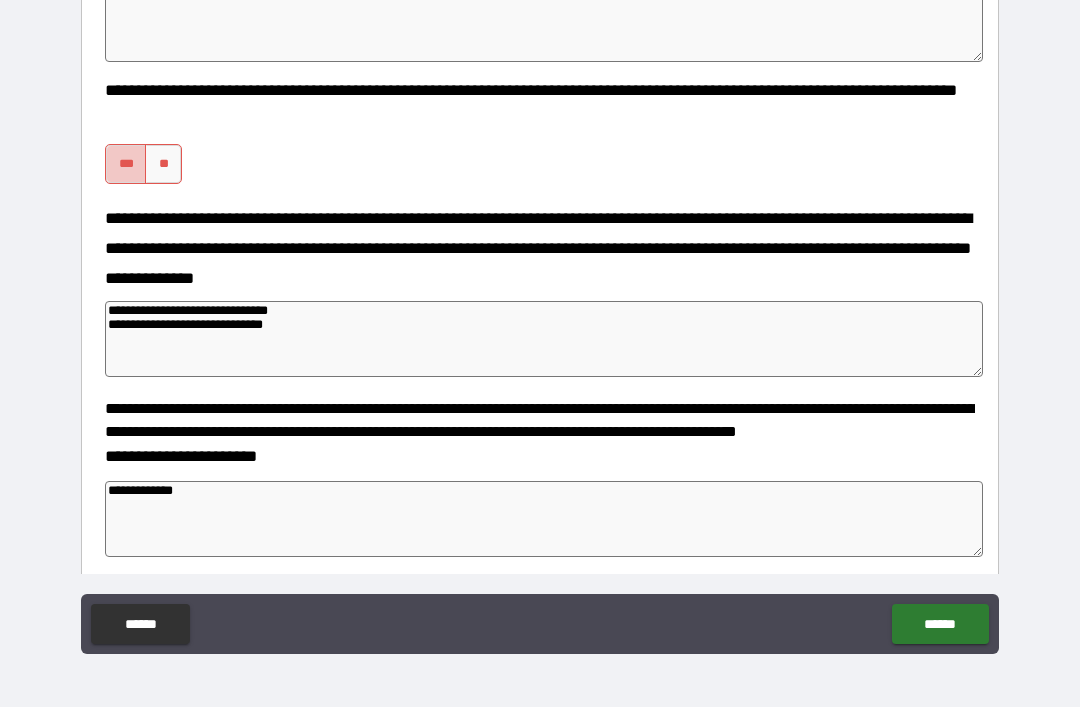 click on "***" at bounding box center (126, 164) 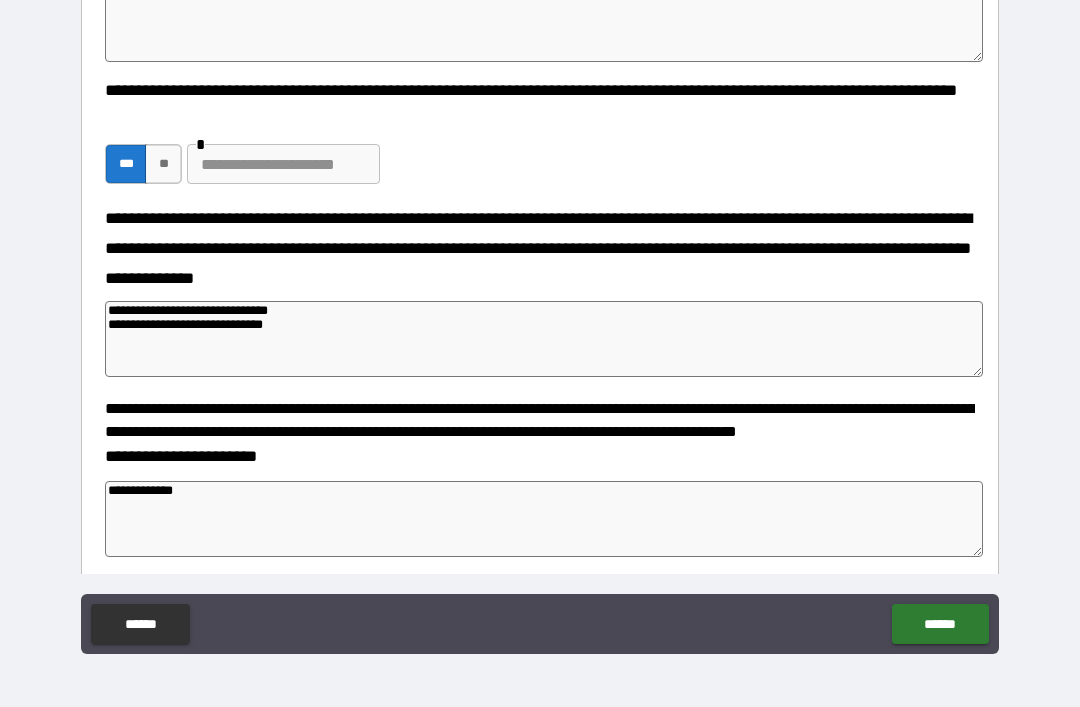click on "******" at bounding box center [940, 624] 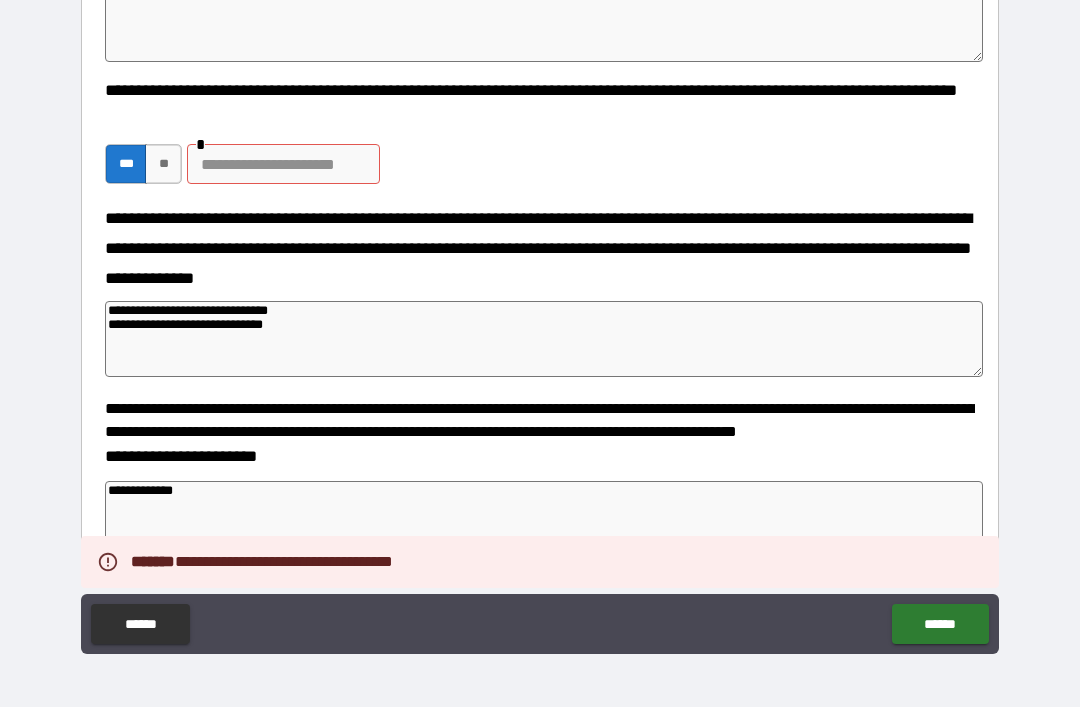 click on "***" at bounding box center [126, 164] 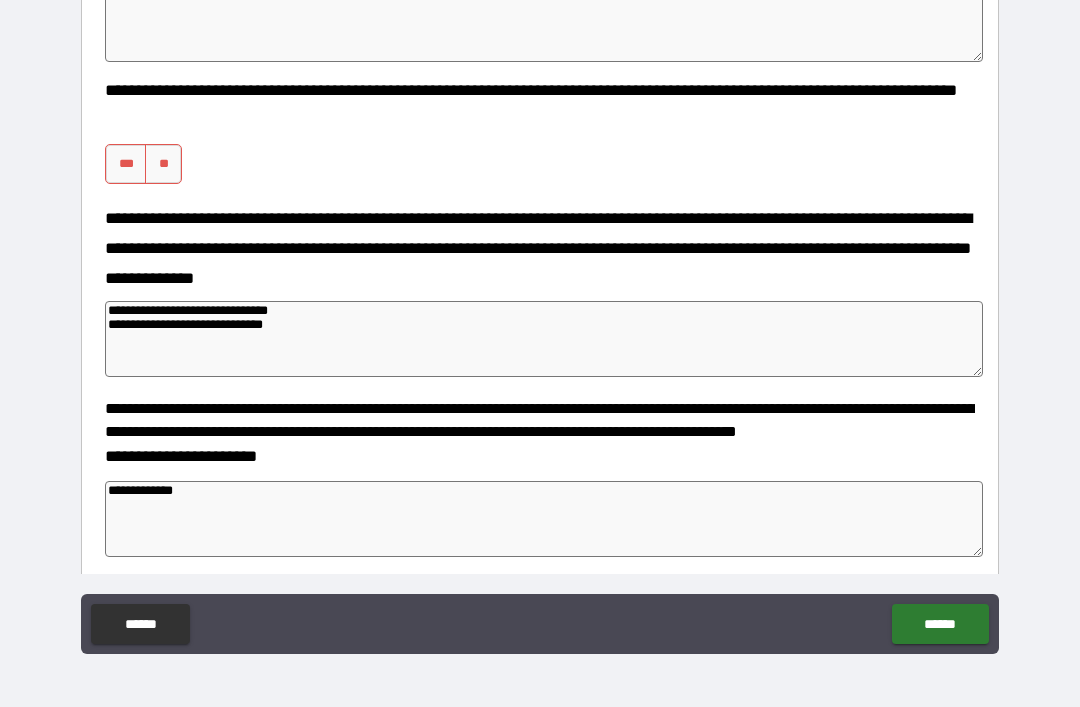 click on "***" at bounding box center [126, 164] 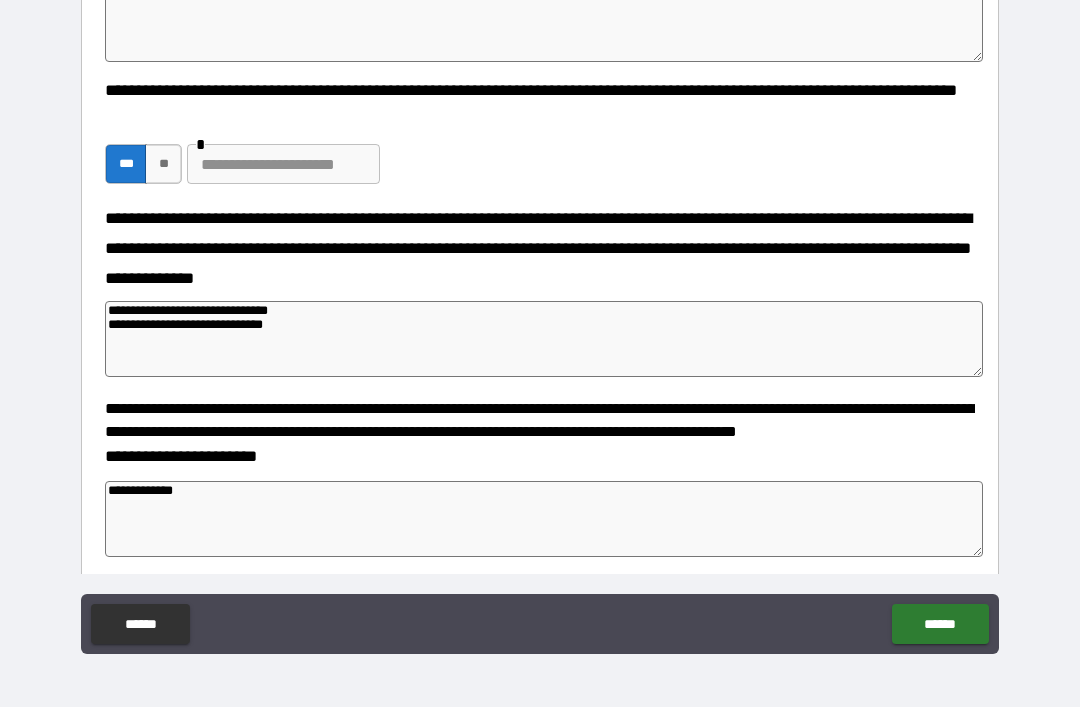 click at bounding box center (283, 164) 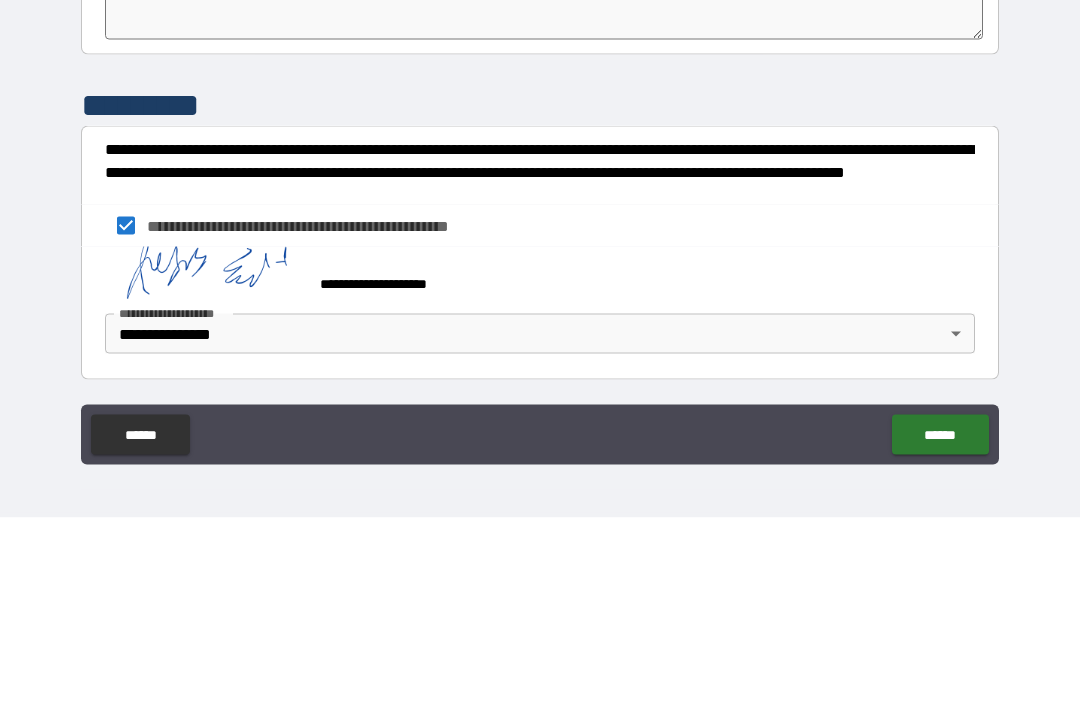 scroll, scrollTop: 773, scrollLeft: 0, axis: vertical 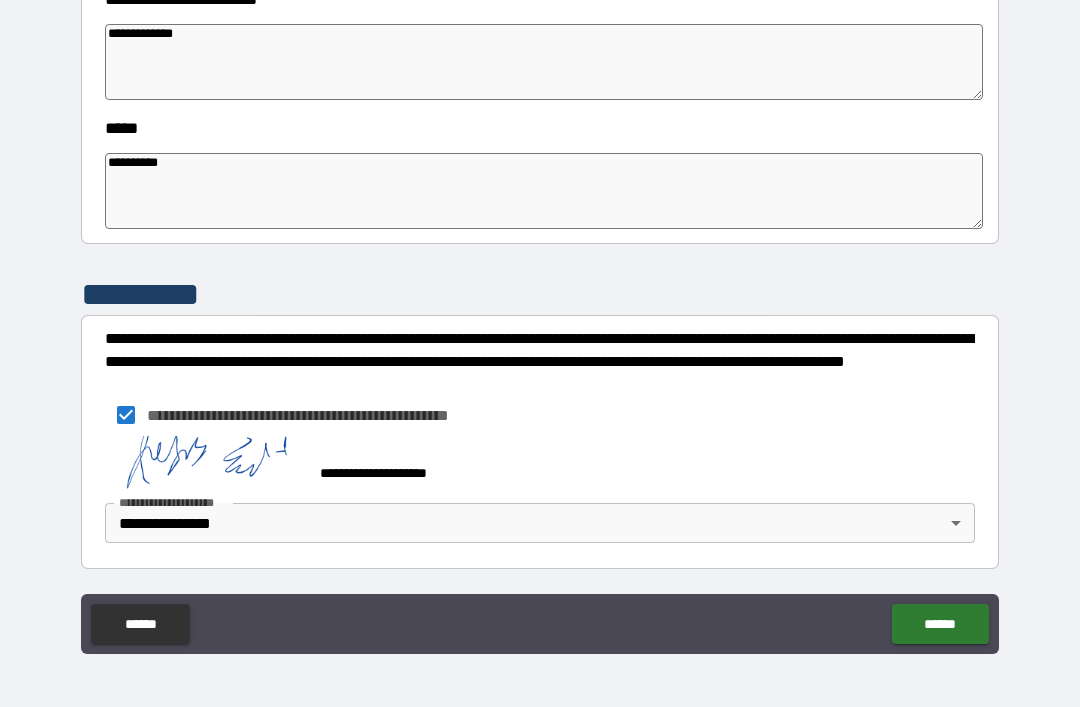 click on "******" at bounding box center [940, 624] 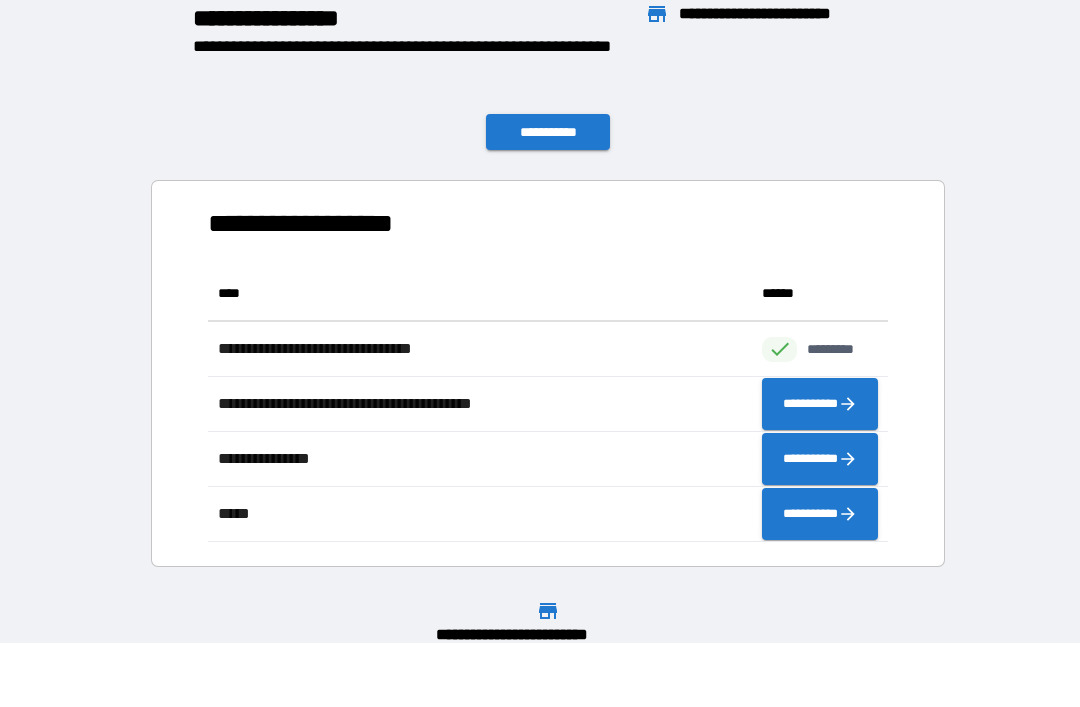 scroll, scrollTop: 276, scrollLeft: 680, axis: both 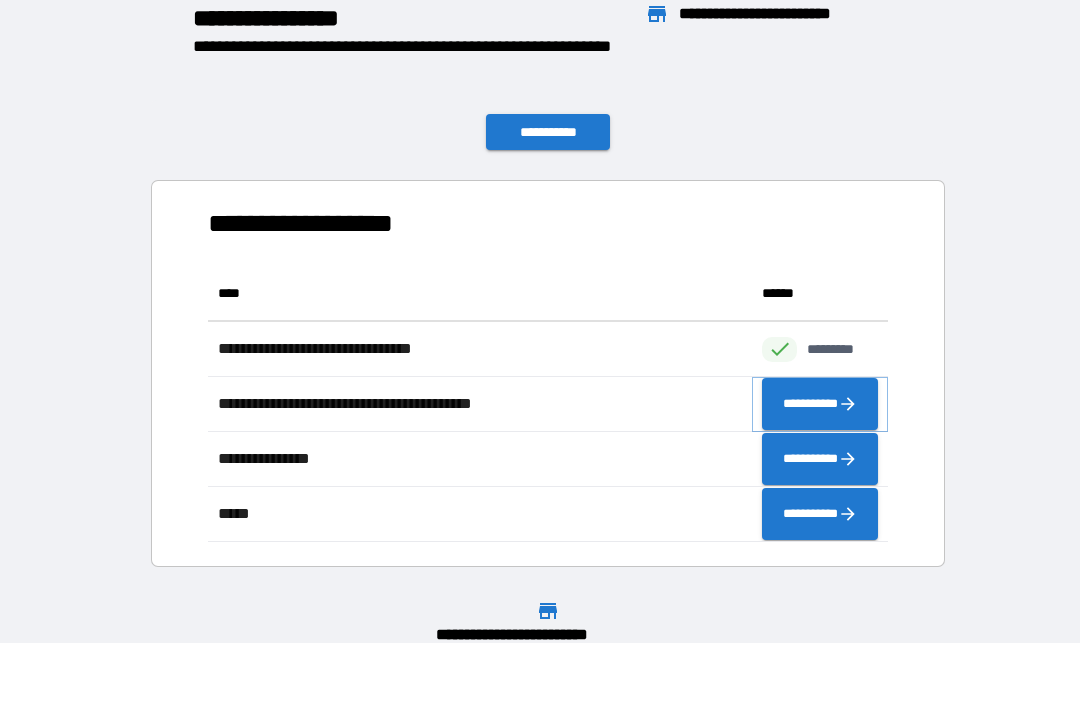 click on "**********" at bounding box center (820, 404) 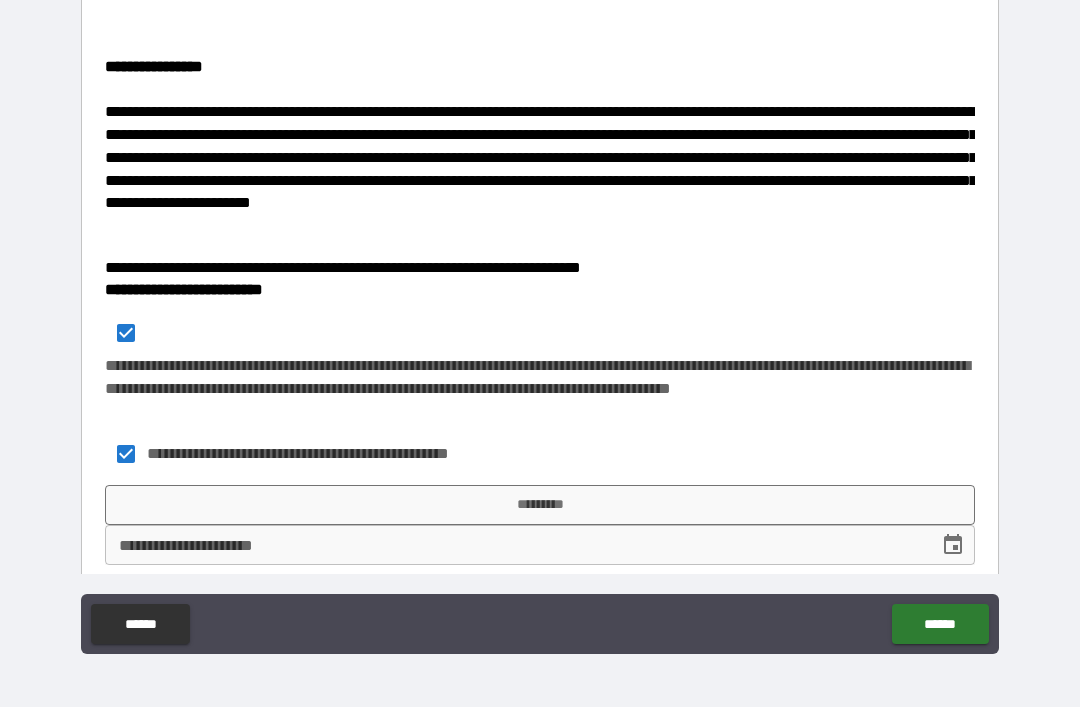 scroll, scrollTop: 432, scrollLeft: 0, axis: vertical 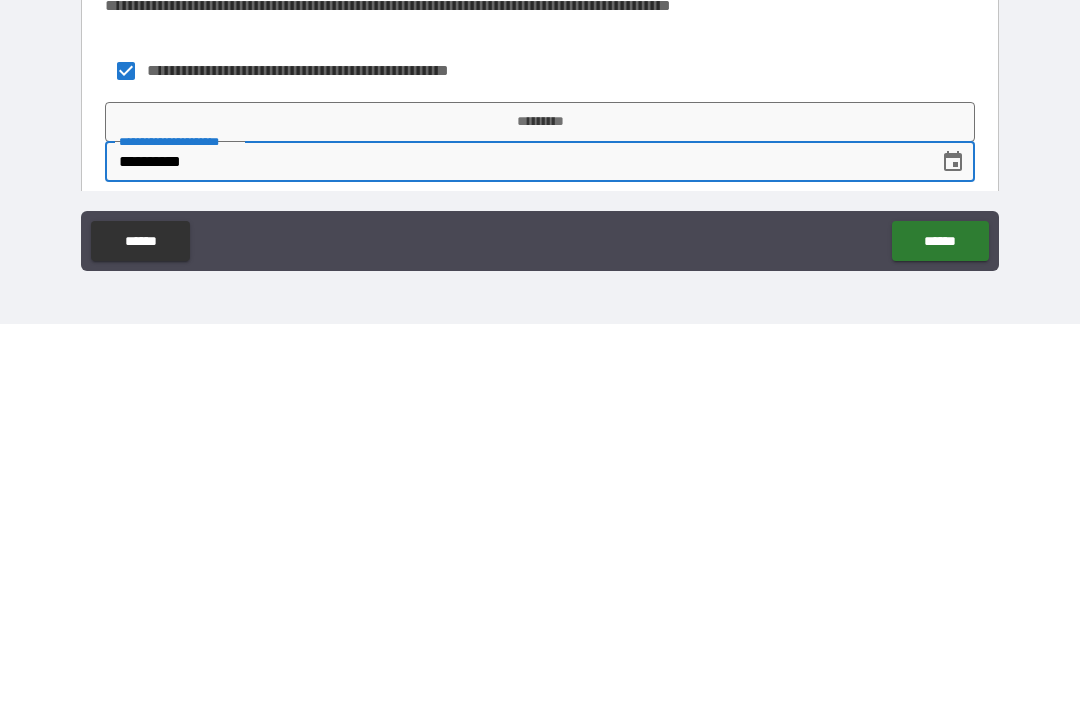 click on "*********" at bounding box center (540, 505) 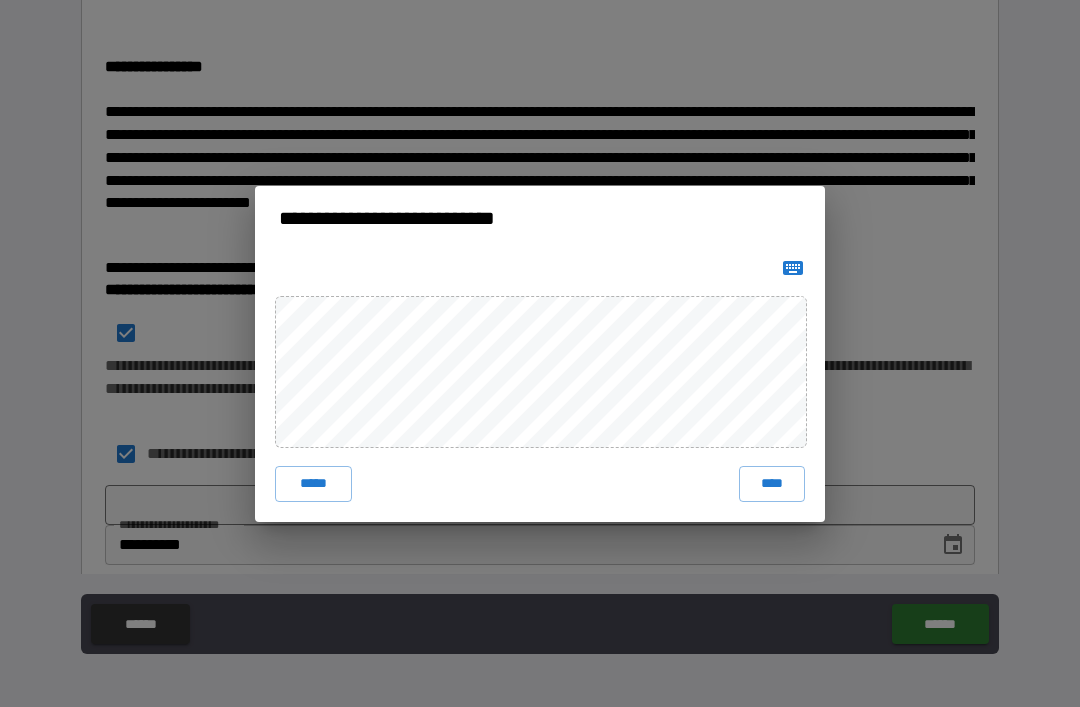 click on "****" at bounding box center (772, 484) 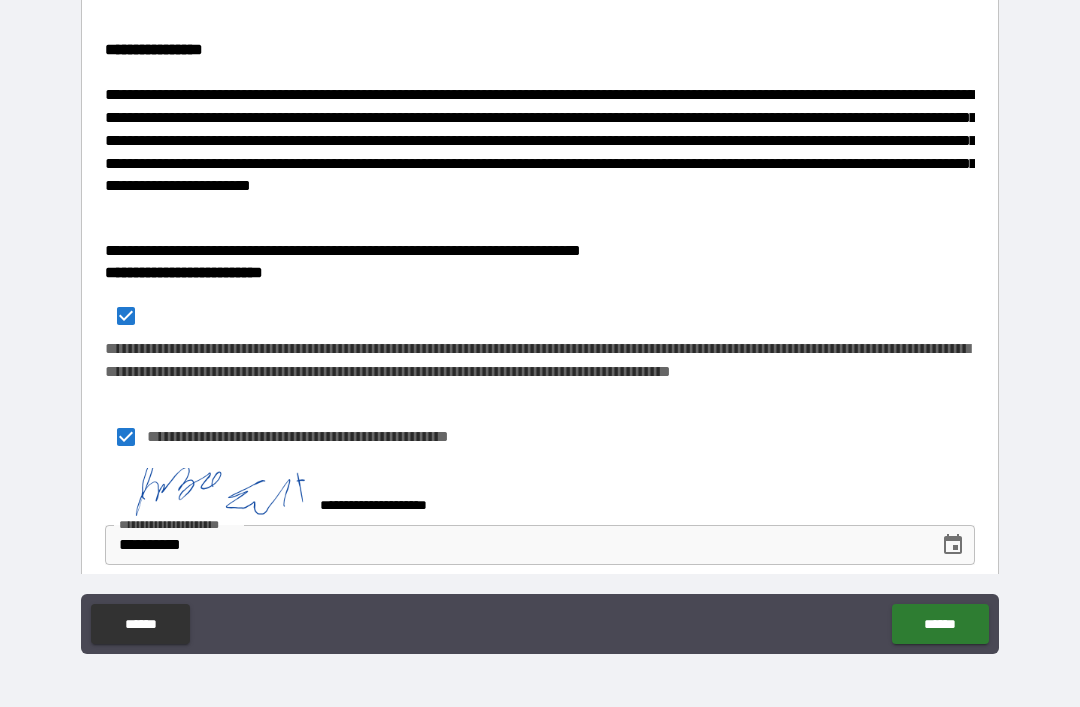 scroll, scrollTop: 449, scrollLeft: 0, axis: vertical 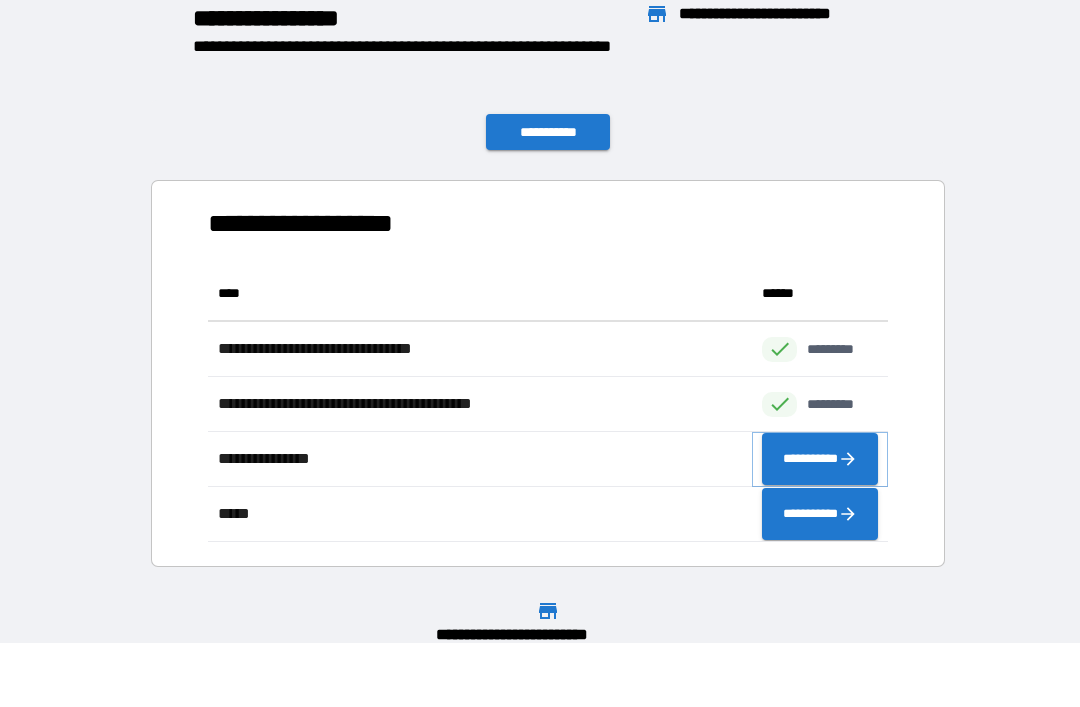 click on "**********" at bounding box center [820, 459] 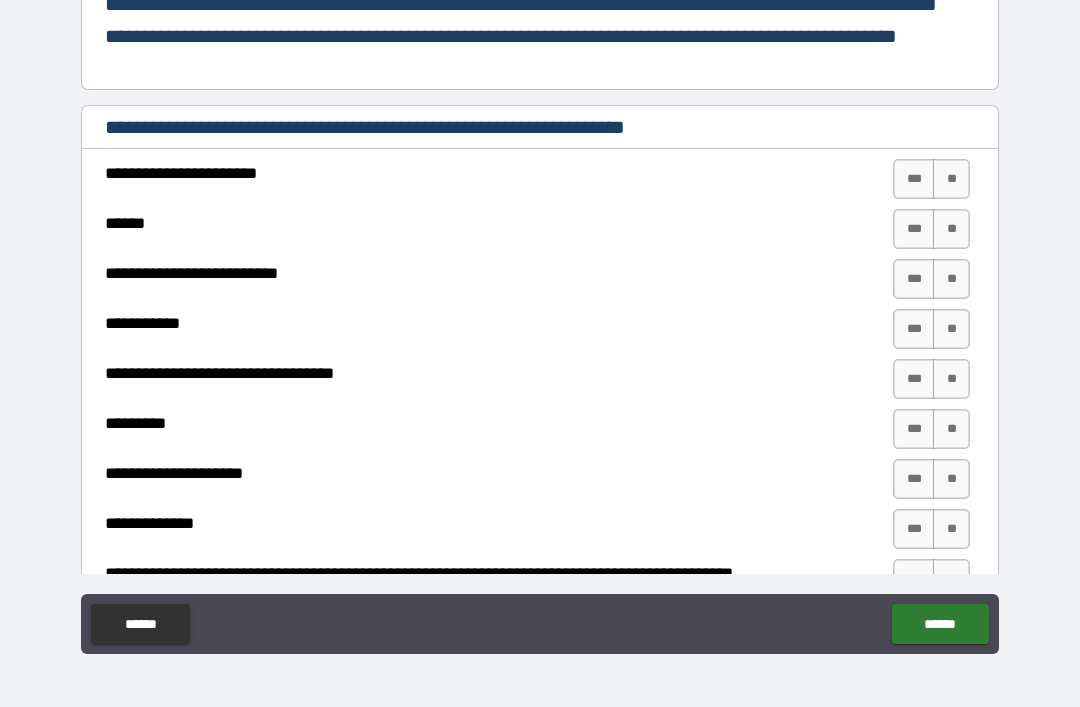 scroll, scrollTop: 203, scrollLeft: 0, axis: vertical 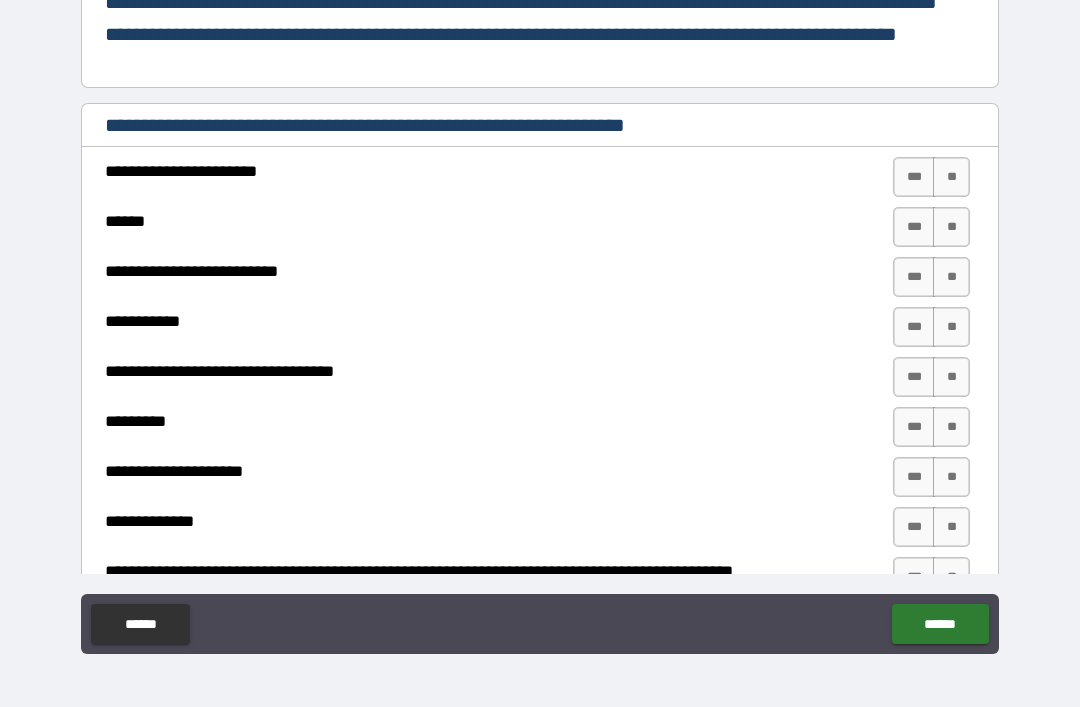 click on "**" at bounding box center (951, 177) 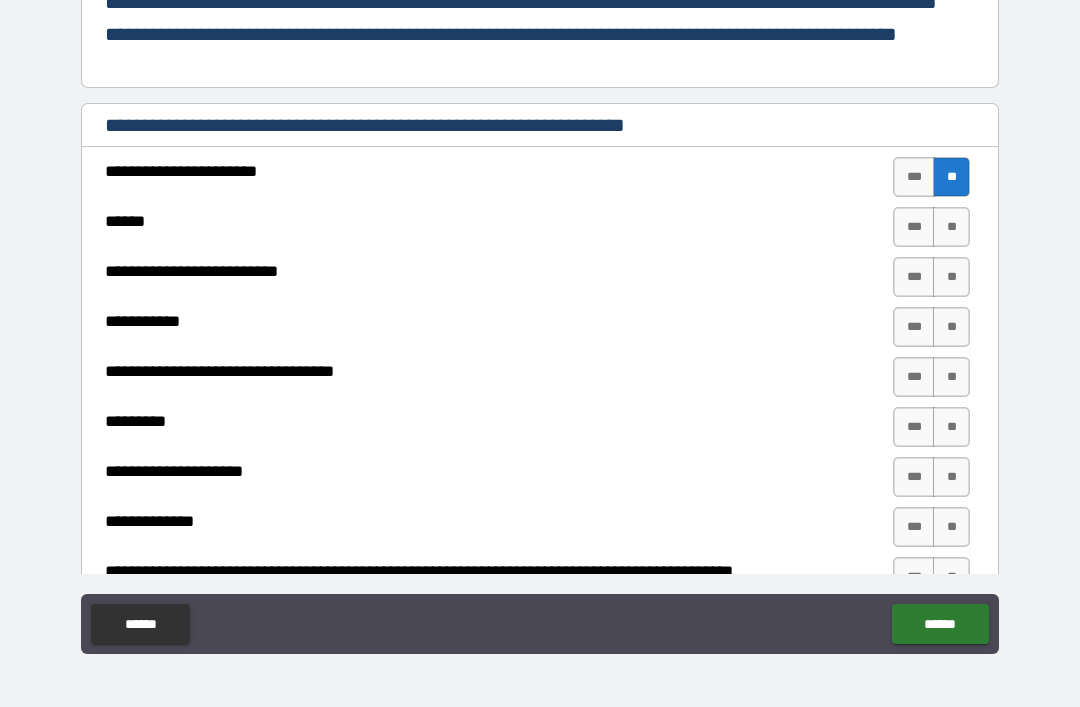 click on "**" at bounding box center [951, 227] 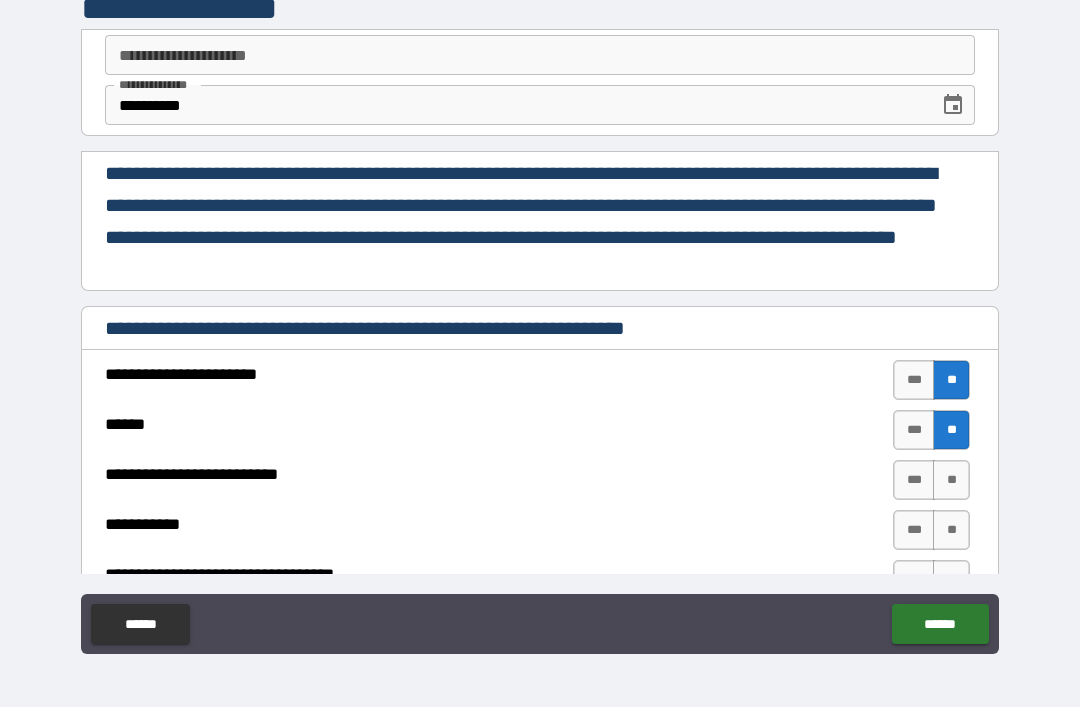 scroll, scrollTop: 0, scrollLeft: 0, axis: both 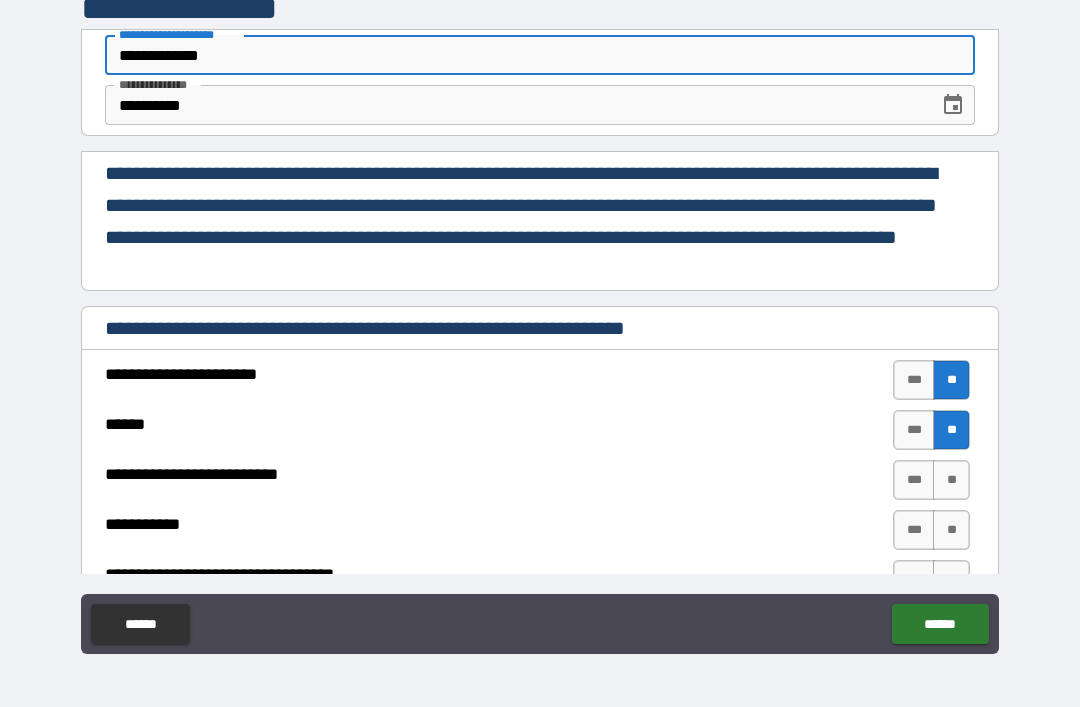 click on "**********" at bounding box center [540, 324] 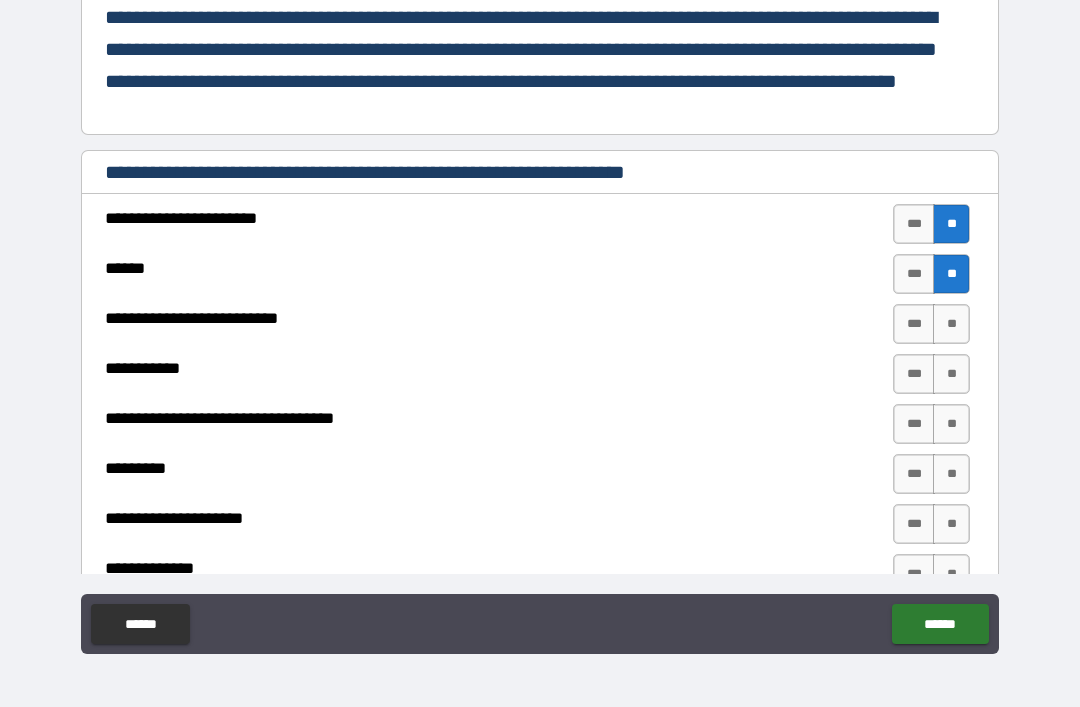 scroll, scrollTop: 164, scrollLeft: 0, axis: vertical 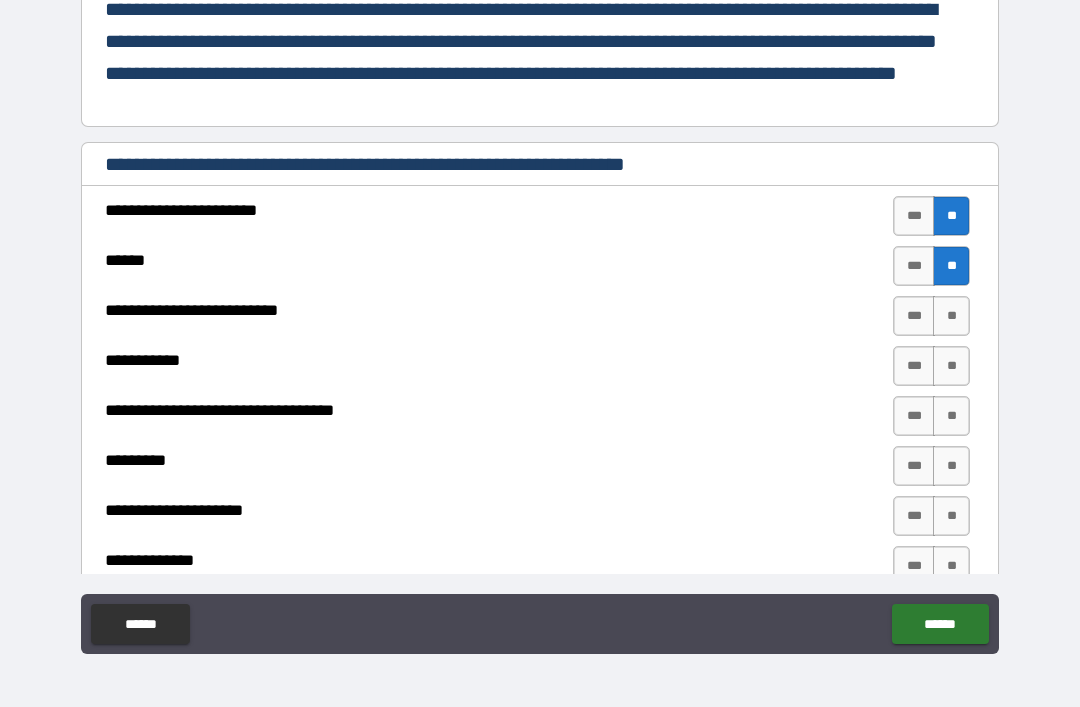 click on "**" at bounding box center (951, 316) 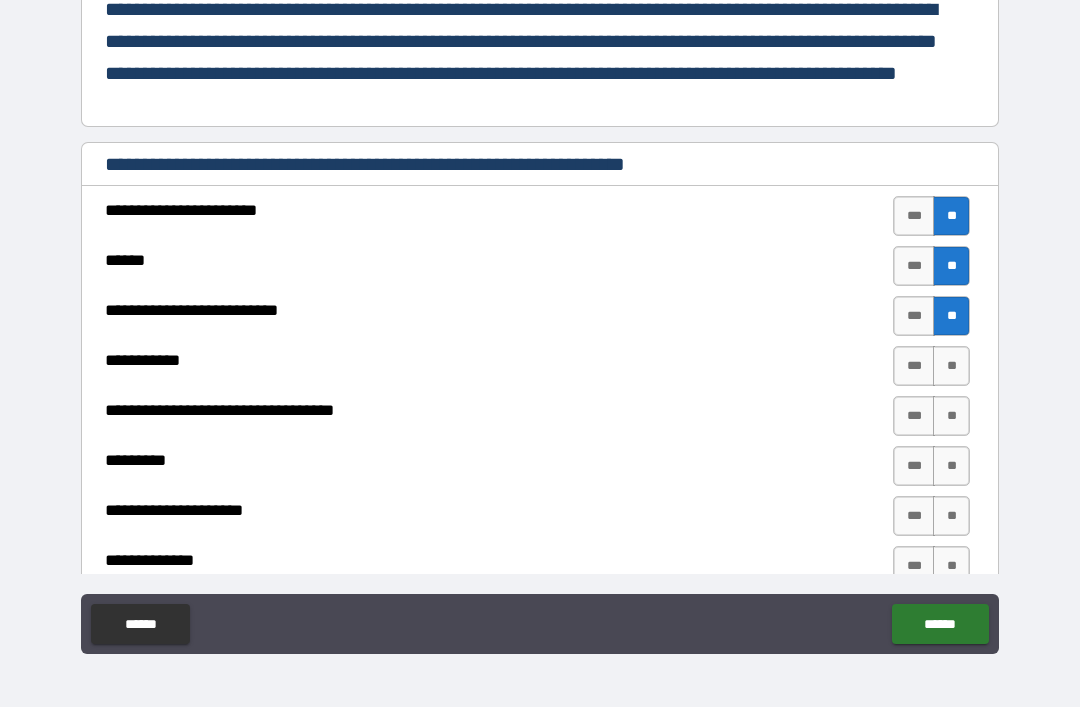 click on "**" at bounding box center (951, 366) 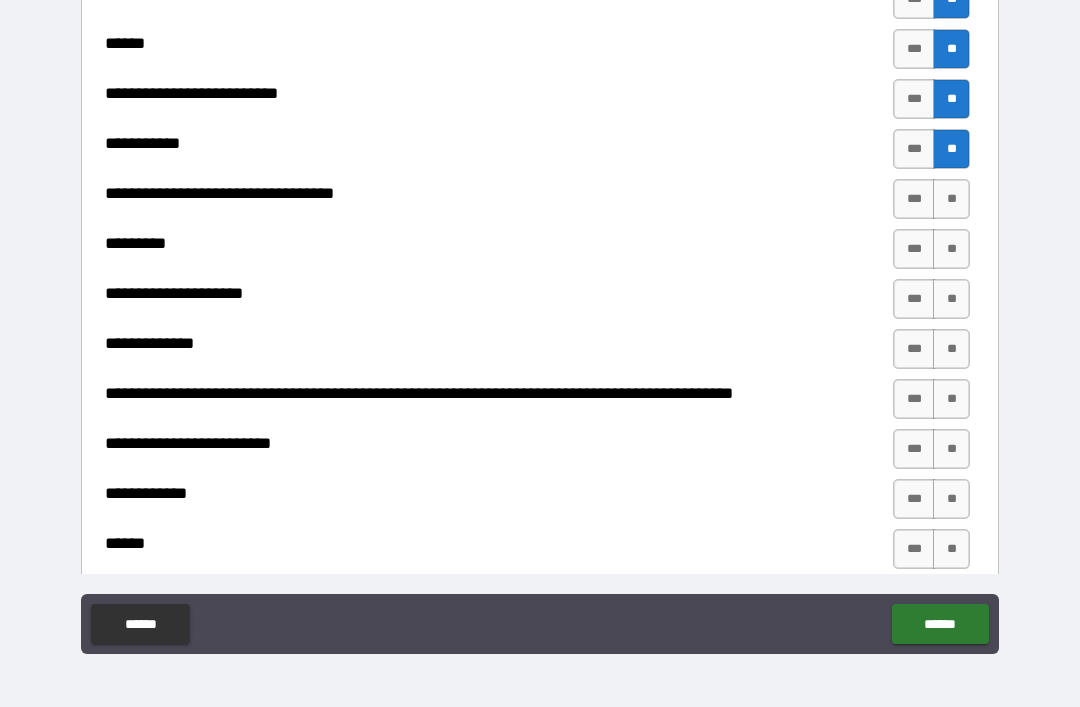 scroll, scrollTop: 391, scrollLeft: 0, axis: vertical 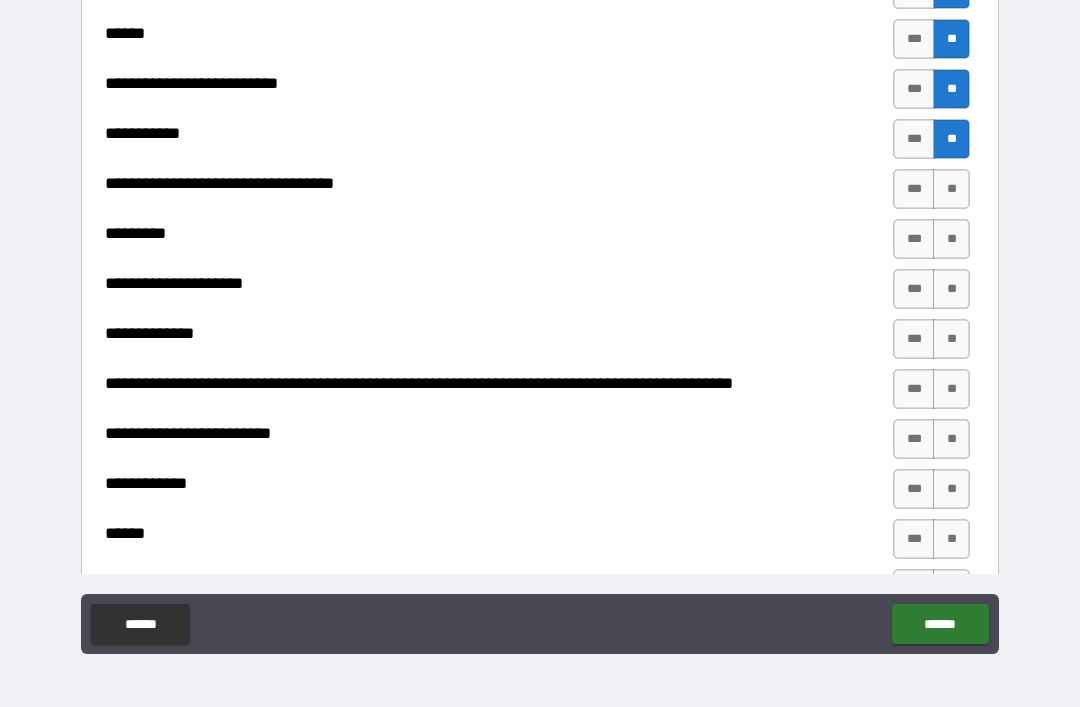click on "**" at bounding box center [951, 189] 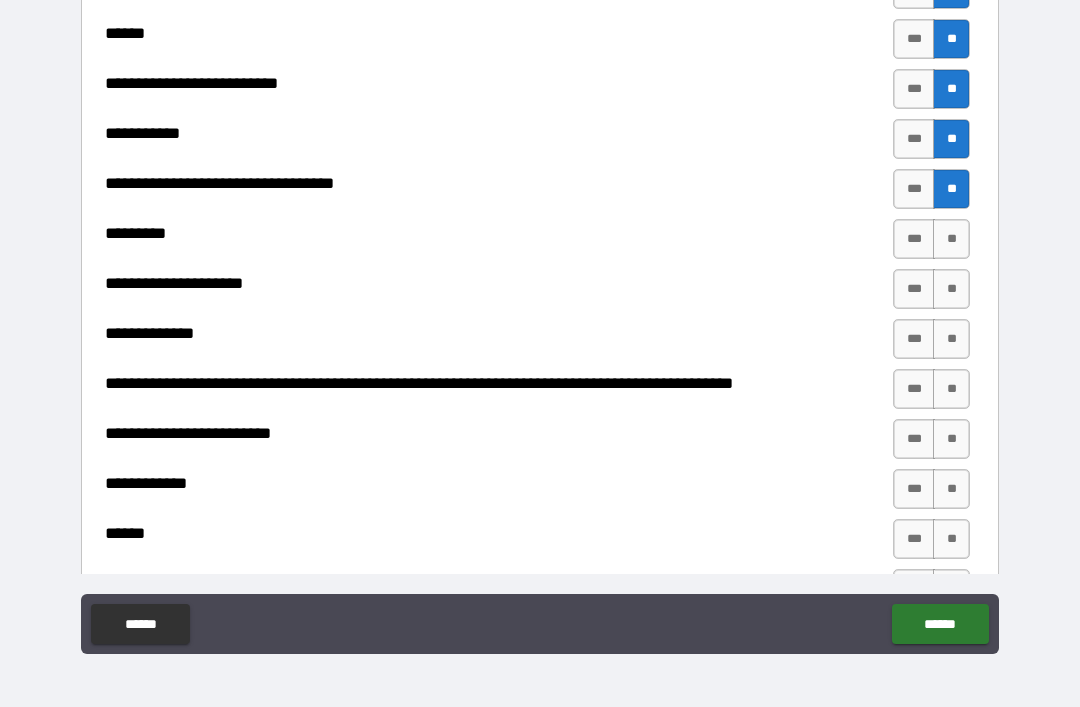 click on "**" at bounding box center (951, 239) 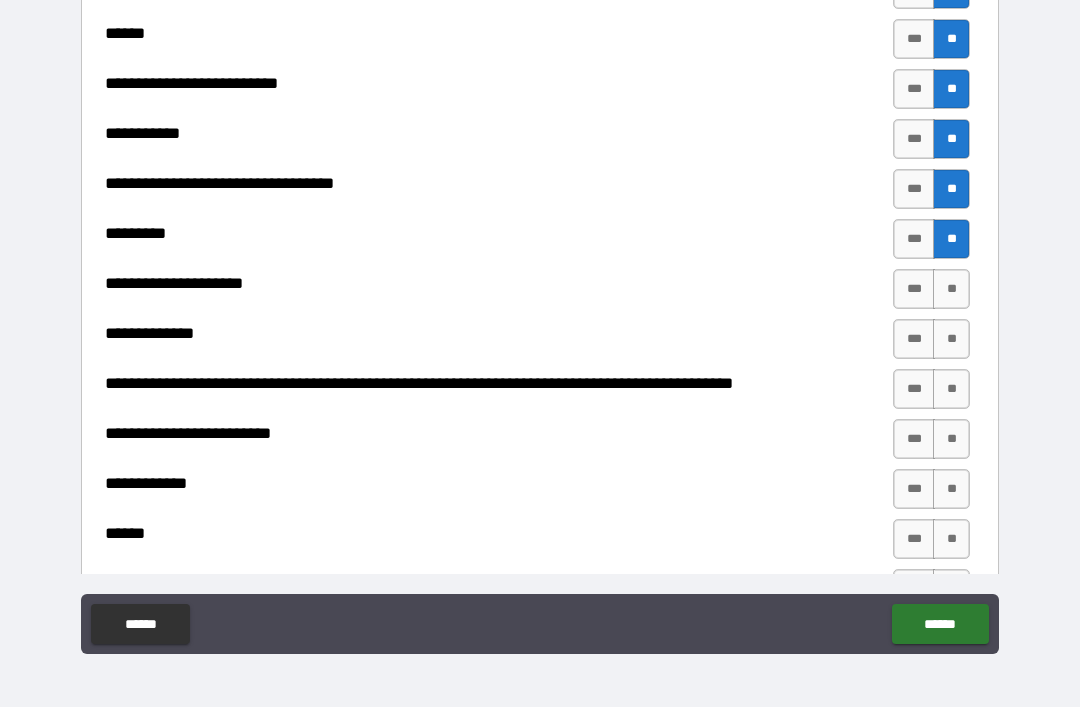 click on "**" at bounding box center [951, 289] 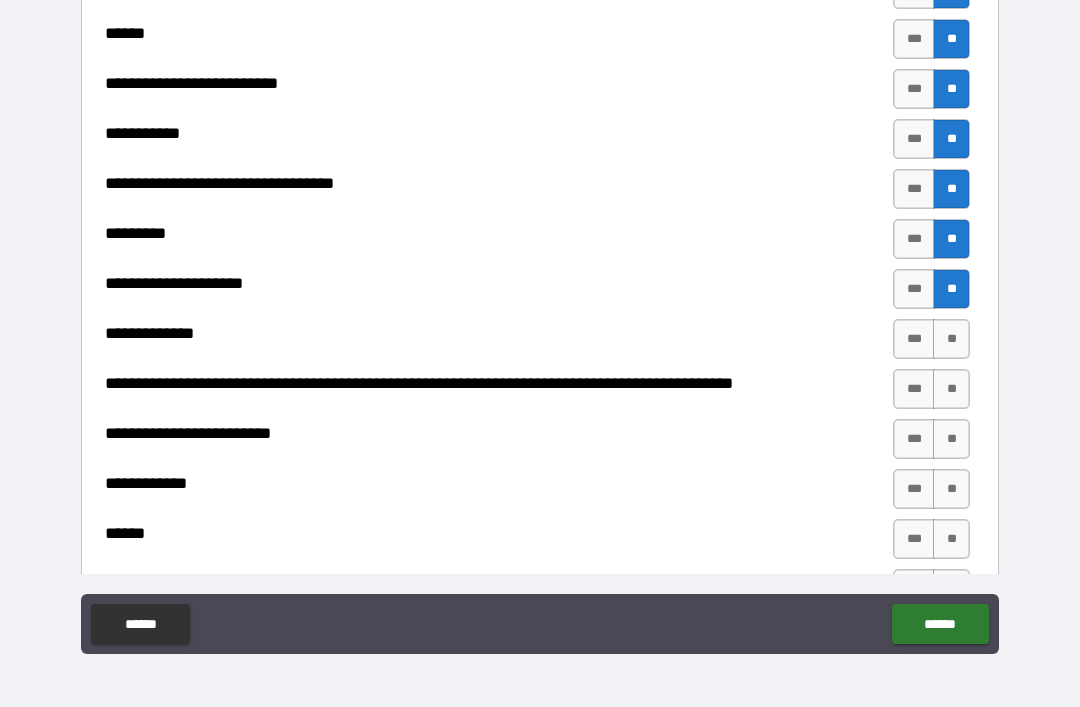 click on "**" at bounding box center (951, 339) 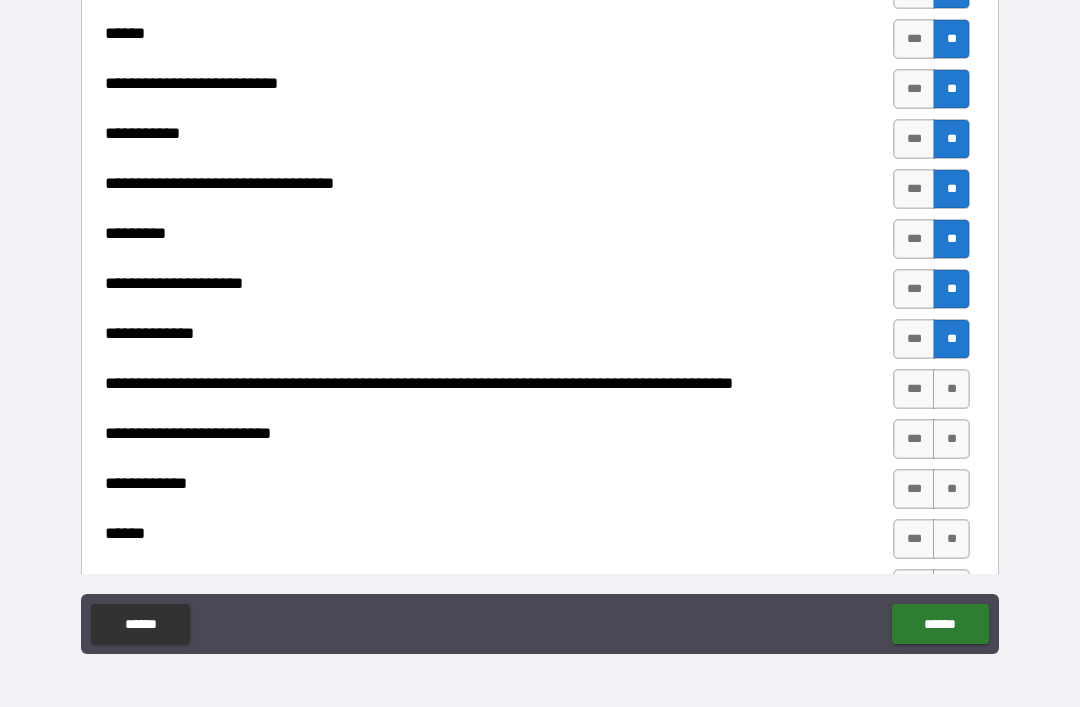 click on "**" at bounding box center (951, 389) 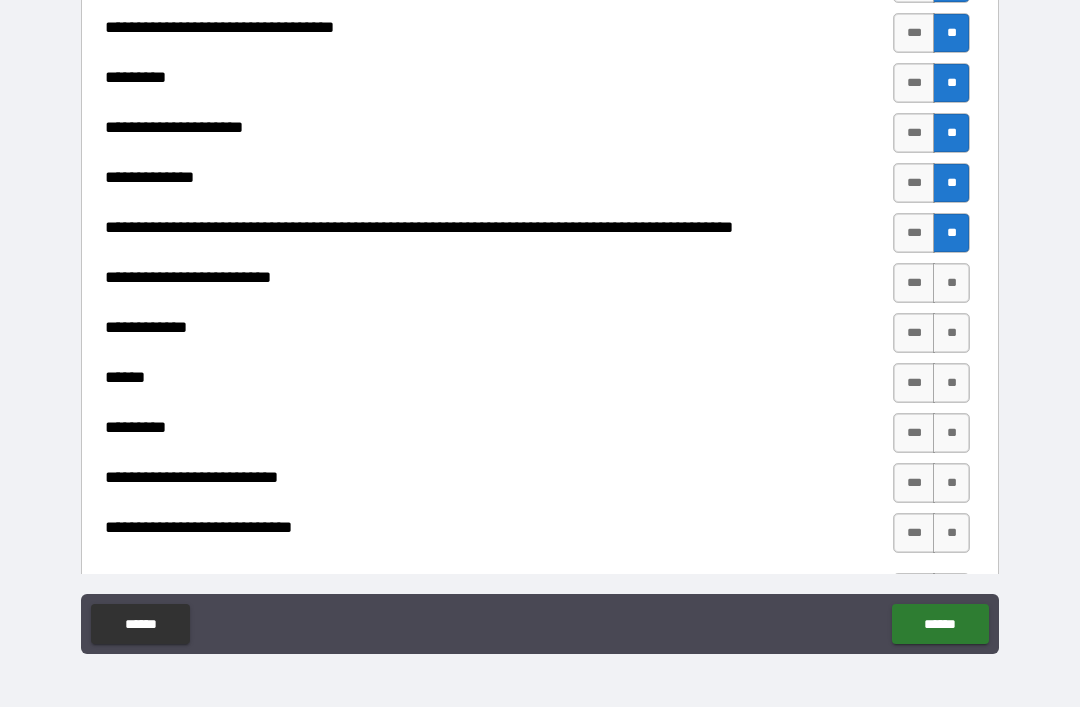scroll, scrollTop: 565, scrollLeft: 0, axis: vertical 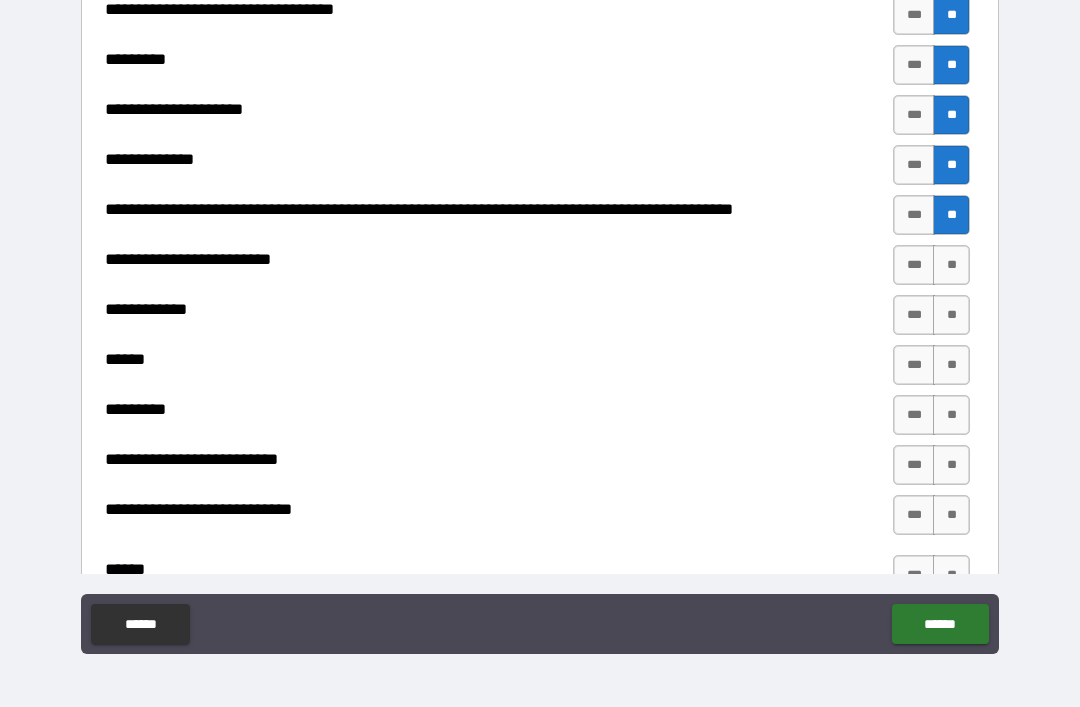 click on "**" at bounding box center [951, 265] 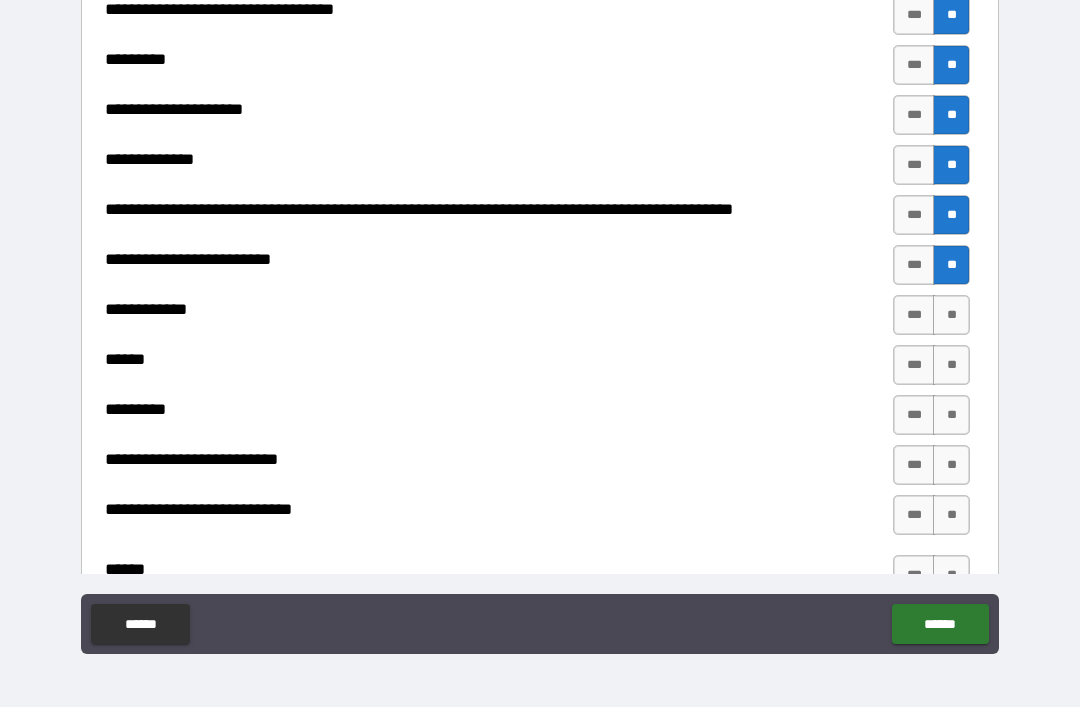 click on "**" at bounding box center (951, 315) 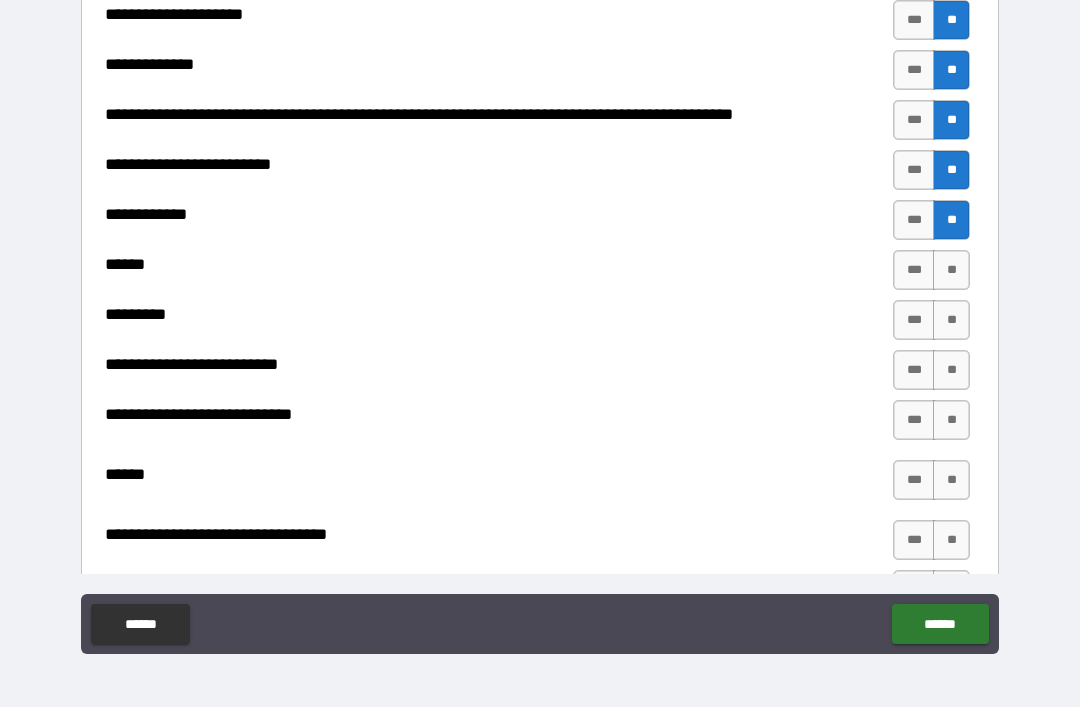 scroll, scrollTop: 668, scrollLeft: 0, axis: vertical 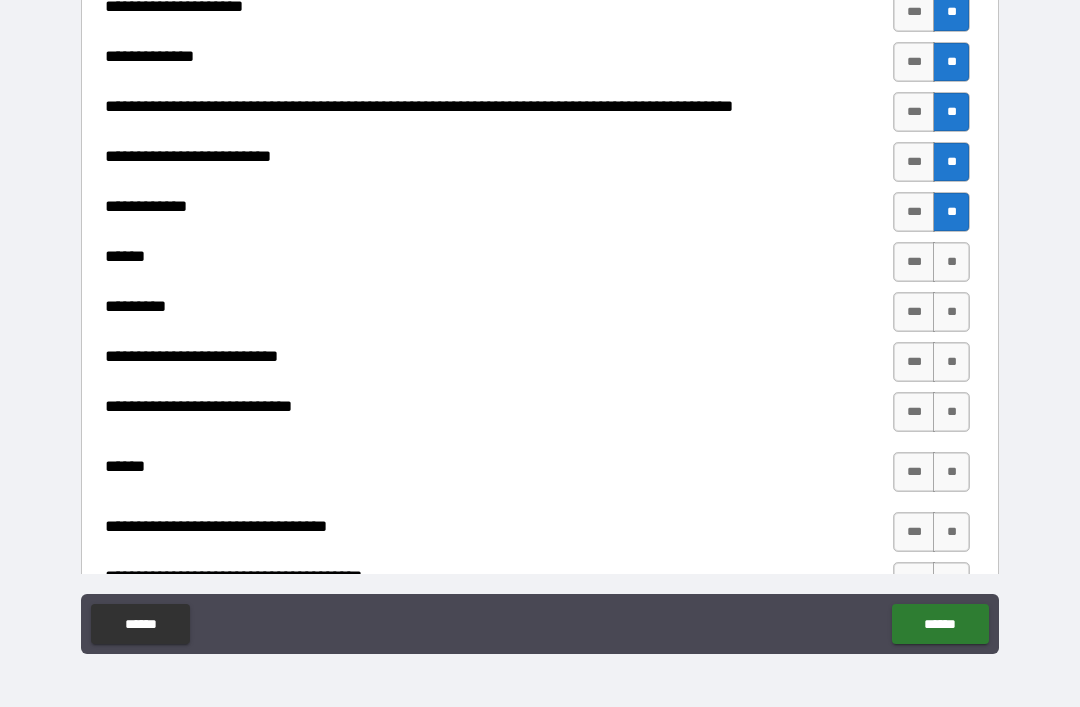 click on "**" at bounding box center [951, 312] 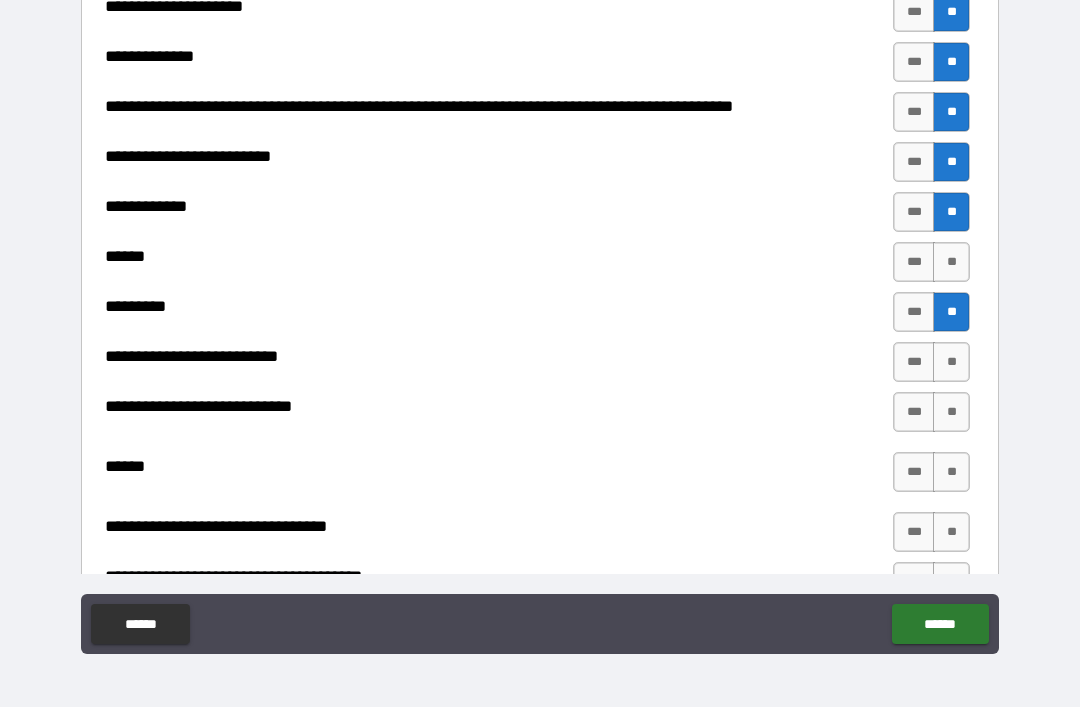 click on "**" at bounding box center (951, 262) 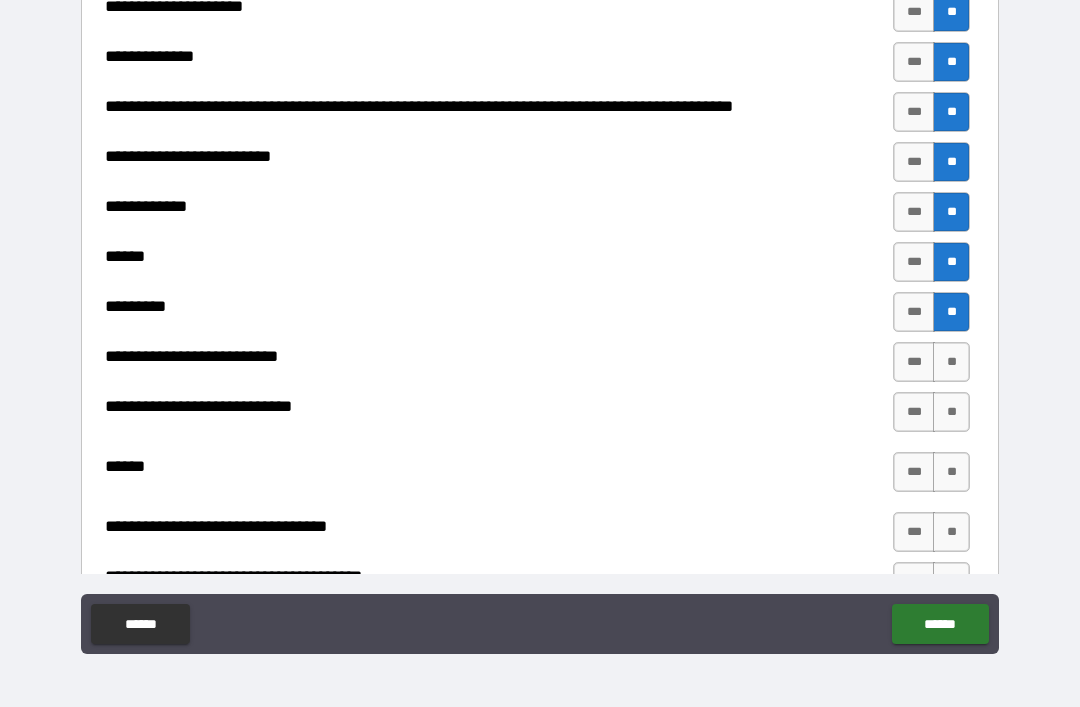 scroll, scrollTop: 779, scrollLeft: 0, axis: vertical 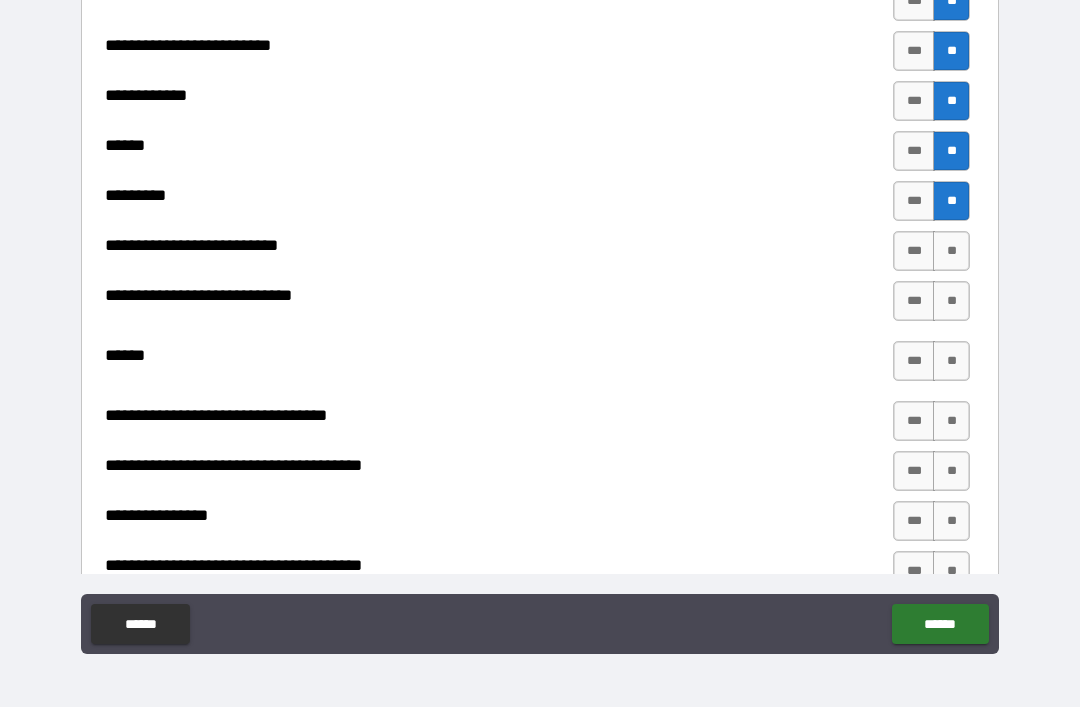click on "**" at bounding box center (951, 251) 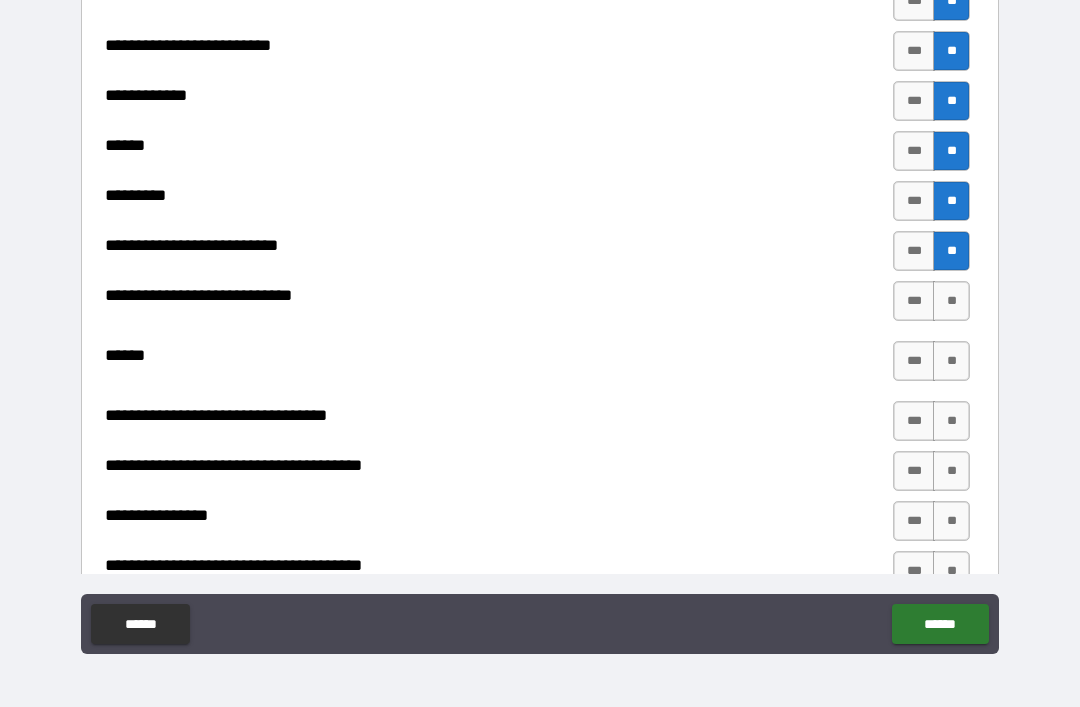 click on "**" at bounding box center (951, 251) 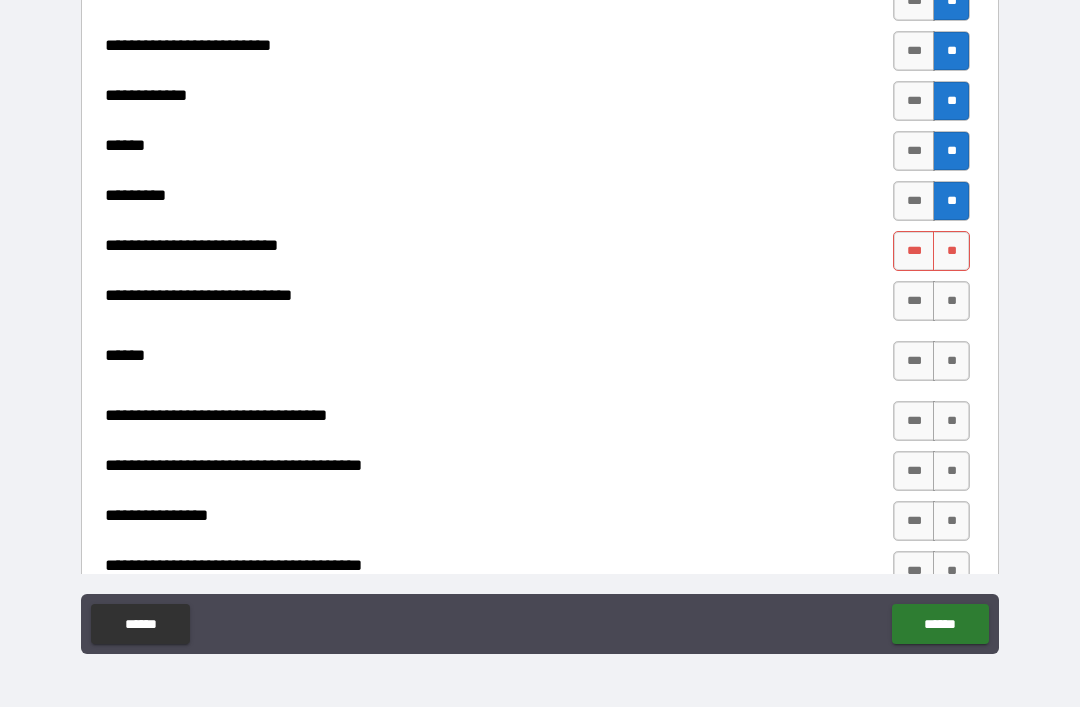 click on "**" at bounding box center (951, 251) 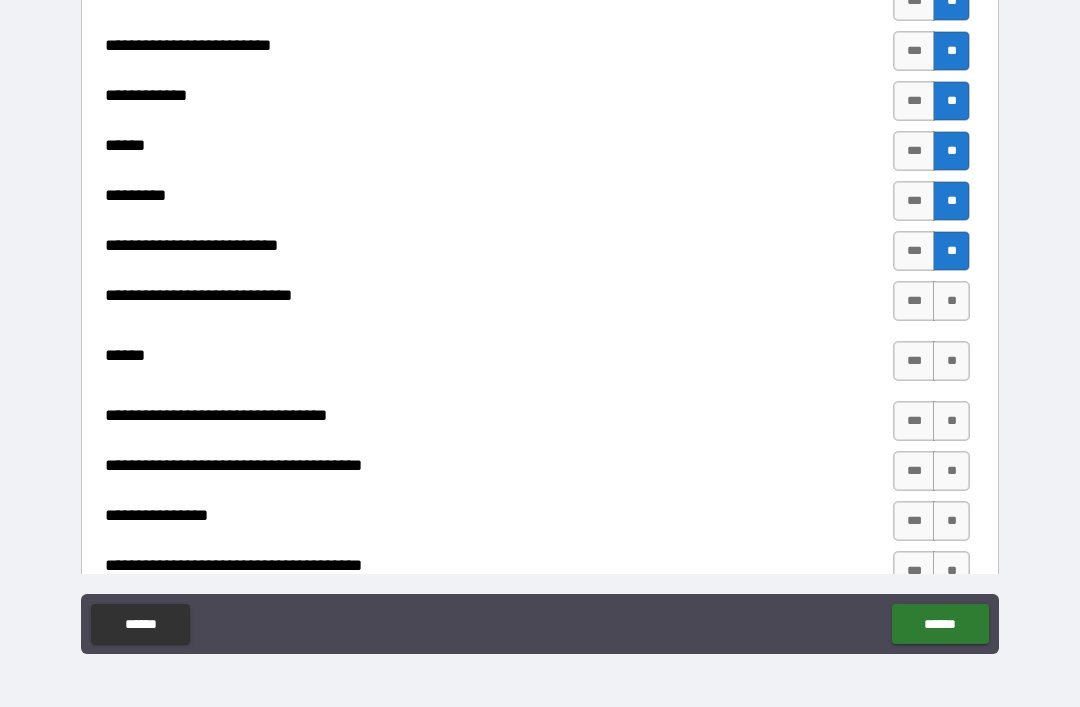 click on "**" at bounding box center (951, 301) 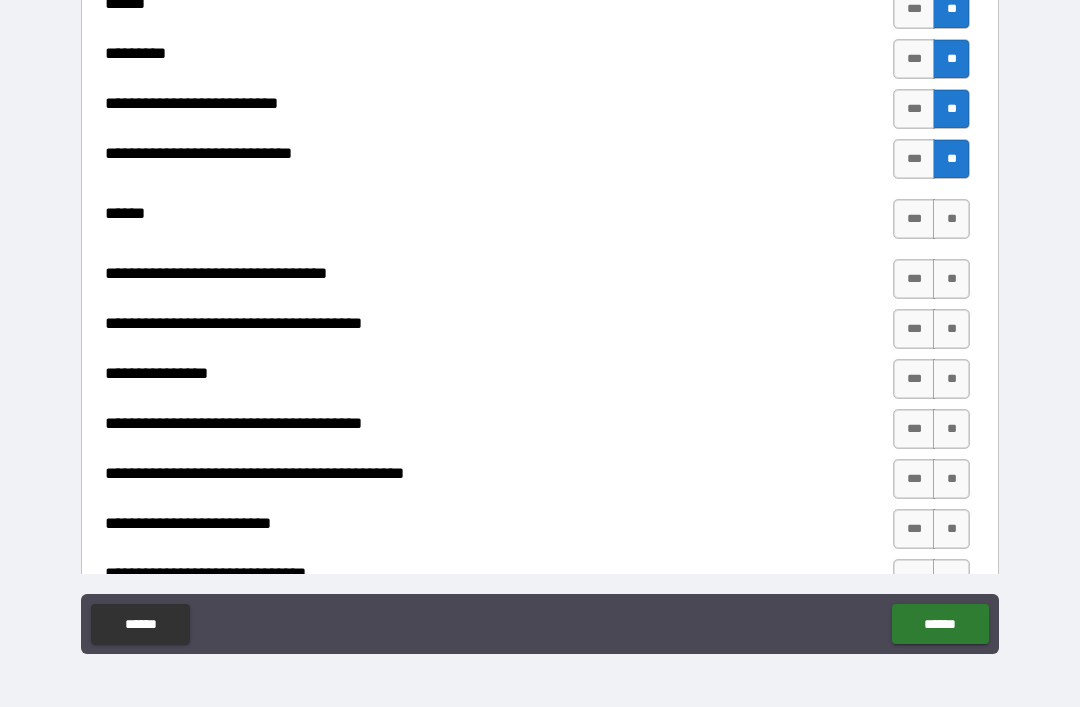 scroll, scrollTop: 923, scrollLeft: 0, axis: vertical 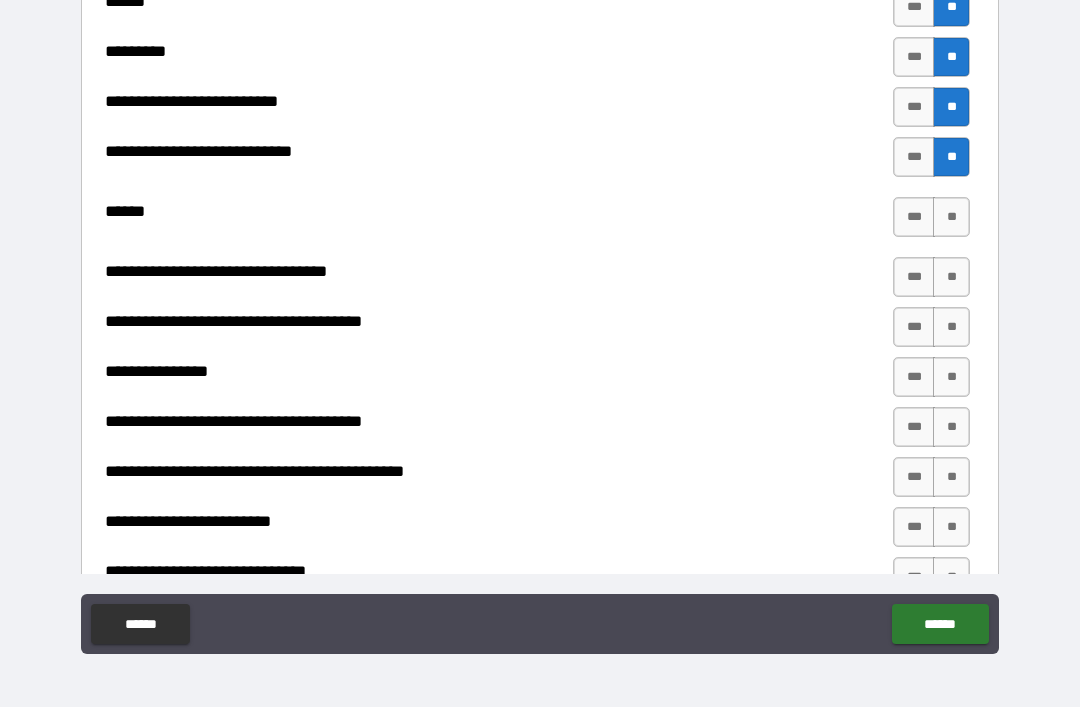 click on "**" at bounding box center (951, 217) 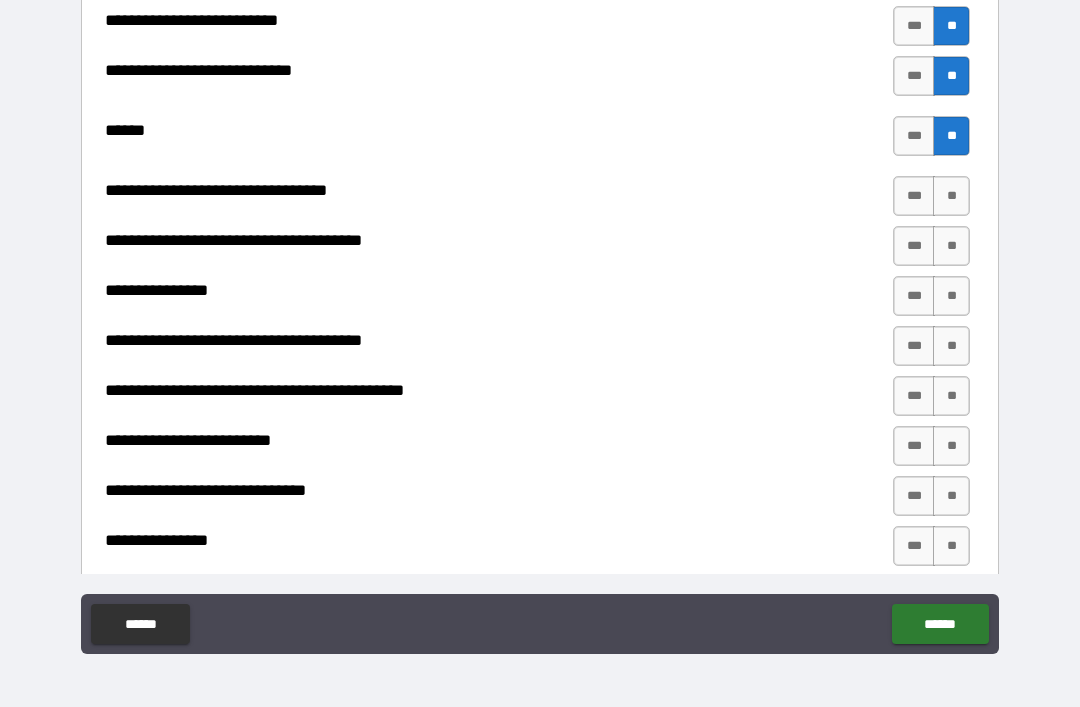 scroll, scrollTop: 1019, scrollLeft: 0, axis: vertical 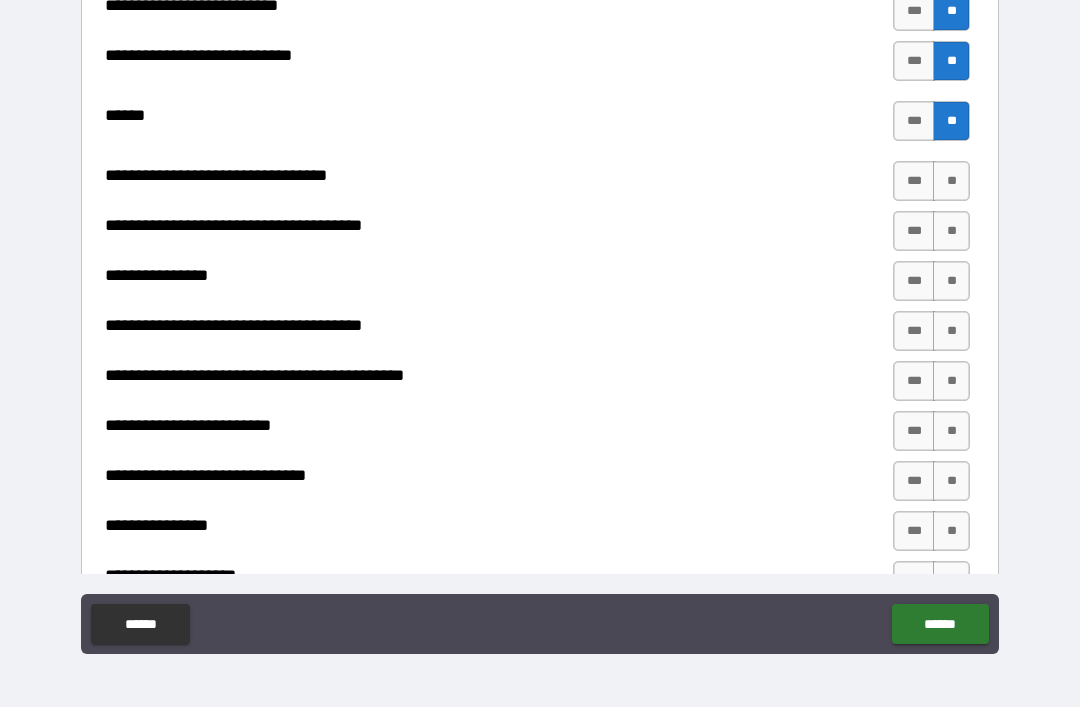 click on "**" at bounding box center [951, 181] 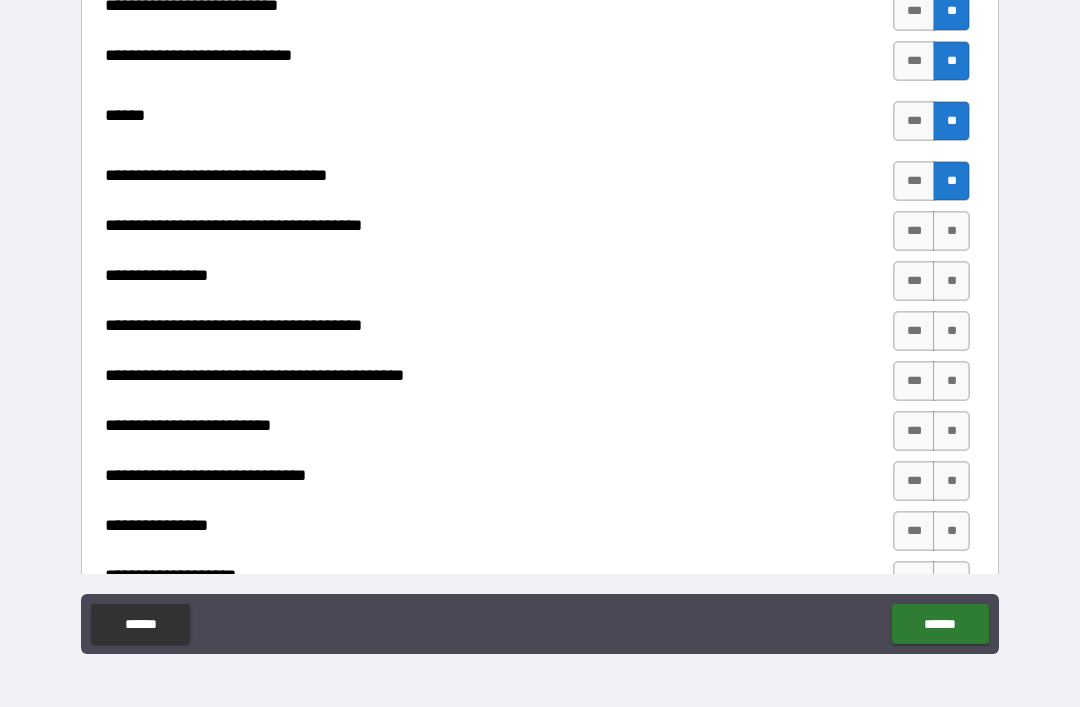 click on "**" at bounding box center [951, 231] 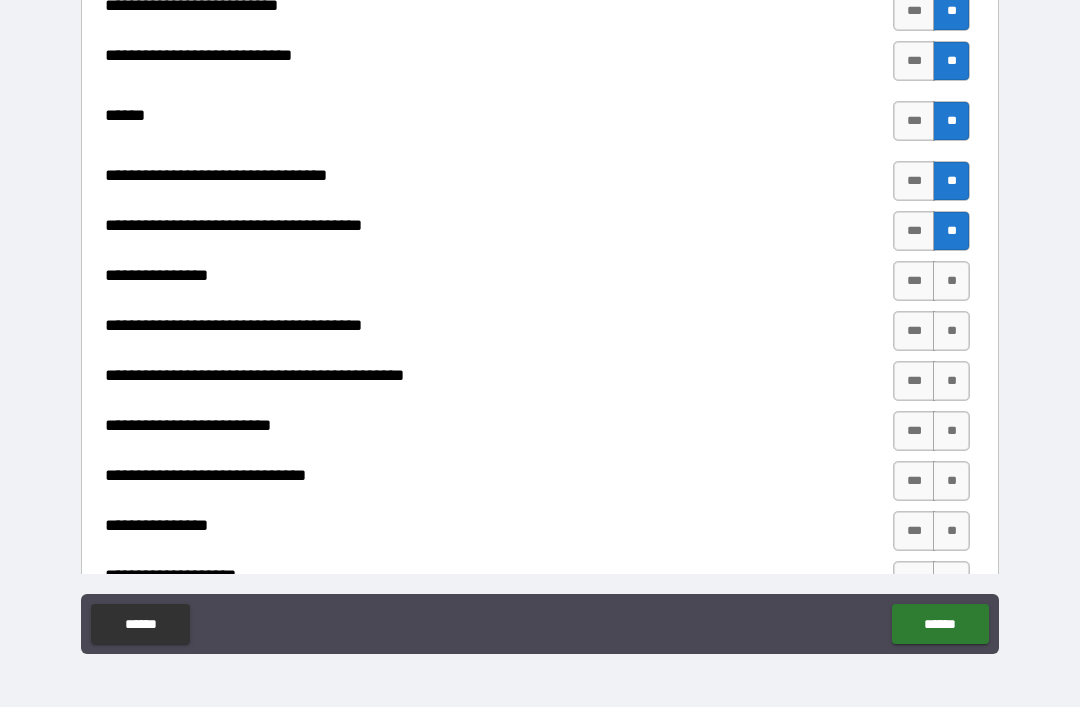 click on "**" at bounding box center (951, 281) 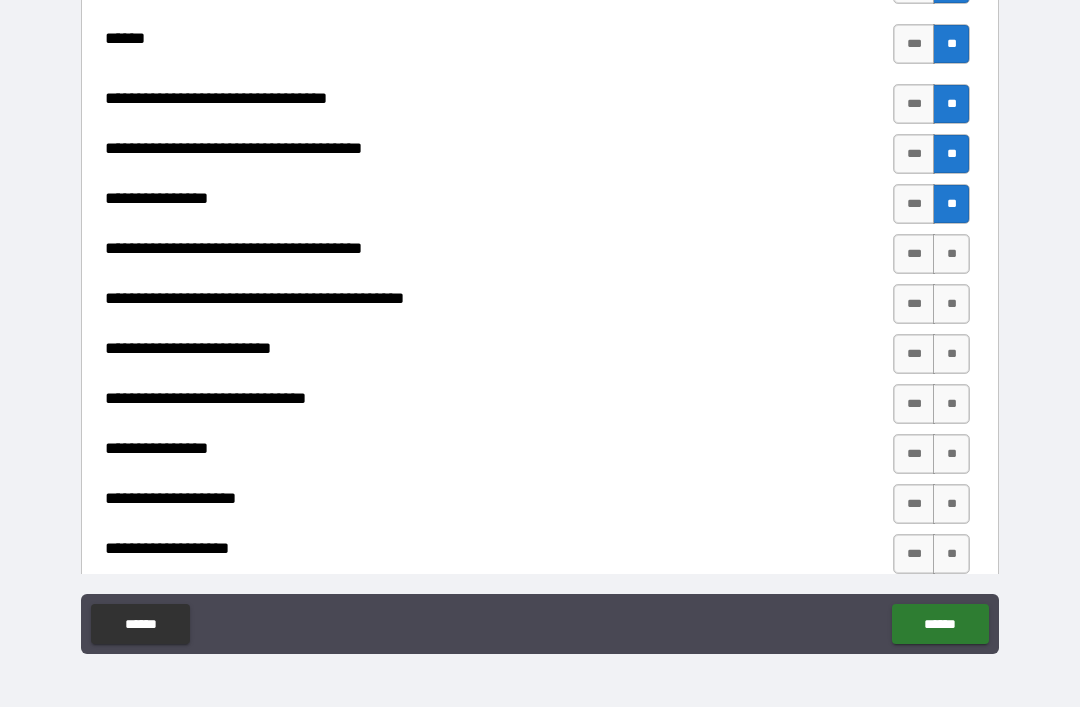 scroll, scrollTop: 1097, scrollLeft: 0, axis: vertical 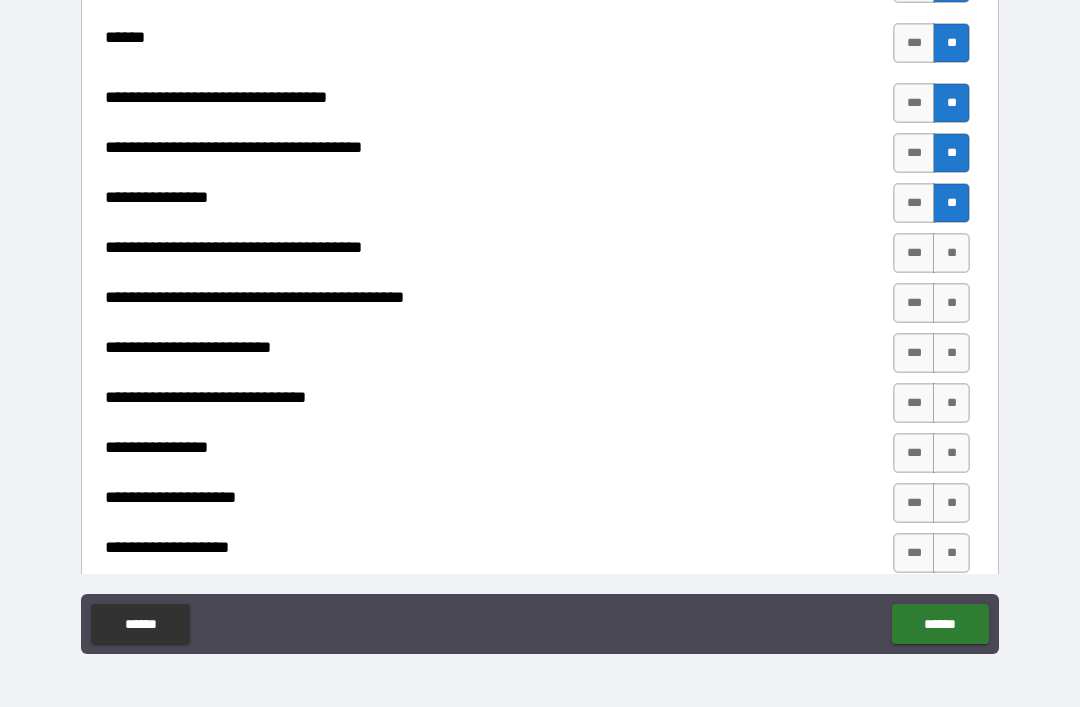 click on "**" at bounding box center (951, 253) 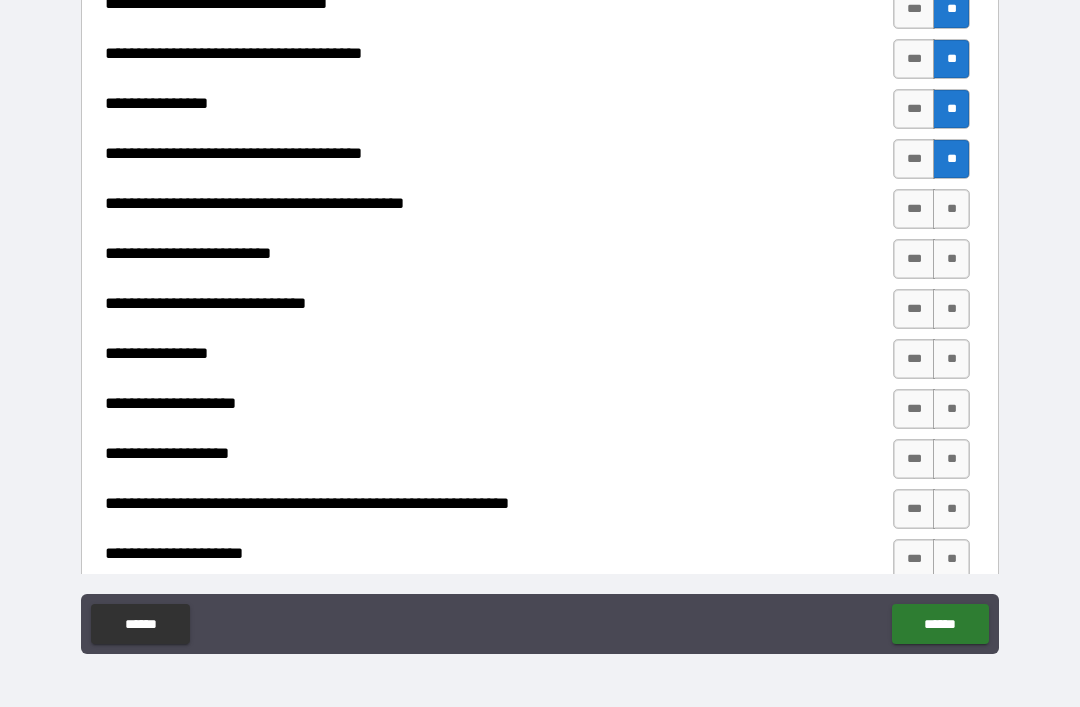 scroll, scrollTop: 1188, scrollLeft: 0, axis: vertical 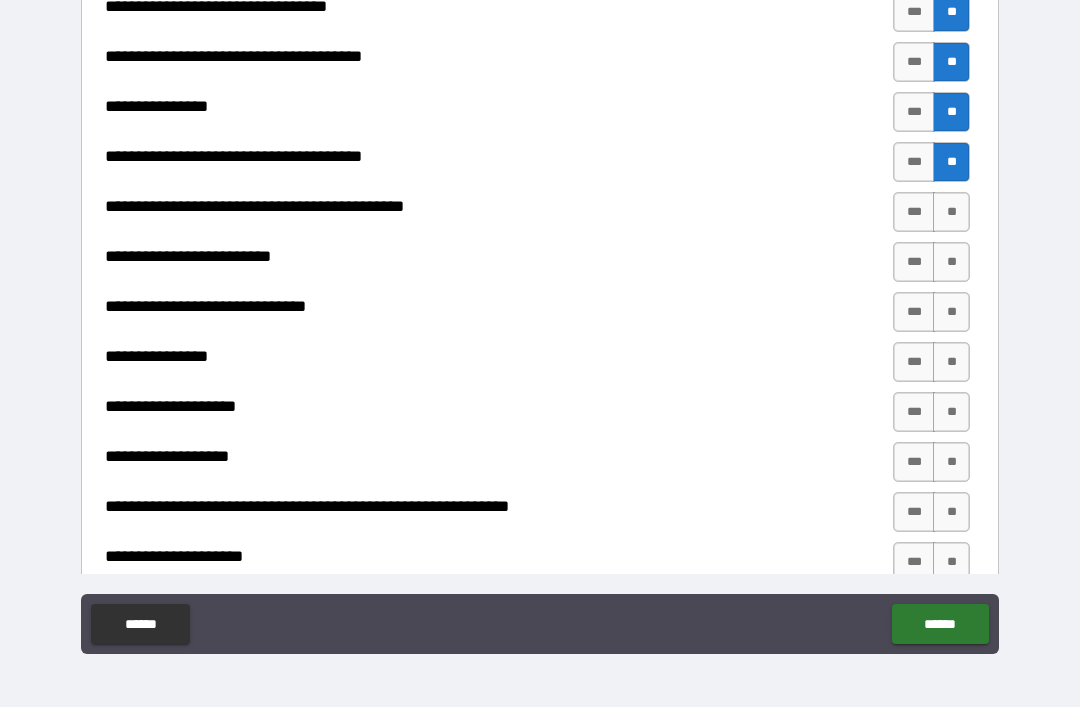 click on "**" at bounding box center (951, 212) 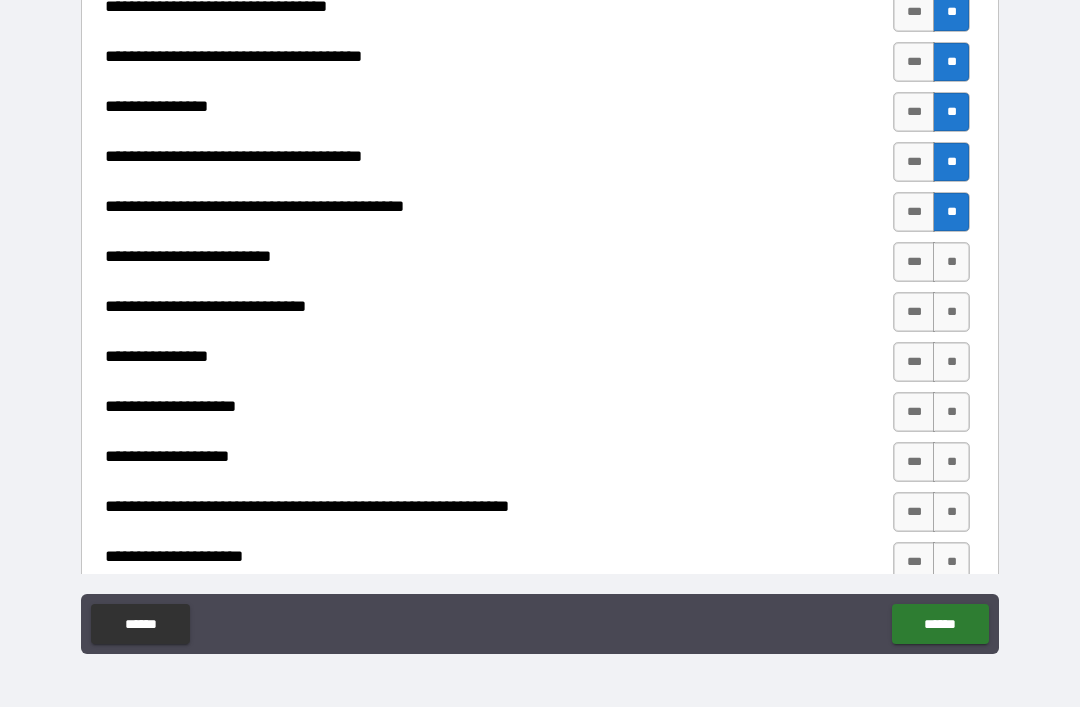 click on "**" at bounding box center (951, 262) 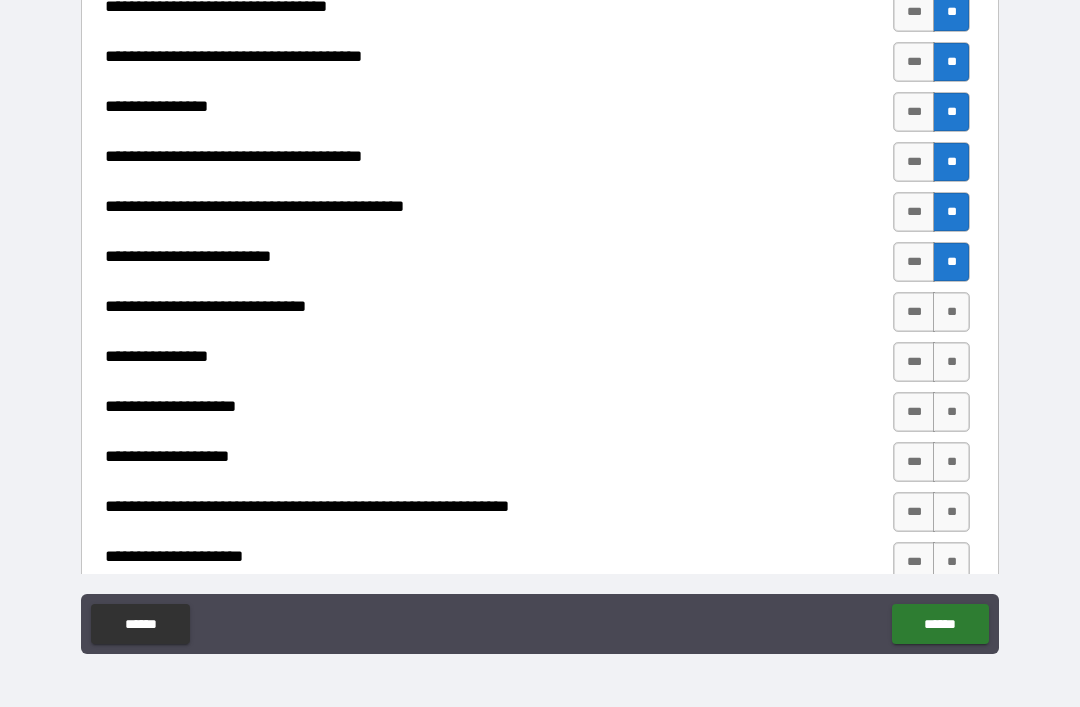 click on "**" at bounding box center (951, 312) 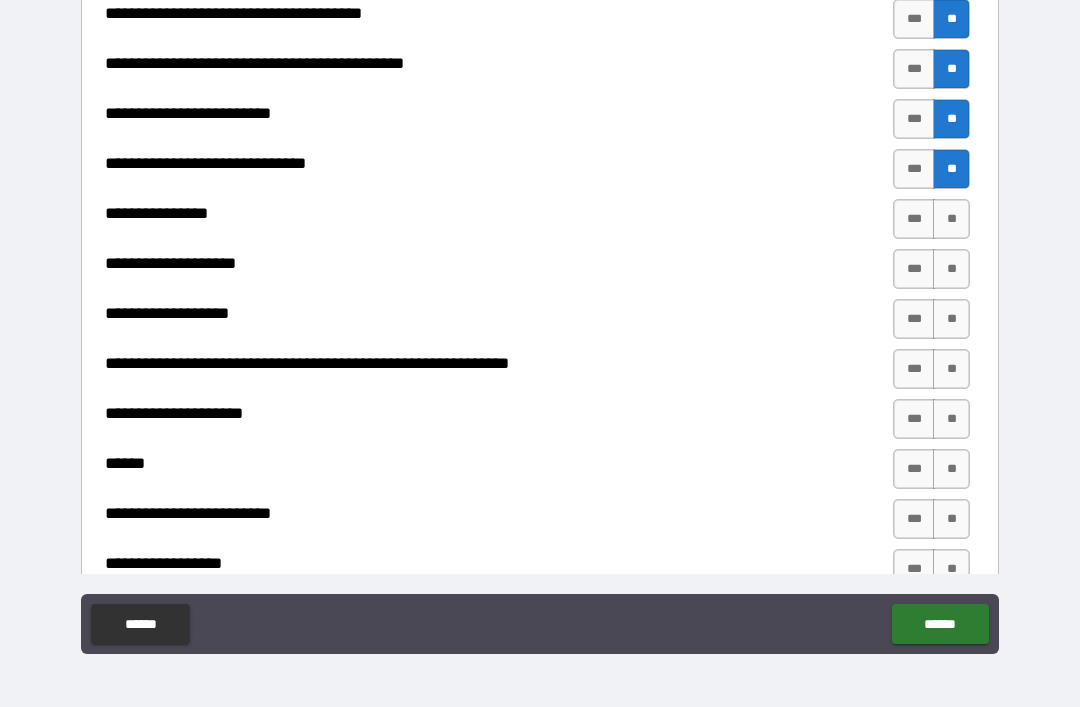 scroll, scrollTop: 1348, scrollLeft: 0, axis: vertical 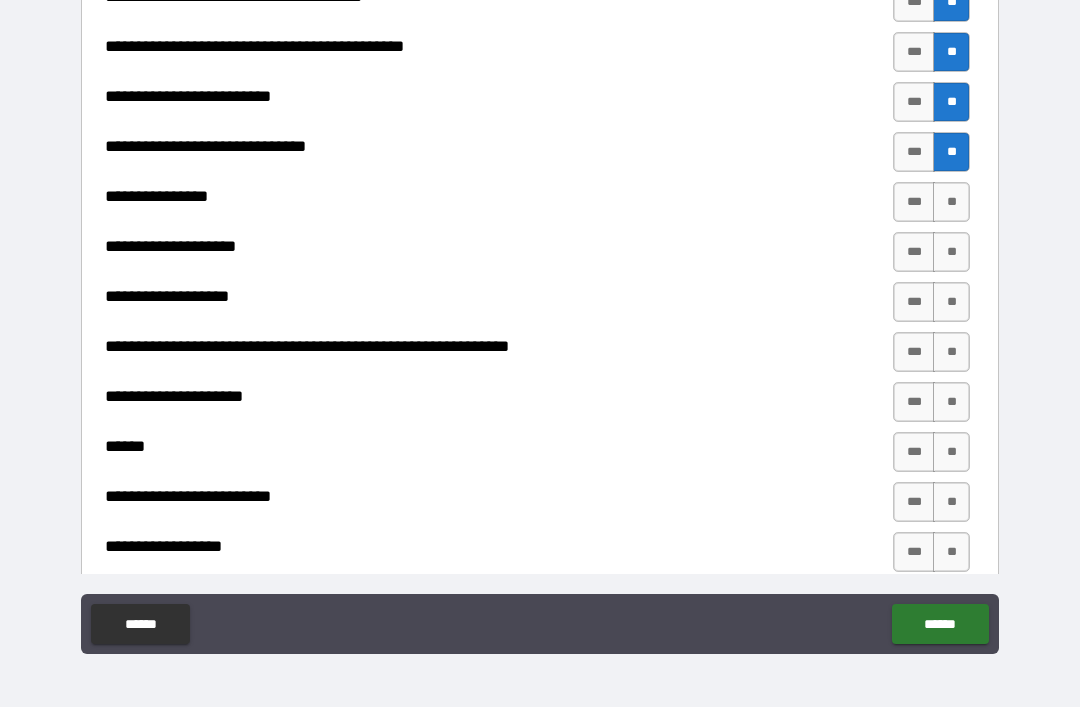 click on "**" at bounding box center [951, 202] 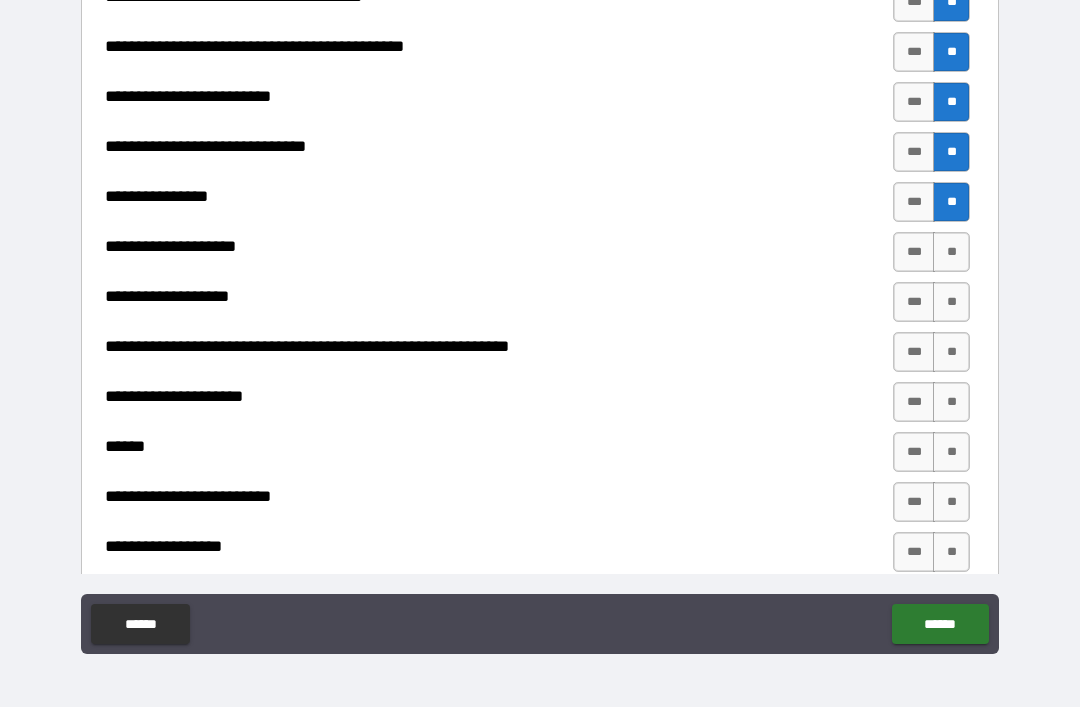 click on "**" at bounding box center (951, 202) 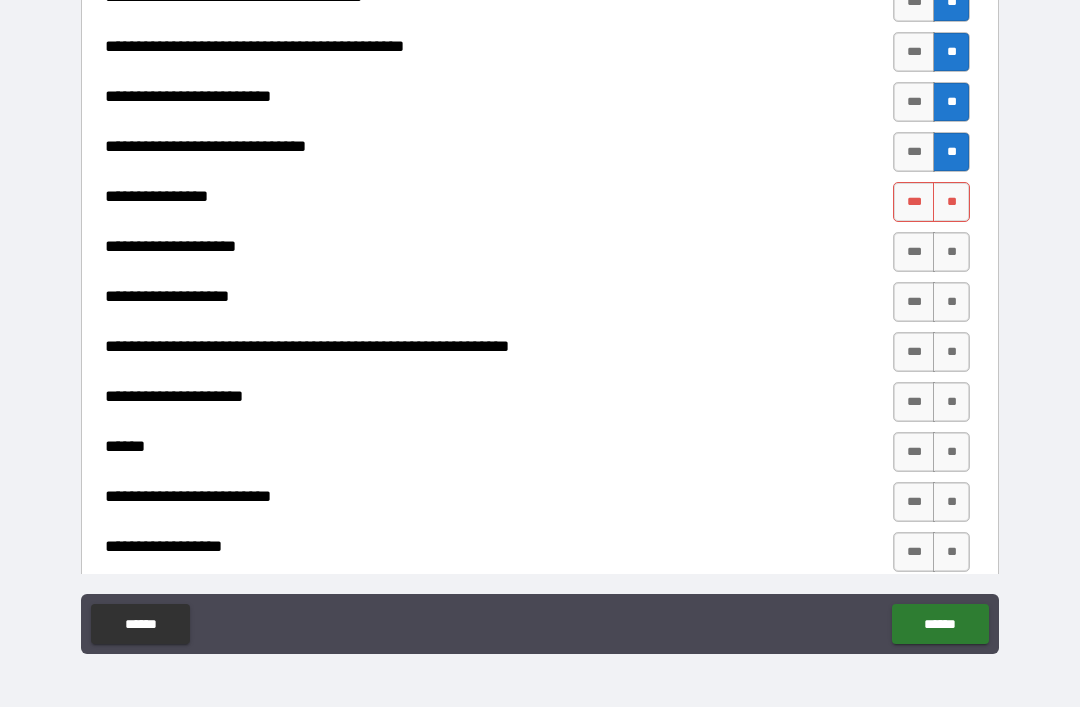 click on "**" at bounding box center (951, 202) 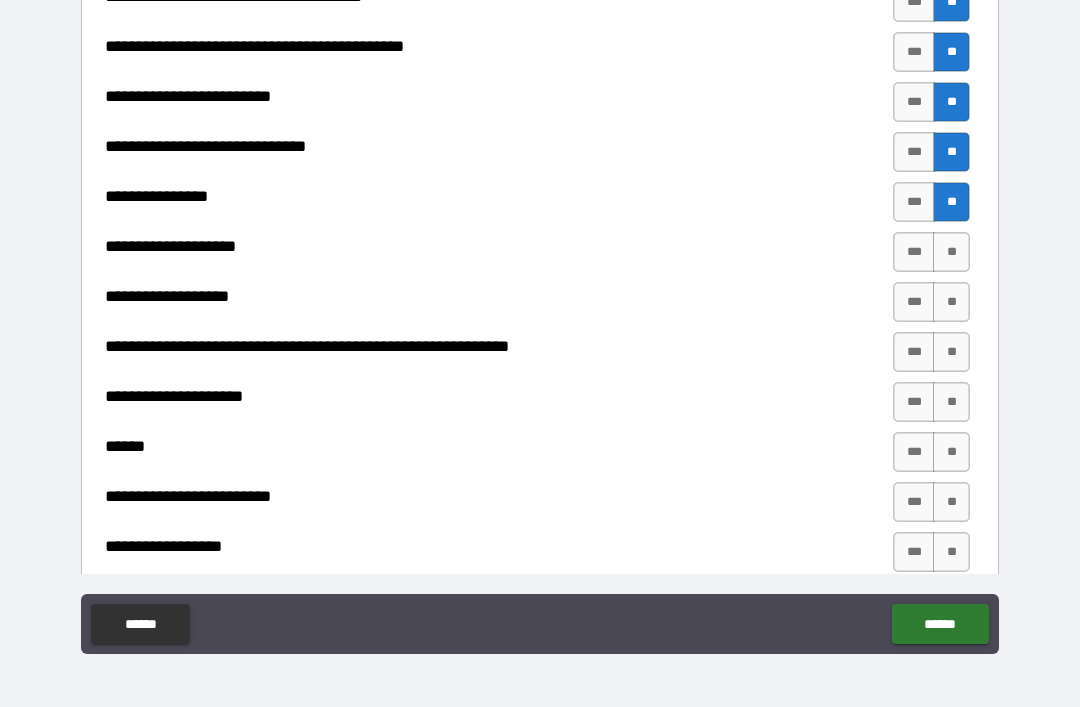 click on "**" at bounding box center [951, 252] 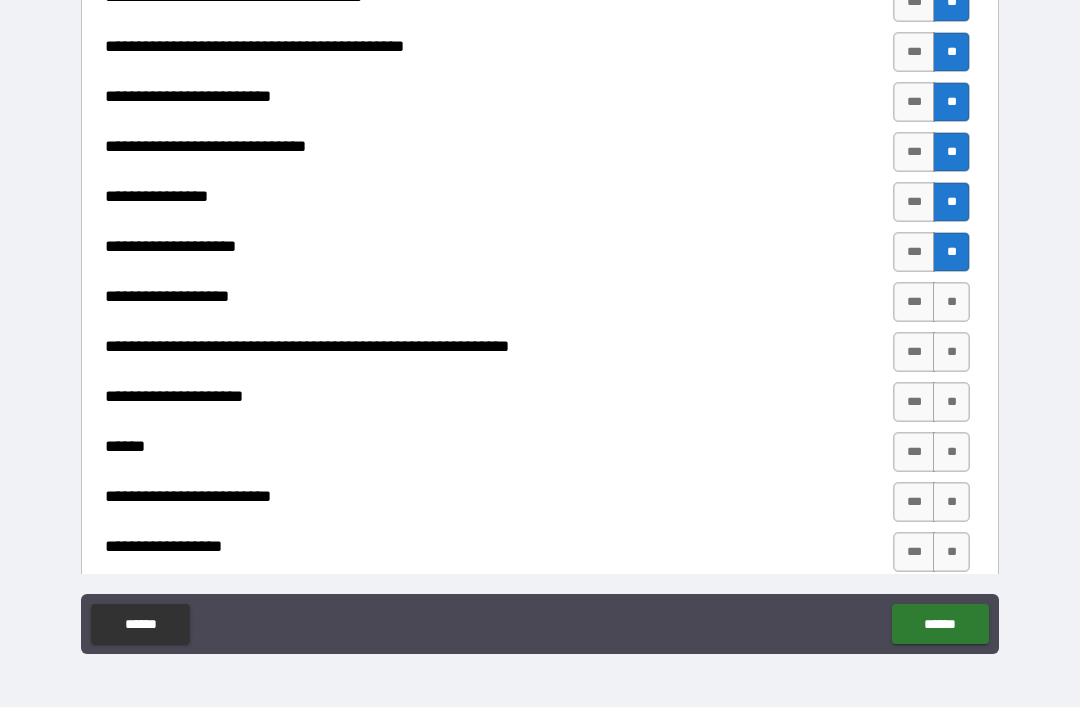 click on "**" at bounding box center (951, 302) 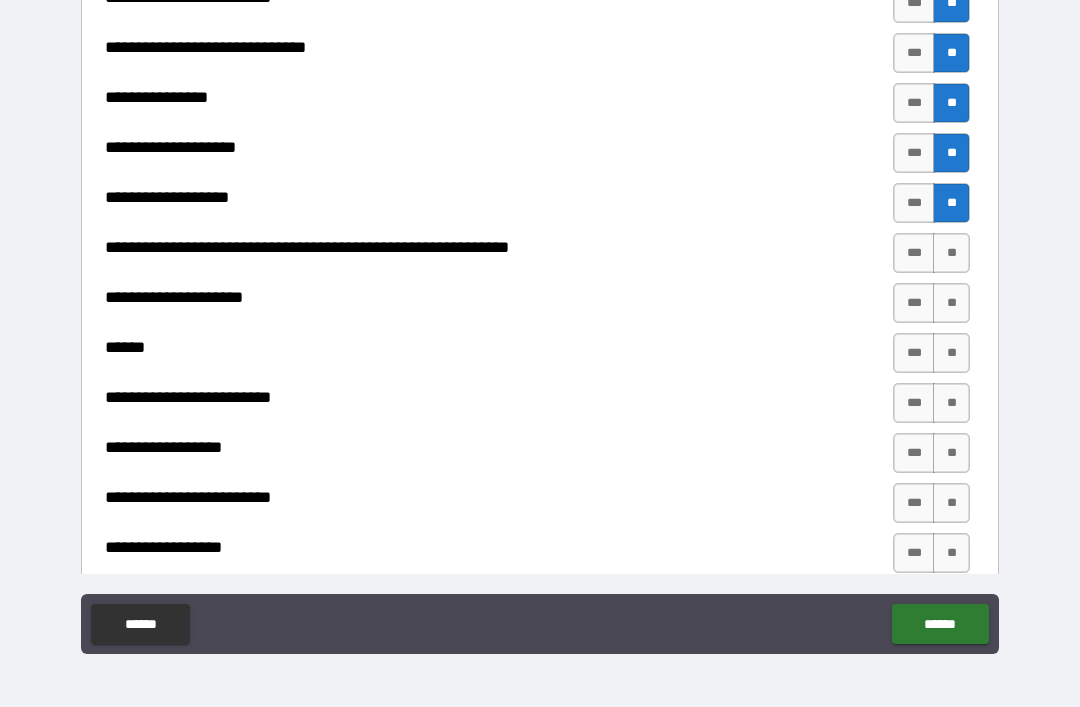 scroll, scrollTop: 1454, scrollLeft: 0, axis: vertical 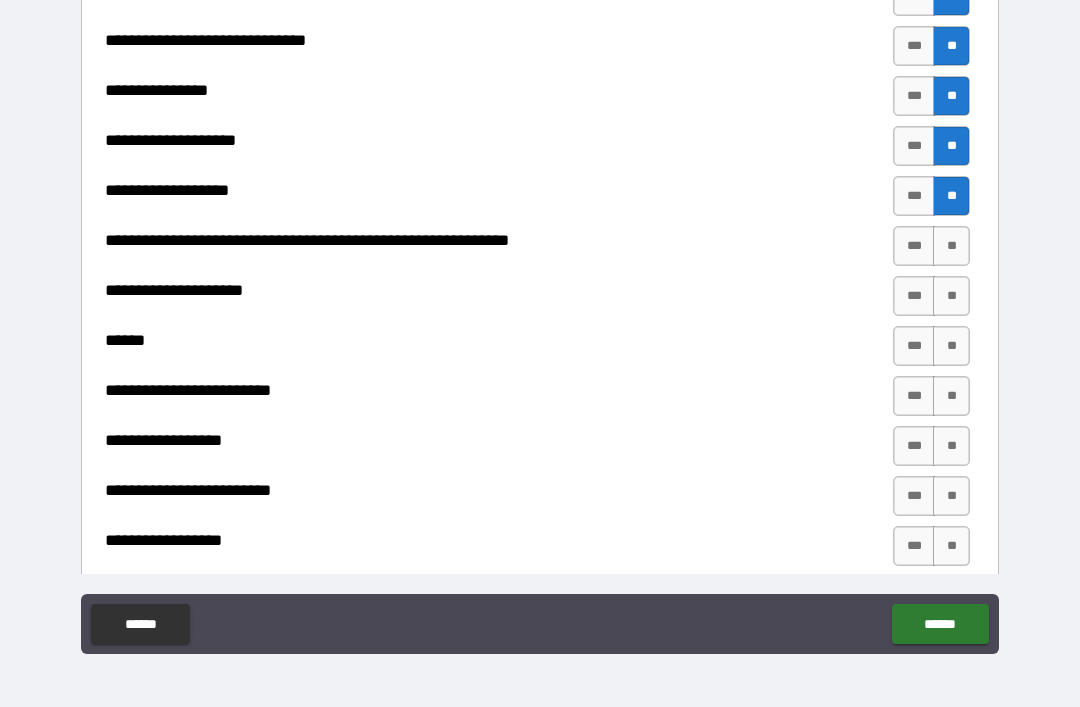 click on "**" at bounding box center [951, 246] 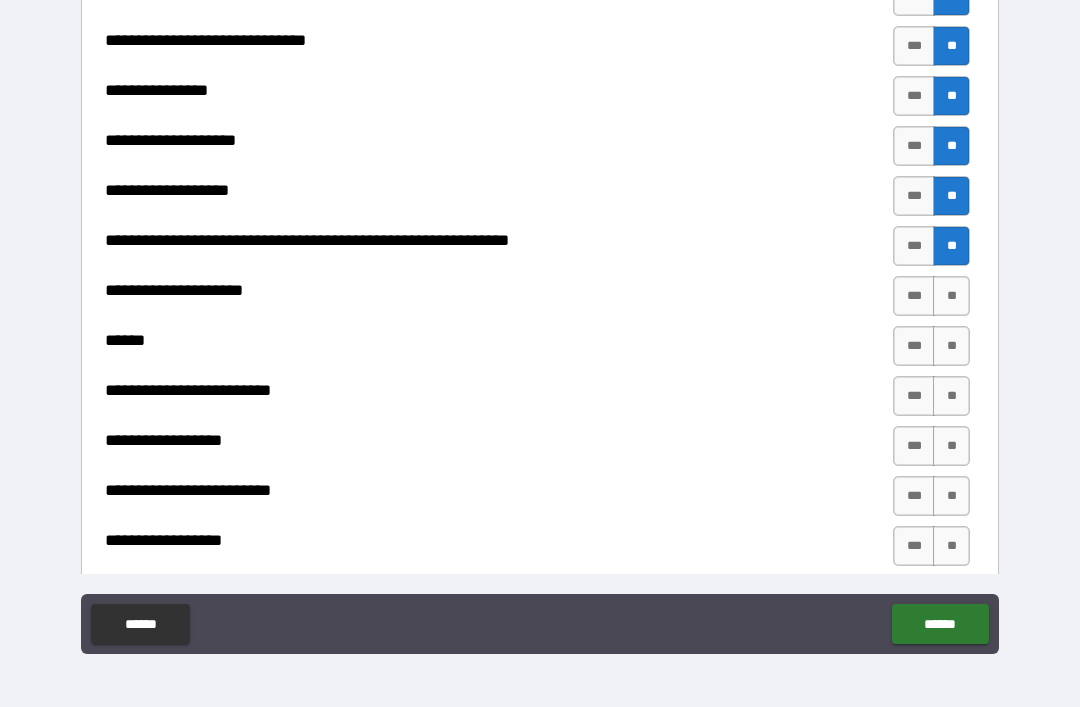 click on "**" at bounding box center (951, 296) 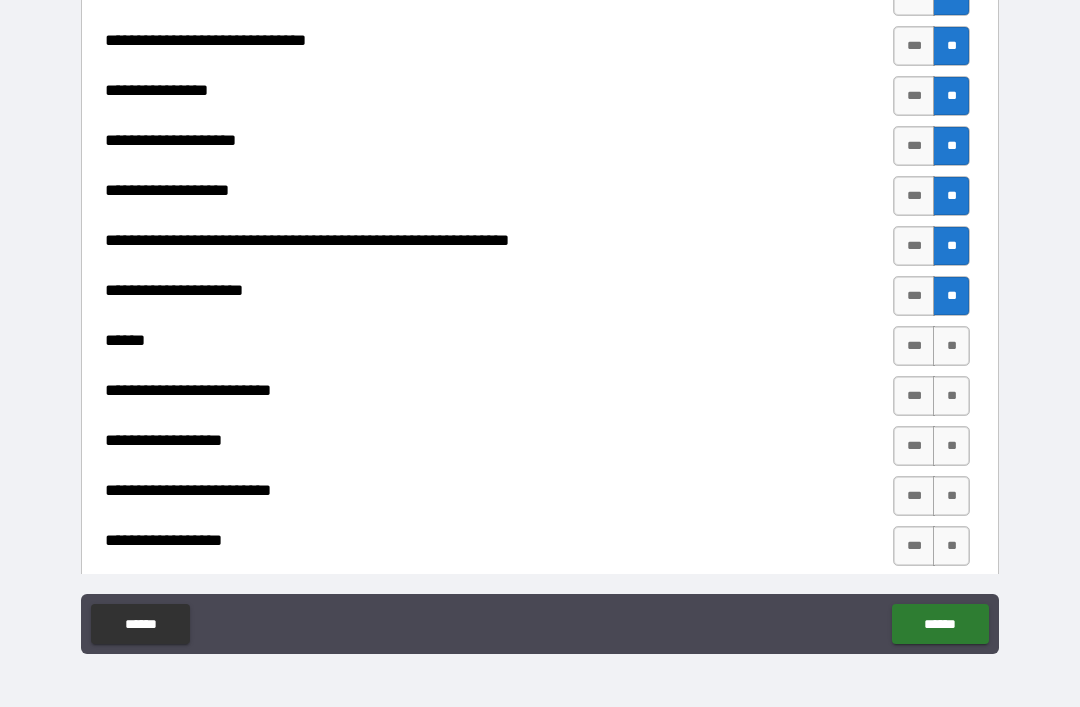 click on "**" at bounding box center (951, 346) 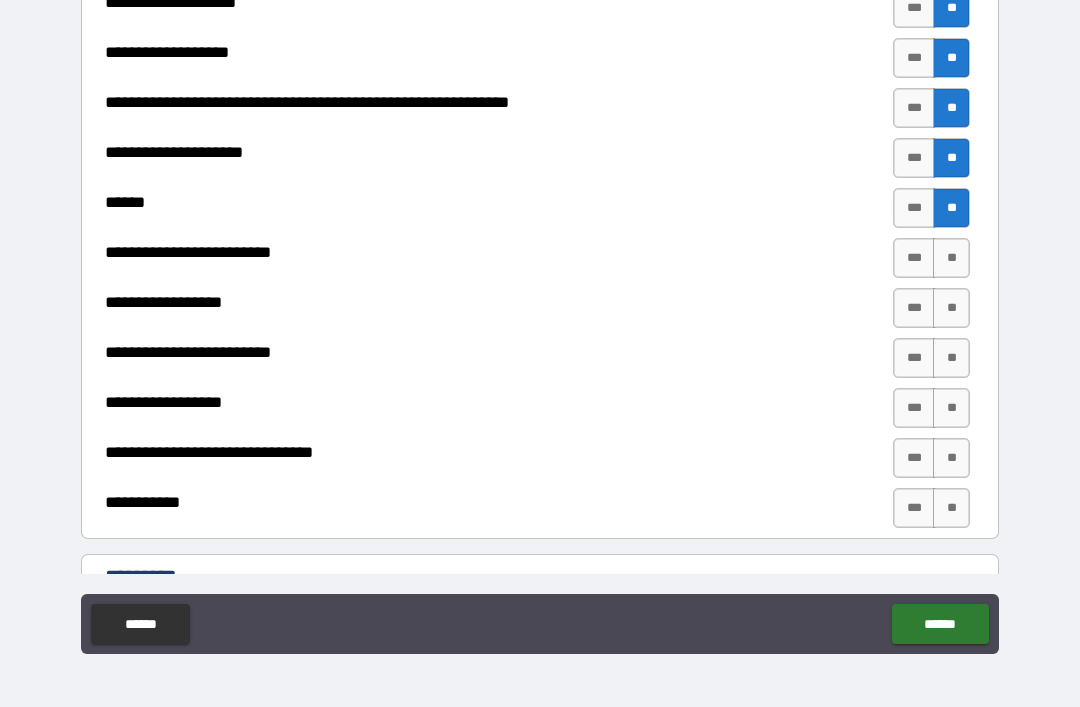 scroll, scrollTop: 1619, scrollLeft: 0, axis: vertical 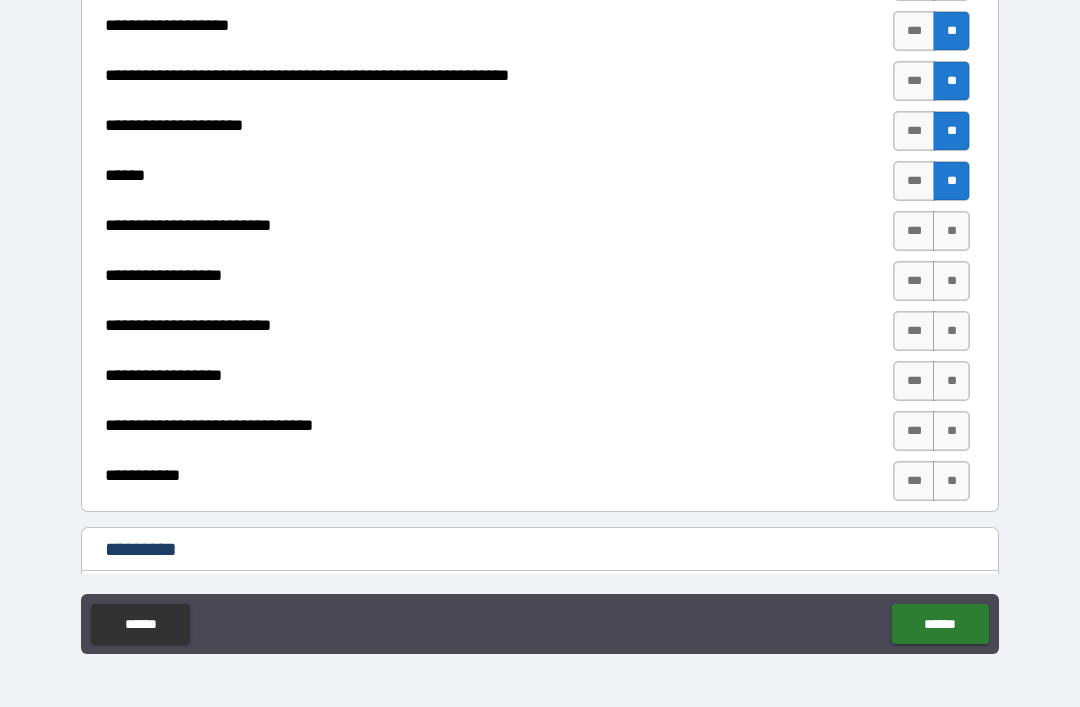 click on "**" at bounding box center (951, 231) 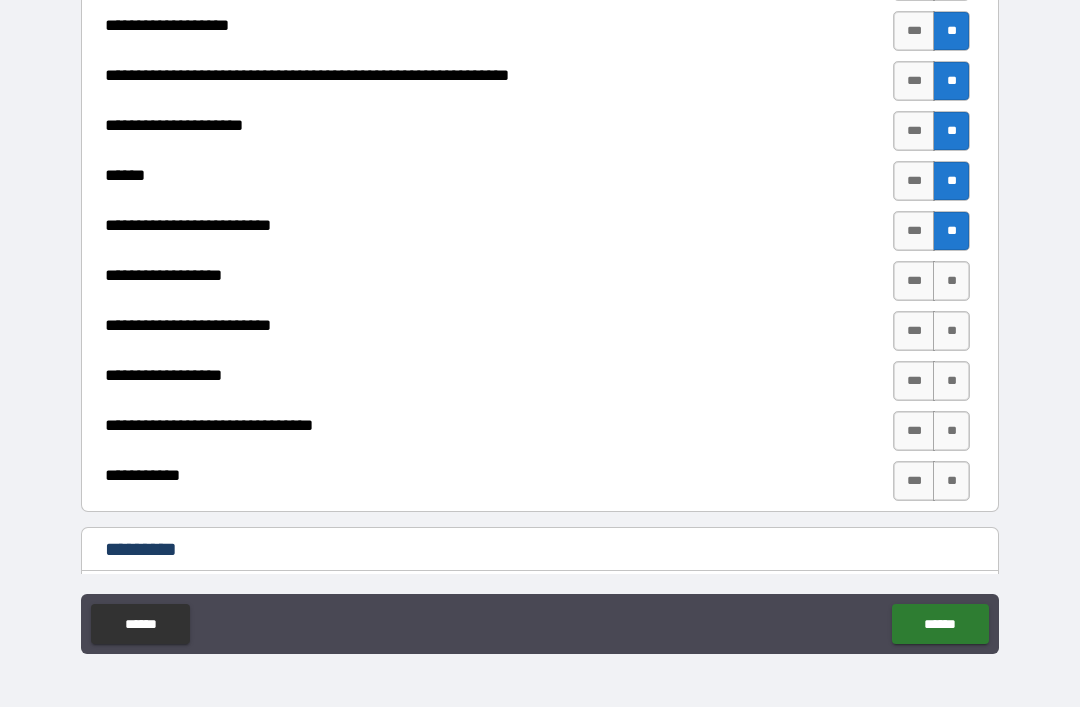 click on "**" at bounding box center [951, 281] 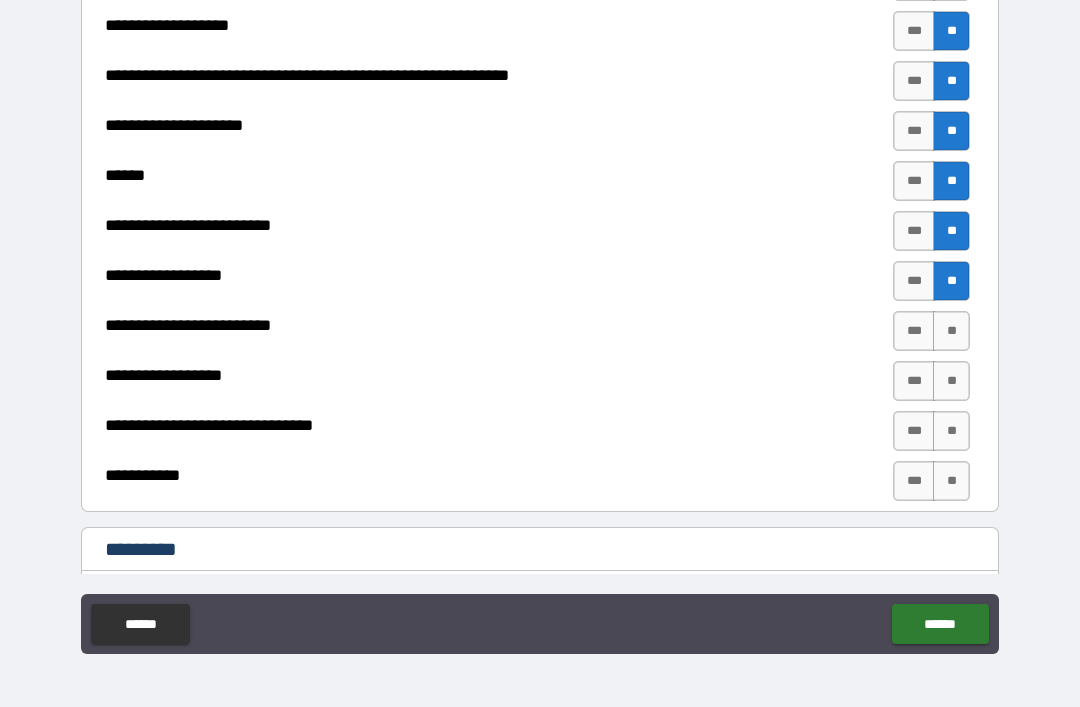 click on "**" at bounding box center (951, 331) 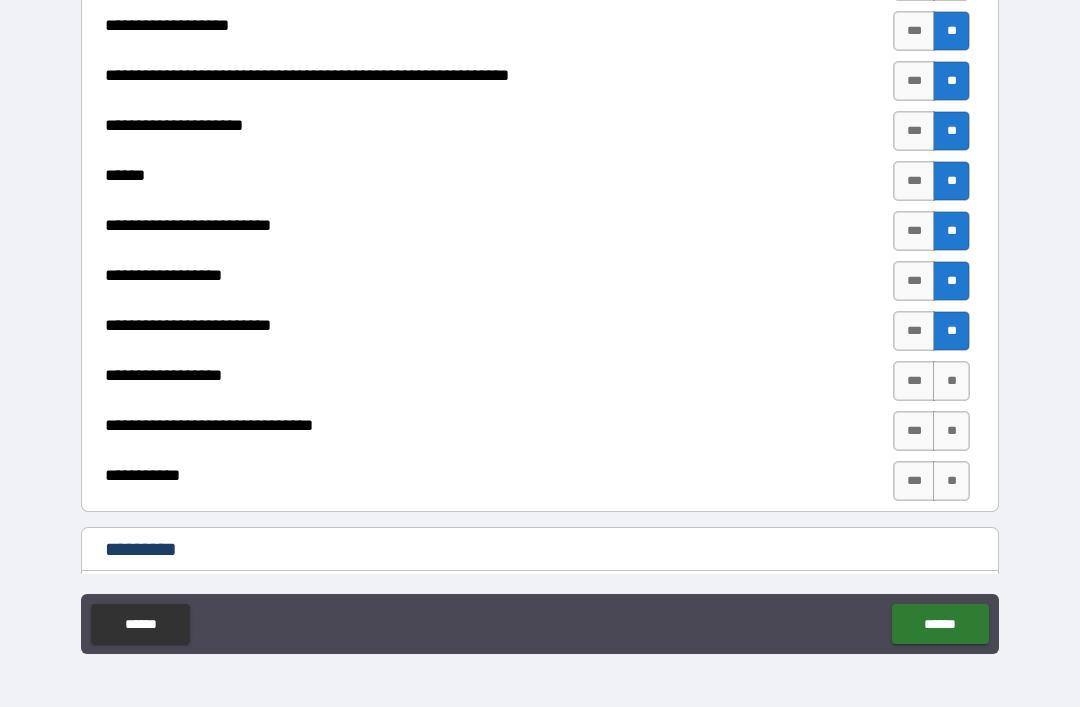 click on "**" at bounding box center [951, 381] 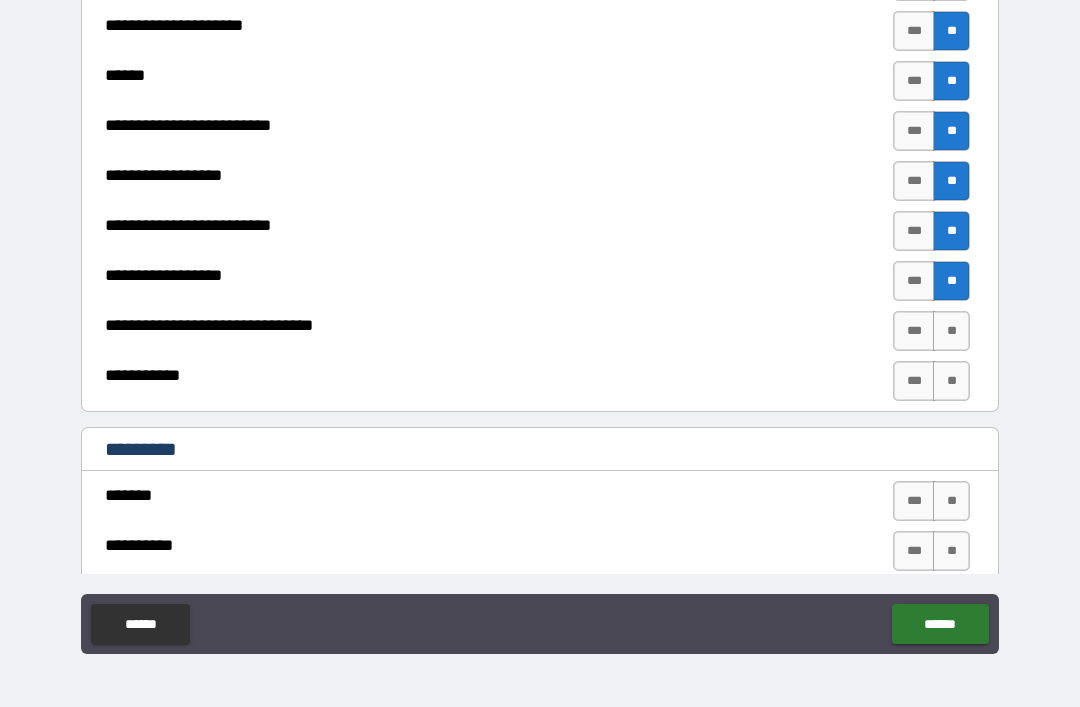 scroll, scrollTop: 1734, scrollLeft: 0, axis: vertical 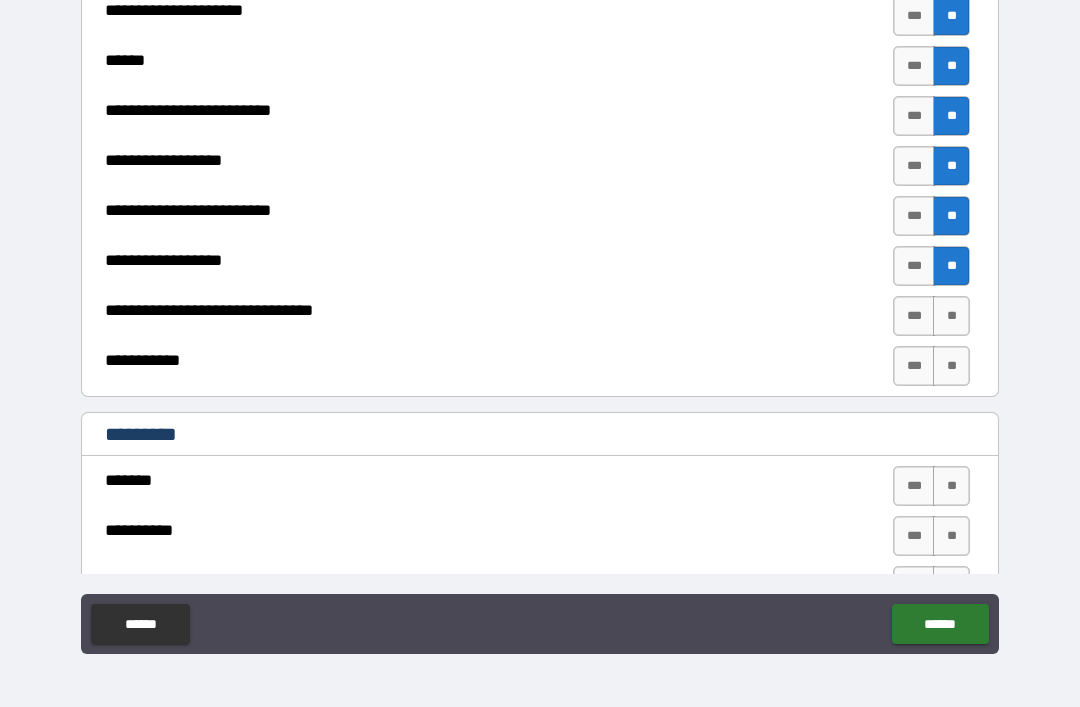 click on "**" at bounding box center (951, 316) 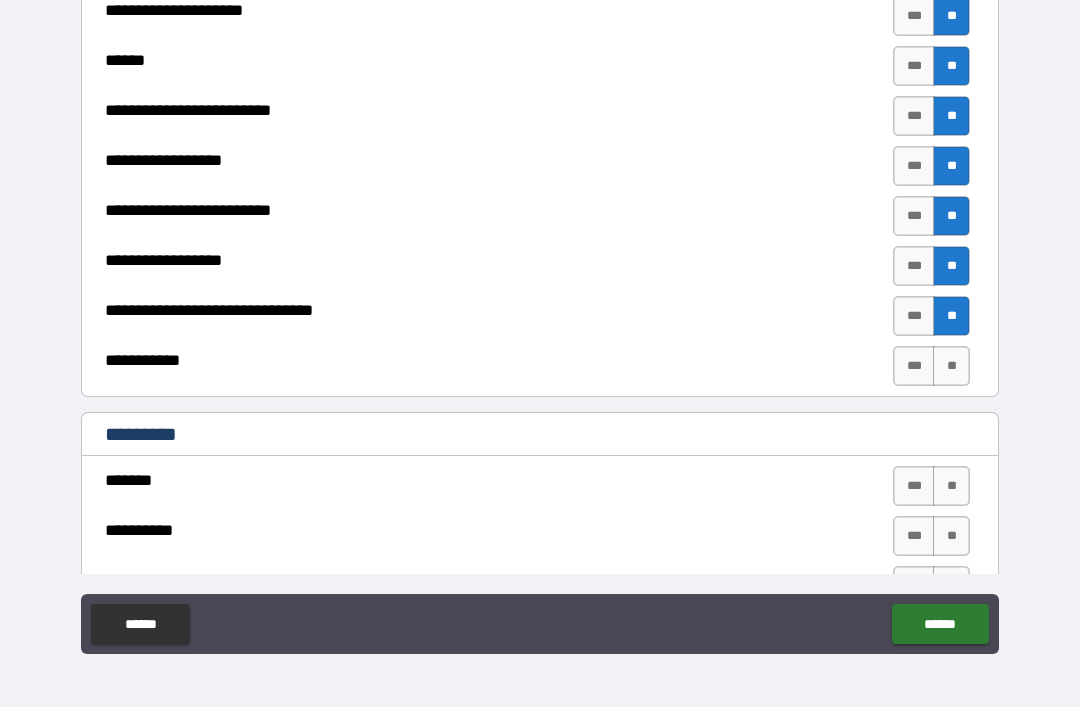 click on "**" at bounding box center (951, 366) 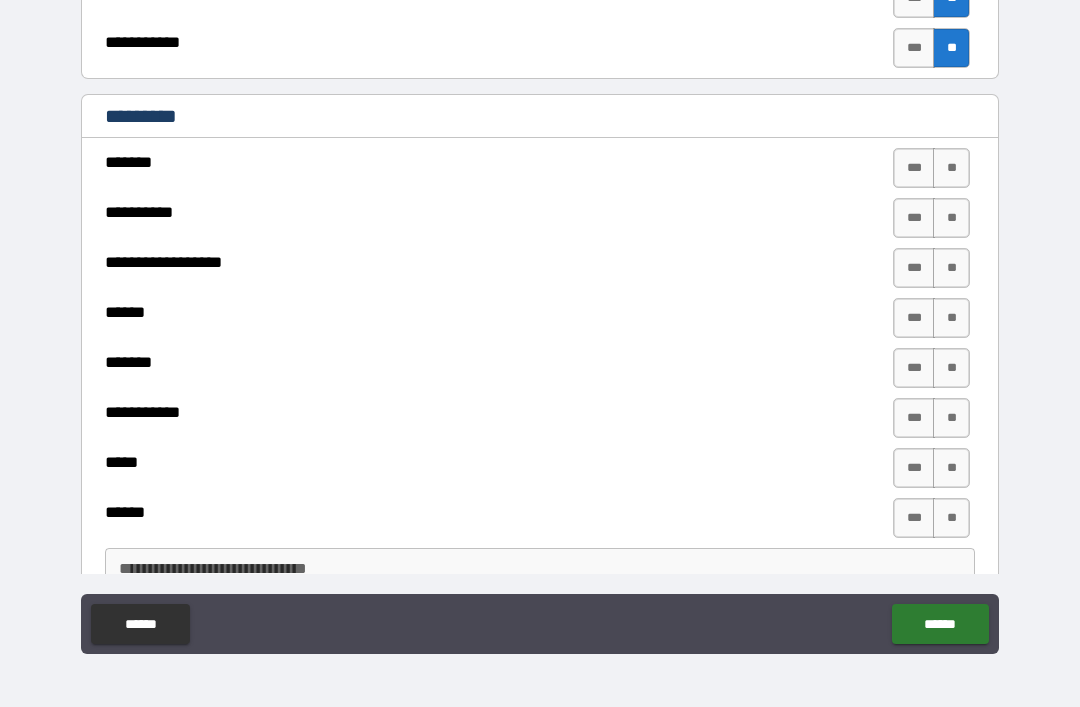 scroll, scrollTop: 2055, scrollLeft: 0, axis: vertical 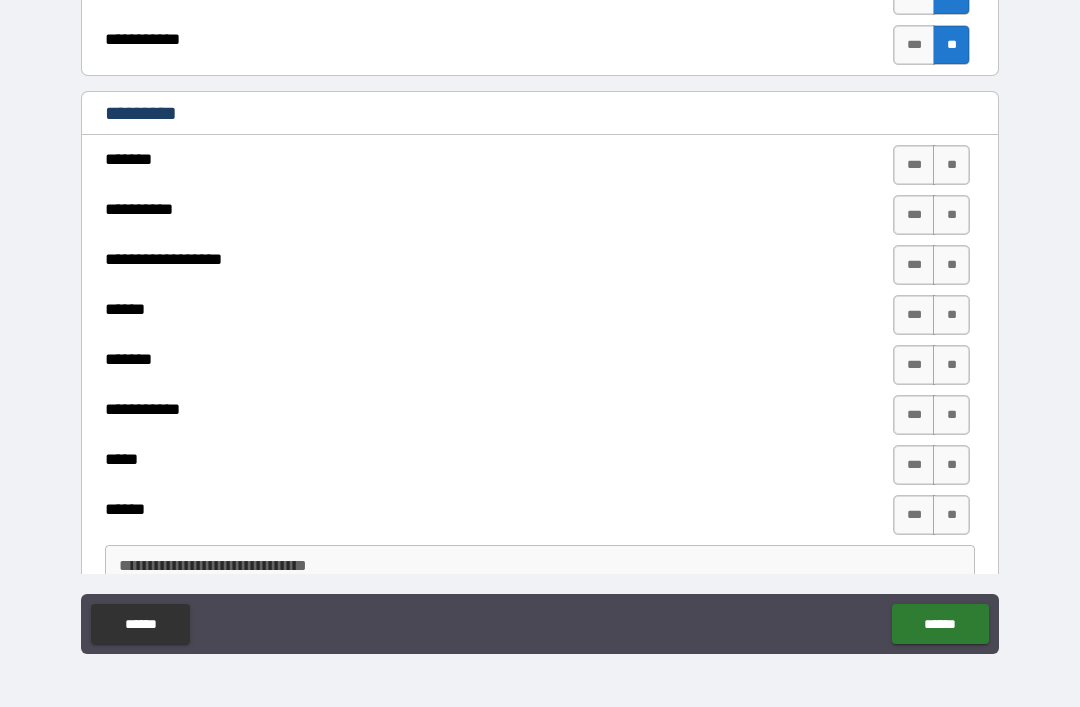 click on "**" at bounding box center [951, 165] 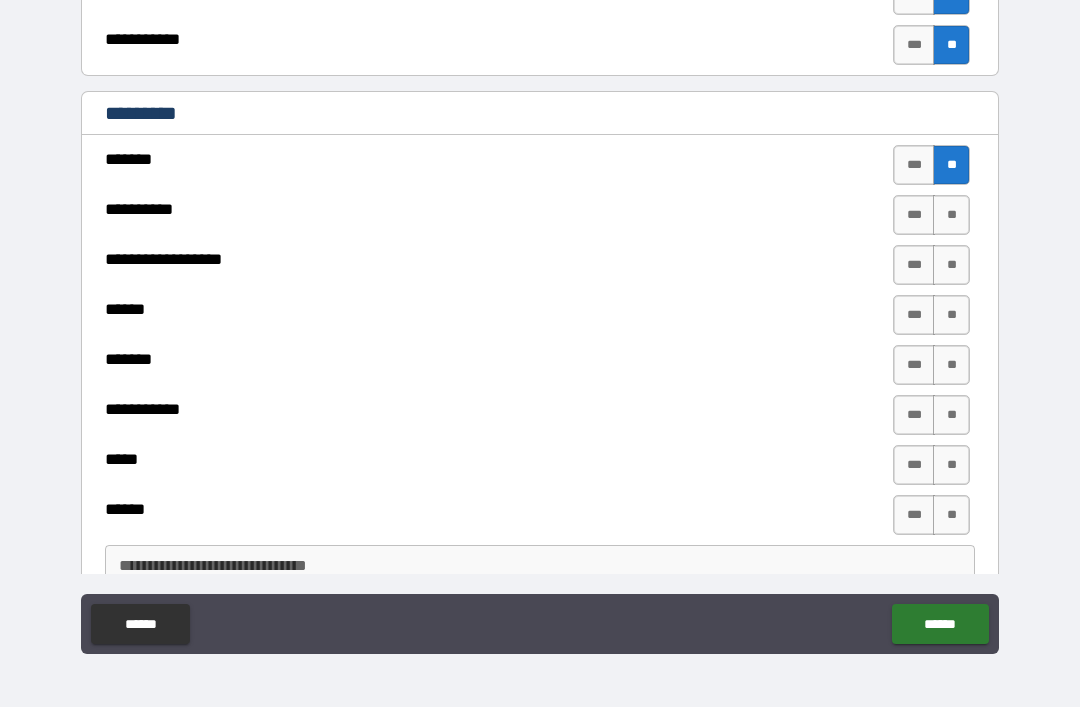 click on "**" at bounding box center (951, 265) 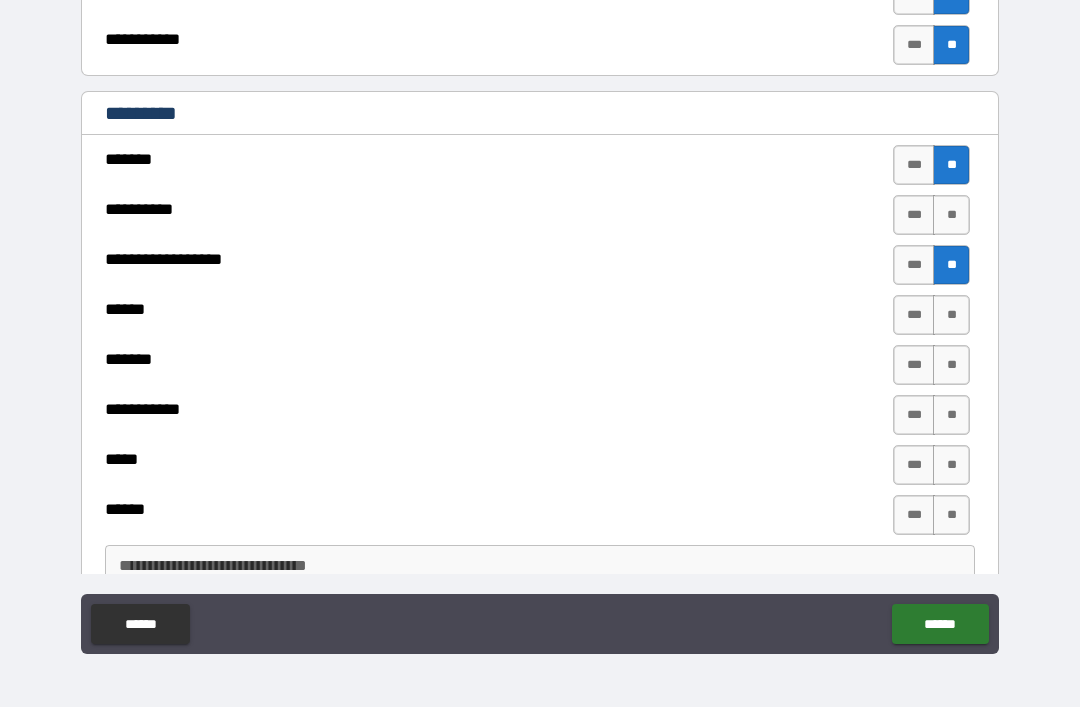 click on "**" at bounding box center (951, 215) 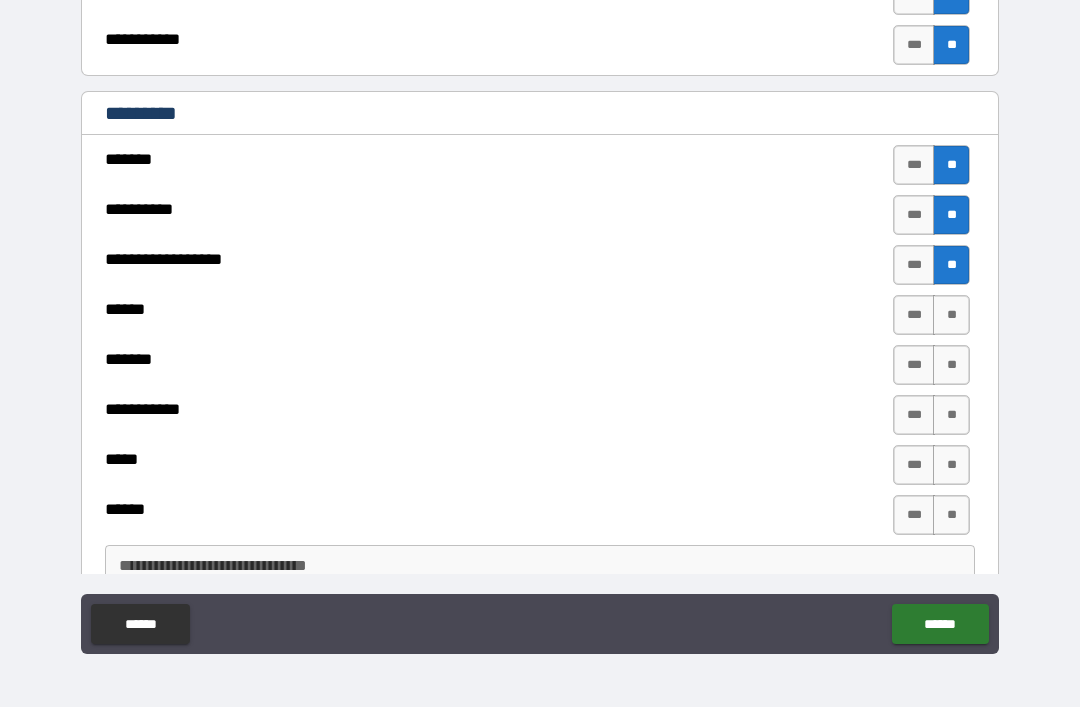 click on "**" at bounding box center (951, 315) 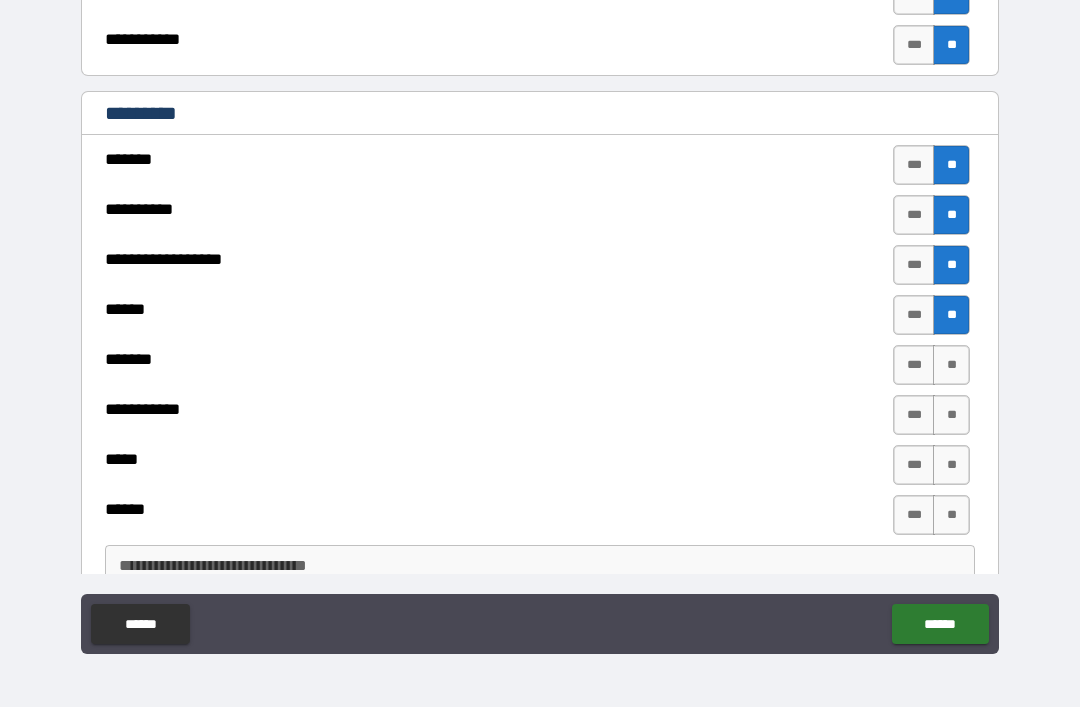 click on "**" at bounding box center [951, 365] 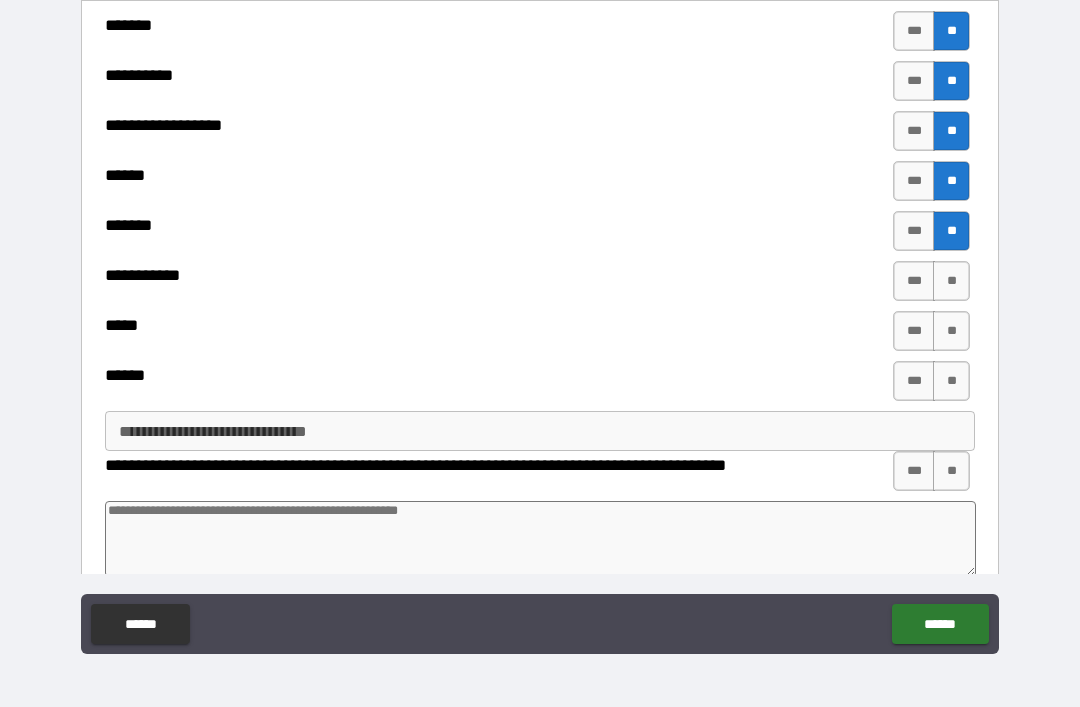 scroll, scrollTop: 2193, scrollLeft: 0, axis: vertical 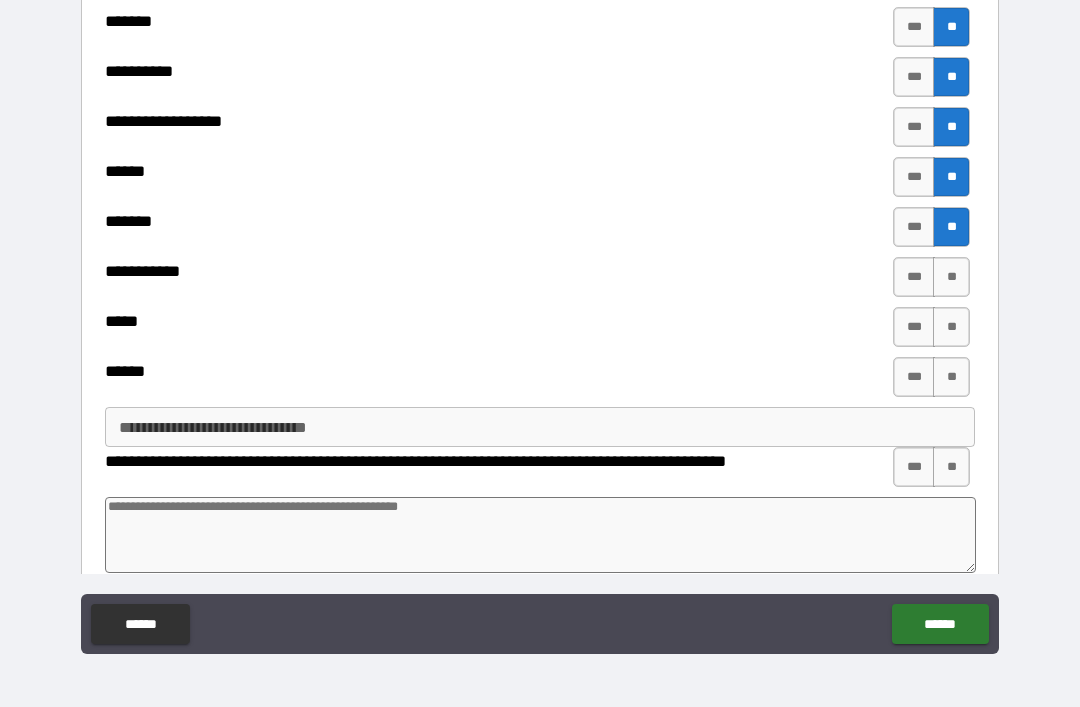 click on "**" at bounding box center [951, 277] 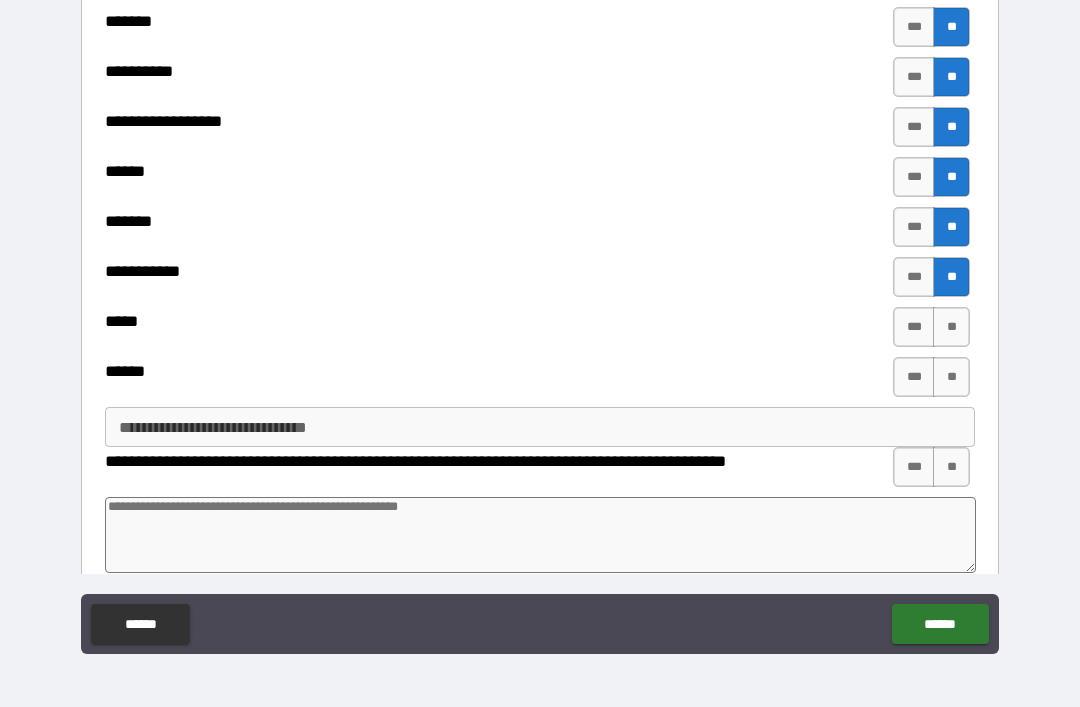 click on "**" at bounding box center (951, 327) 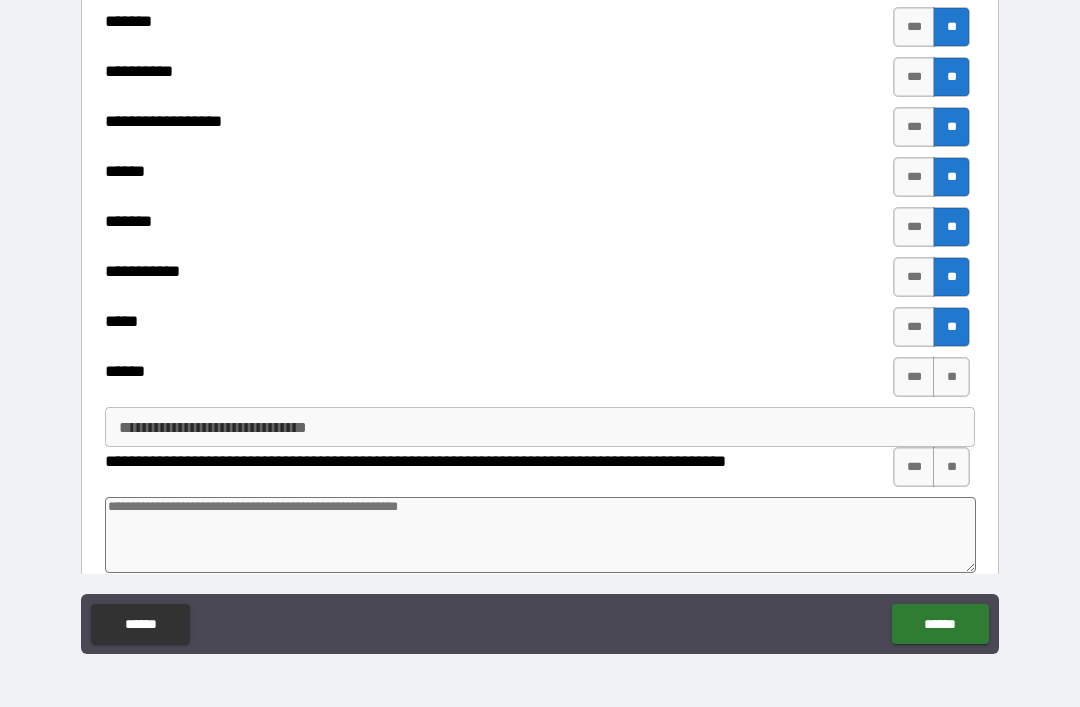 click on "**" at bounding box center [951, 377] 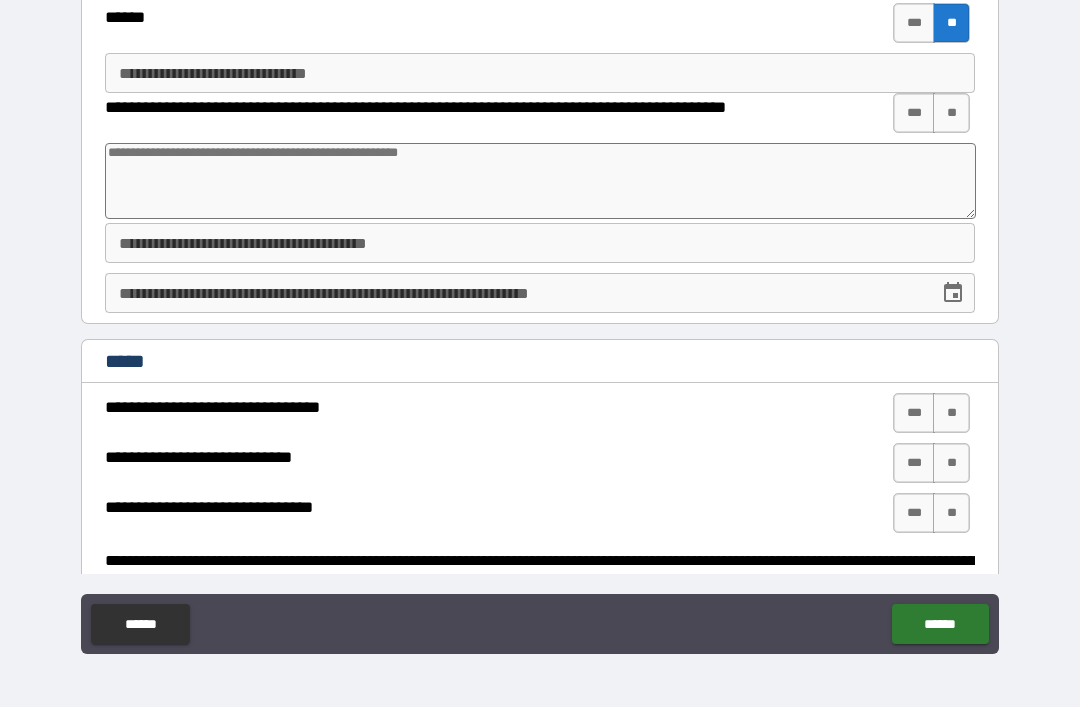scroll, scrollTop: 2544, scrollLeft: 0, axis: vertical 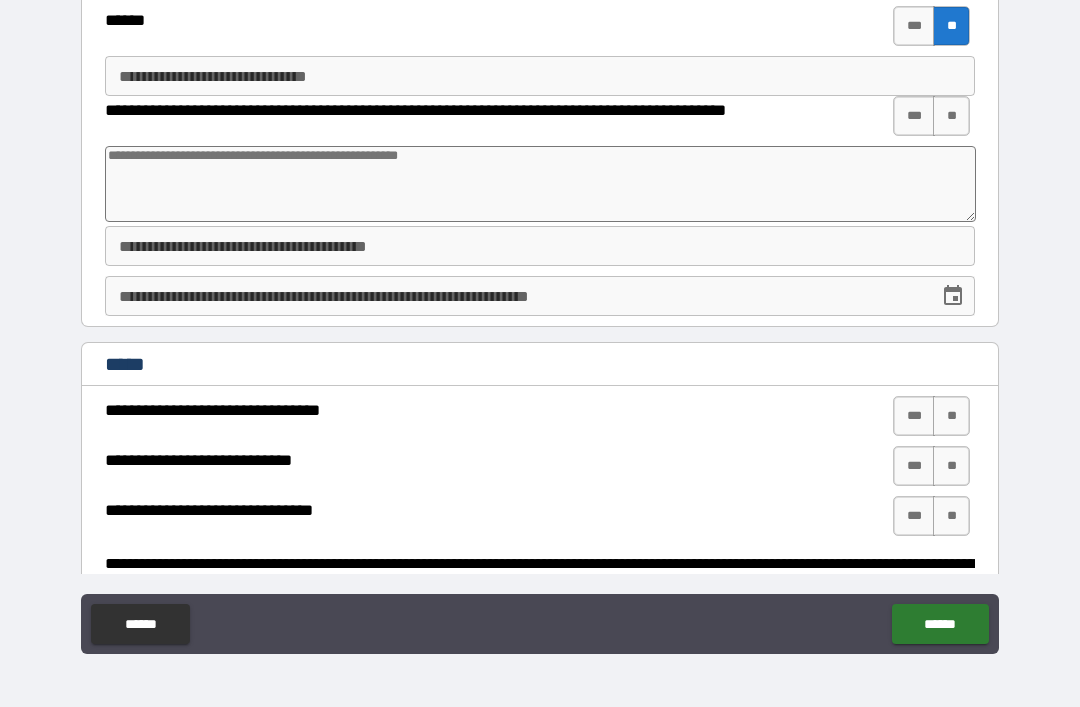 click on "**" at bounding box center (951, 116) 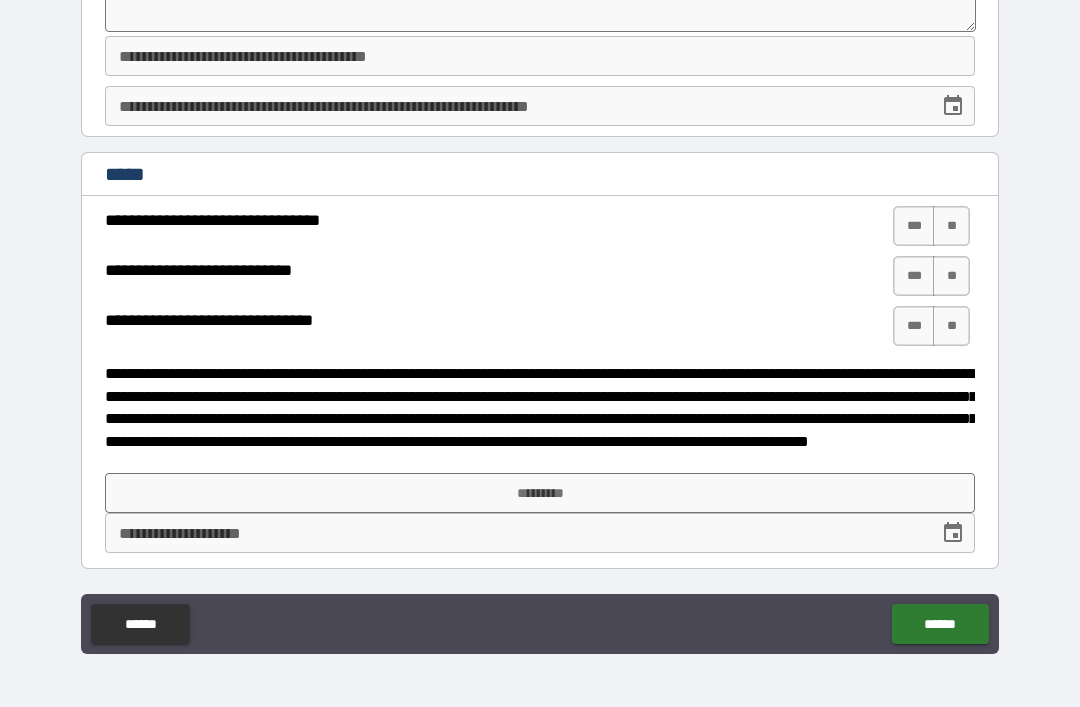 scroll, scrollTop: 2734, scrollLeft: 0, axis: vertical 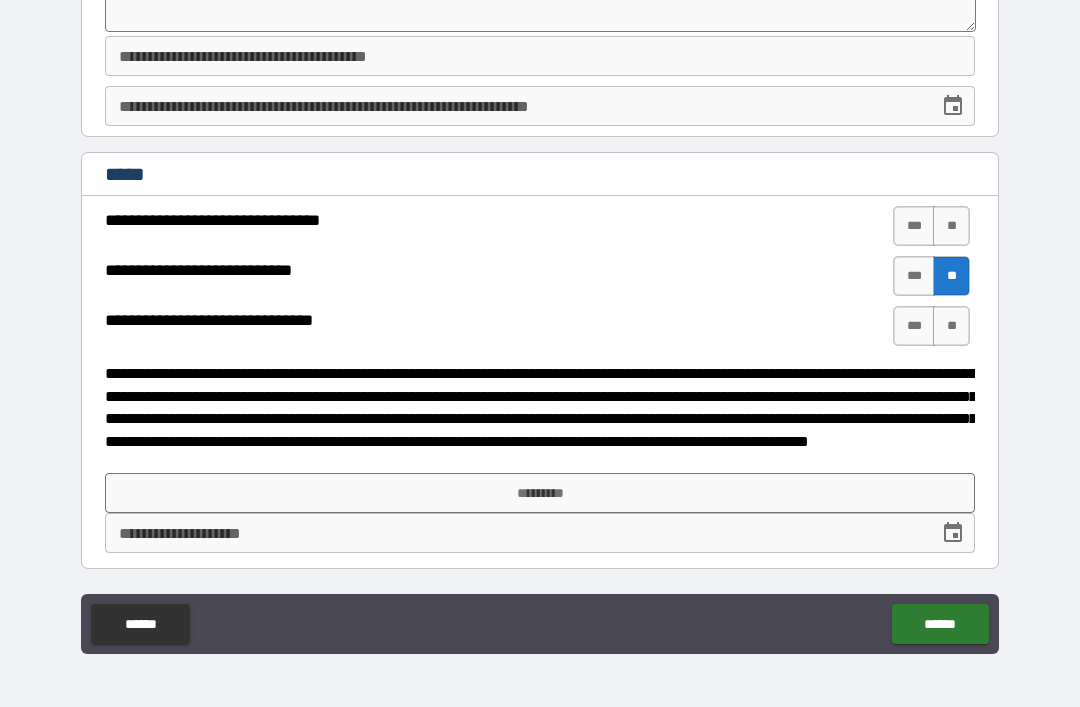 click on "**" at bounding box center [951, 326] 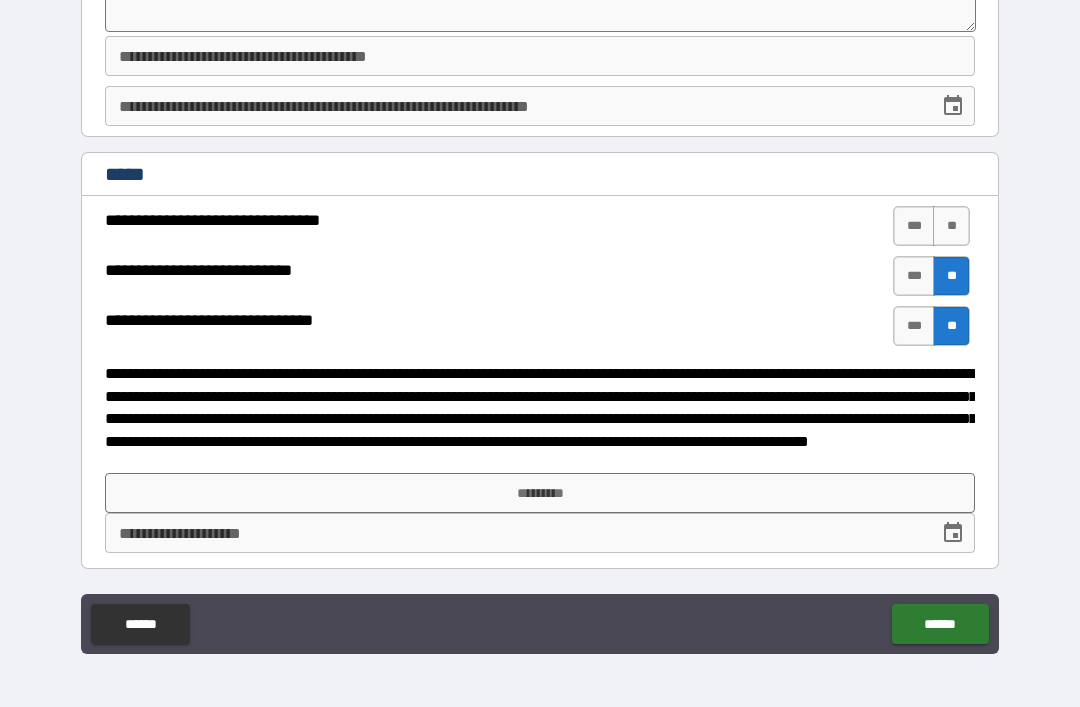 click on "**" at bounding box center (951, 226) 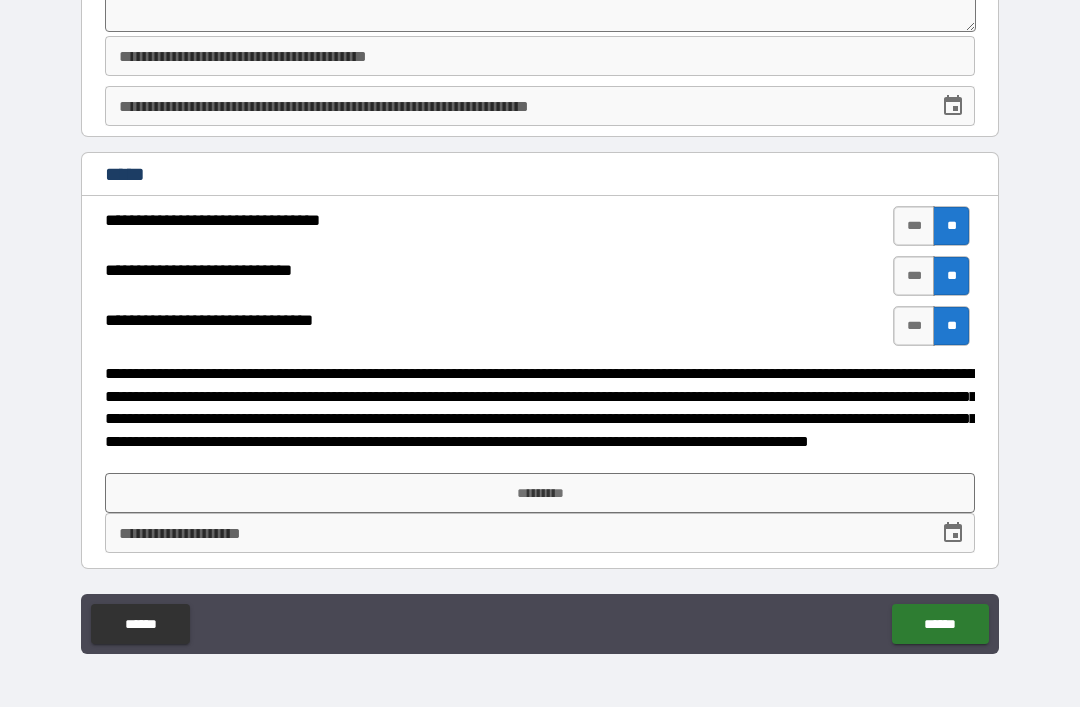 scroll, scrollTop: 2734, scrollLeft: 0, axis: vertical 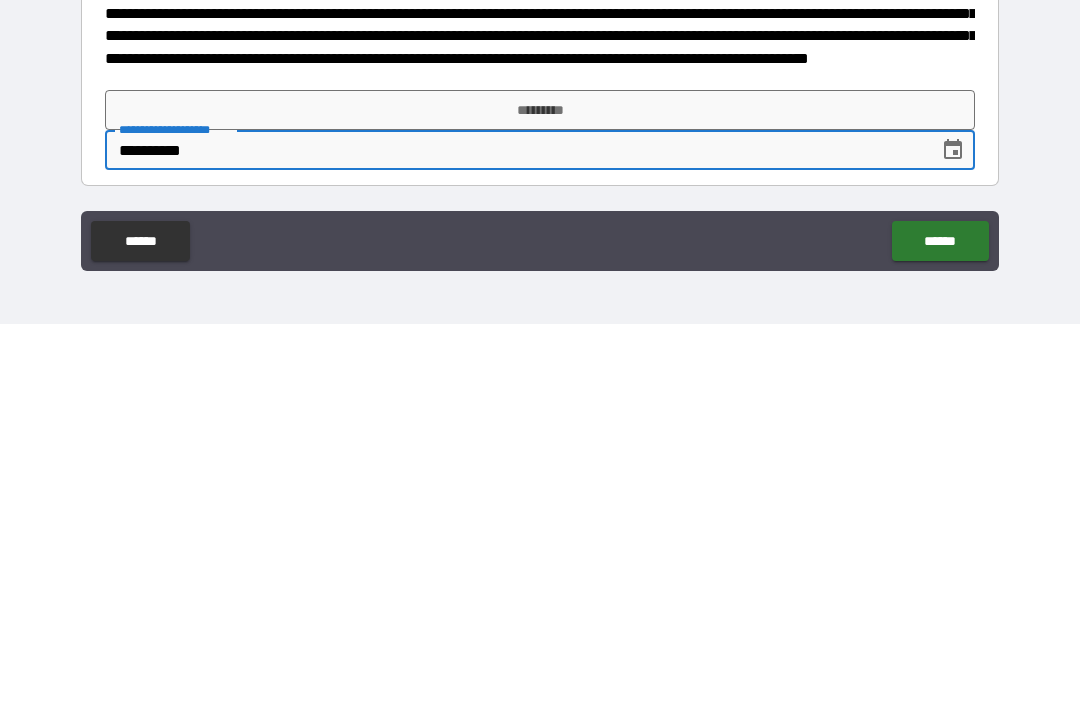 click on "*********" at bounding box center [540, 493] 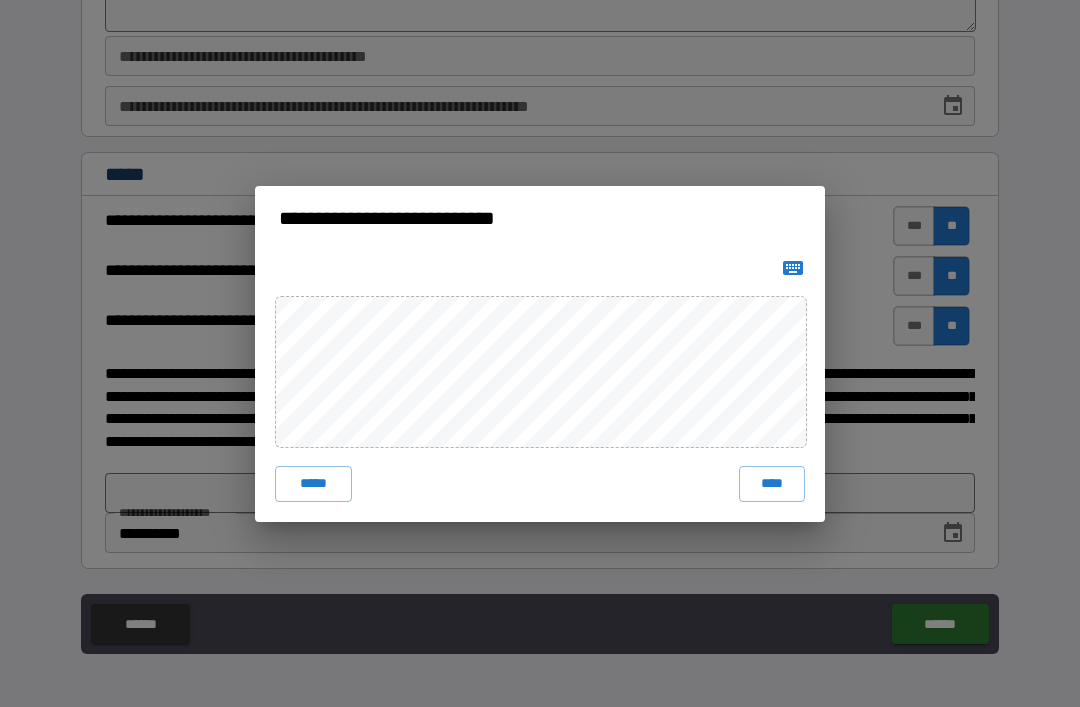 click on "***** ****" at bounding box center [540, 386] 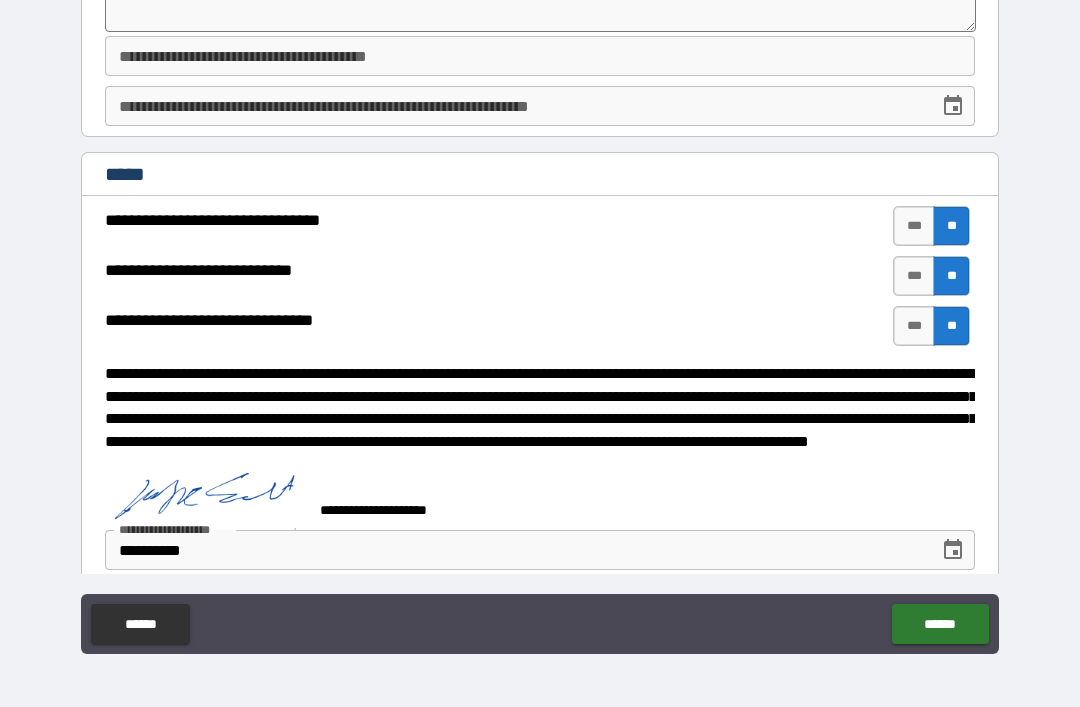 scroll, scrollTop: 2724, scrollLeft: 0, axis: vertical 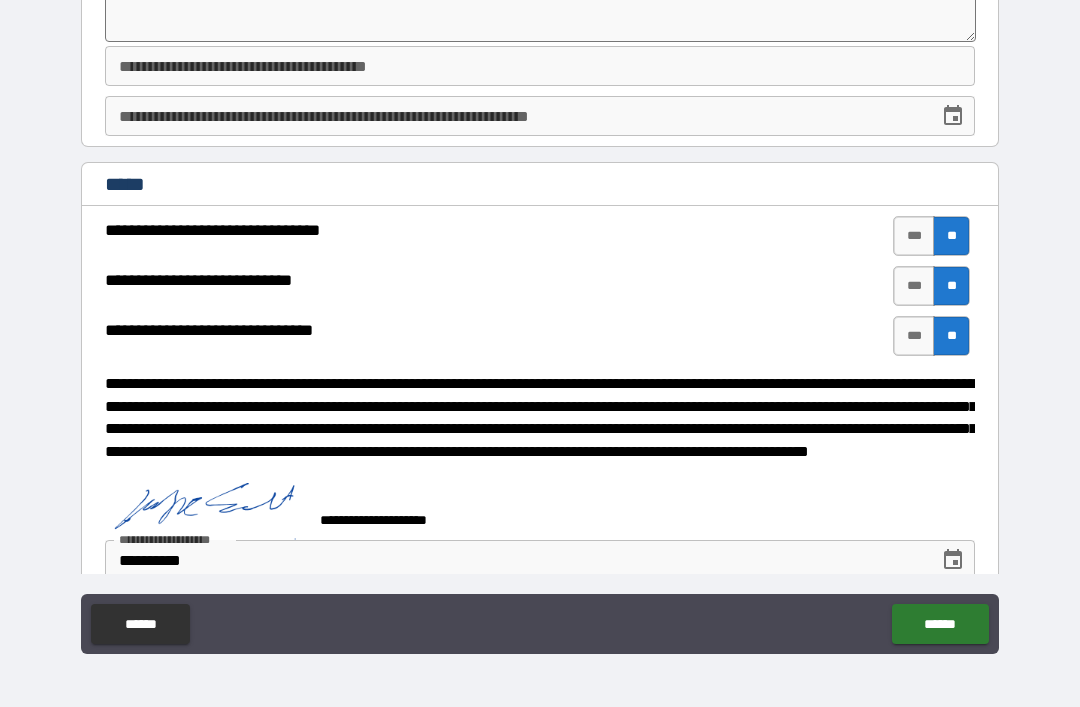 click on "******" at bounding box center (940, 624) 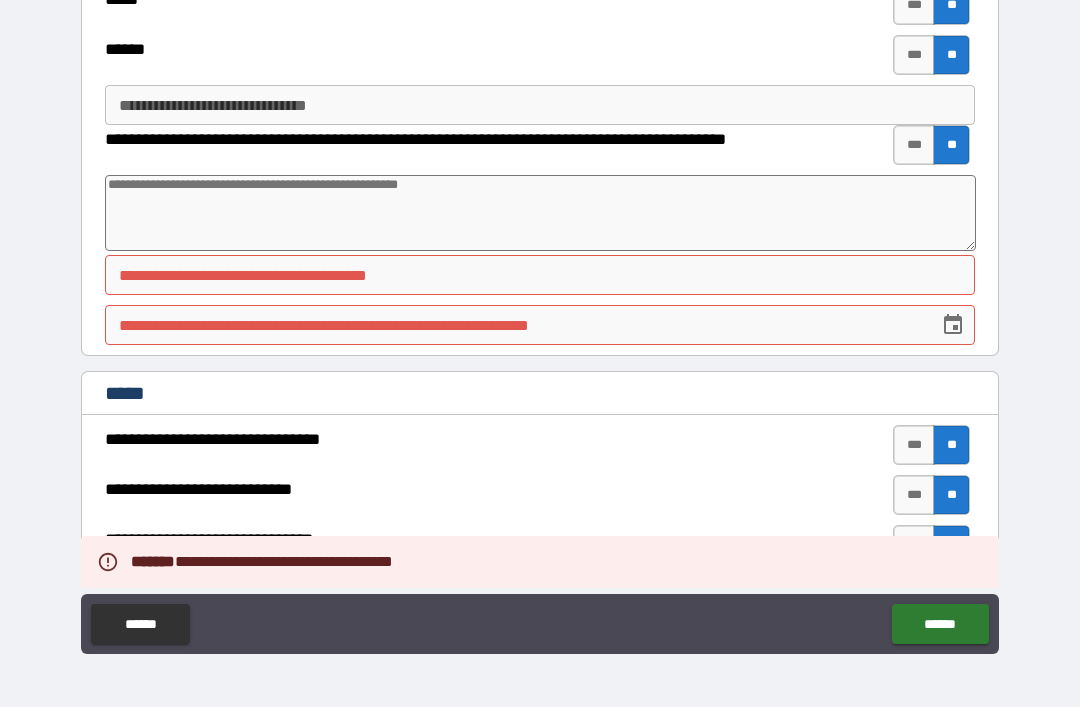 scroll, scrollTop: 2511, scrollLeft: 0, axis: vertical 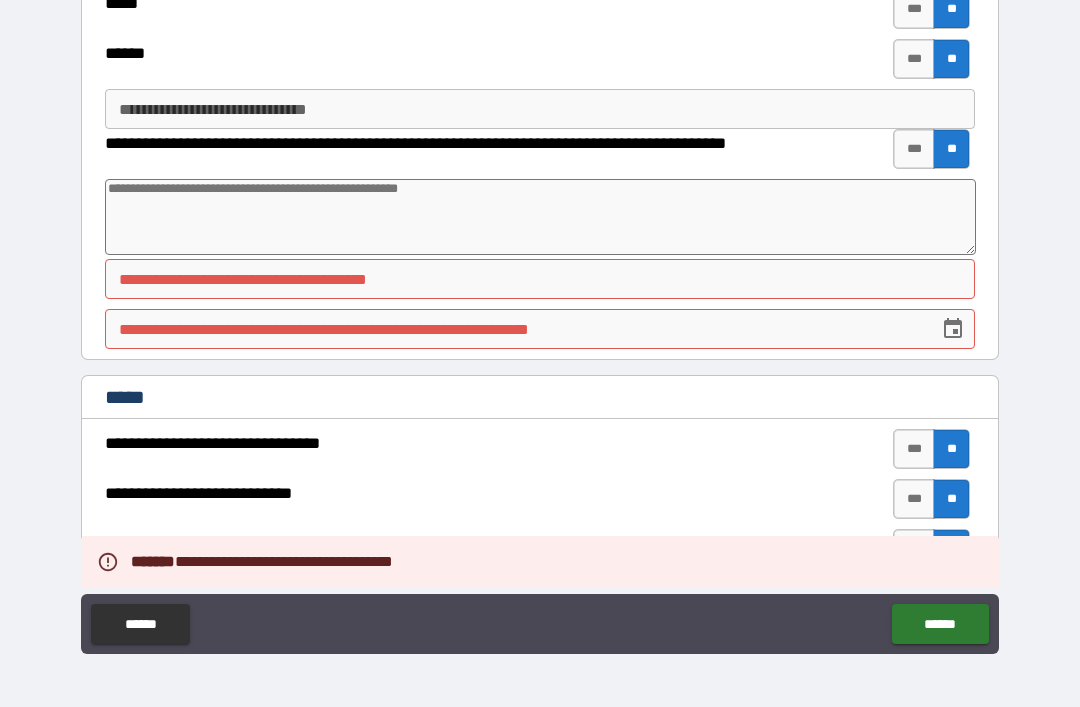click on "**********" at bounding box center (540, 279) 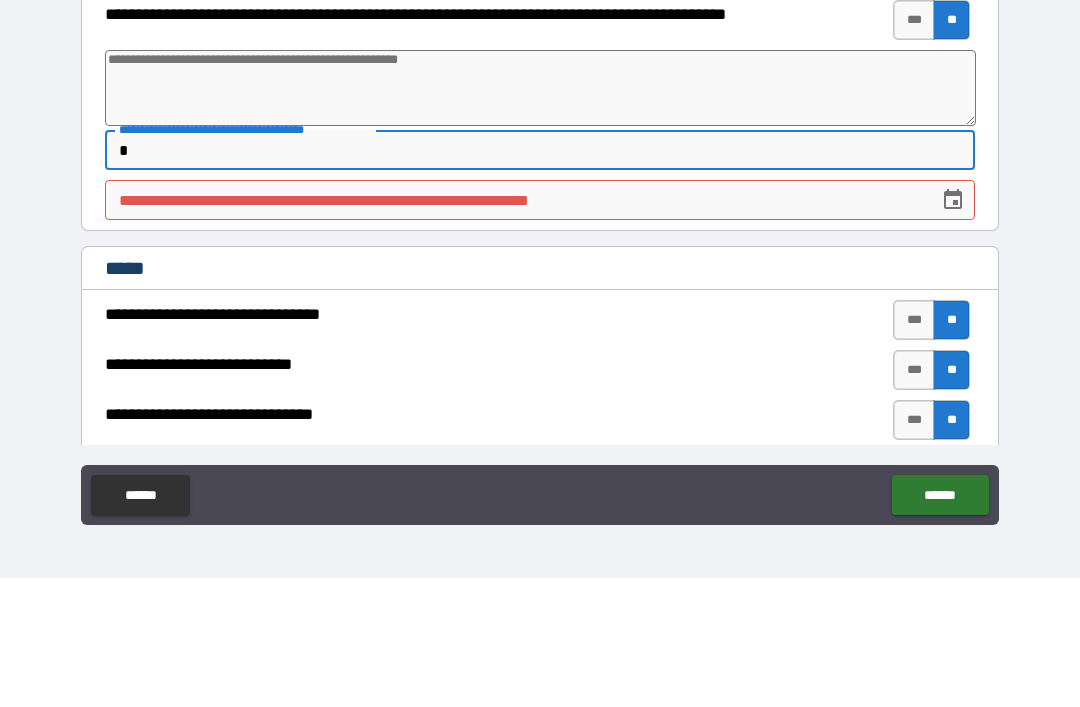 click on "**********" at bounding box center (515, 329) 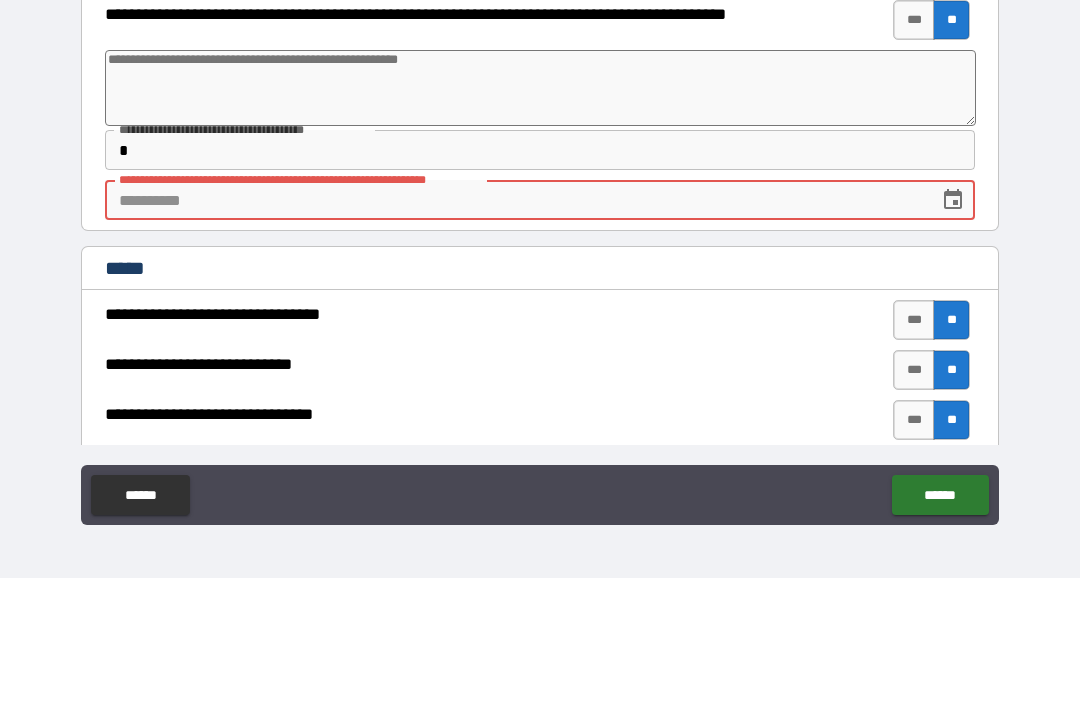 click on "*" at bounding box center [540, 279] 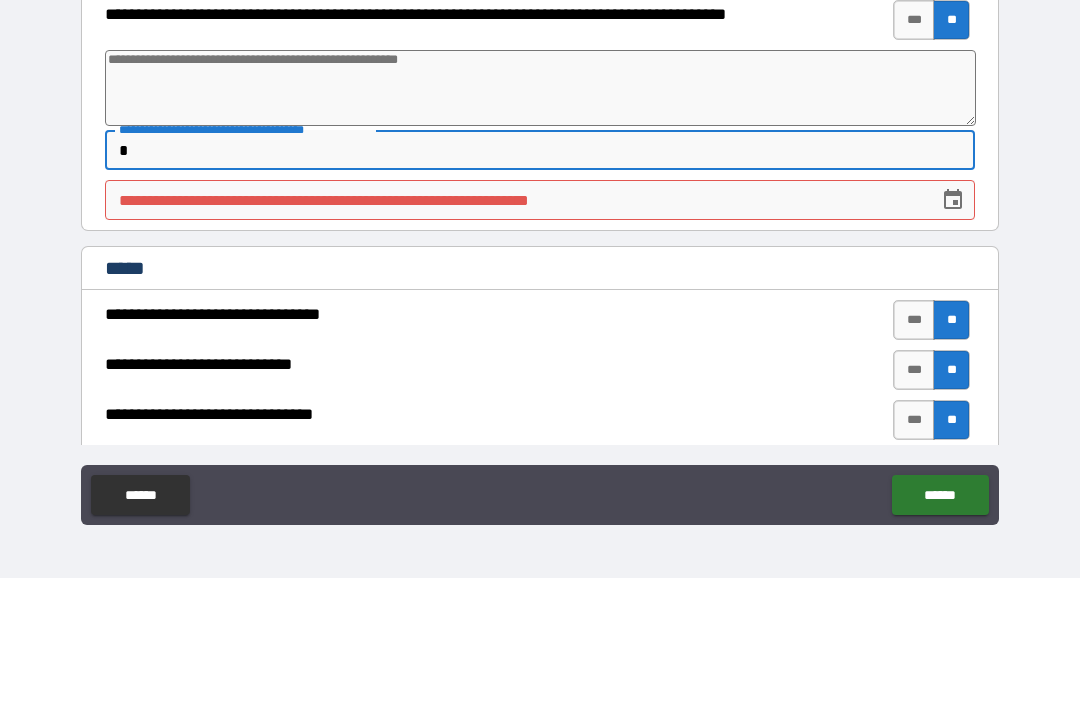 scroll, scrollTop: 2544, scrollLeft: 0, axis: vertical 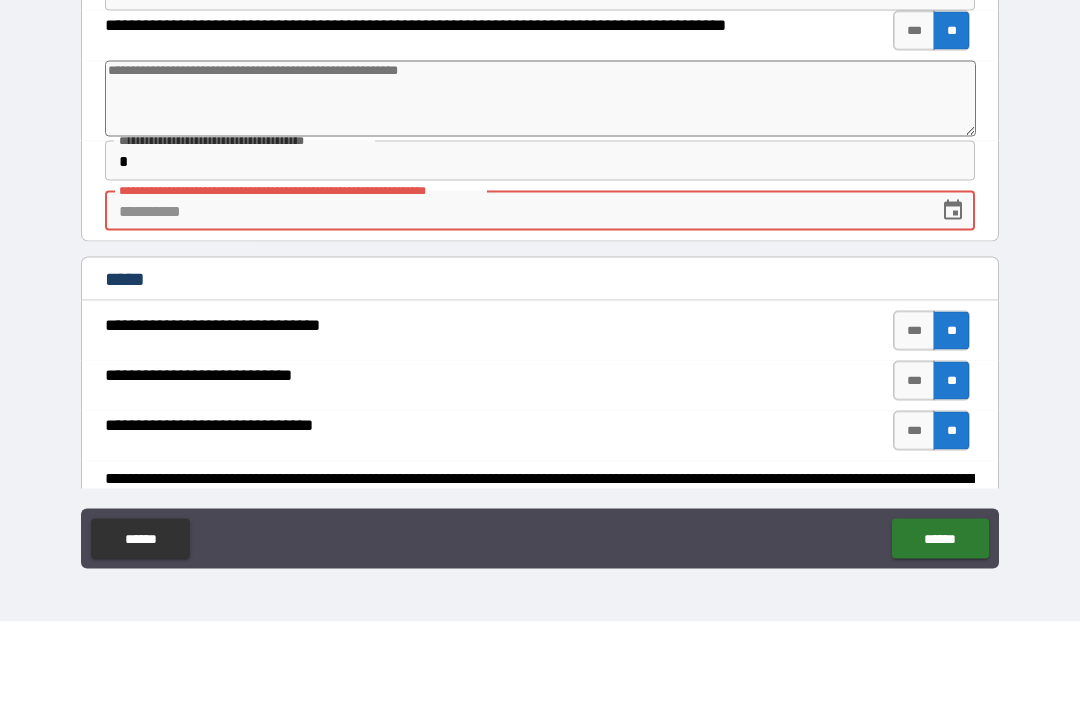 click on "*" at bounding box center (540, 246) 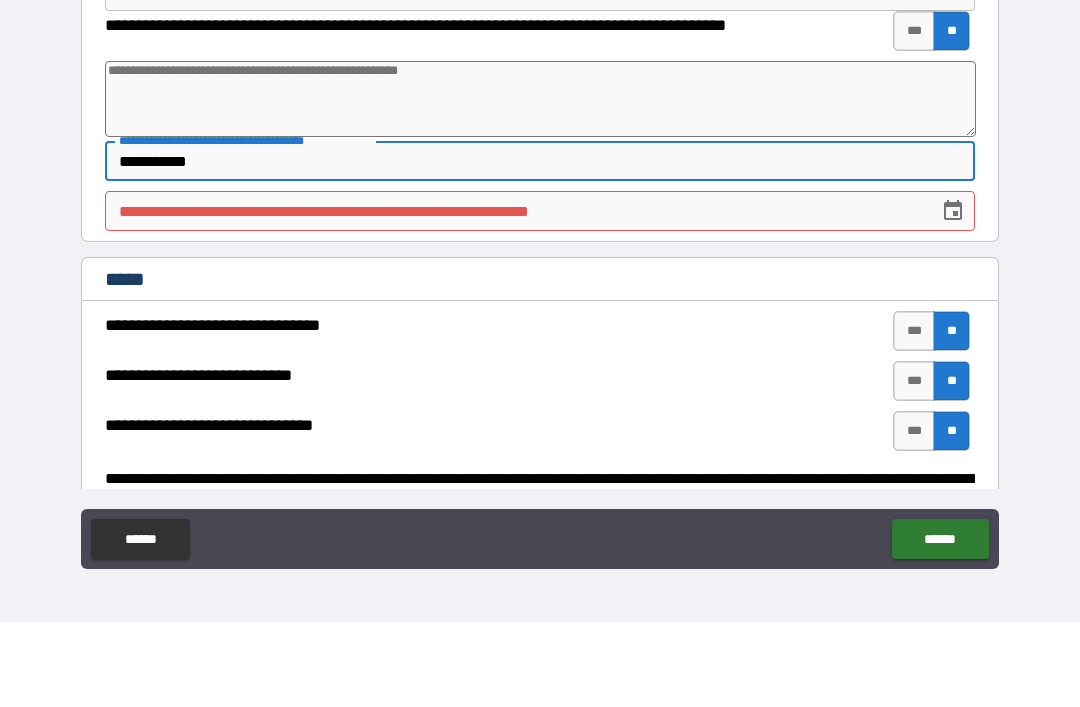 click on "**********" at bounding box center [540, 246] 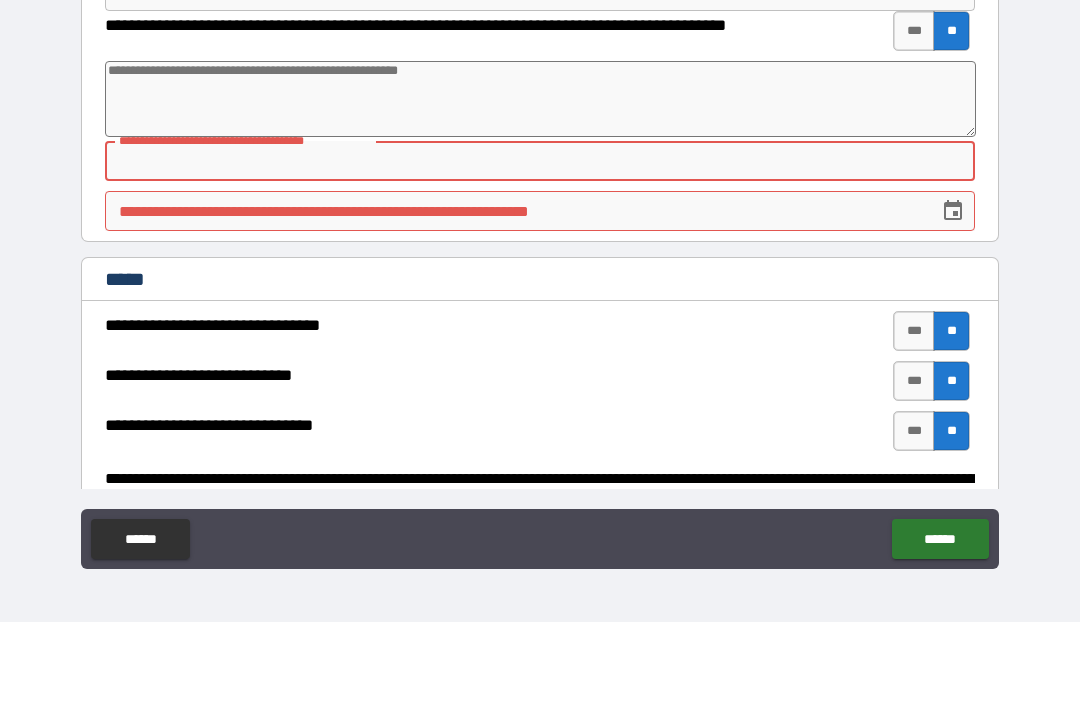 click on "**********" at bounding box center [540, 324] 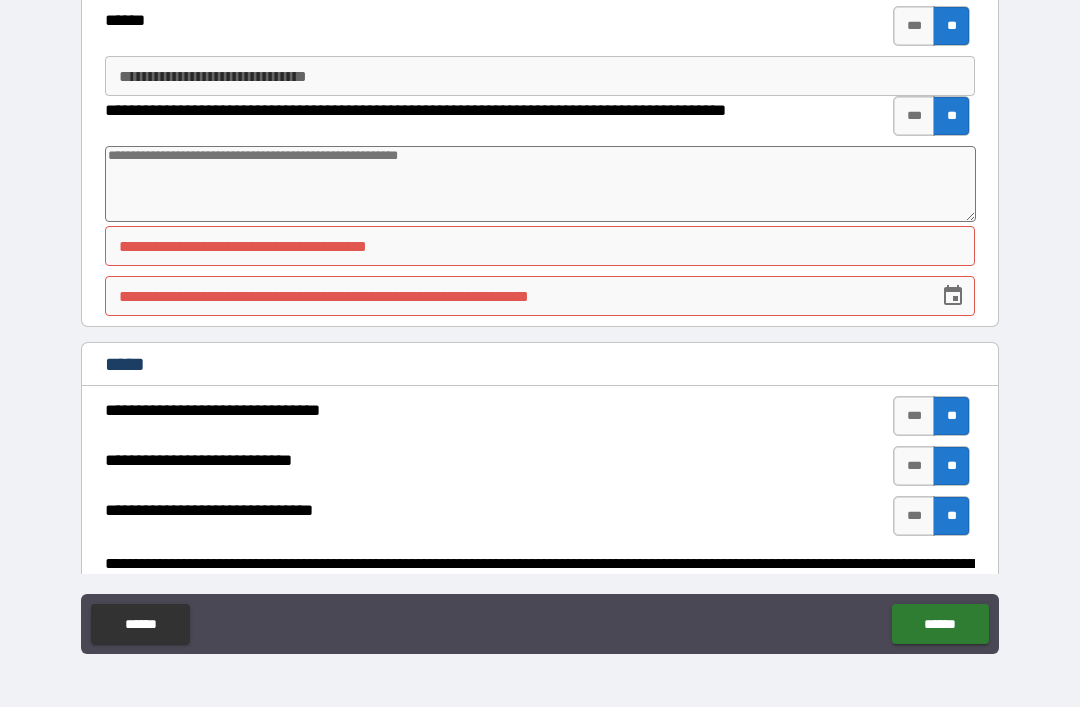 click on "**********" at bounding box center (540, 246) 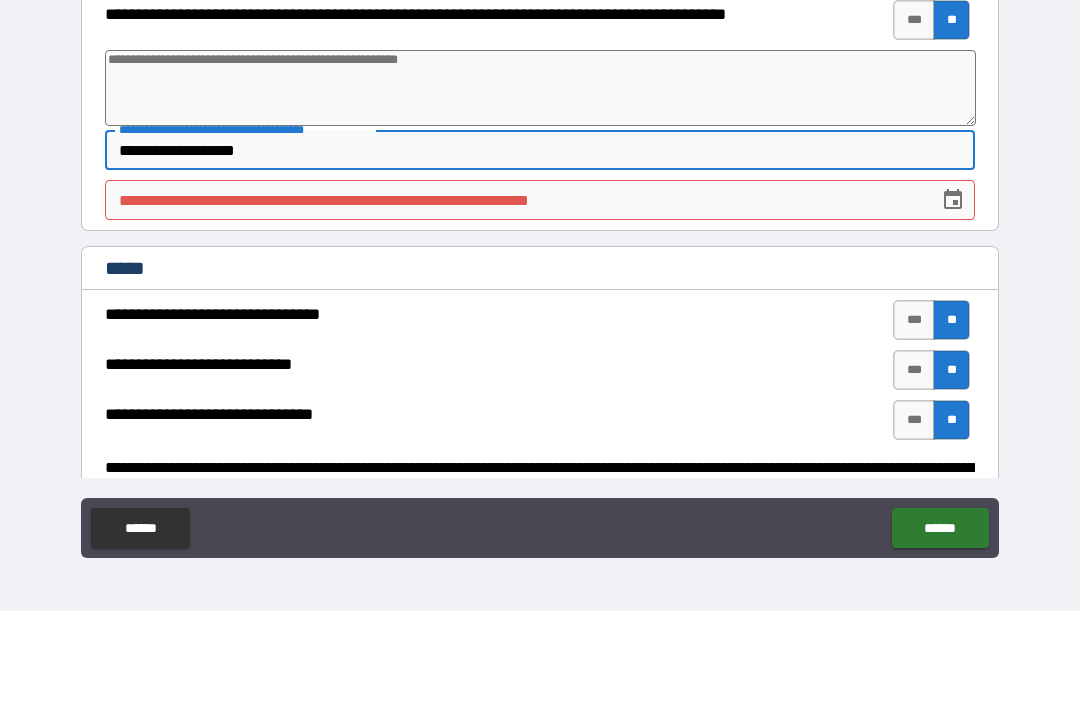 click on "**********" at bounding box center [540, 246] 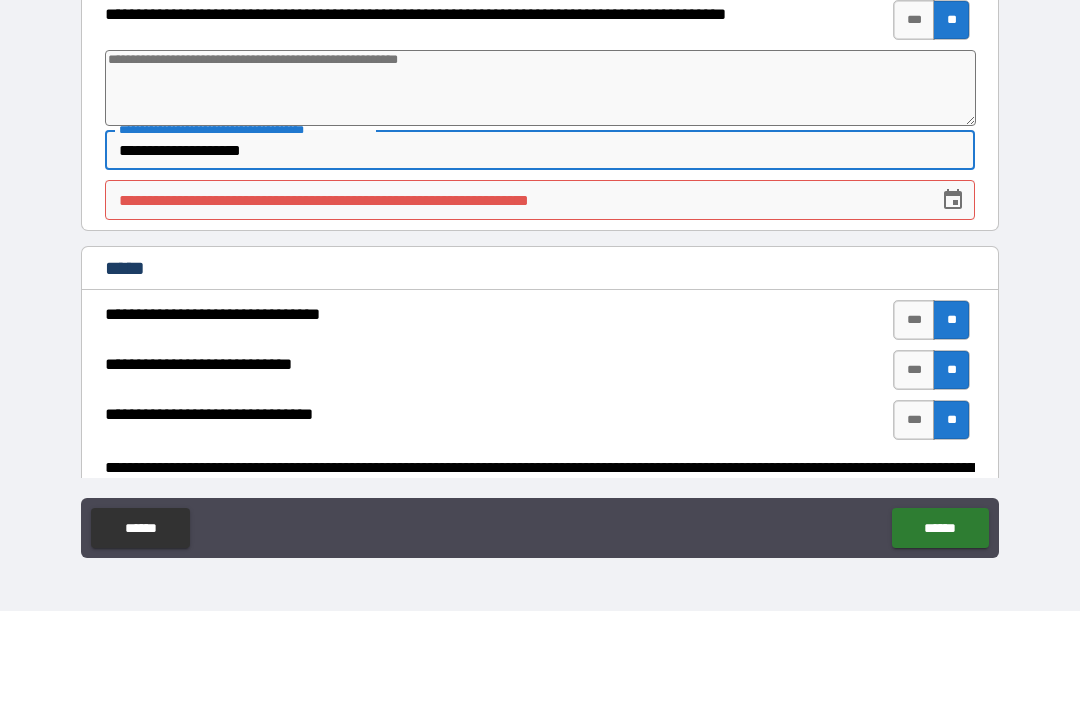 click on "**********" at bounding box center [540, 246] 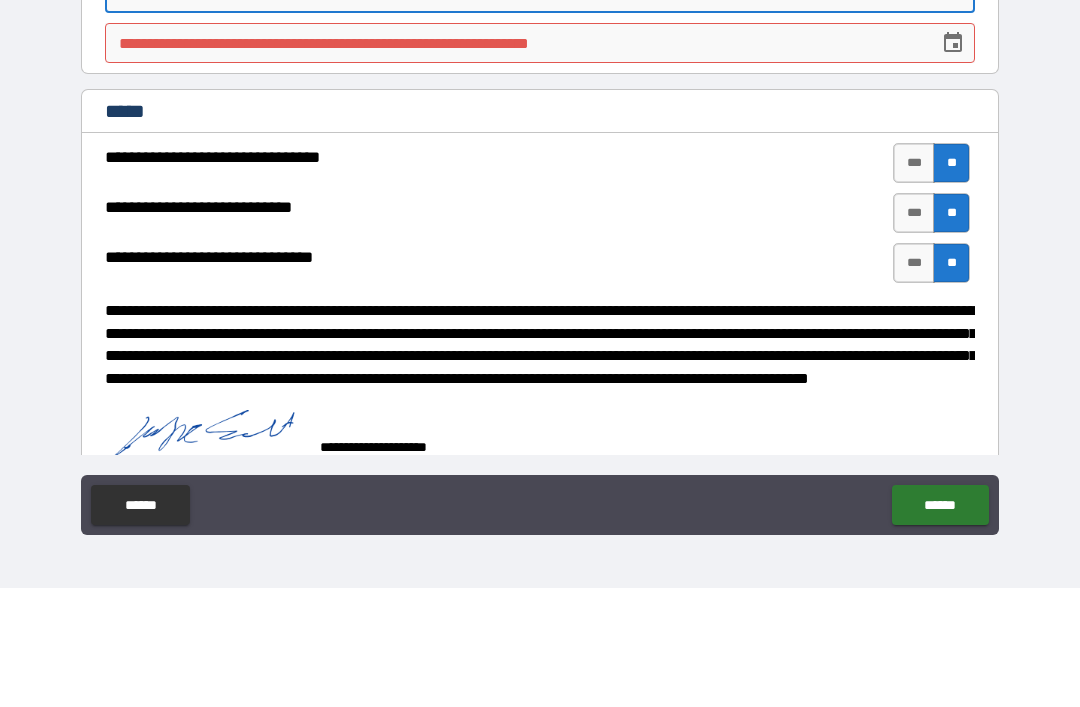 scroll, scrollTop: 2696, scrollLeft: 0, axis: vertical 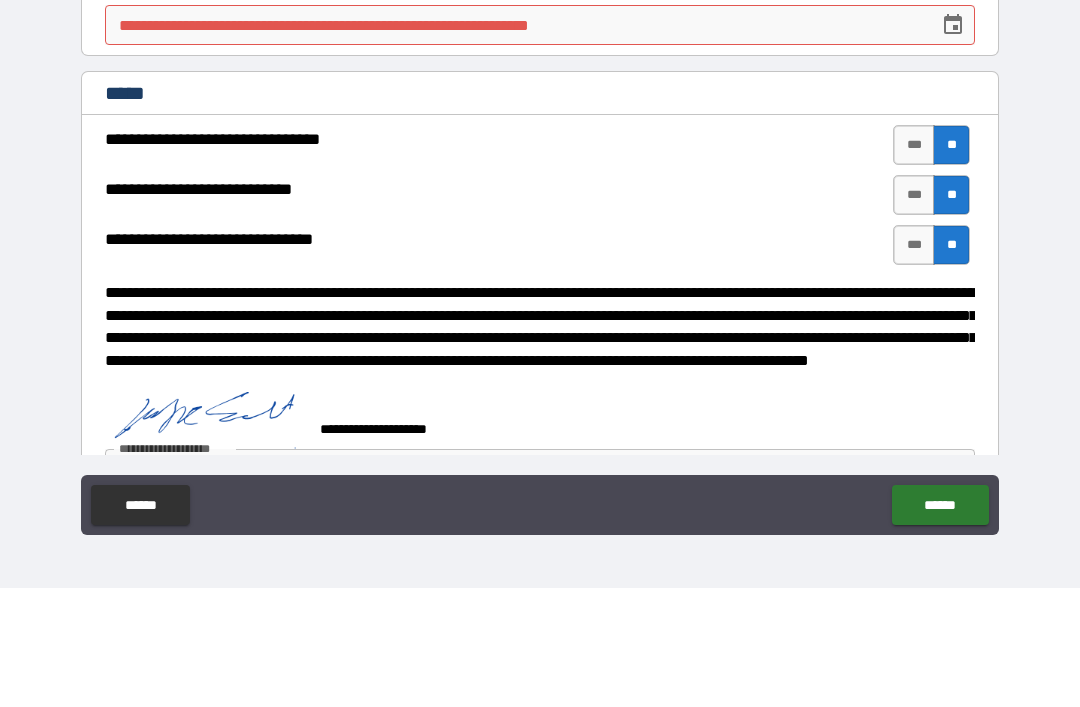 click on "**********" at bounding box center (515, 144) 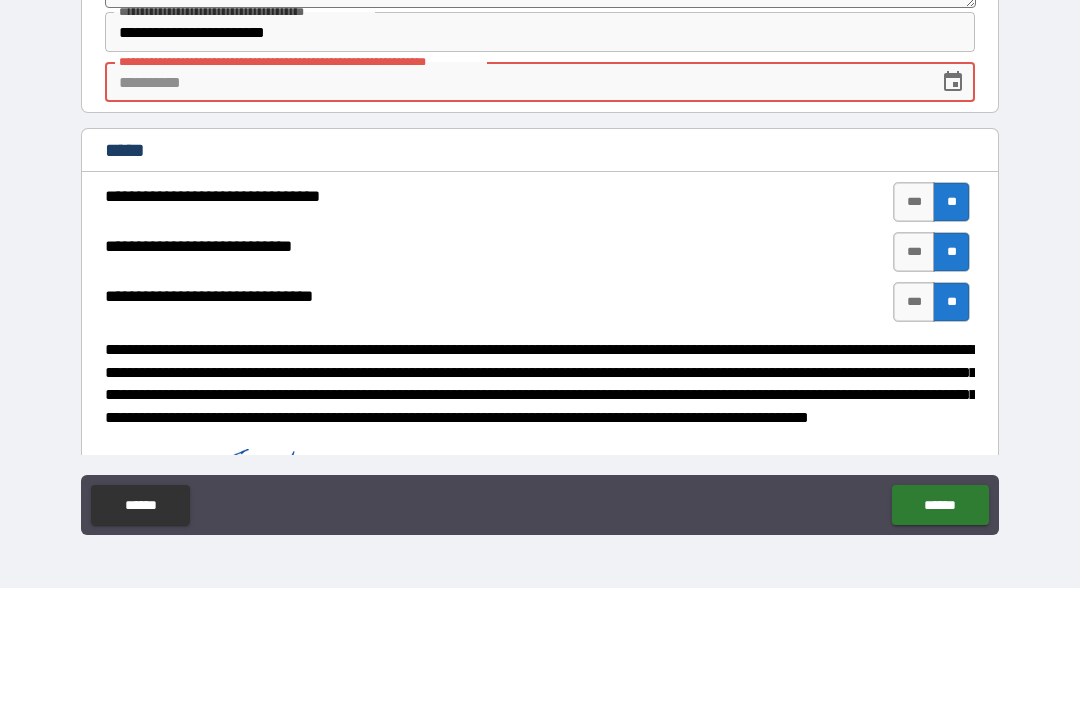 scroll, scrollTop: 2636, scrollLeft: 0, axis: vertical 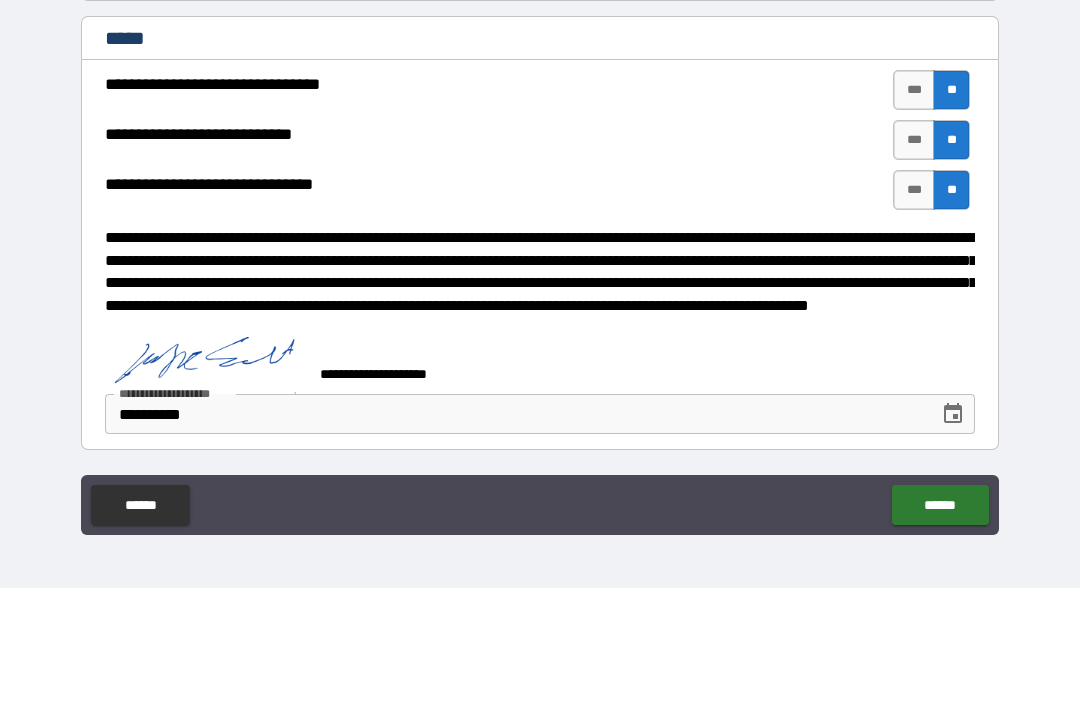 click on "**********" at bounding box center (540, 324) 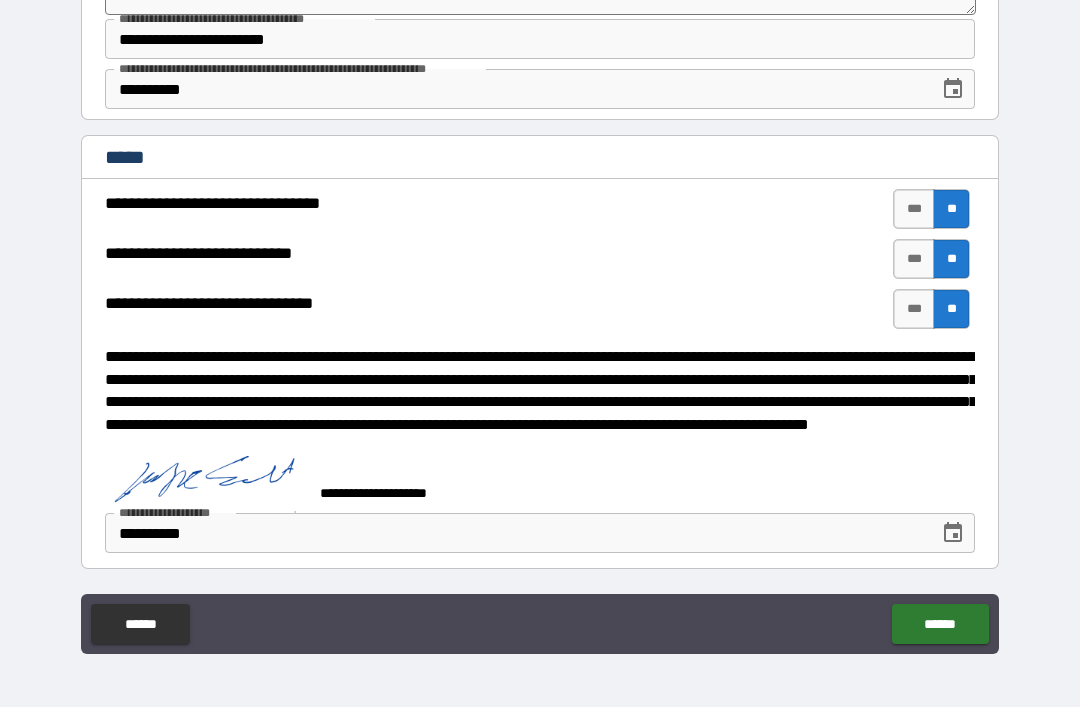 scroll, scrollTop: 2751, scrollLeft: 0, axis: vertical 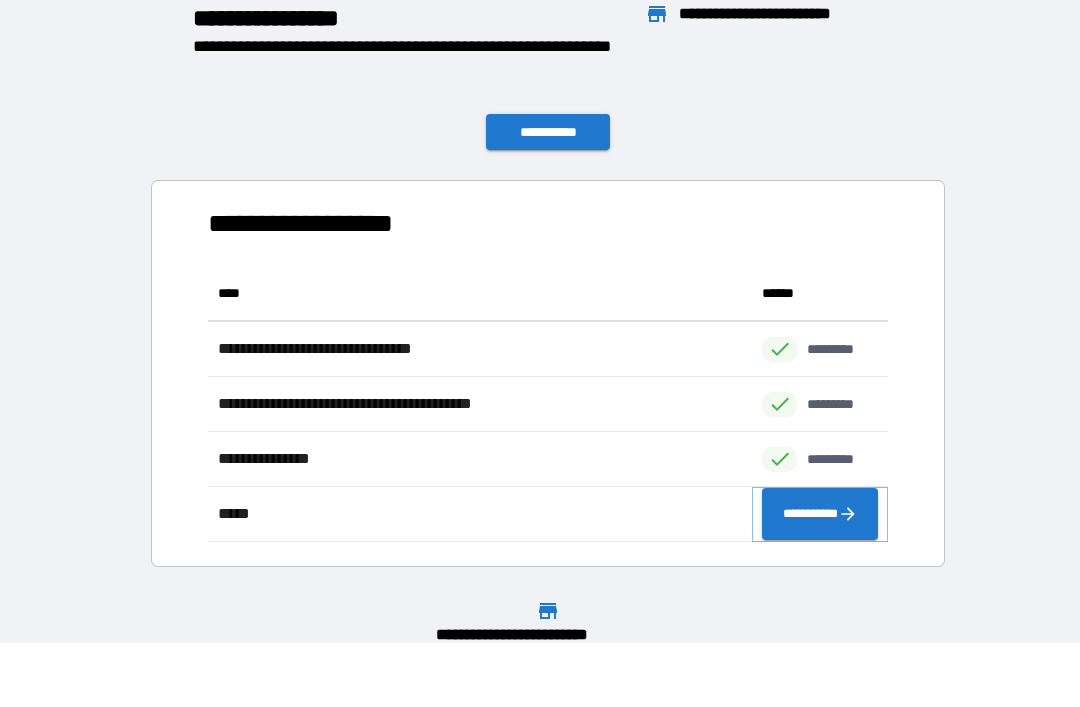 click on "**********" at bounding box center [820, 514] 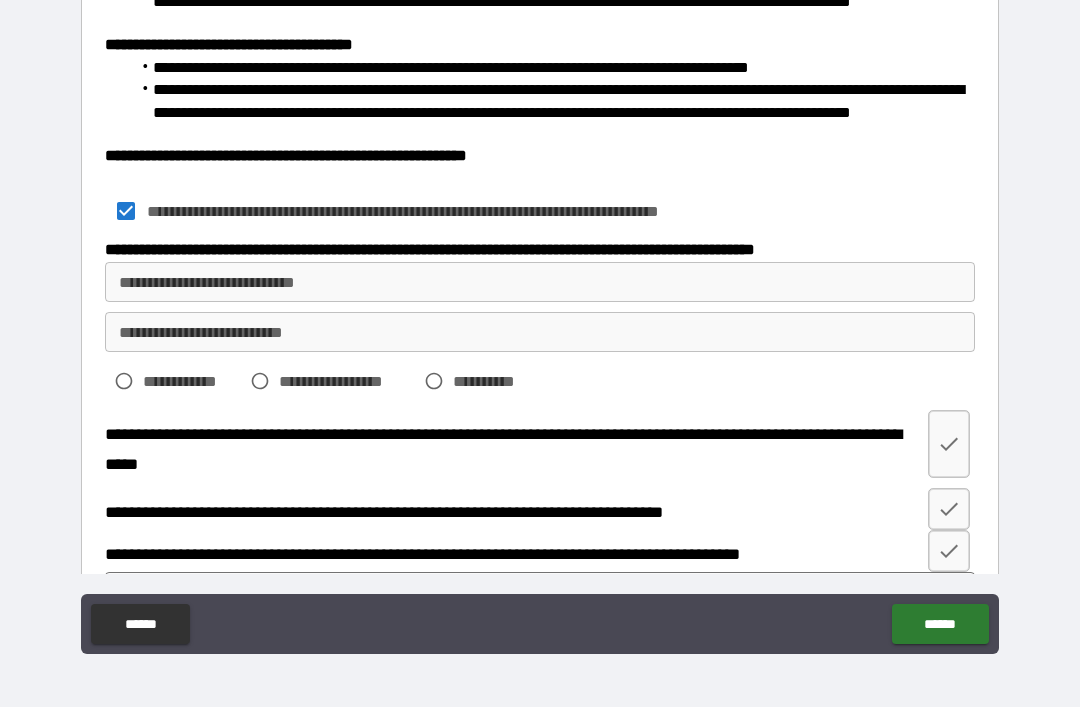 scroll, scrollTop: 681, scrollLeft: 0, axis: vertical 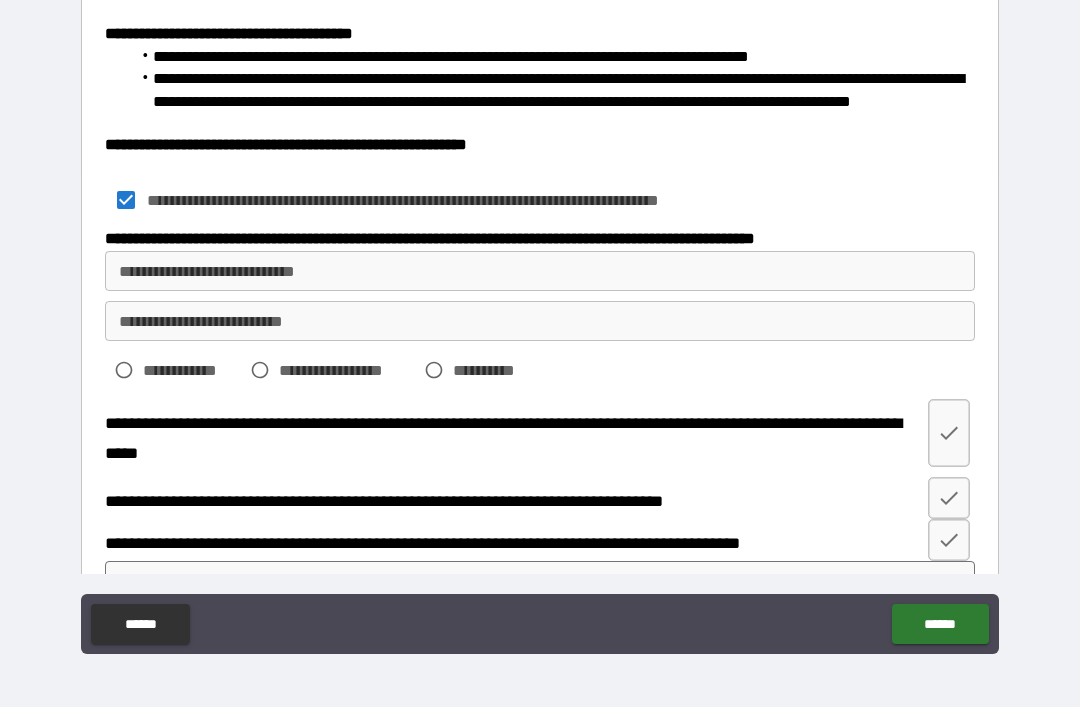 click on "**********" at bounding box center [540, 271] 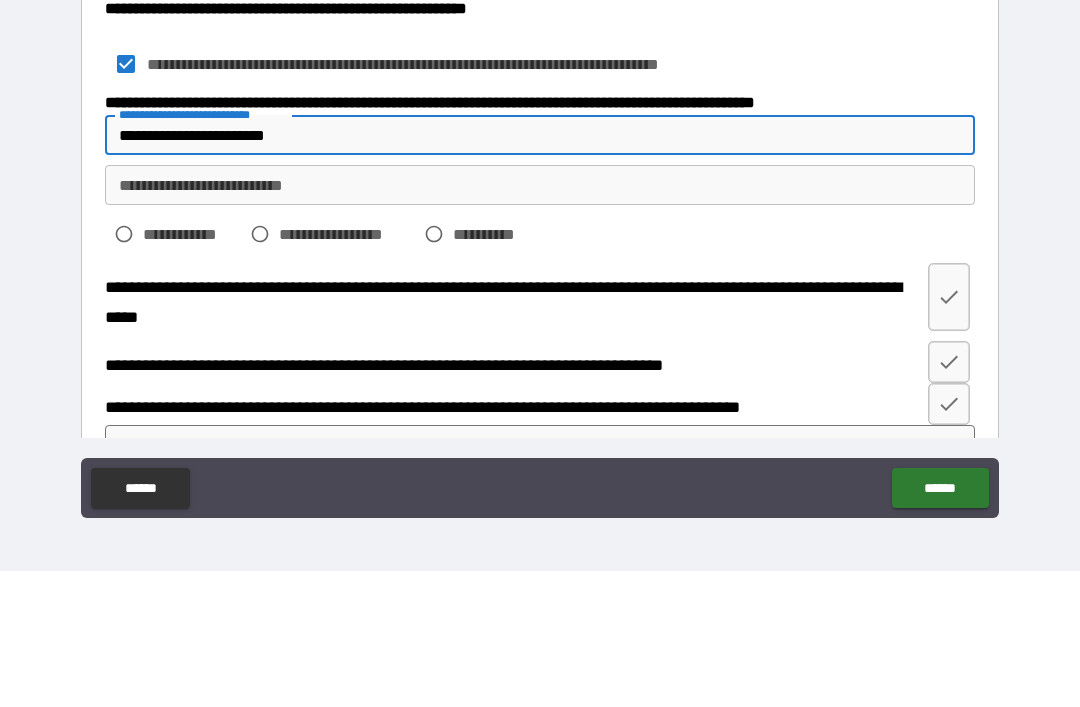 click on "**********" at bounding box center (540, 321) 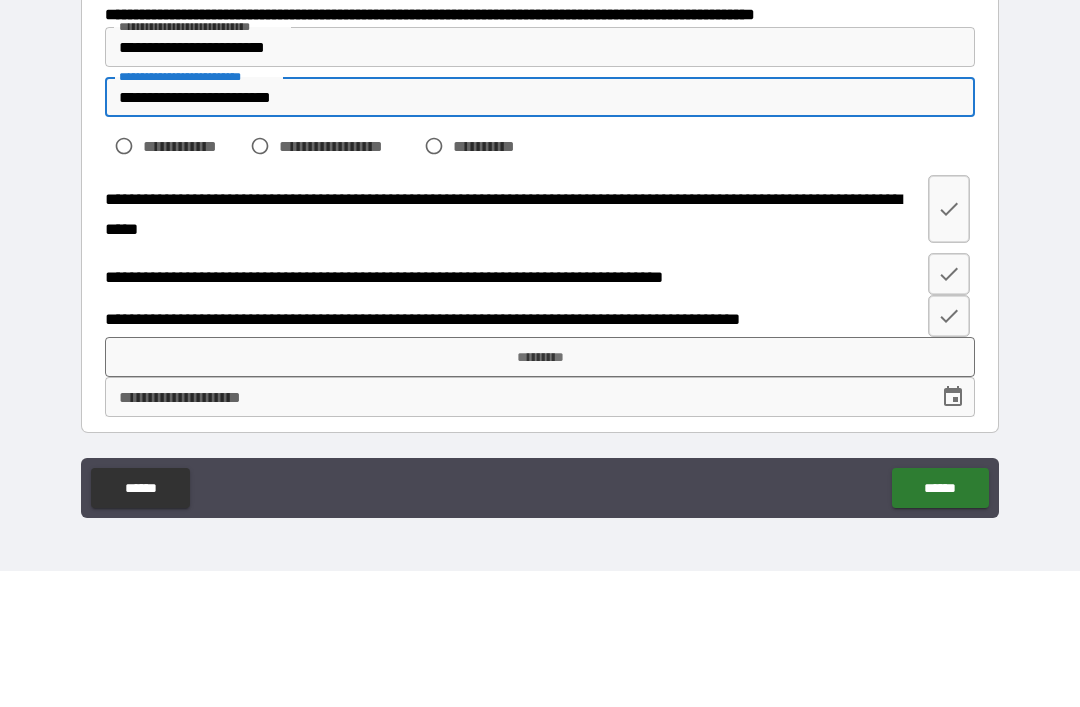 scroll, scrollTop: 782, scrollLeft: 0, axis: vertical 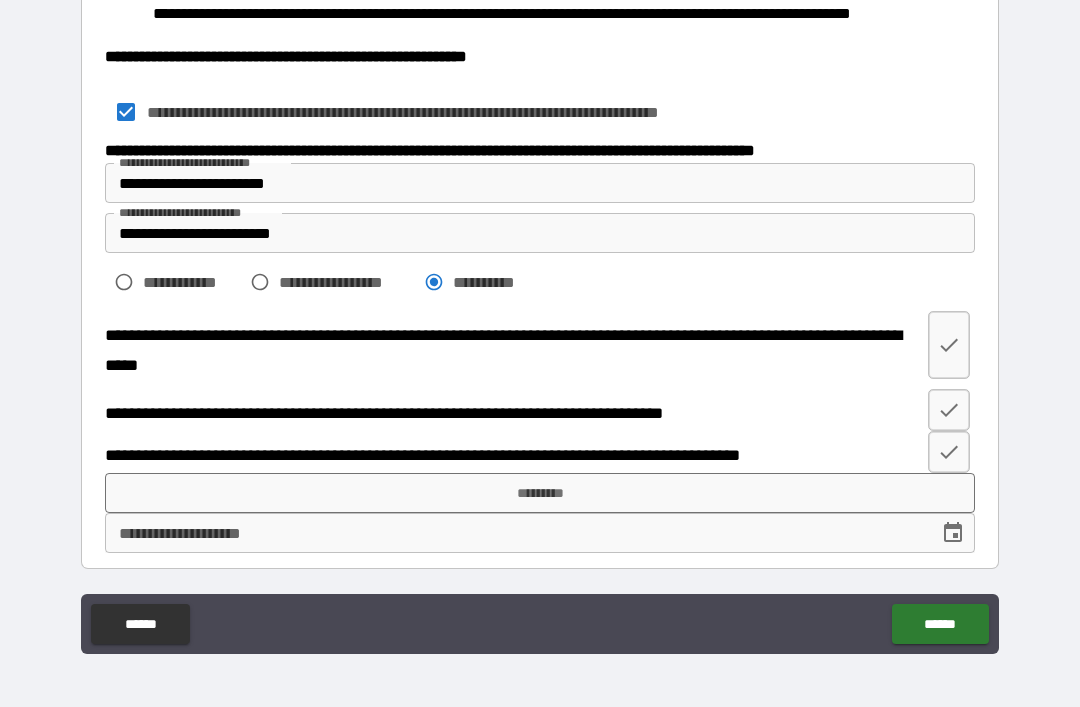 click 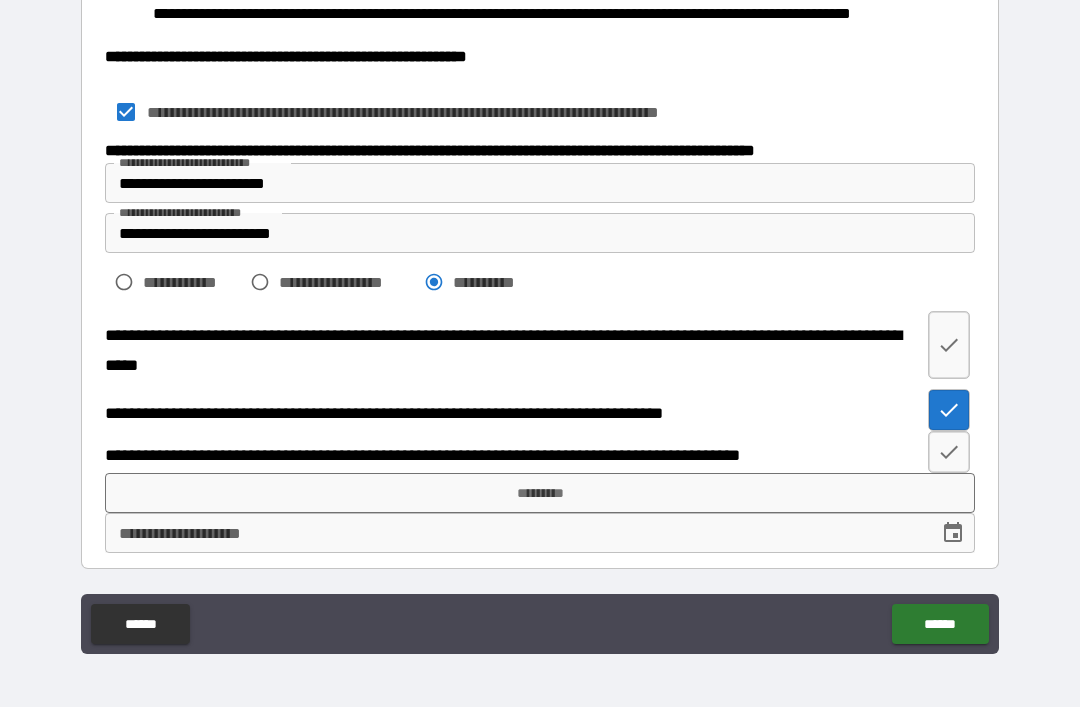 click 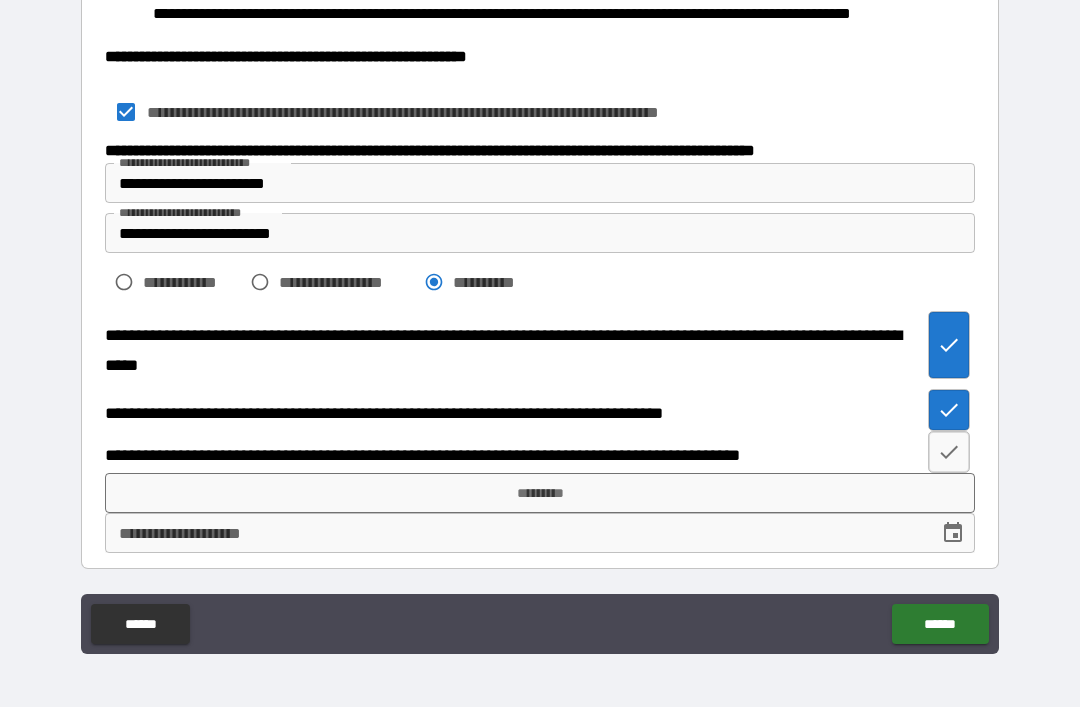 click 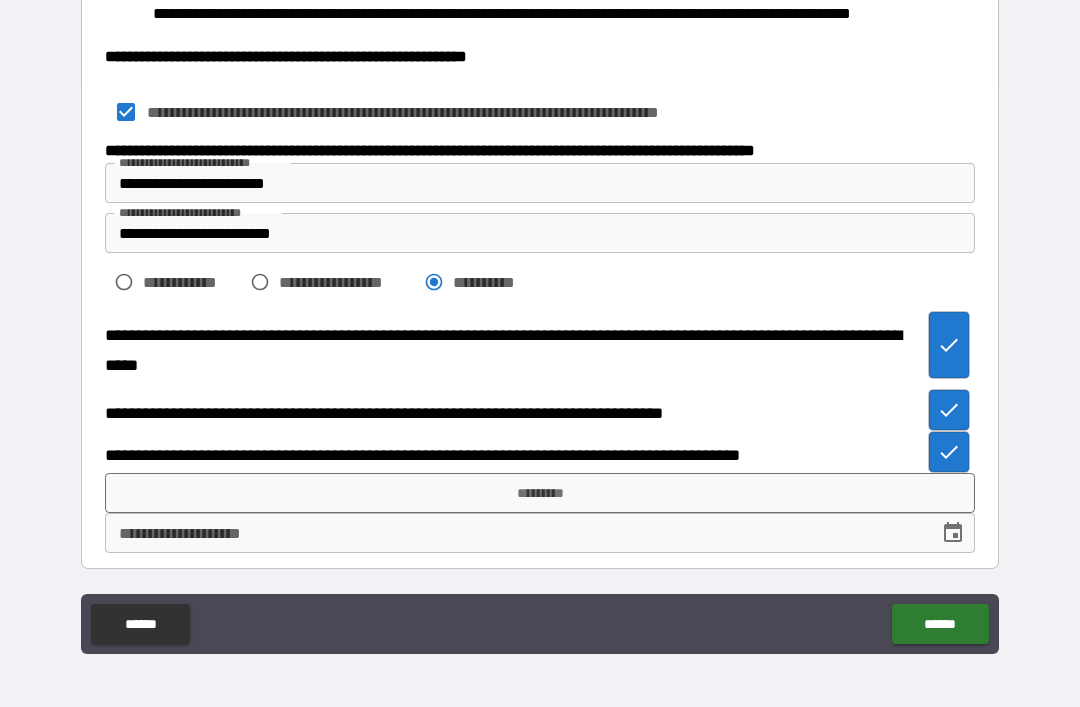 scroll, scrollTop: 784, scrollLeft: 0, axis: vertical 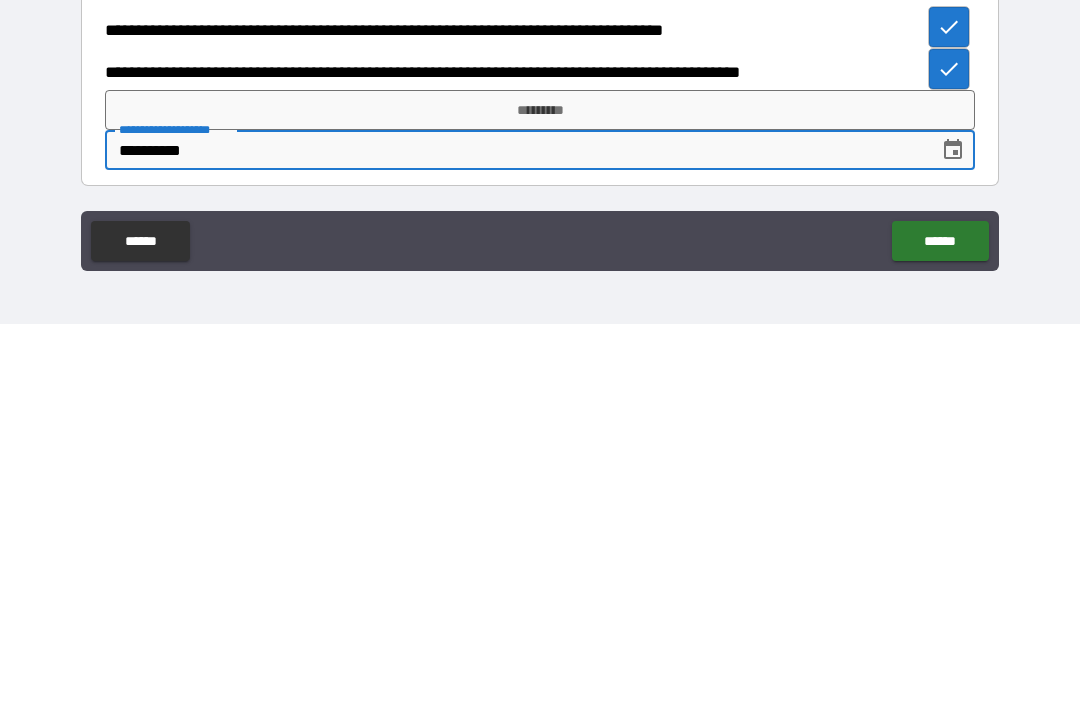 click on "*********" at bounding box center (540, 493) 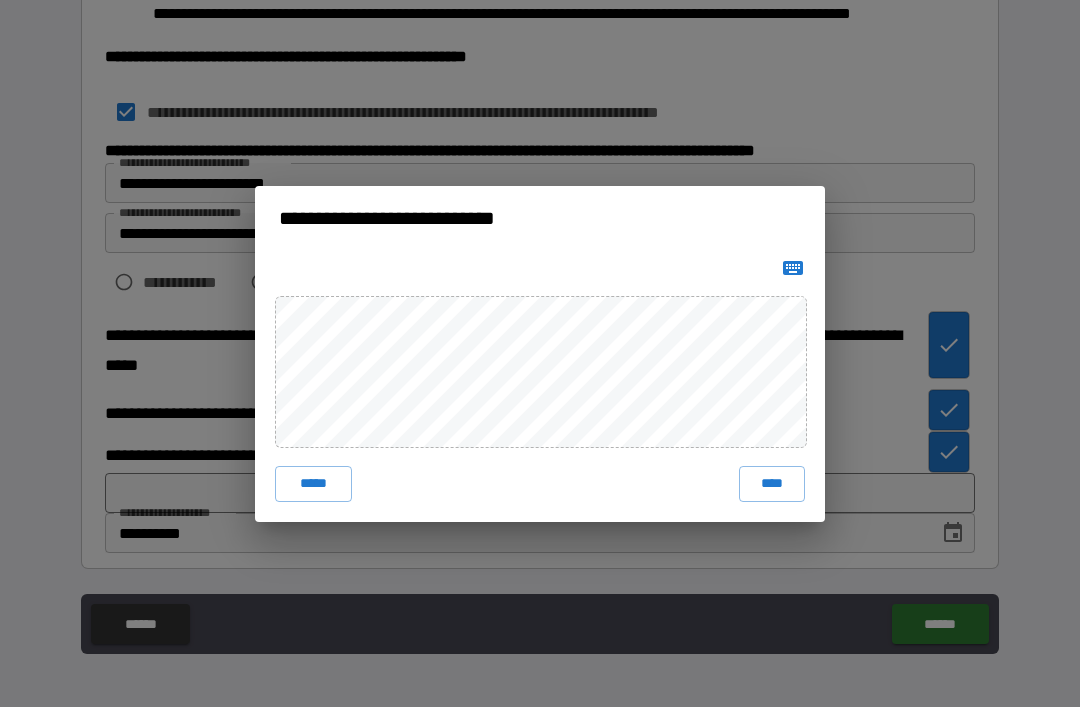 click on "****" at bounding box center [772, 484] 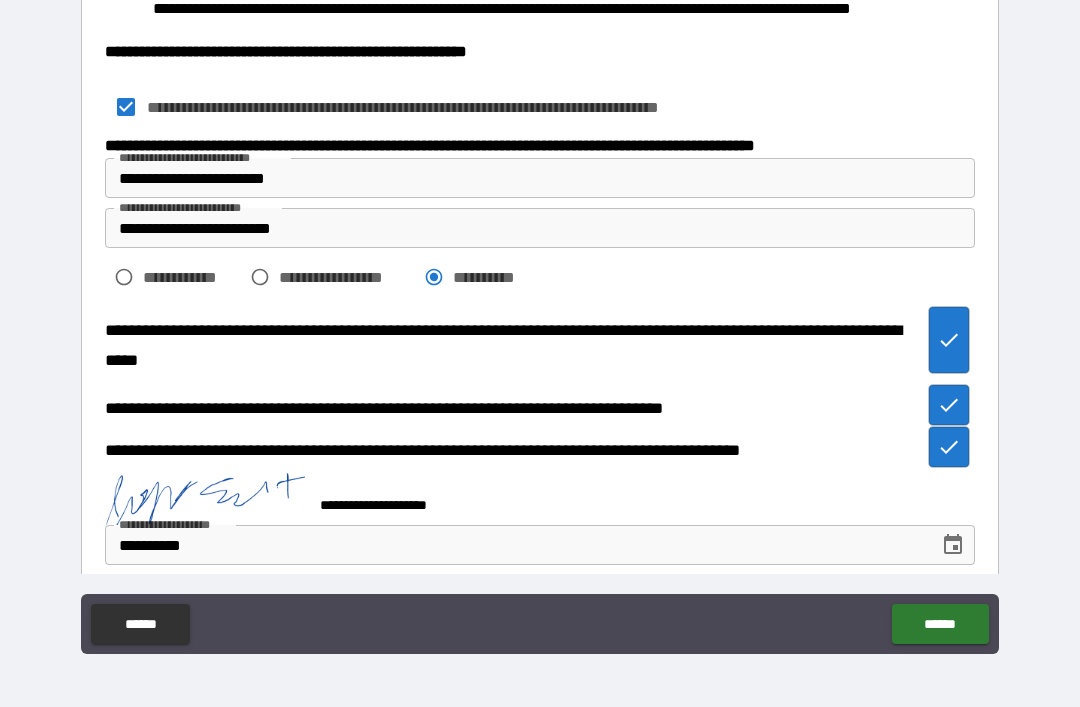 click on "******" at bounding box center [940, 624] 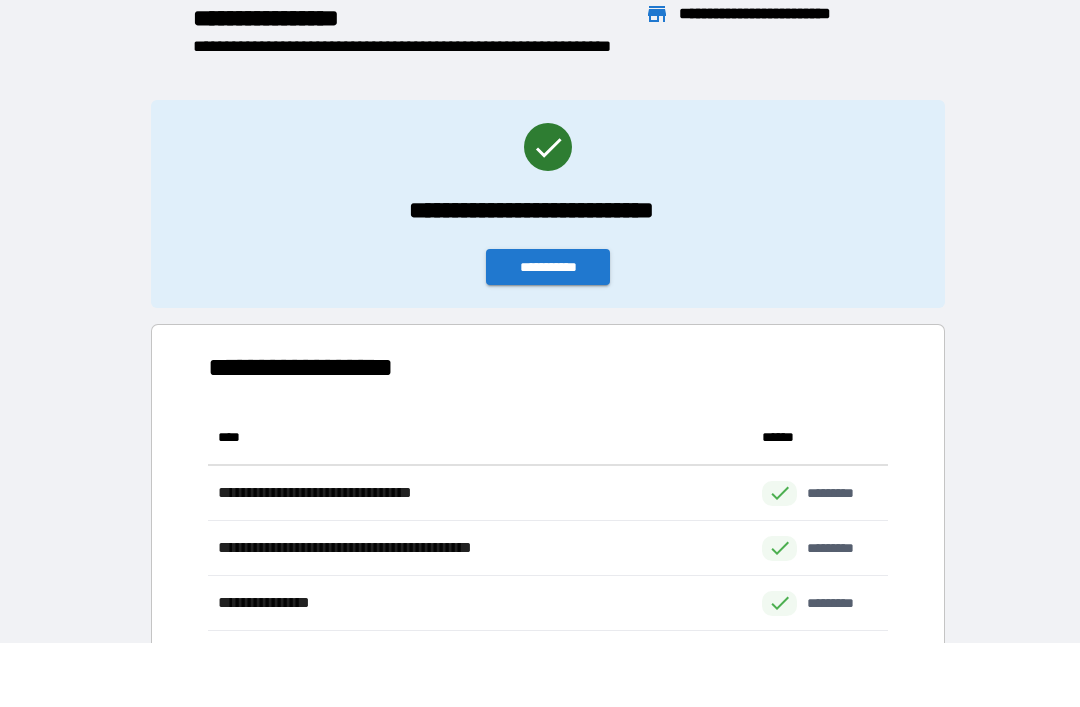 scroll, scrollTop: 1, scrollLeft: 1, axis: both 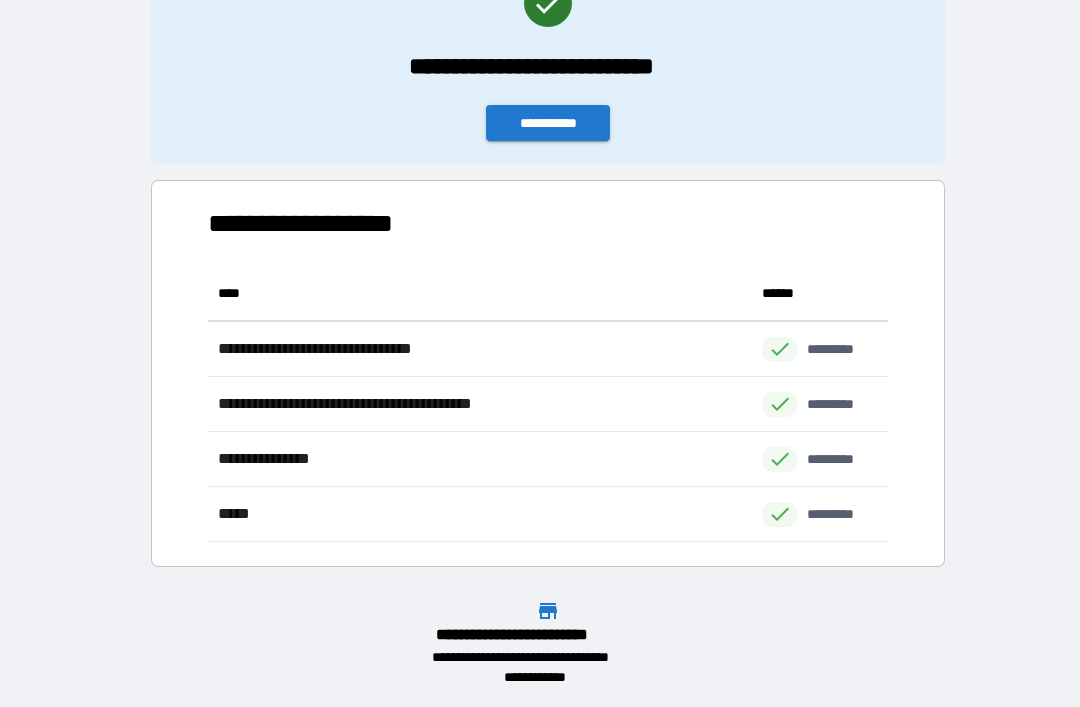 click on "**********" at bounding box center (548, 123) 